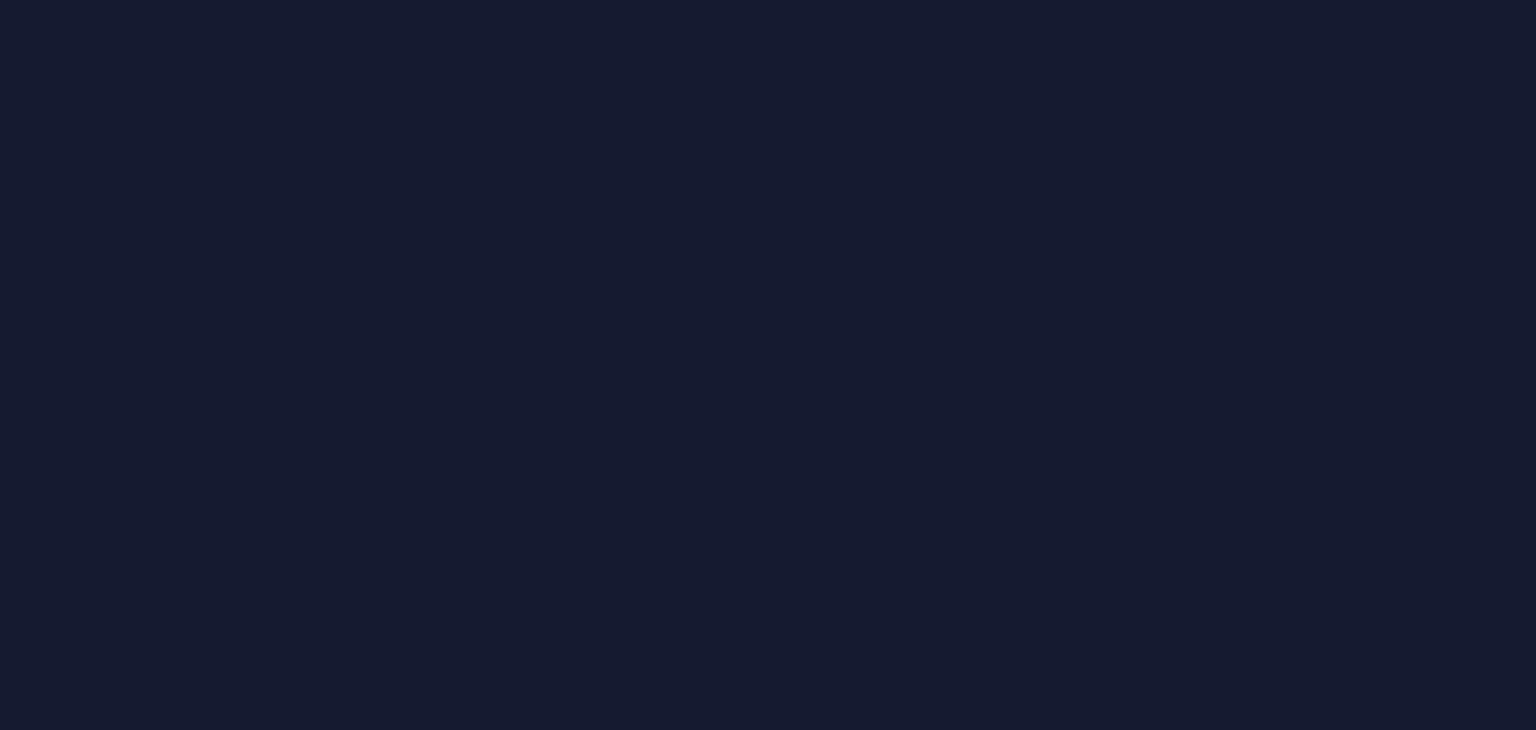 scroll, scrollTop: 0, scrollLeft: 0, axis: both 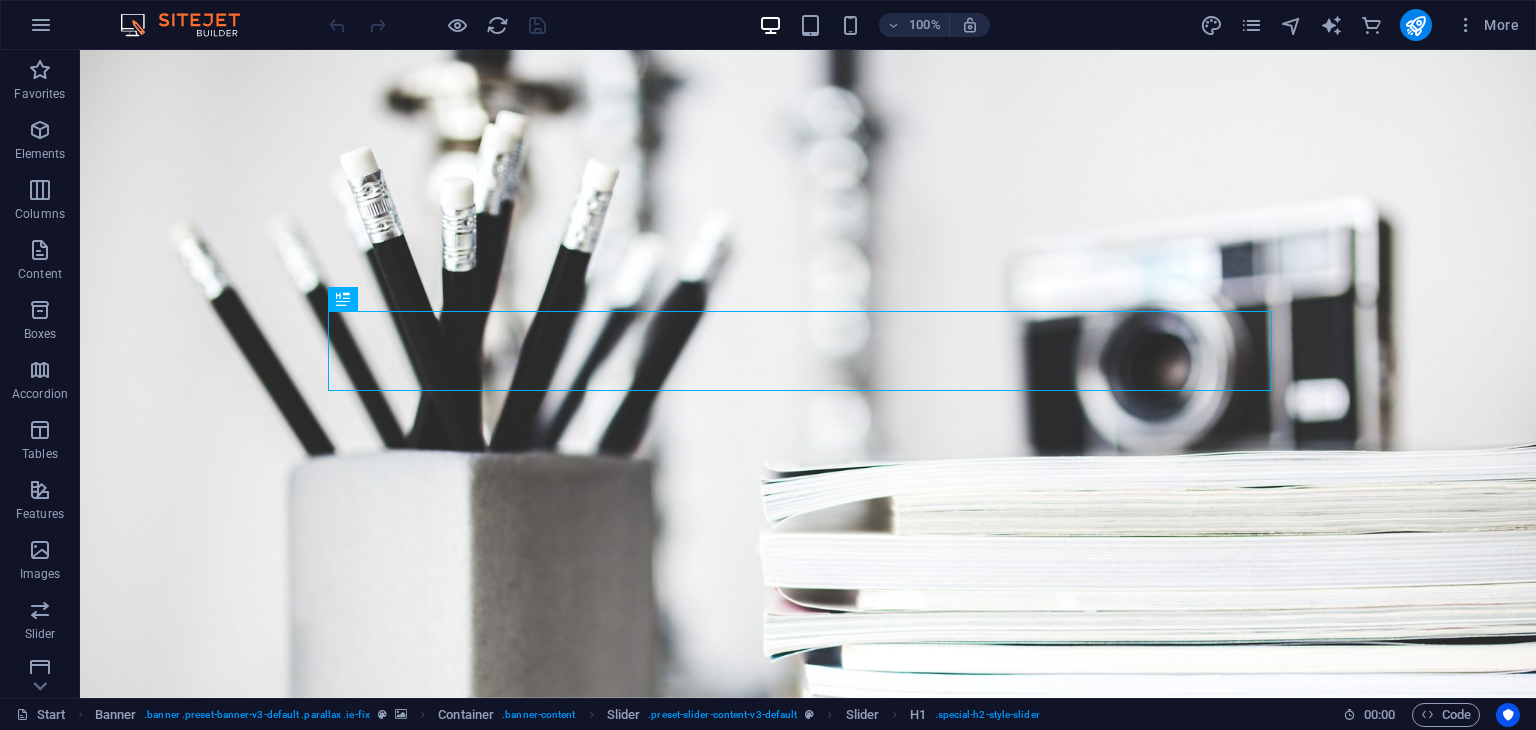 click at bounding box center [190, 25] 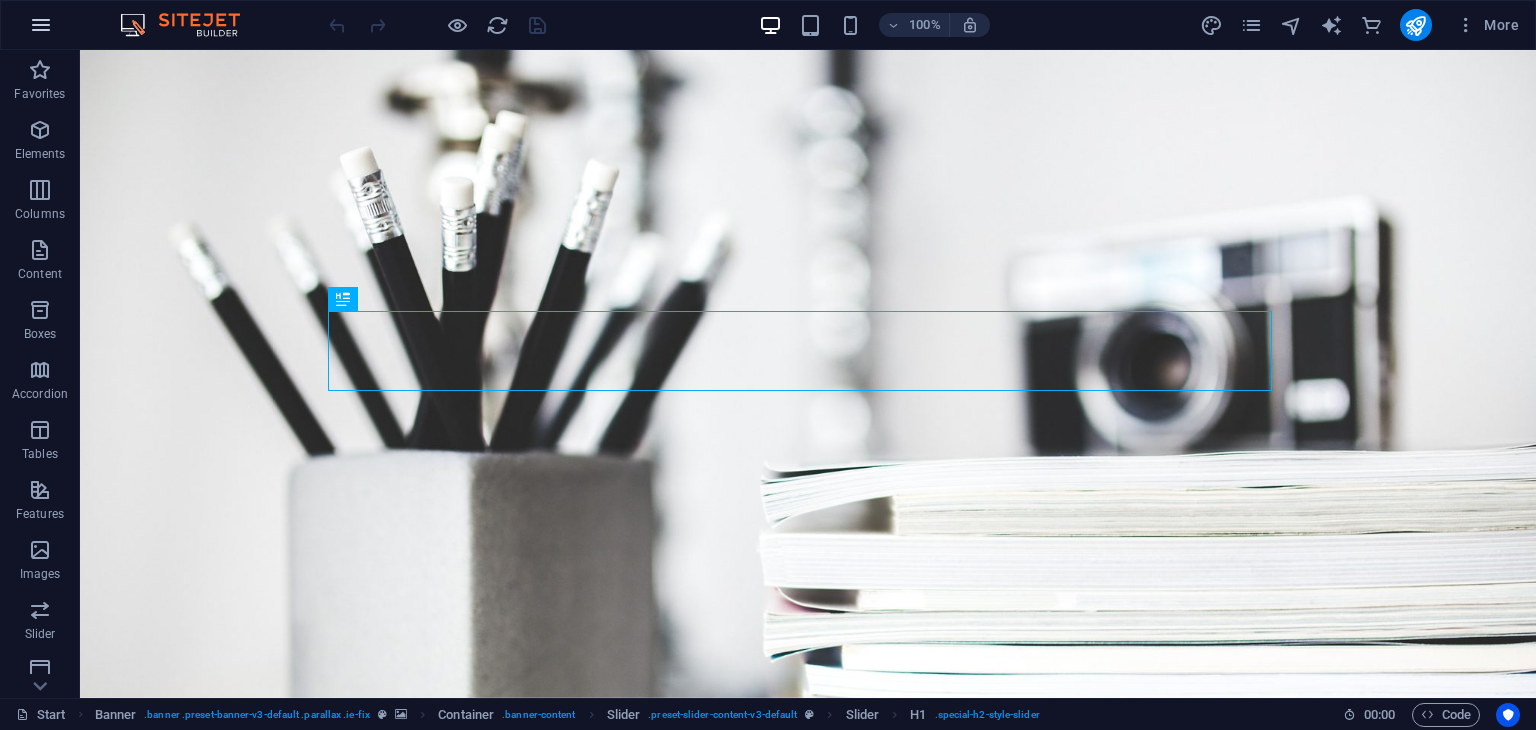 click at bounding box center [41, 25] 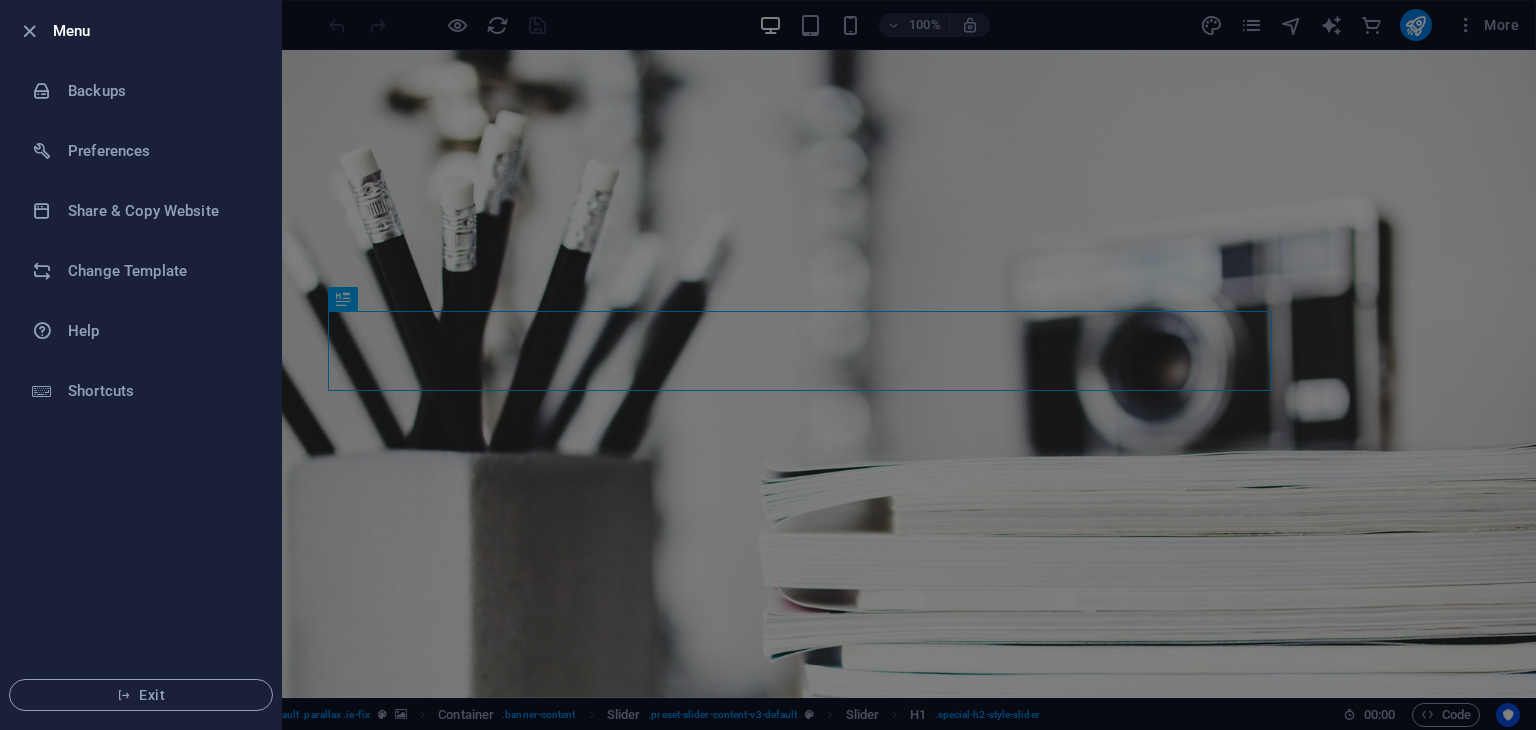 click at bounding box center [35, 31] 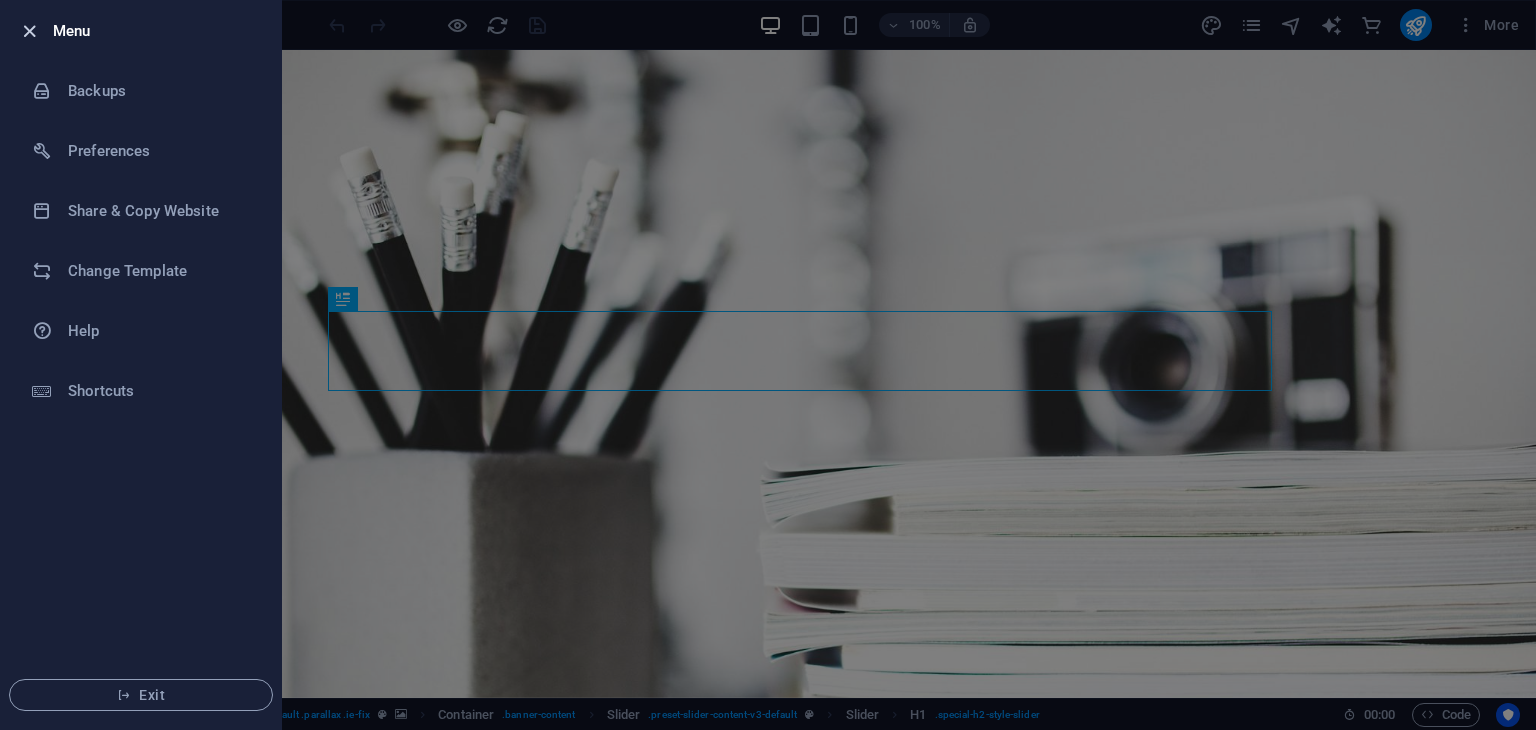 click at bounding box center [29, 31] 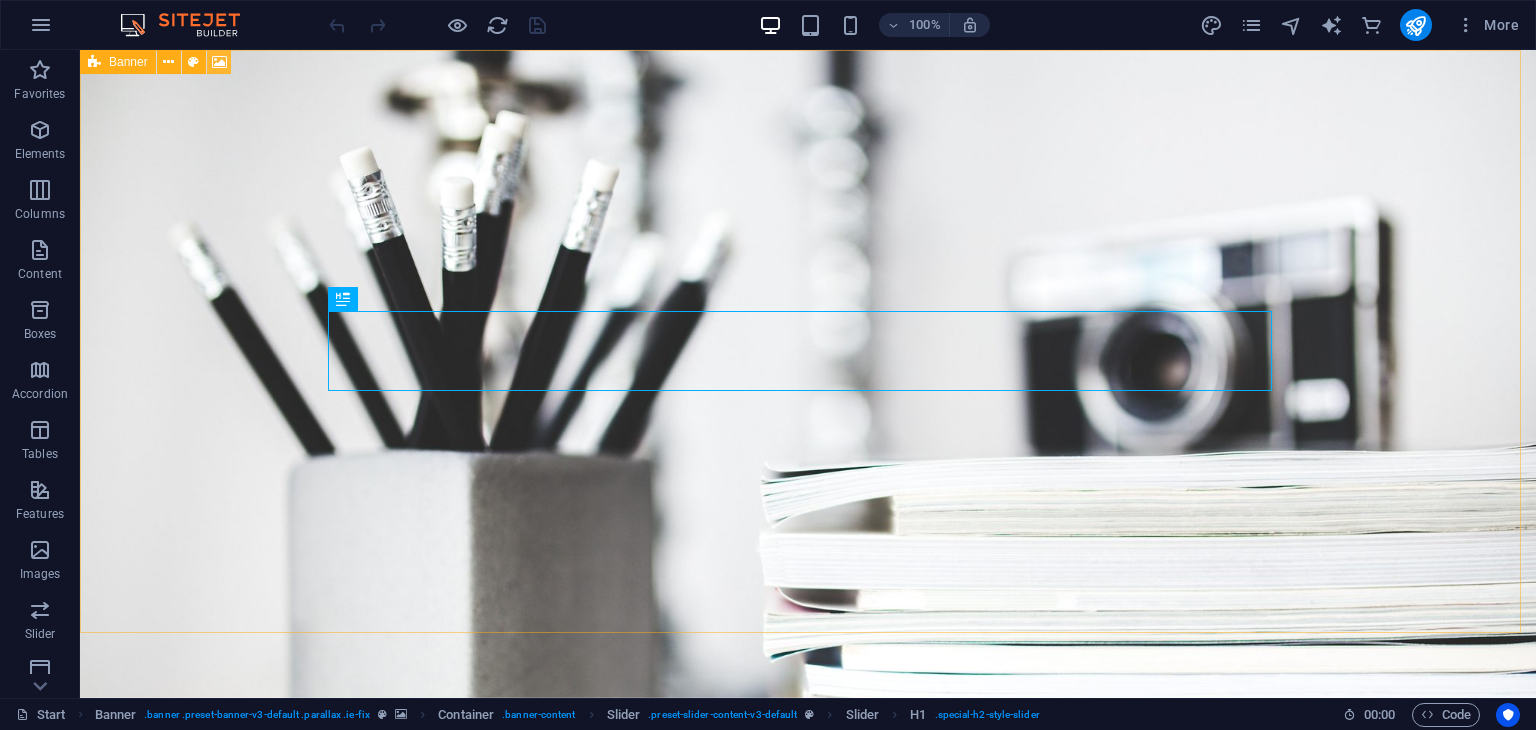 click at bounding box center [219, 62] 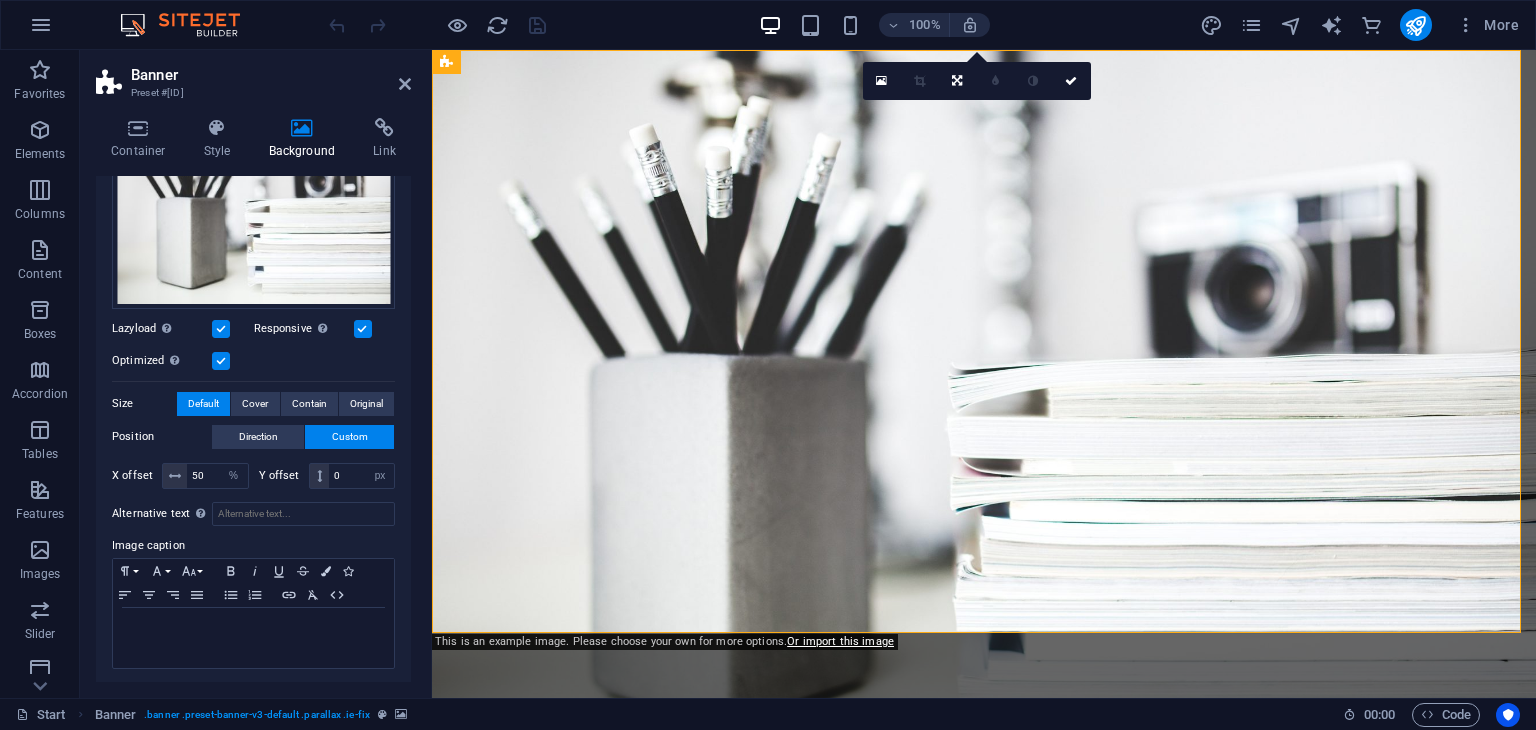 scroll, scrollTop: 0, scrollLeft: 0, axis: both 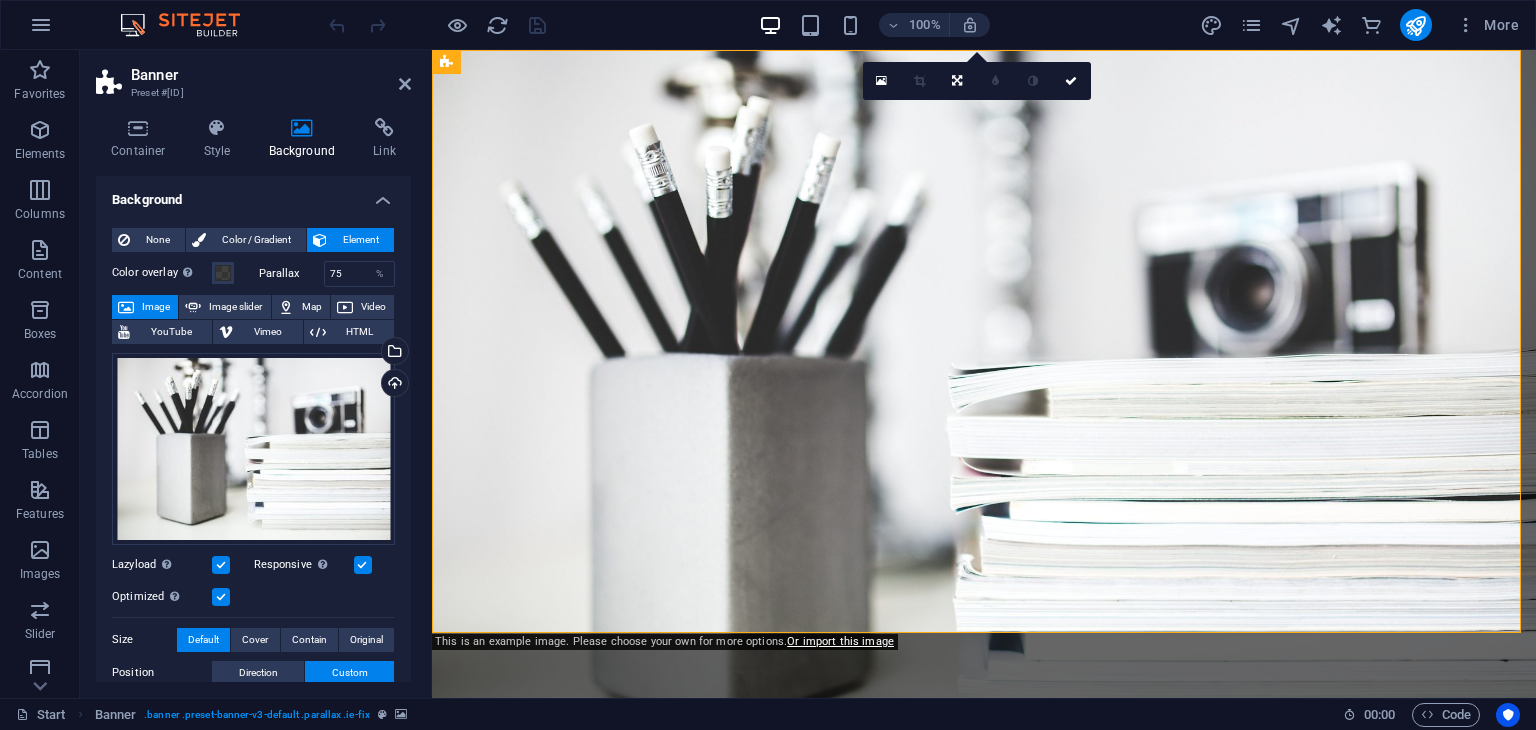 click on "Image" at bounding box center (156, 307) 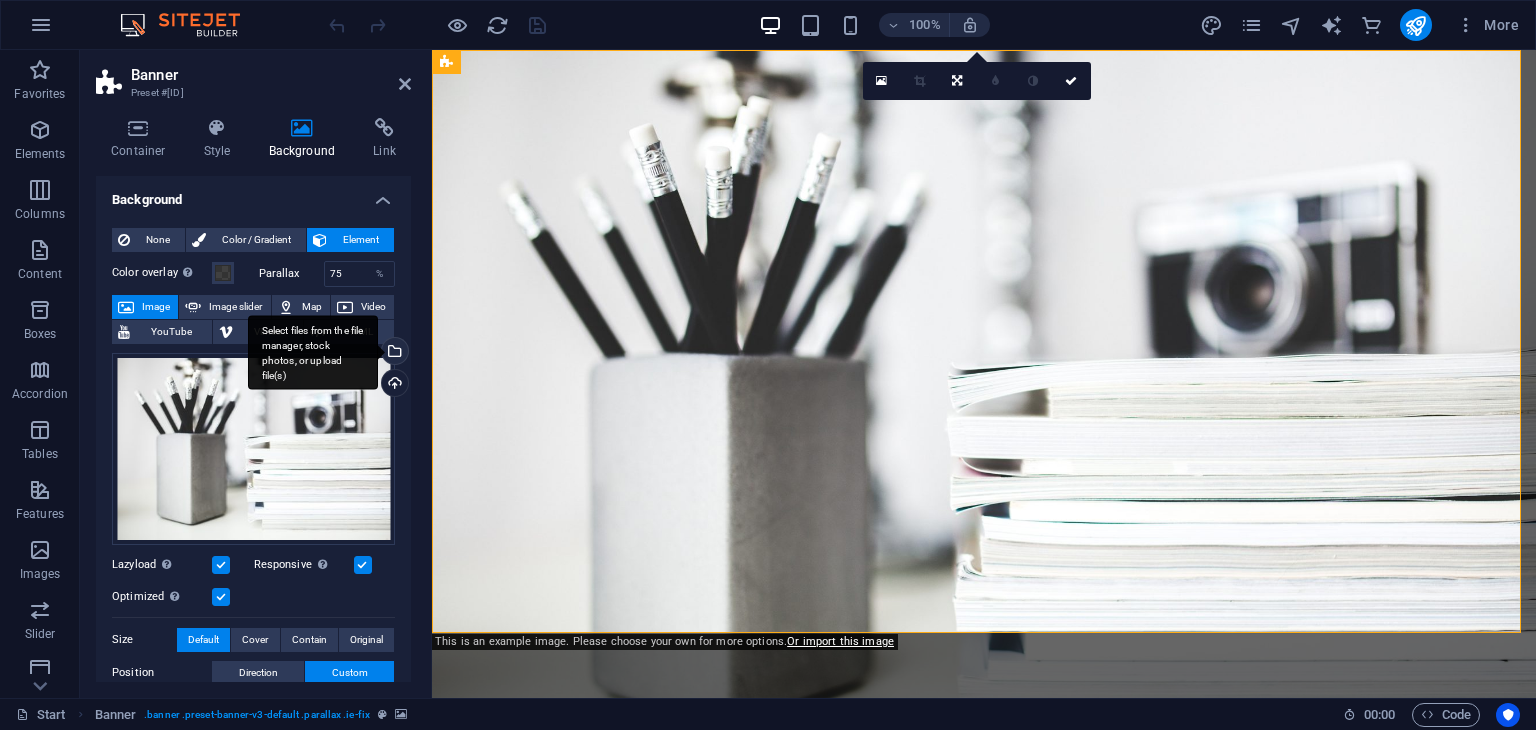 click on "Select files from the file manager, stock photos, or upload file(s)" at bounding box center (313, 352) 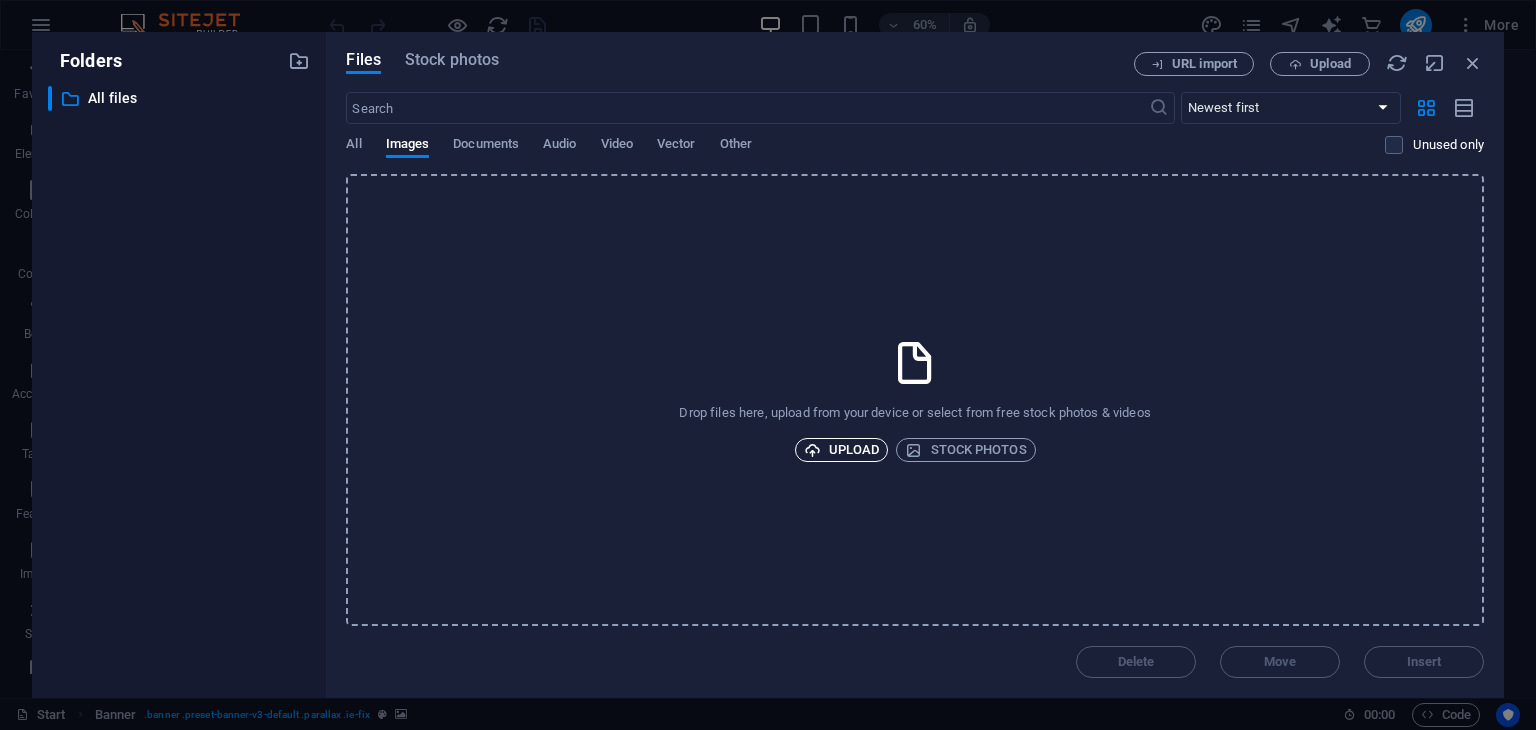 click on "Upload" at bounding box center (842, 450) 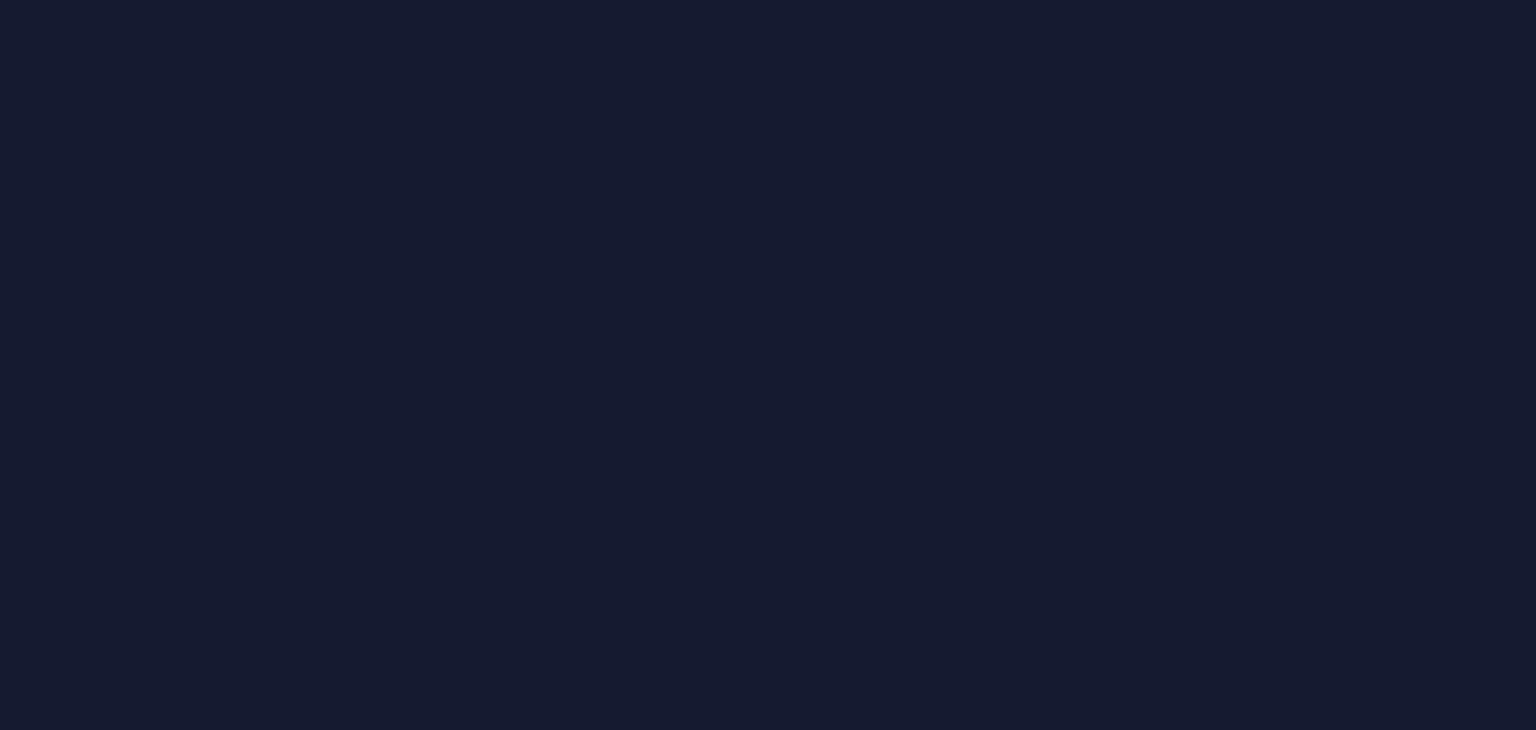 scroll, scrollTop: 0, scrollLeft: 0, axis: both 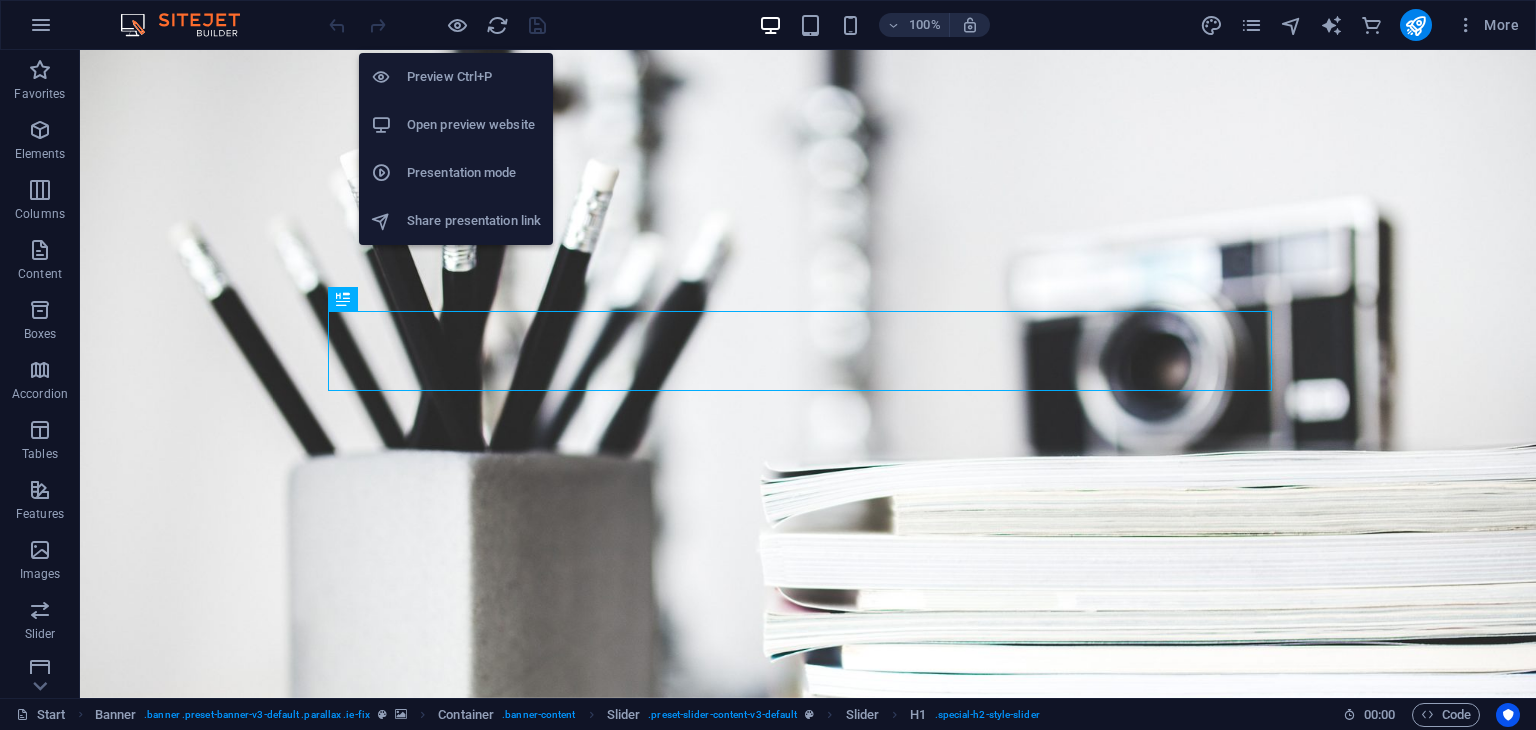 click on "Open preview website" at bounding box center [474, 125] 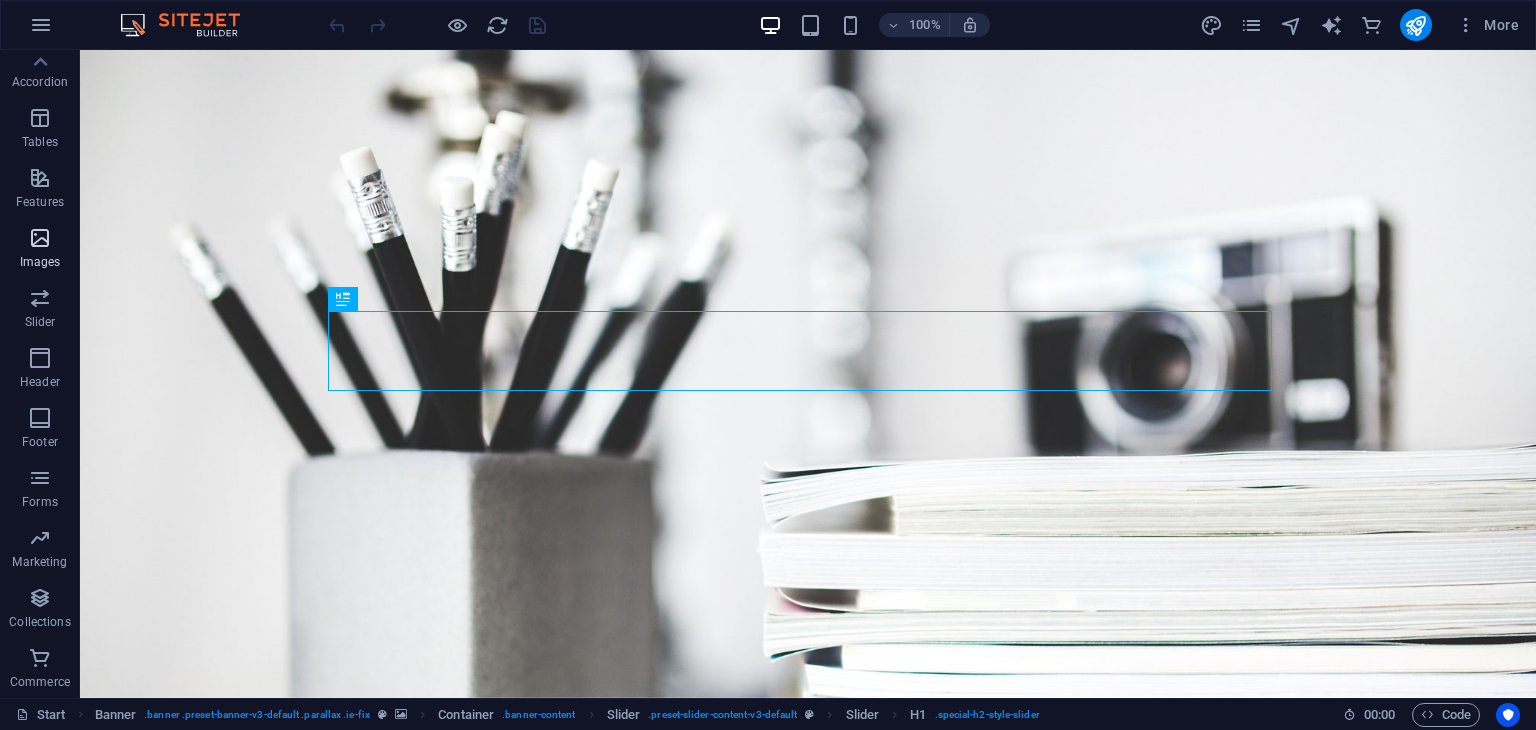 scroll, scrollTop: 0, scrollLeft: 0, axis: both 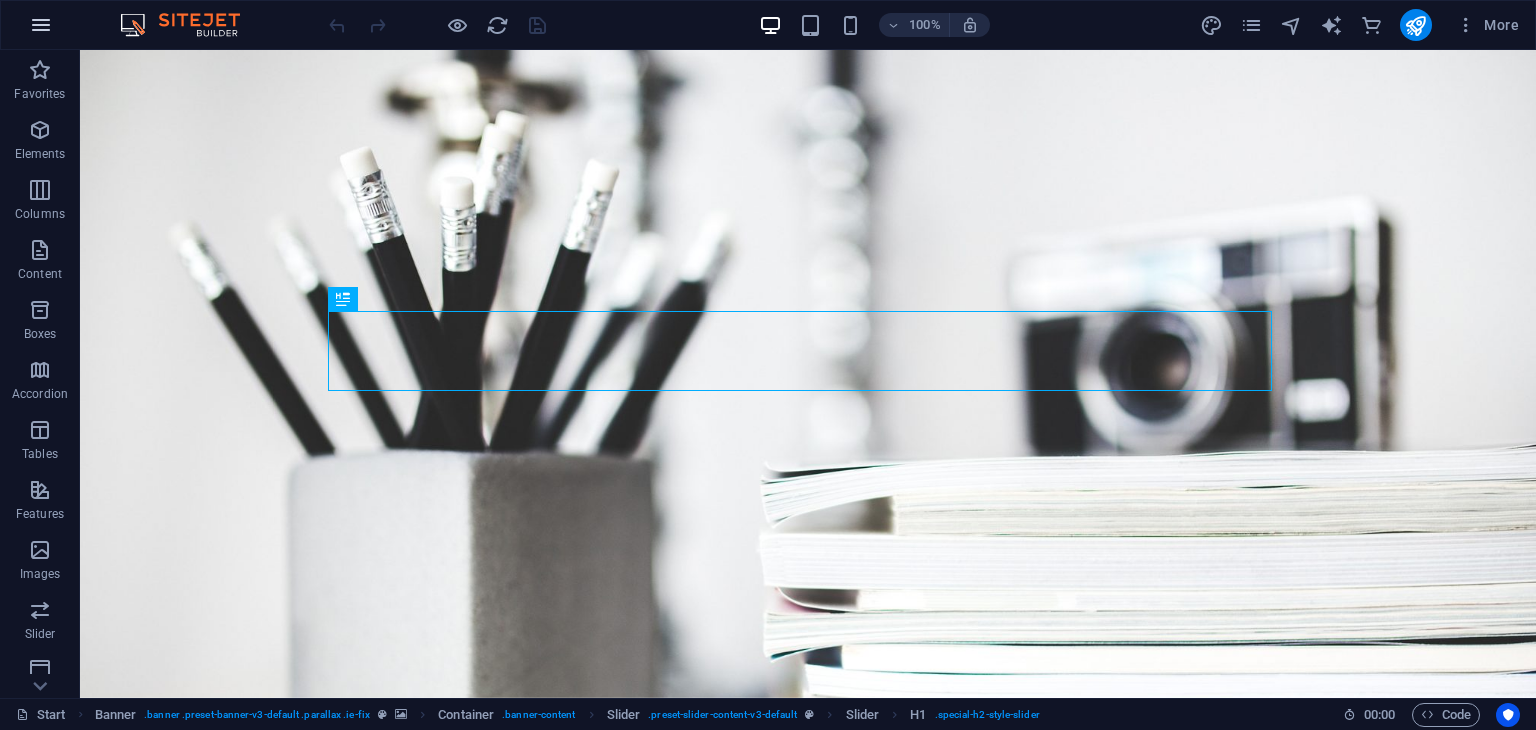 click at bounding box center [41, 25] 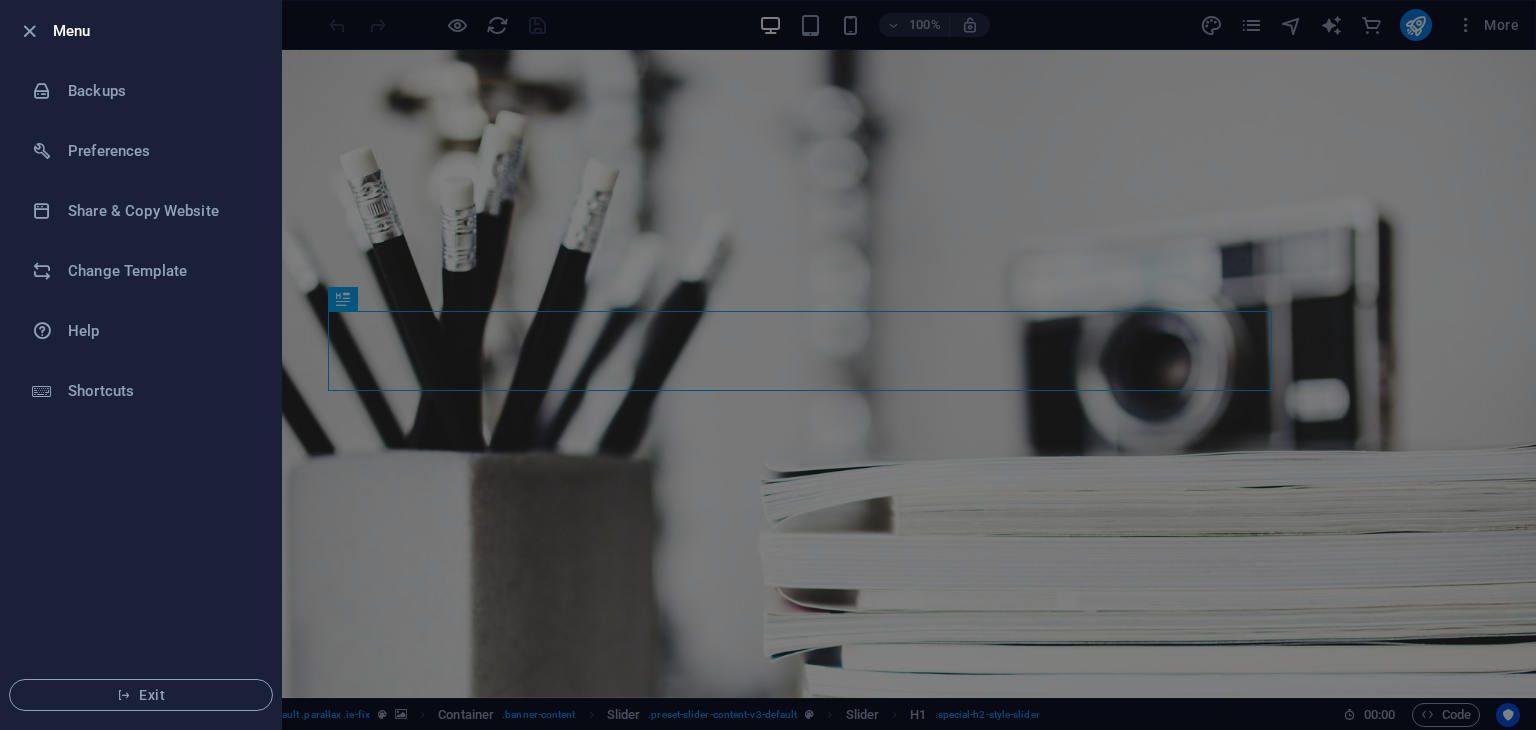 click at bounding box center [35, 31] 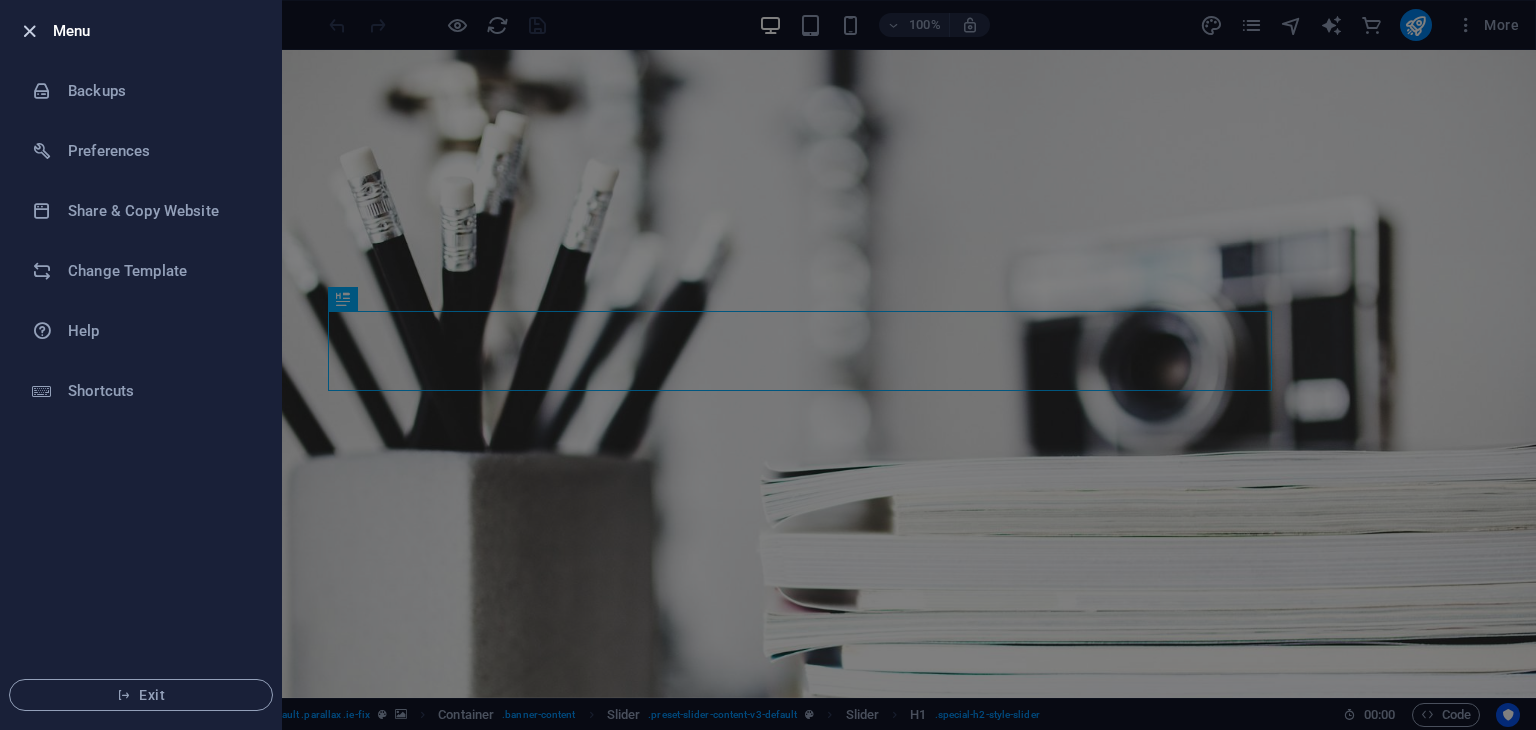 click at bounding box center [29, 31] 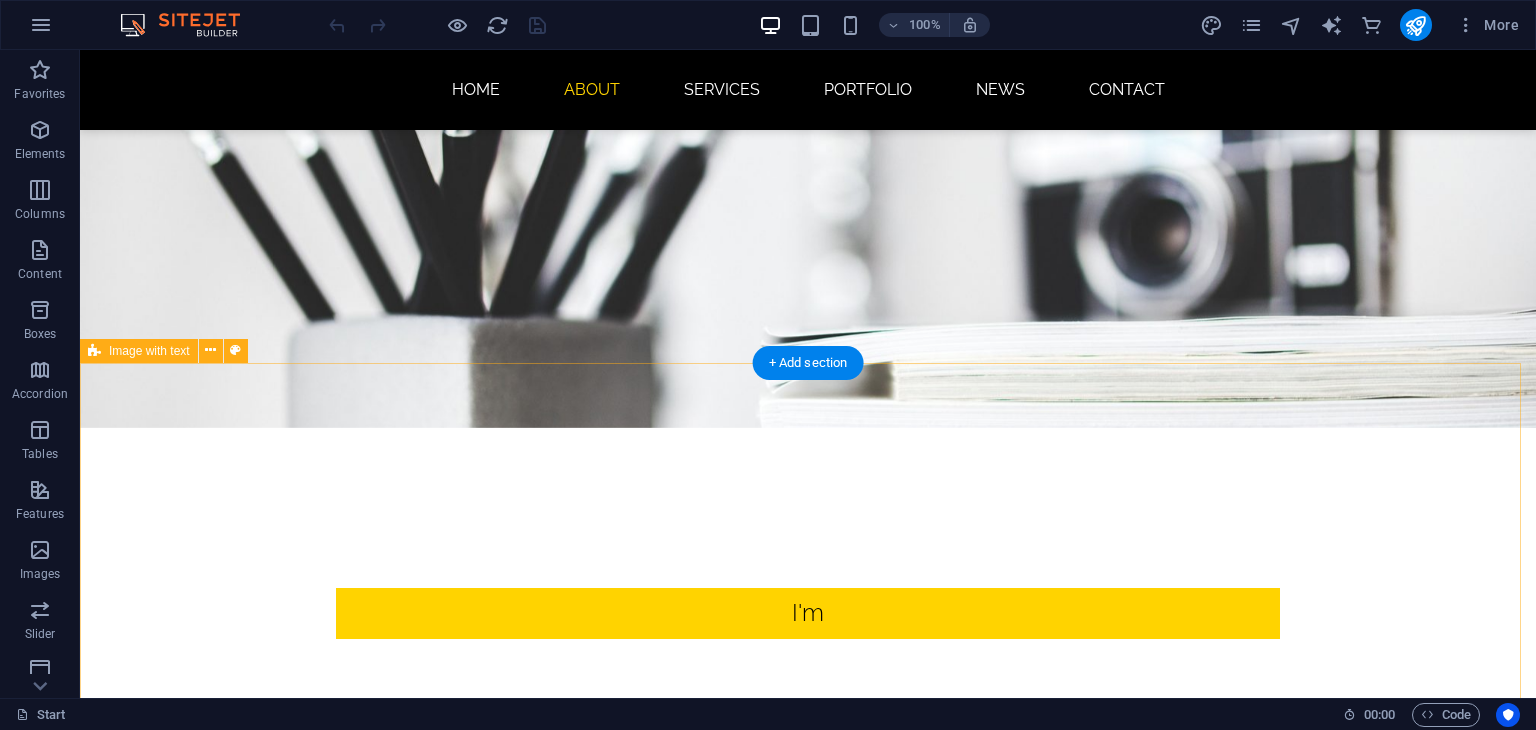 scroll, scrollTop: 0, scrollLeft: 0, axis: both 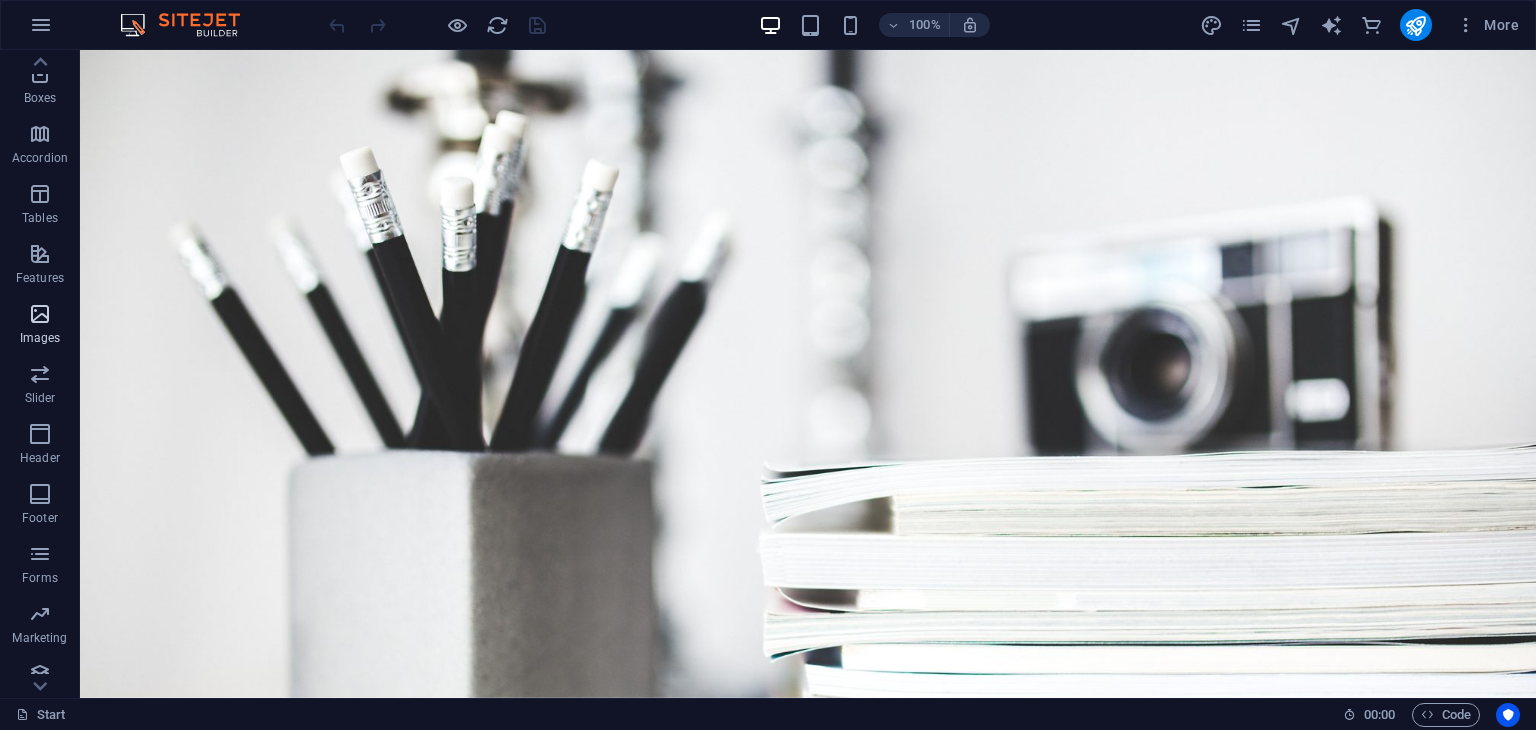 click at bounding box center [40, 314] 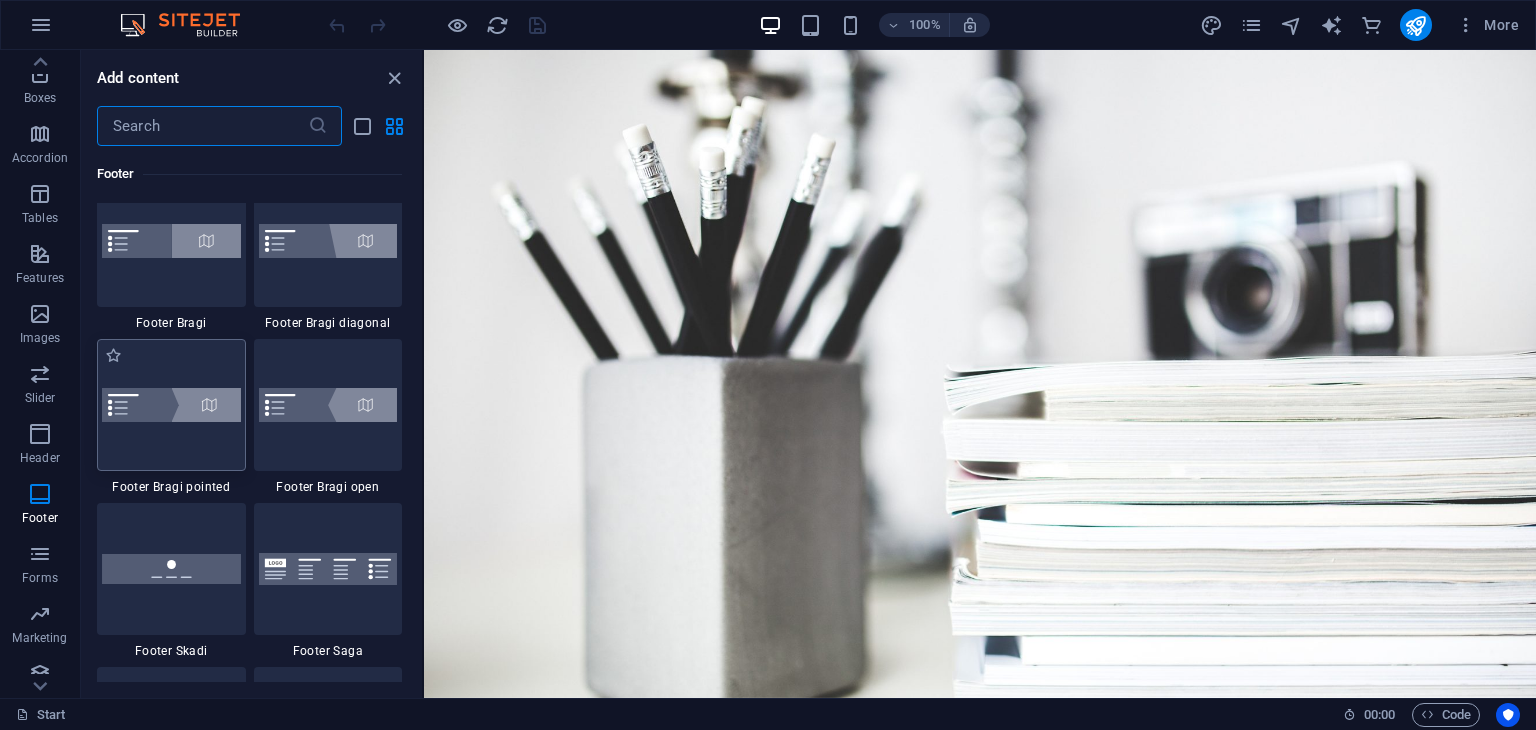 scroll, scrollTop: 13760, scrollLeft: 0, axis: vertical 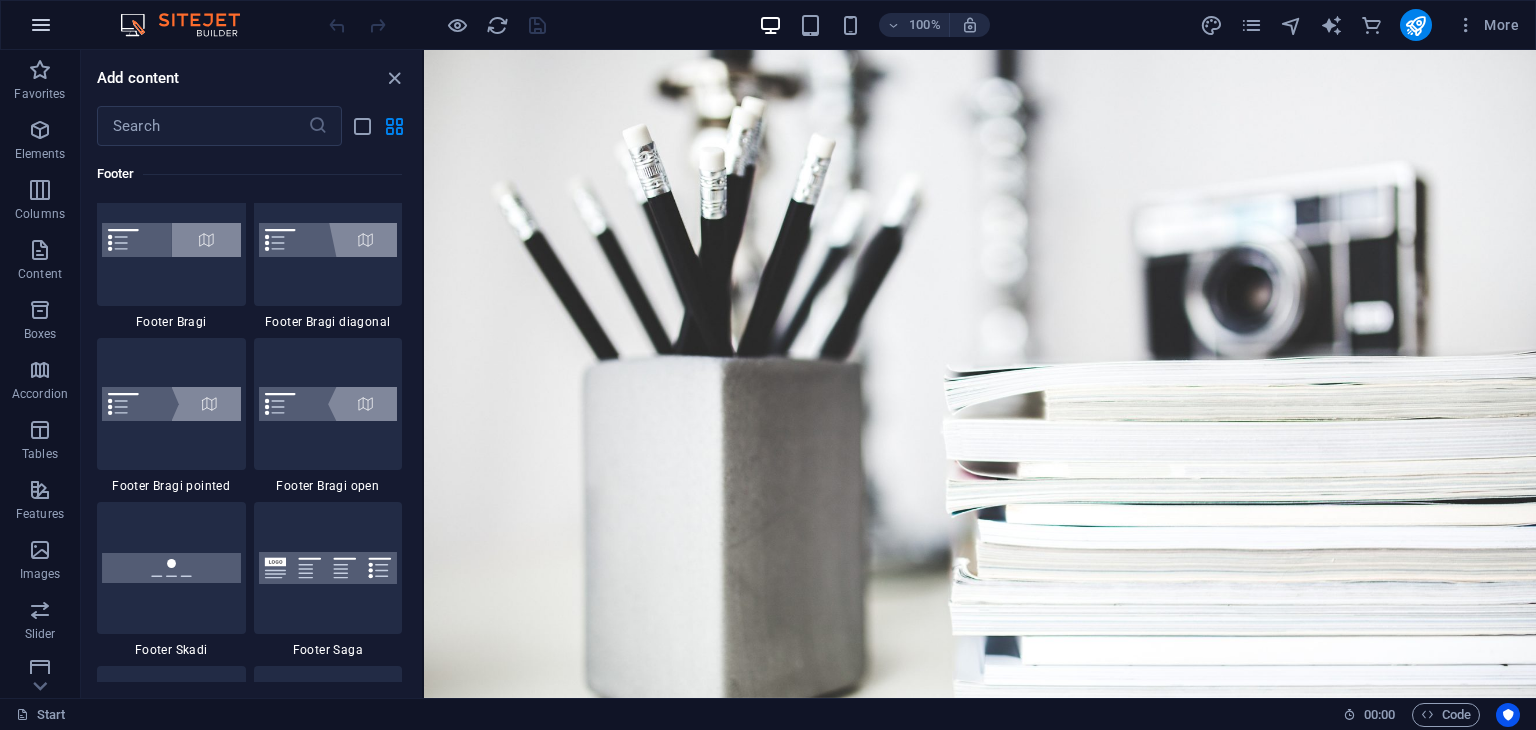 click at bounding box center (41, 25) 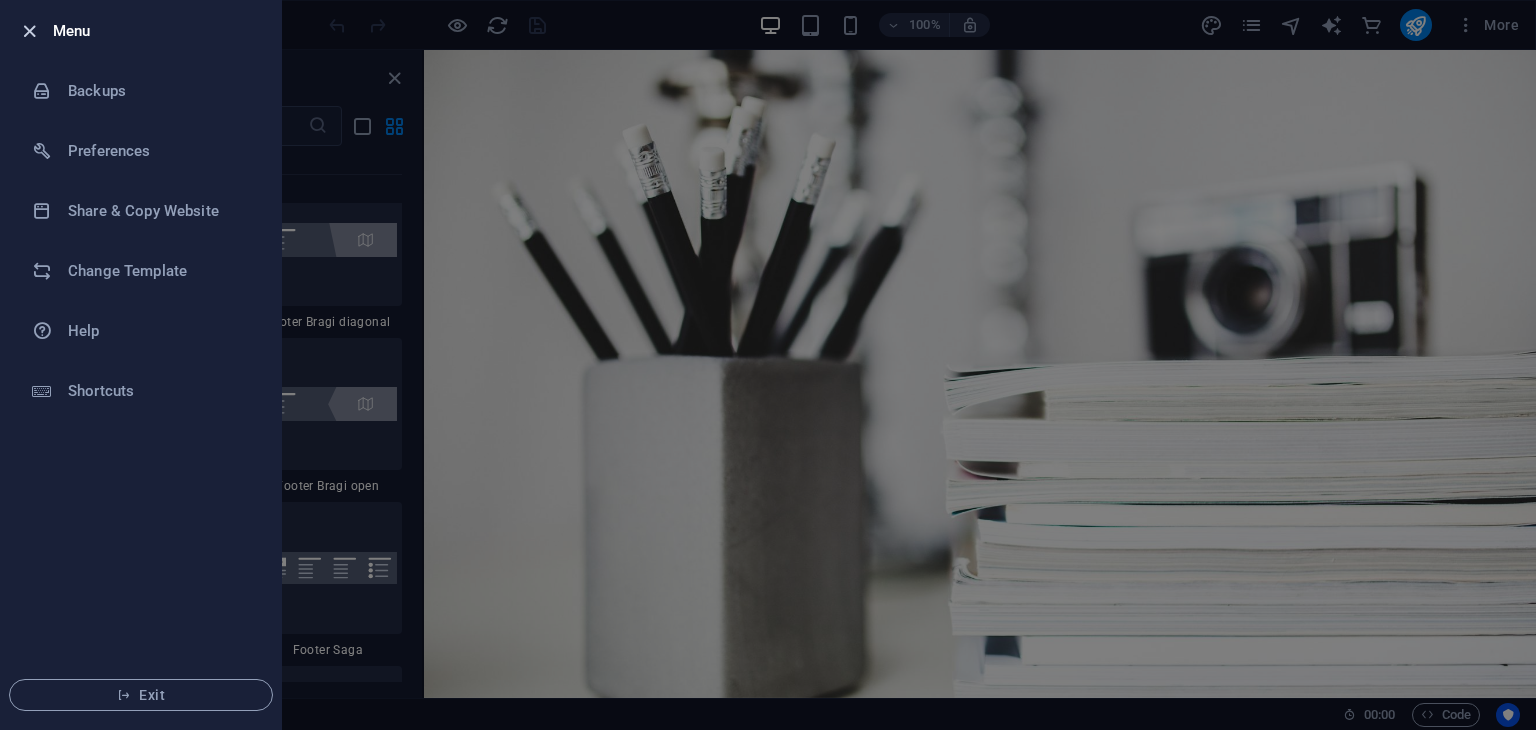 click at bounding box center [29, 31] 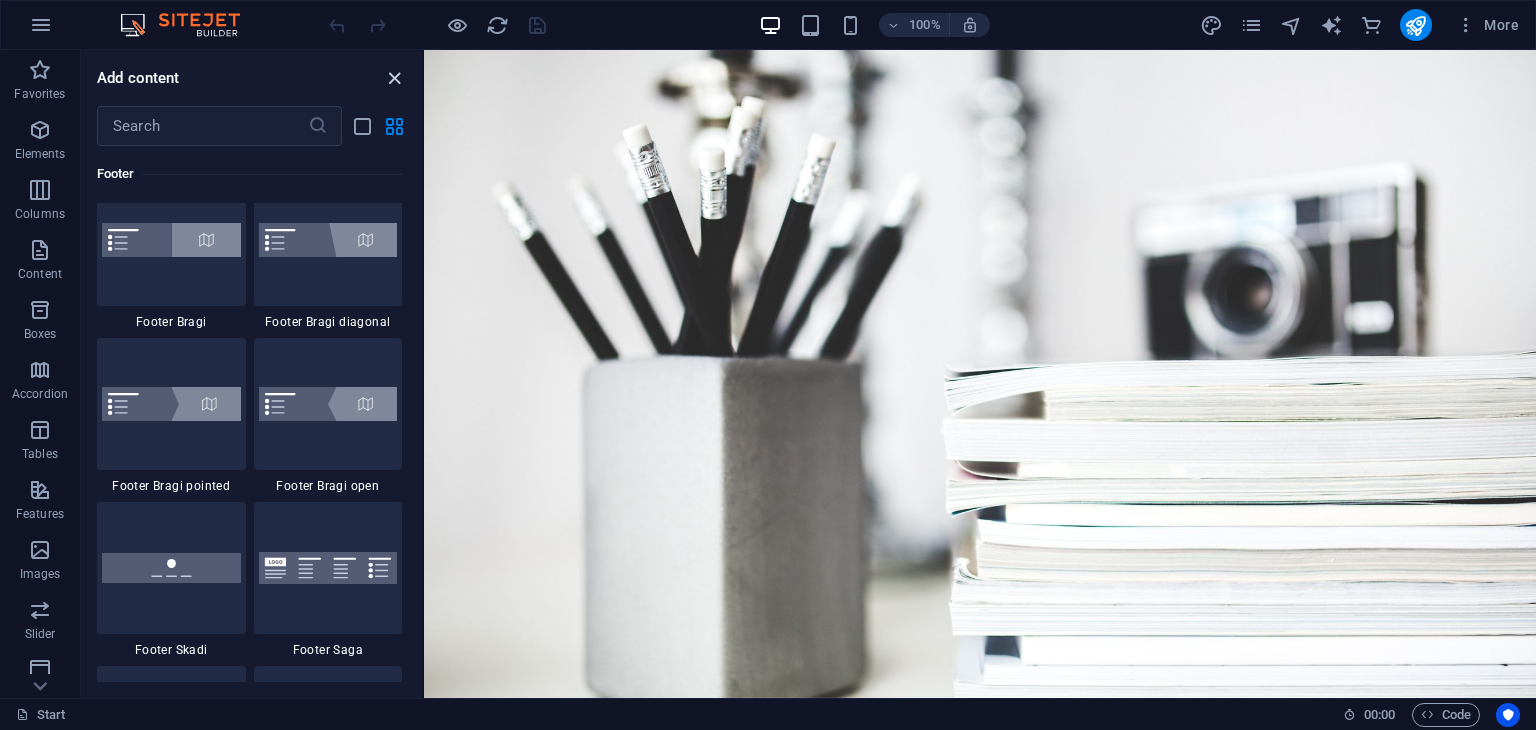 click at bounding box center (394, 78) 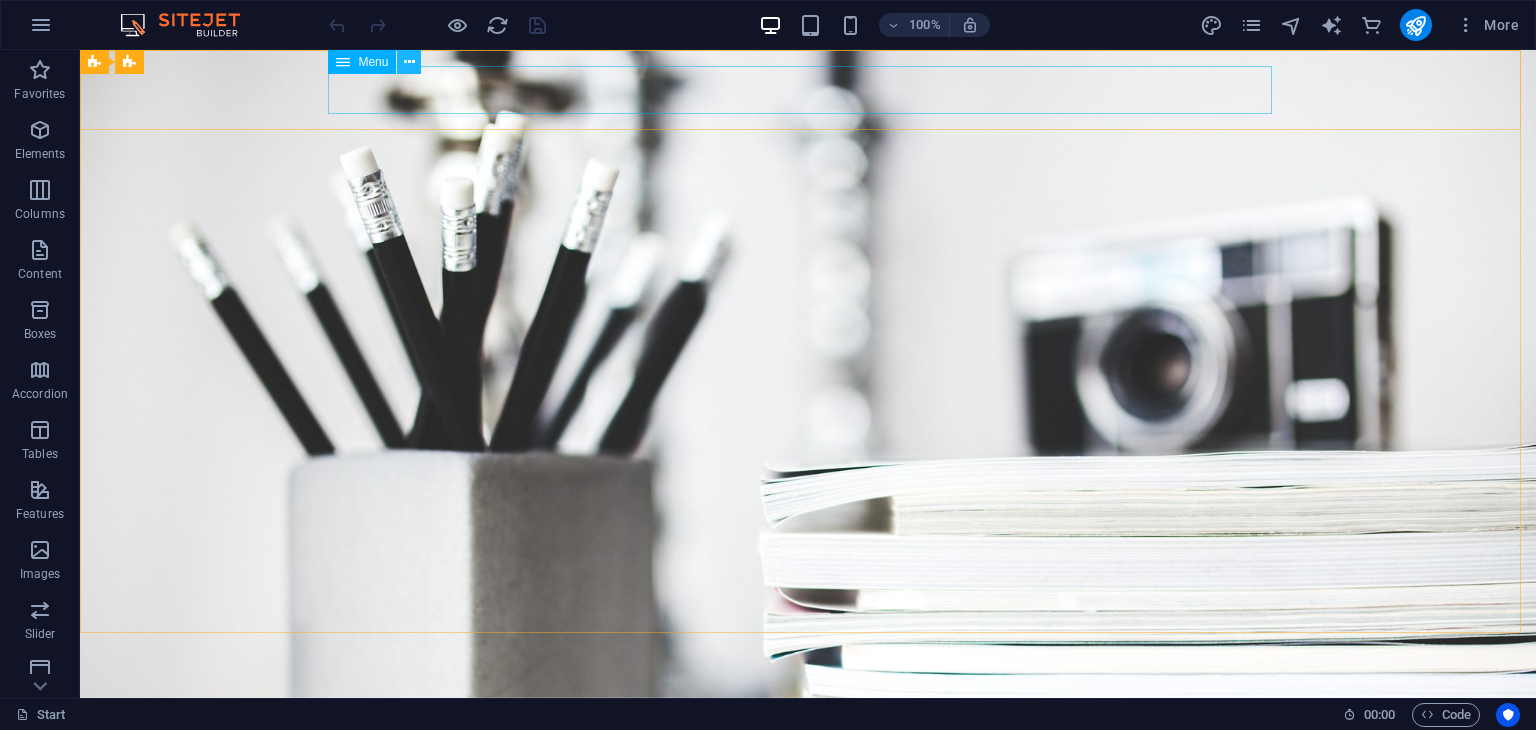 click at bounding box center [409, 62] 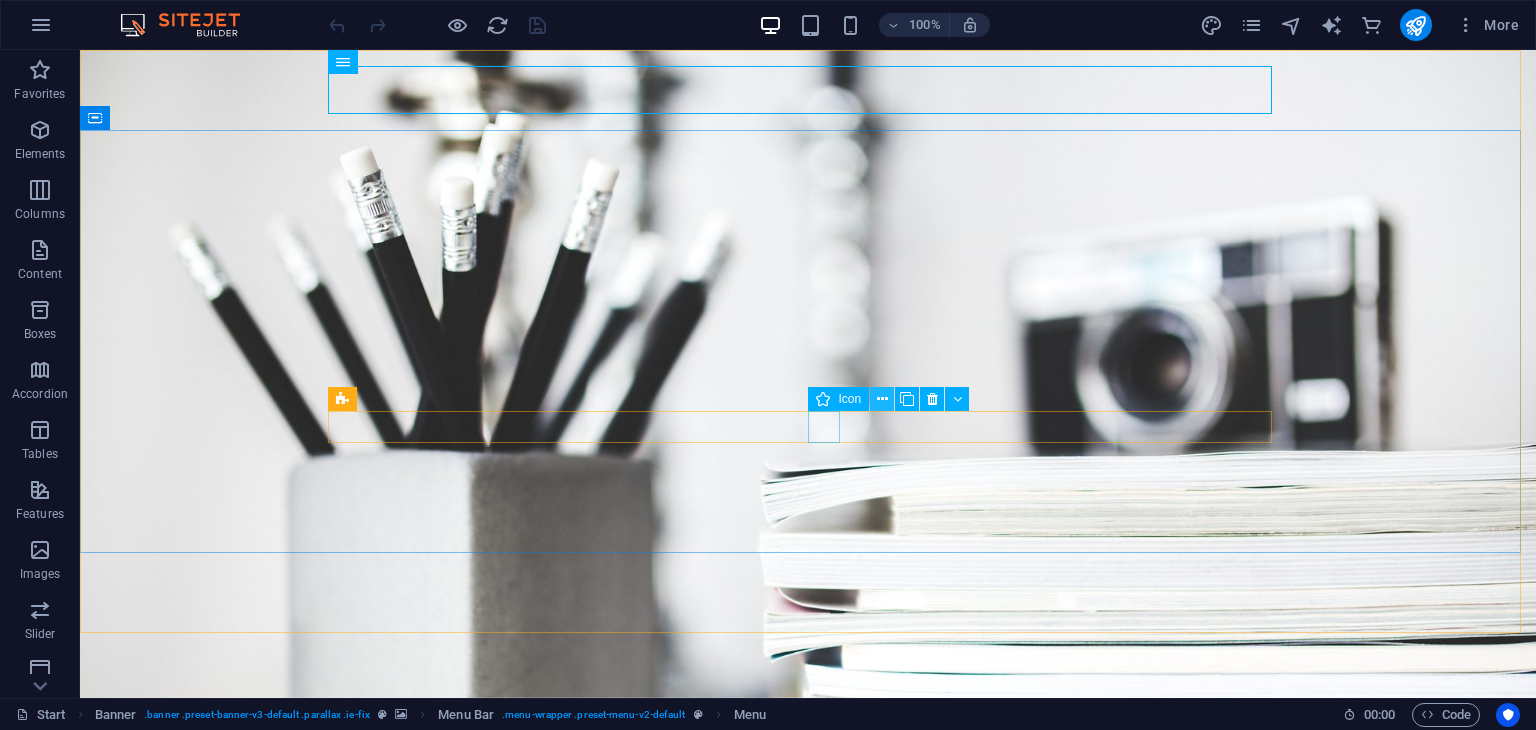 click at bounding box center (882, 399) 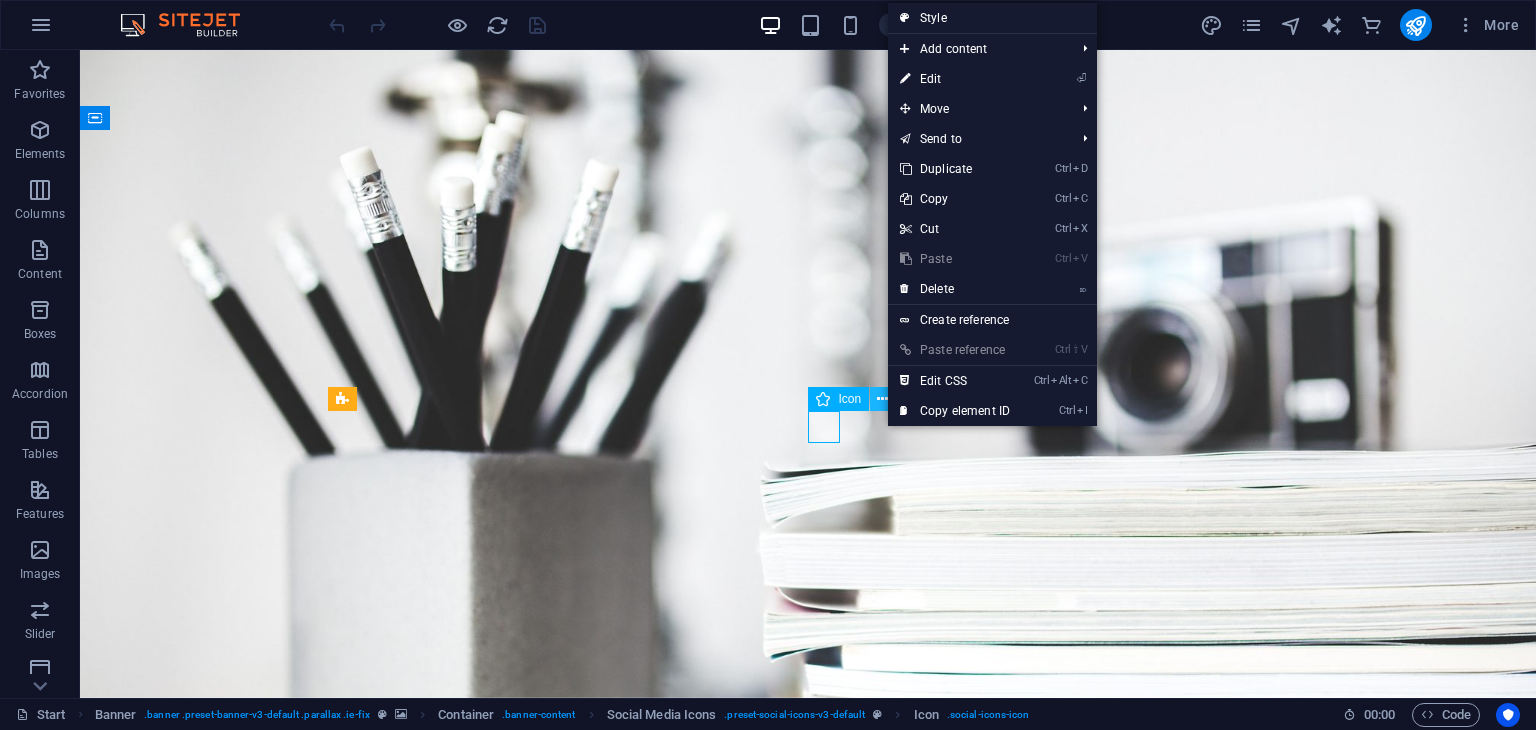 click at bounding box center [882, 399] 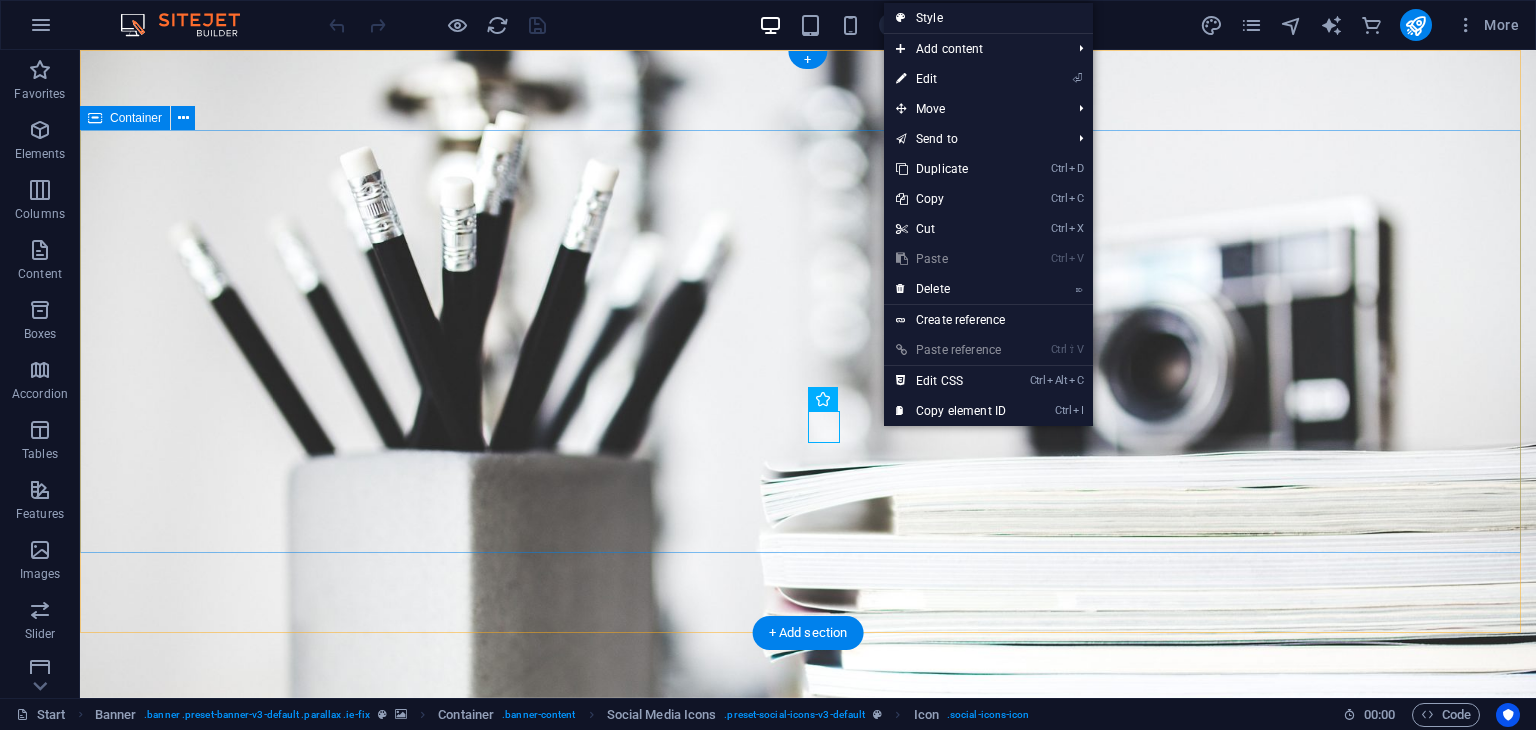 click on "I'm    Webdesigner Developer Photographer" at bounding box center [808, 1019] 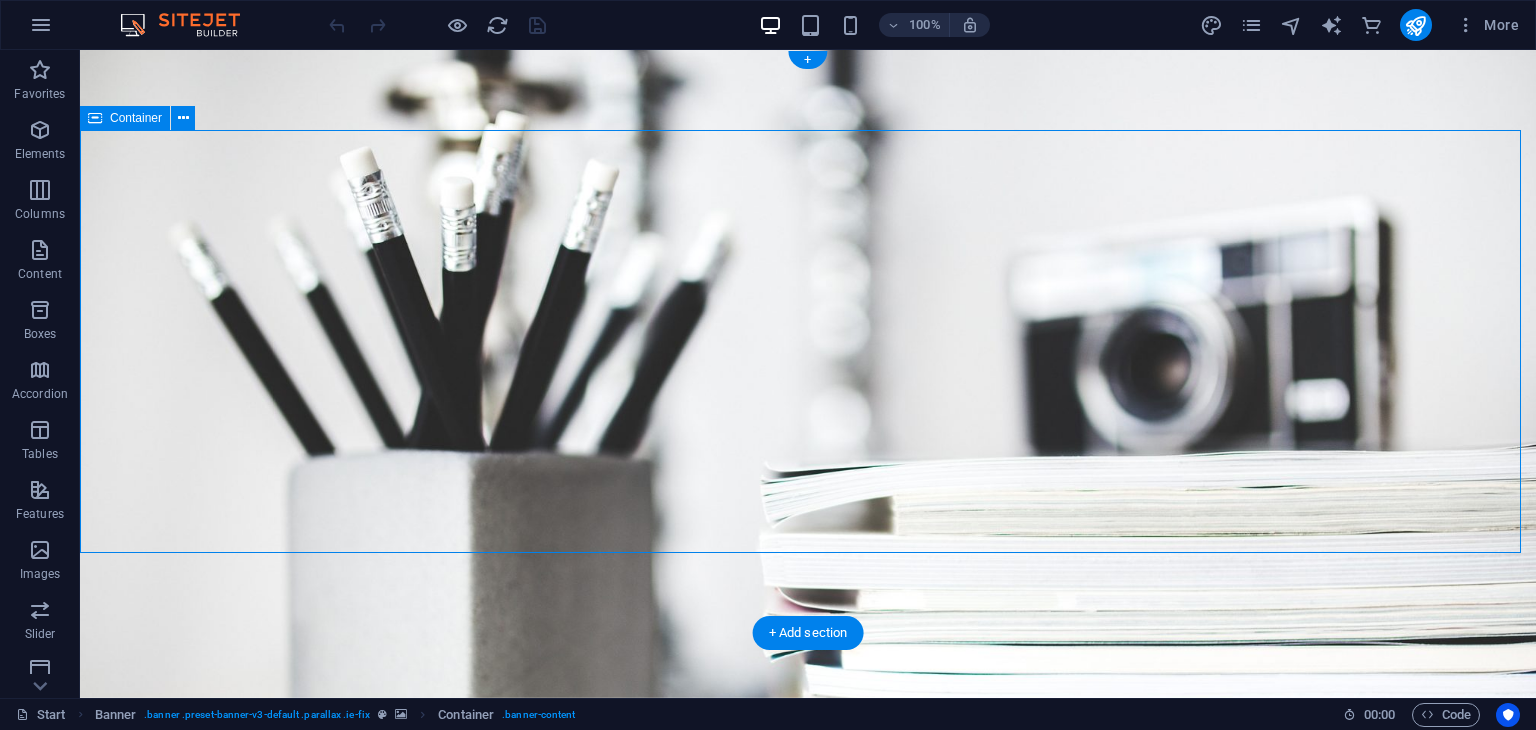 click on "I'm    Webdesigner Developer Photographer" at bounding box center (808, 1019) 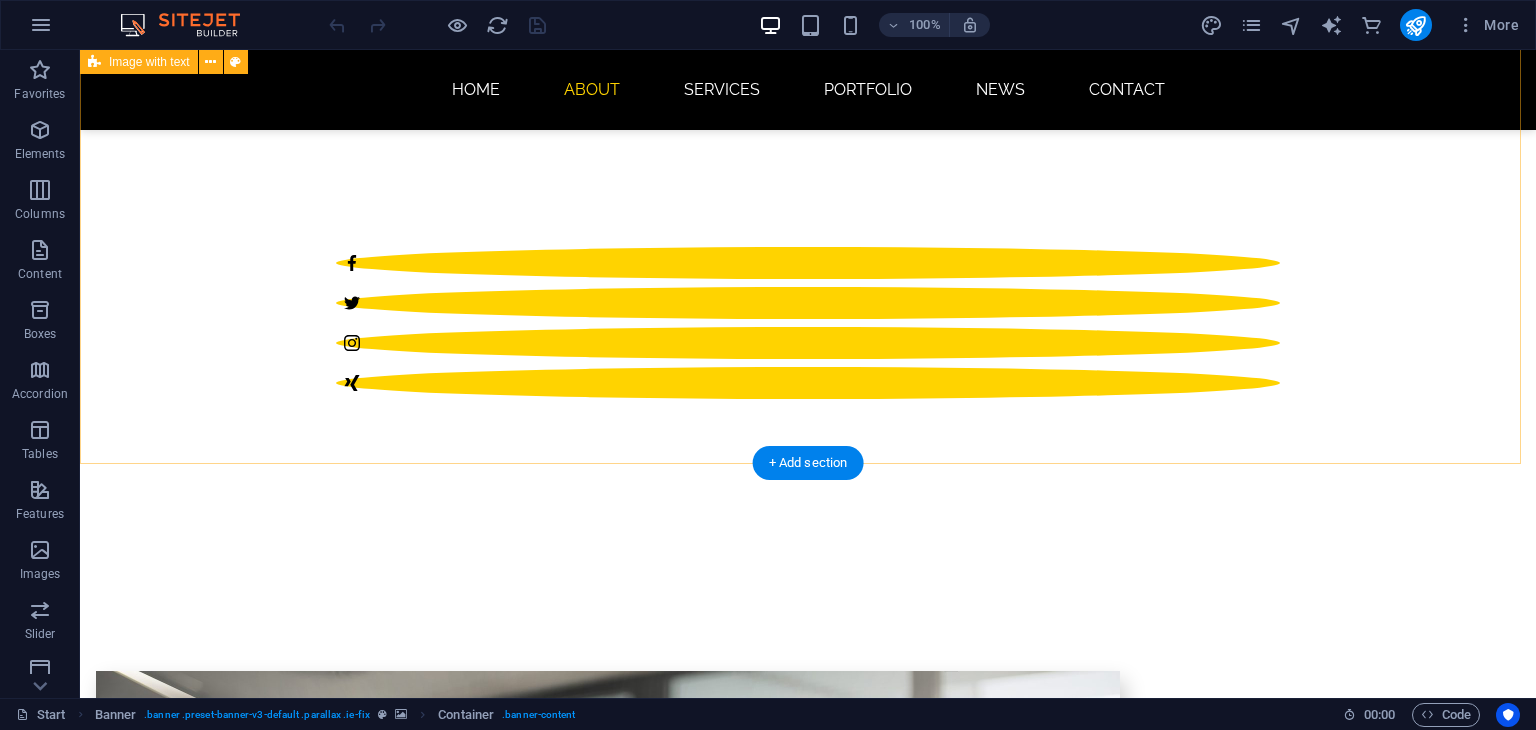 scroll, scrollTop: 488, scrollLeft: 0, axis: vertical 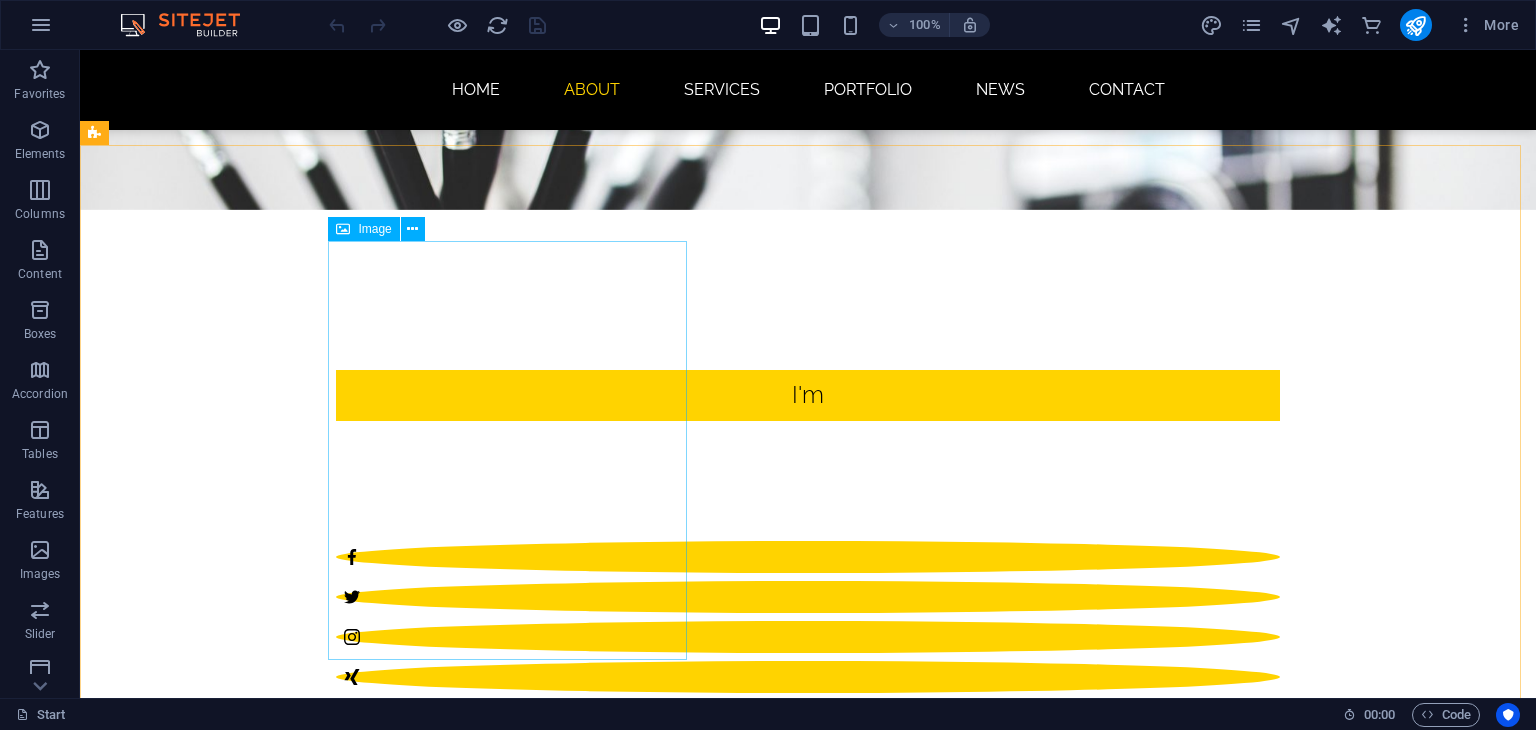 click on "Image" at bounding box center [363, 229] 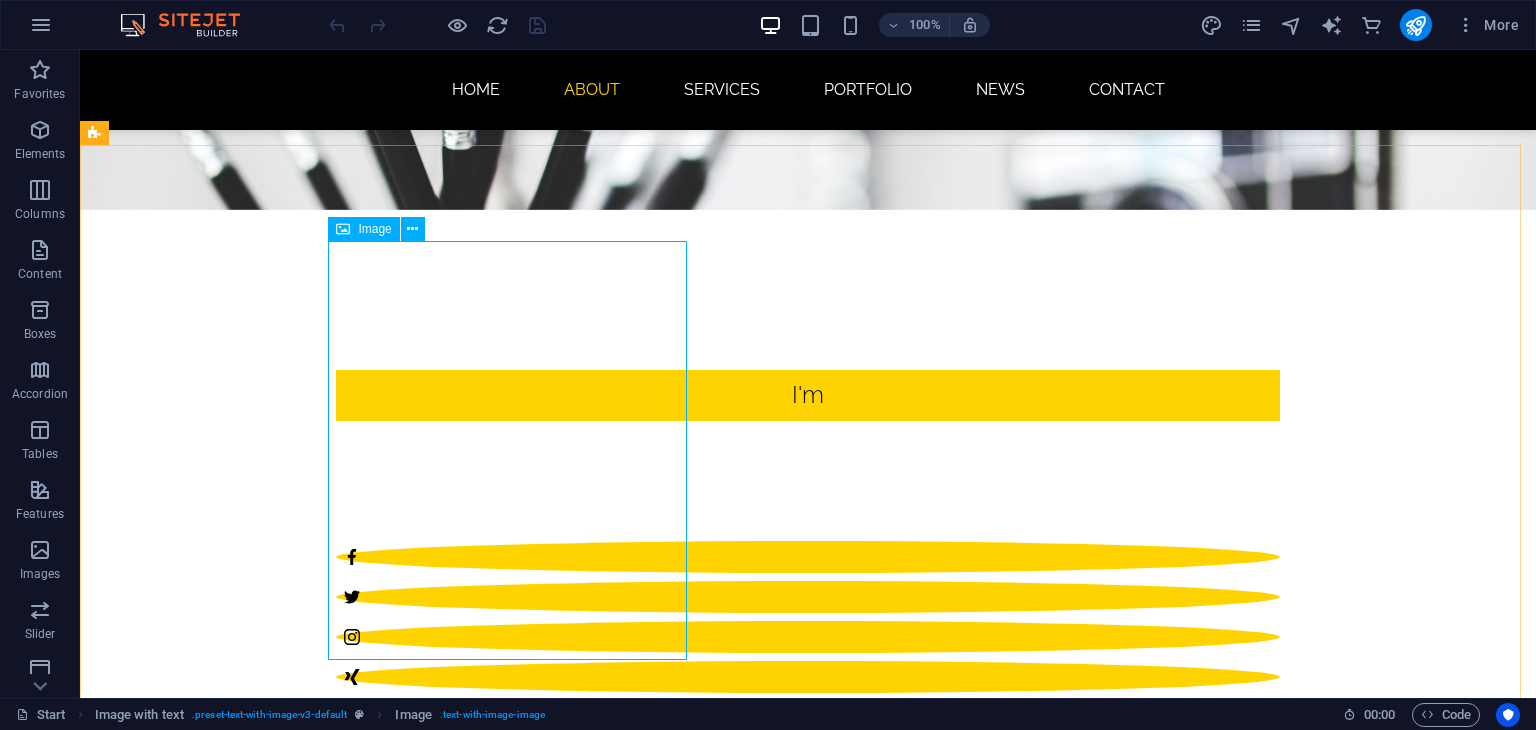 click at bounding box center (343, 229) 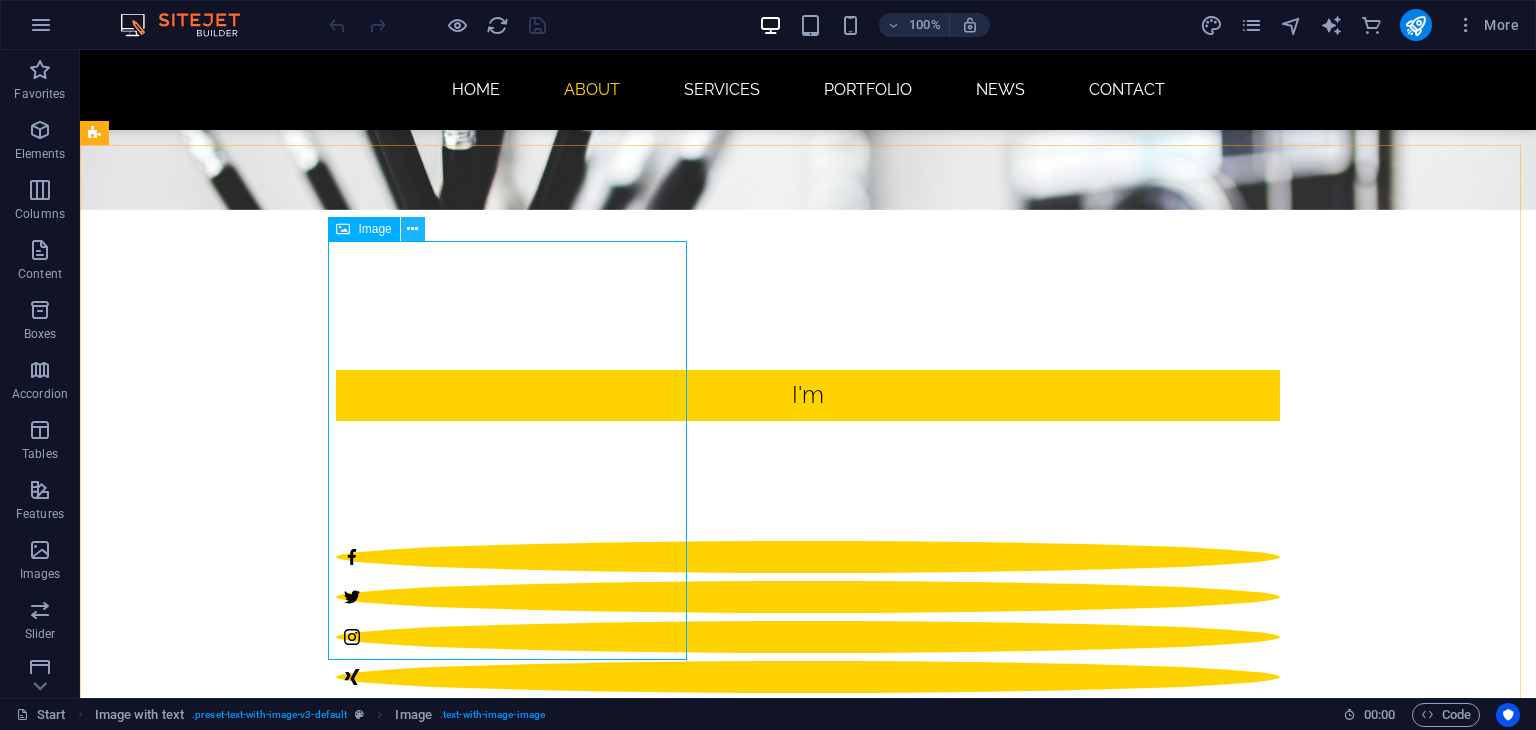 click at bounding box center [413, 229] 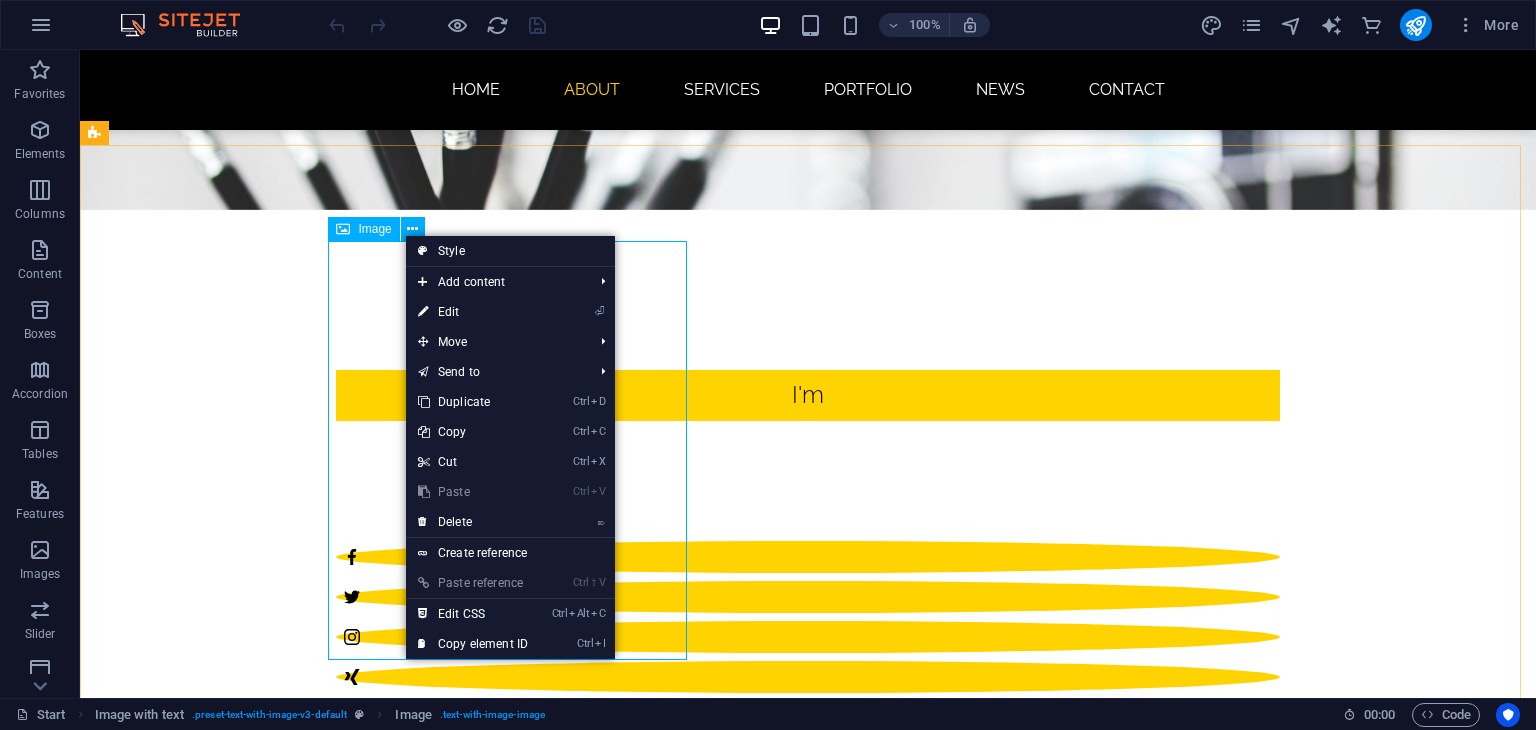 click on "Image" at bounding box center [374, 229] 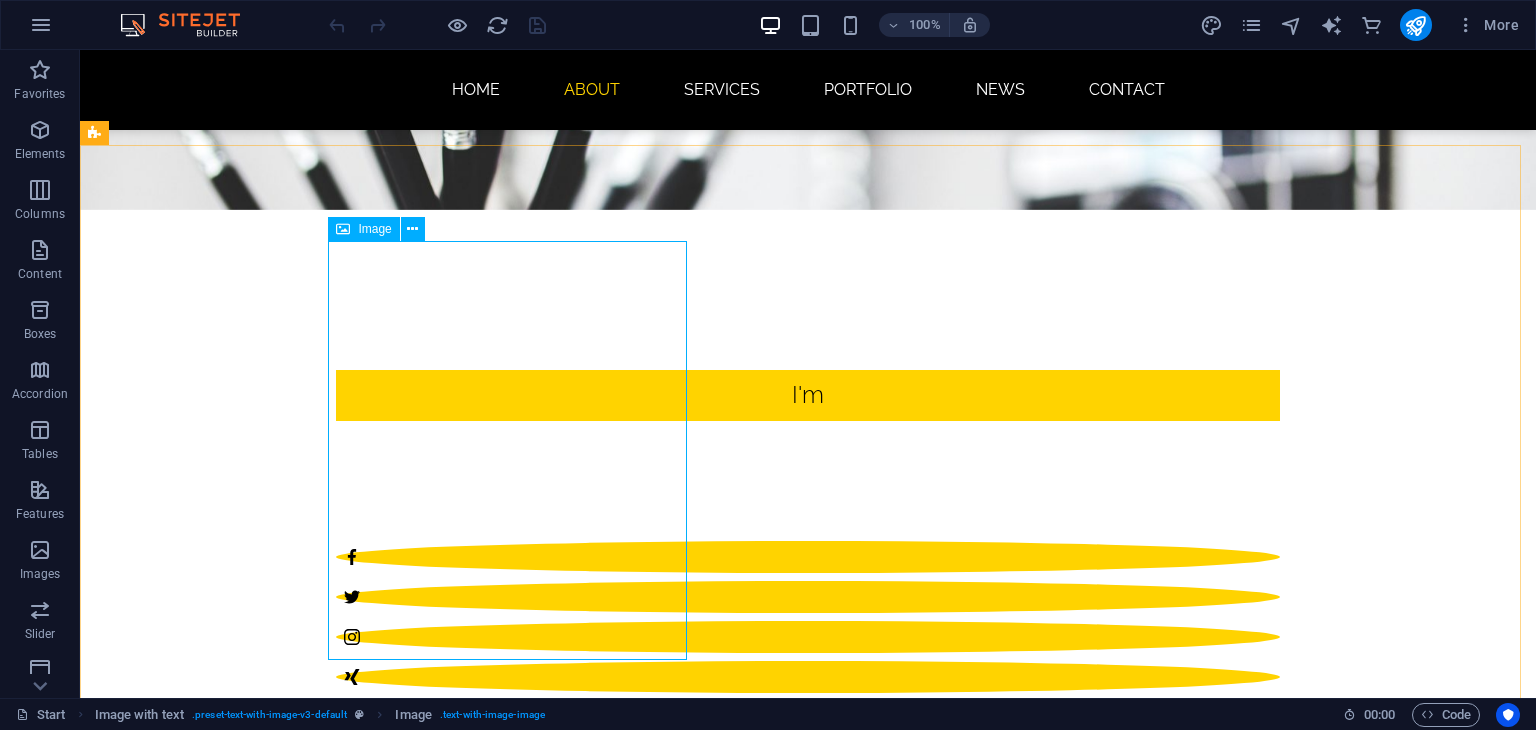 click on "Image" at bounding box center [374, 229] 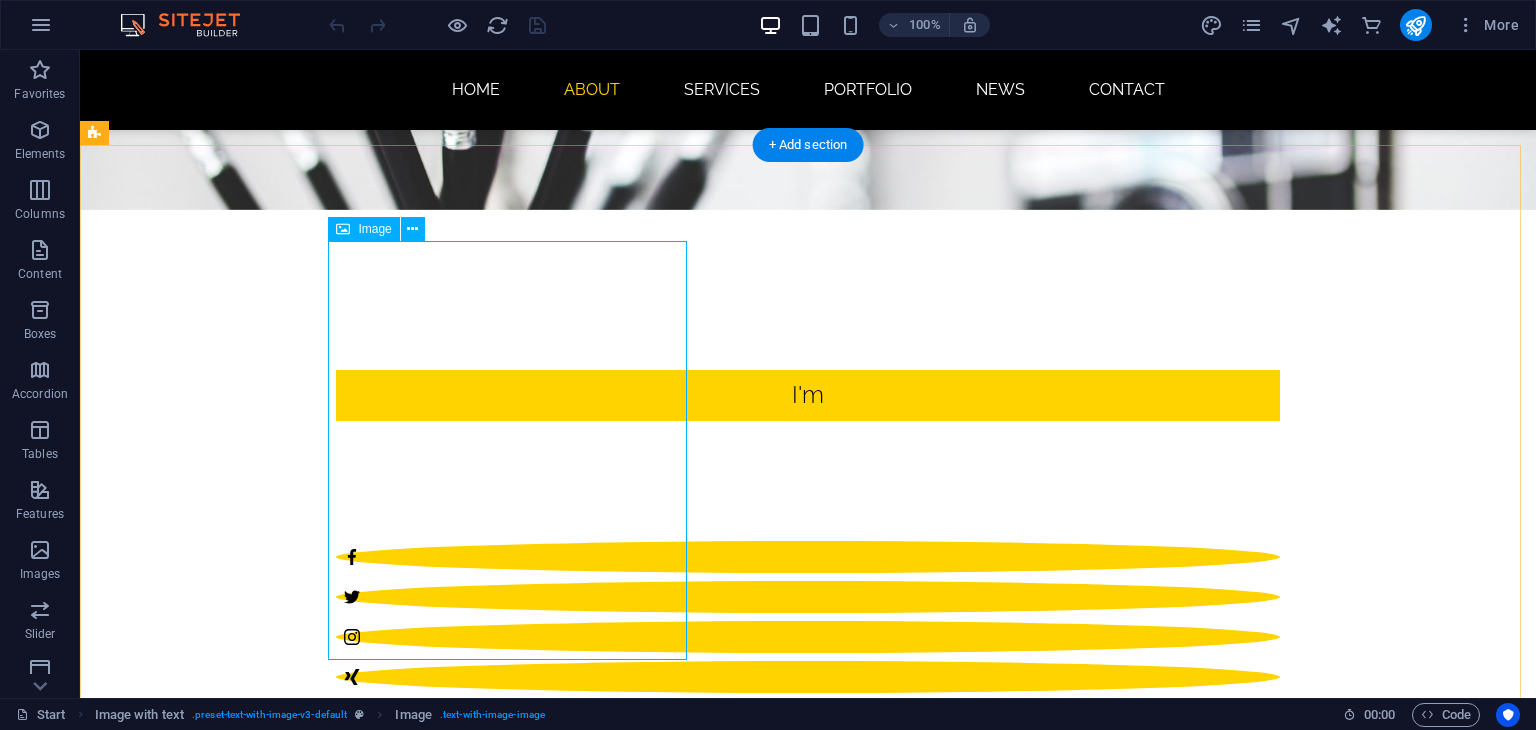 click at bounding box center [568, 1306] 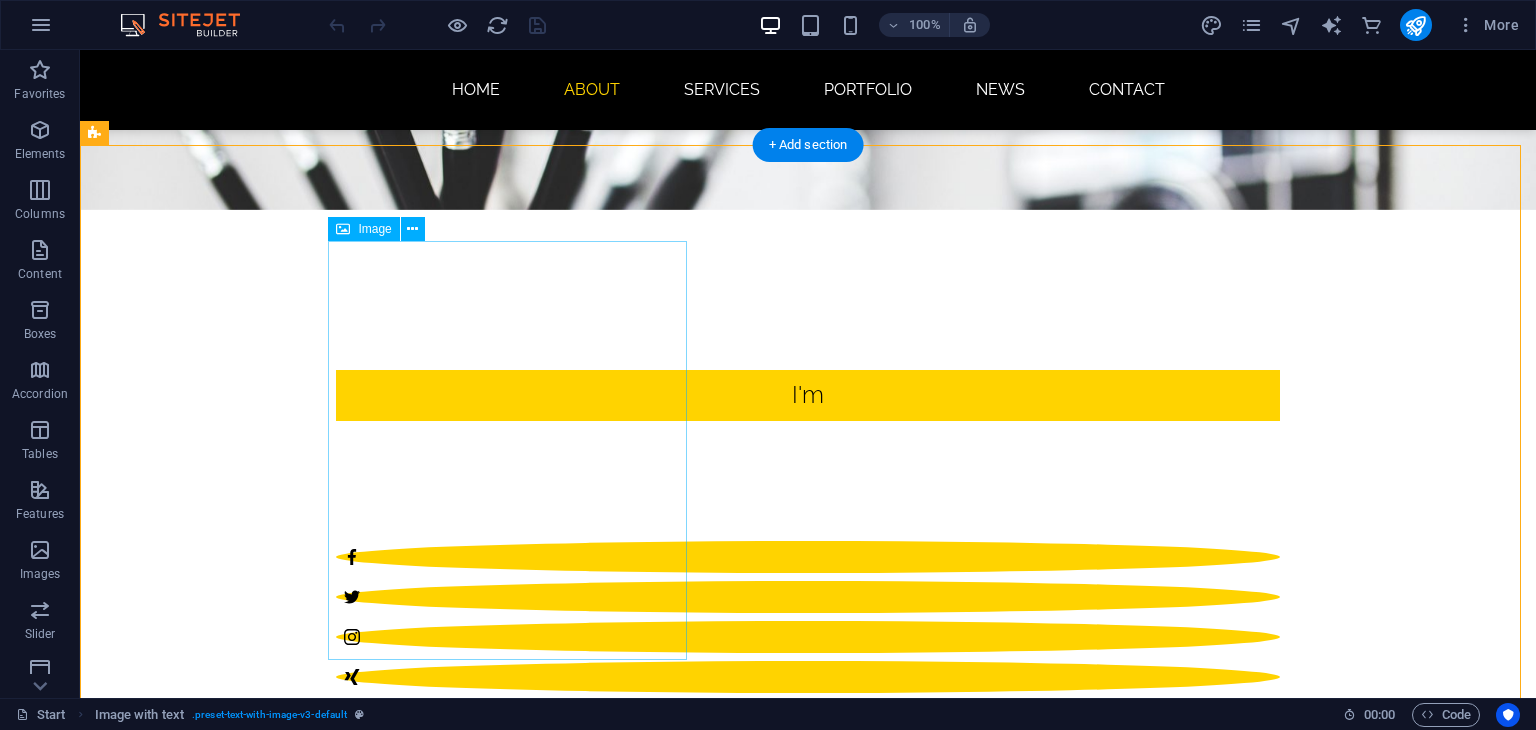 click at bounding box center [568, 1306] 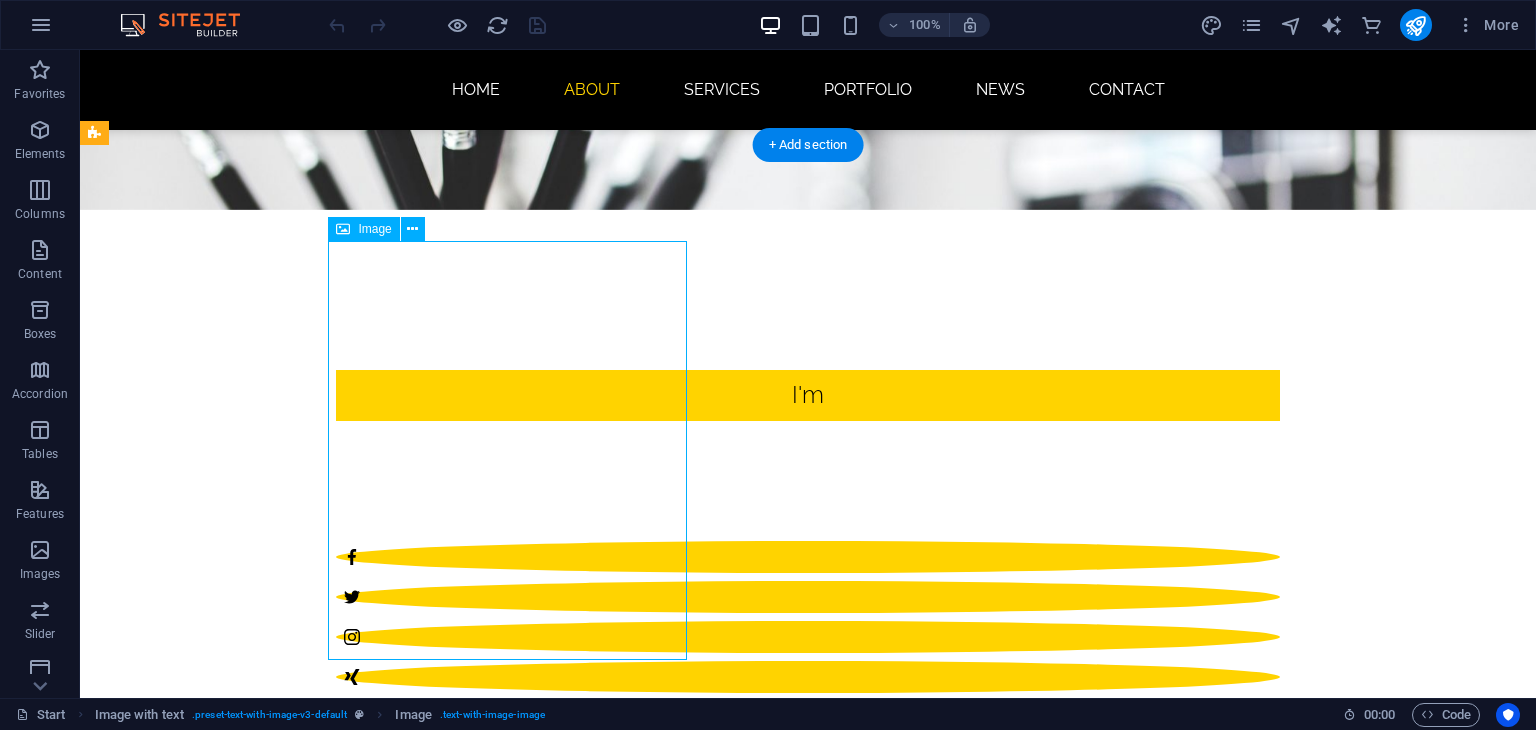 click at bounding box center (568, 1306) 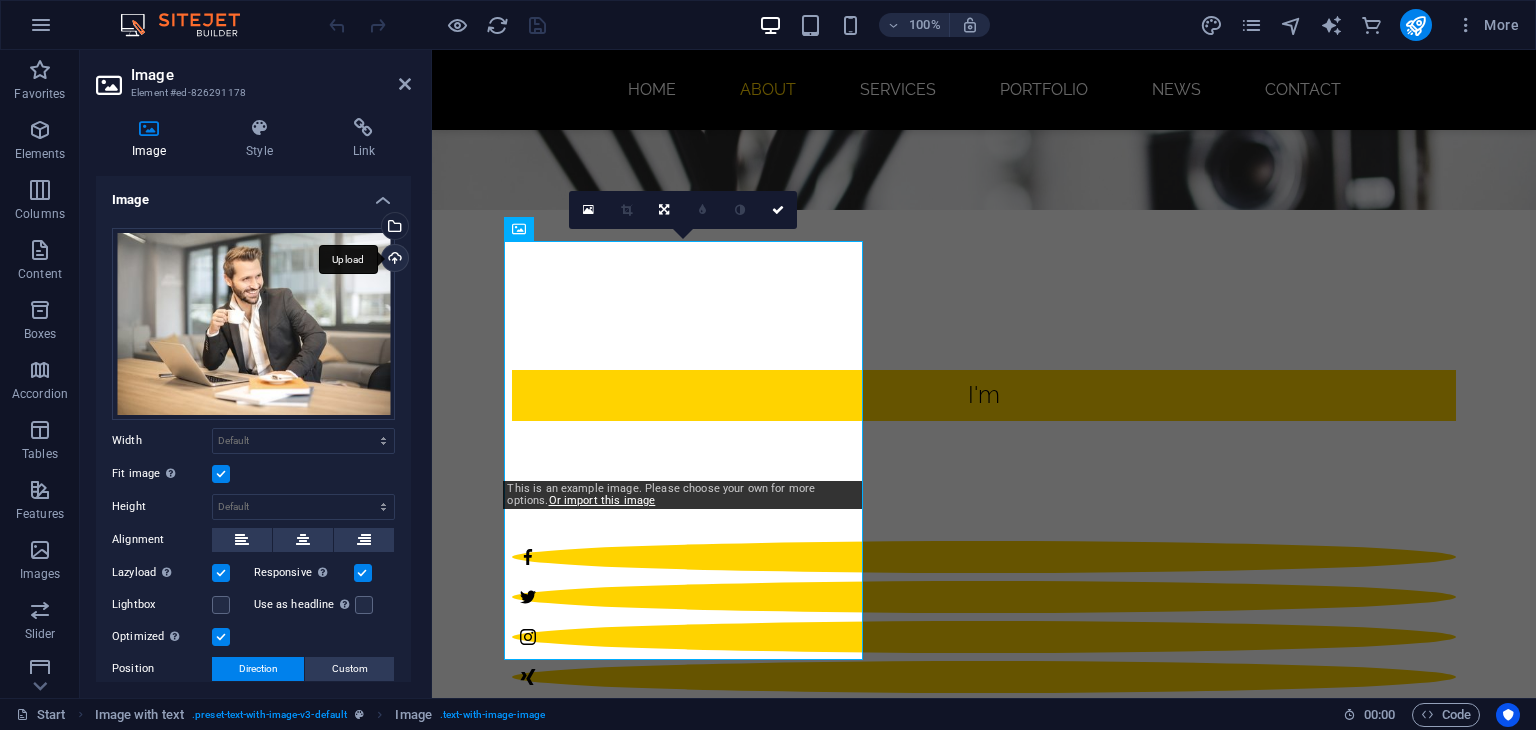click on "Upload" at bounding box center [393, 260] 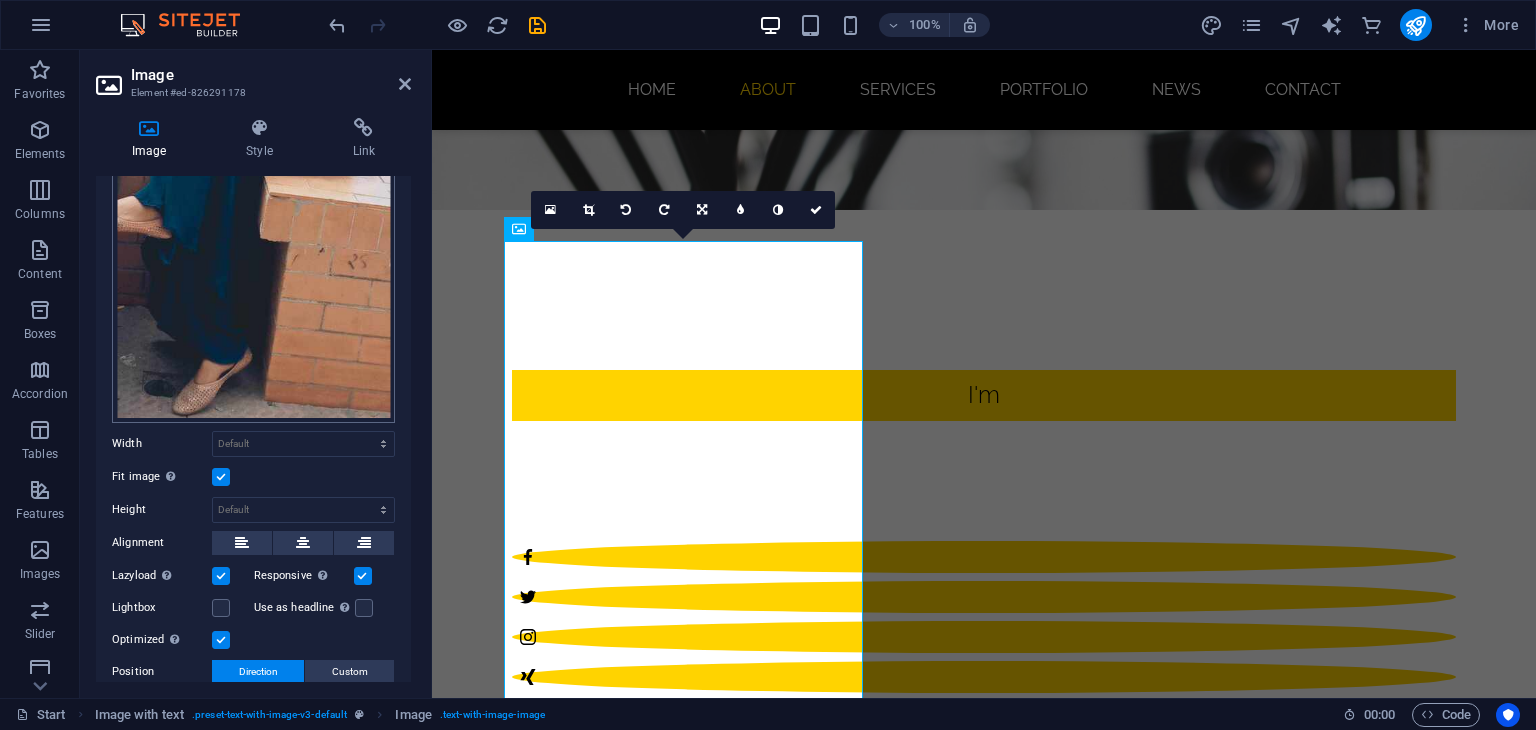 scroll, scrollTop: 514, scrollLeft: 0, axis: vertical 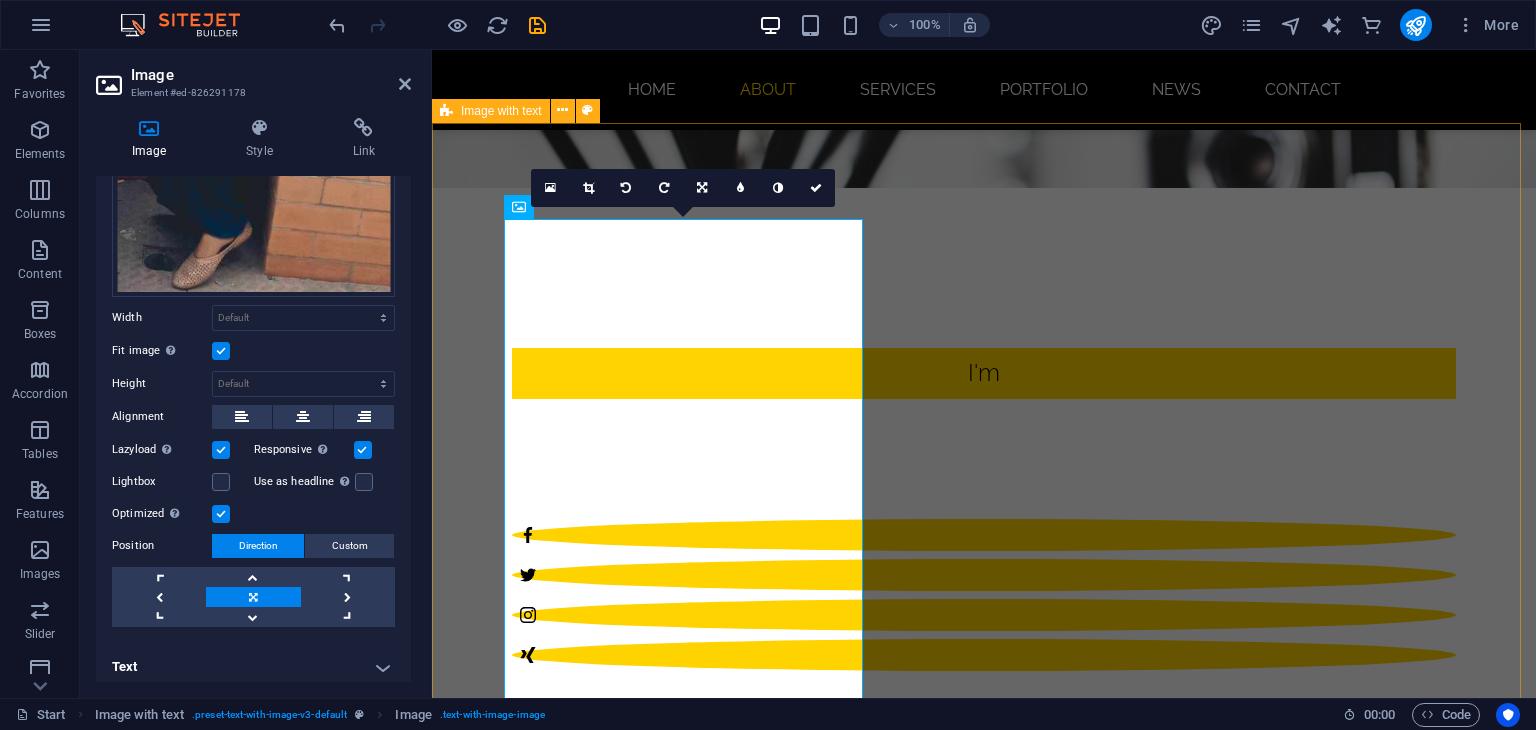 click on "About me Lorem ipsum dolor sit amet, consectetuer adipiscing elit. Aenean commodo ligula eget dolor. Lorem ipsum dolor sit amet, consectetuer adipiscing elit leget dolor. Sitejet 90%
Photoshop 70%
Illustrator 90%
HTML5 & CSS3 85%" at bounding box center [984, 2360] 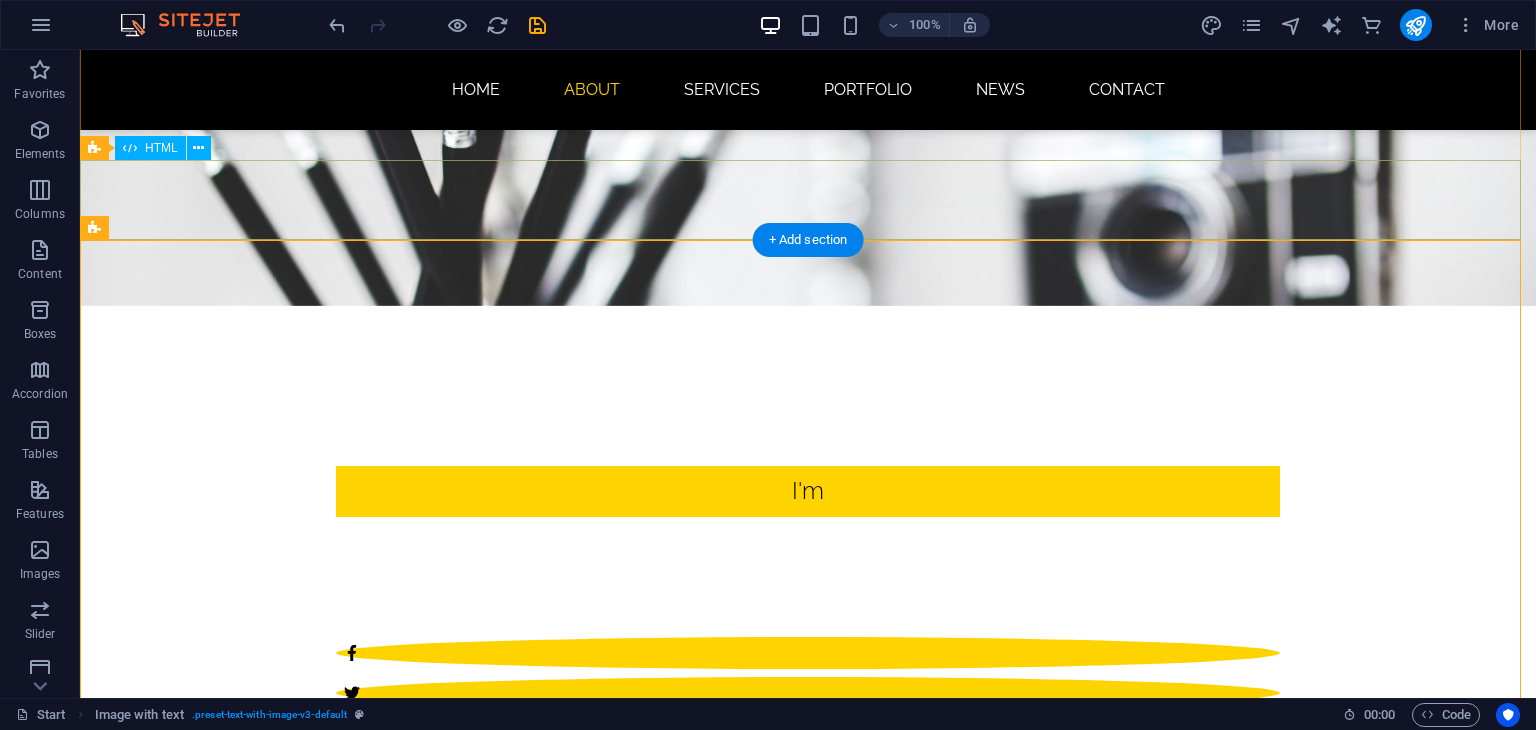 scroll, scrollTop: 604, scrollLeft: 0, axis: vertical 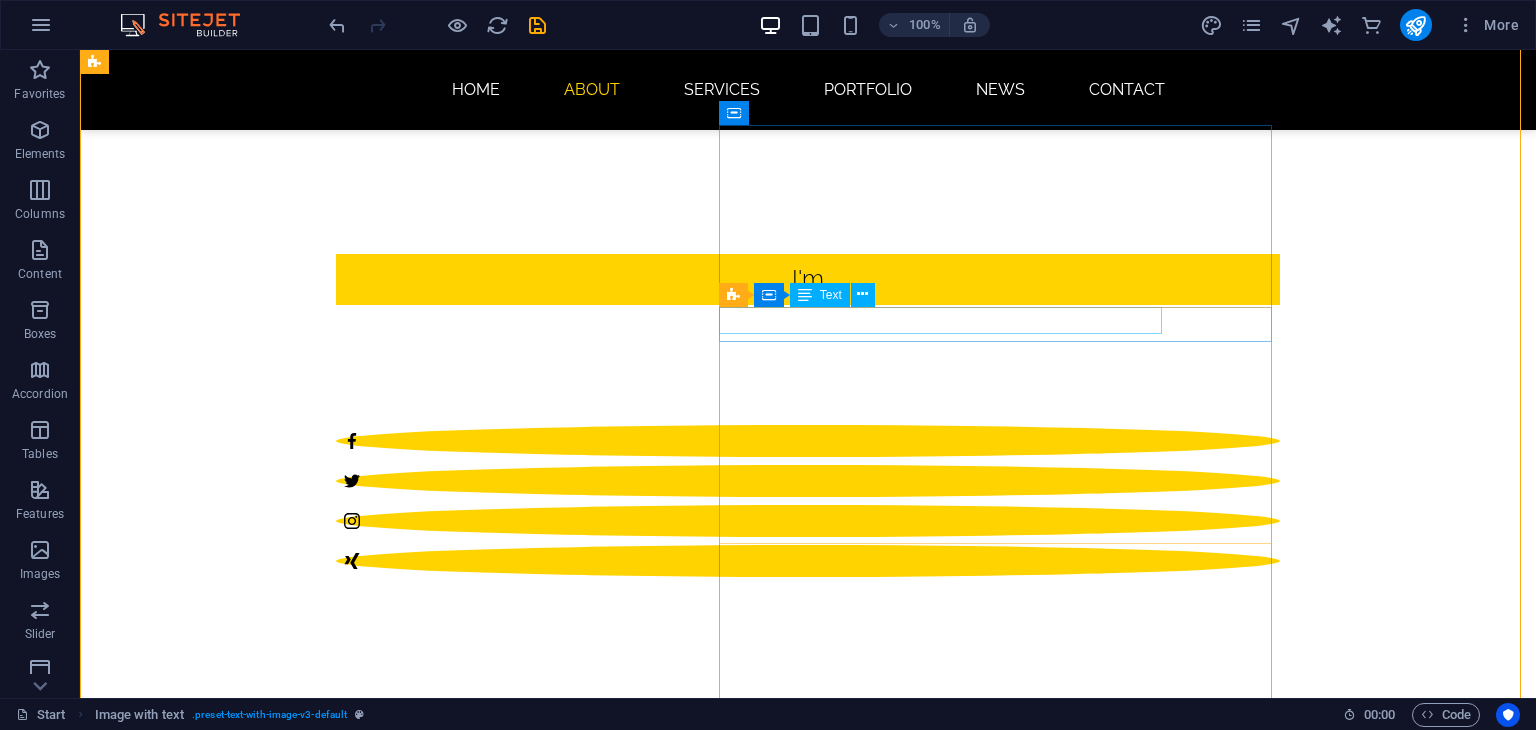 click on "Sitejet" at bounding box center [568, 4090] 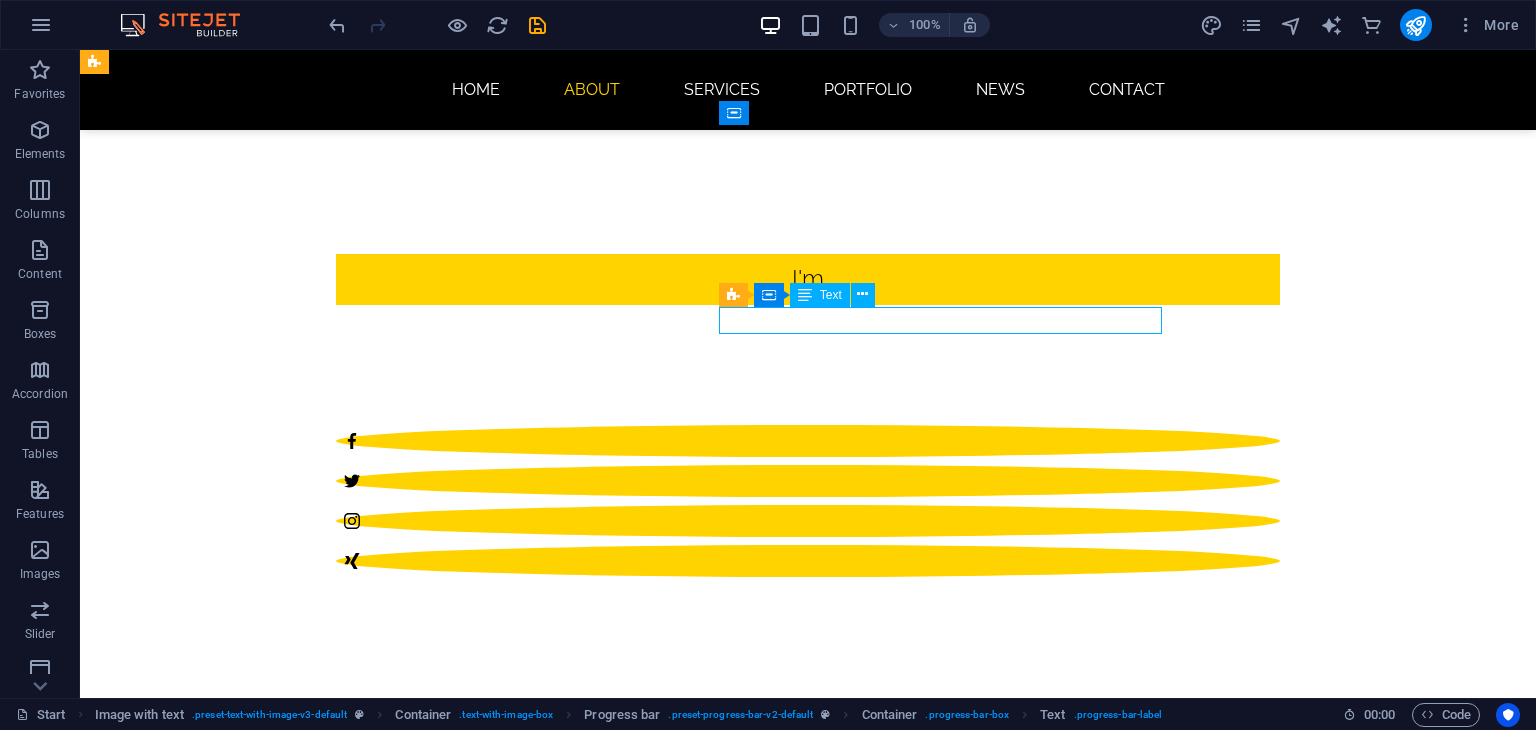 click on "Sitejet" at bounding box center (568, 4090) 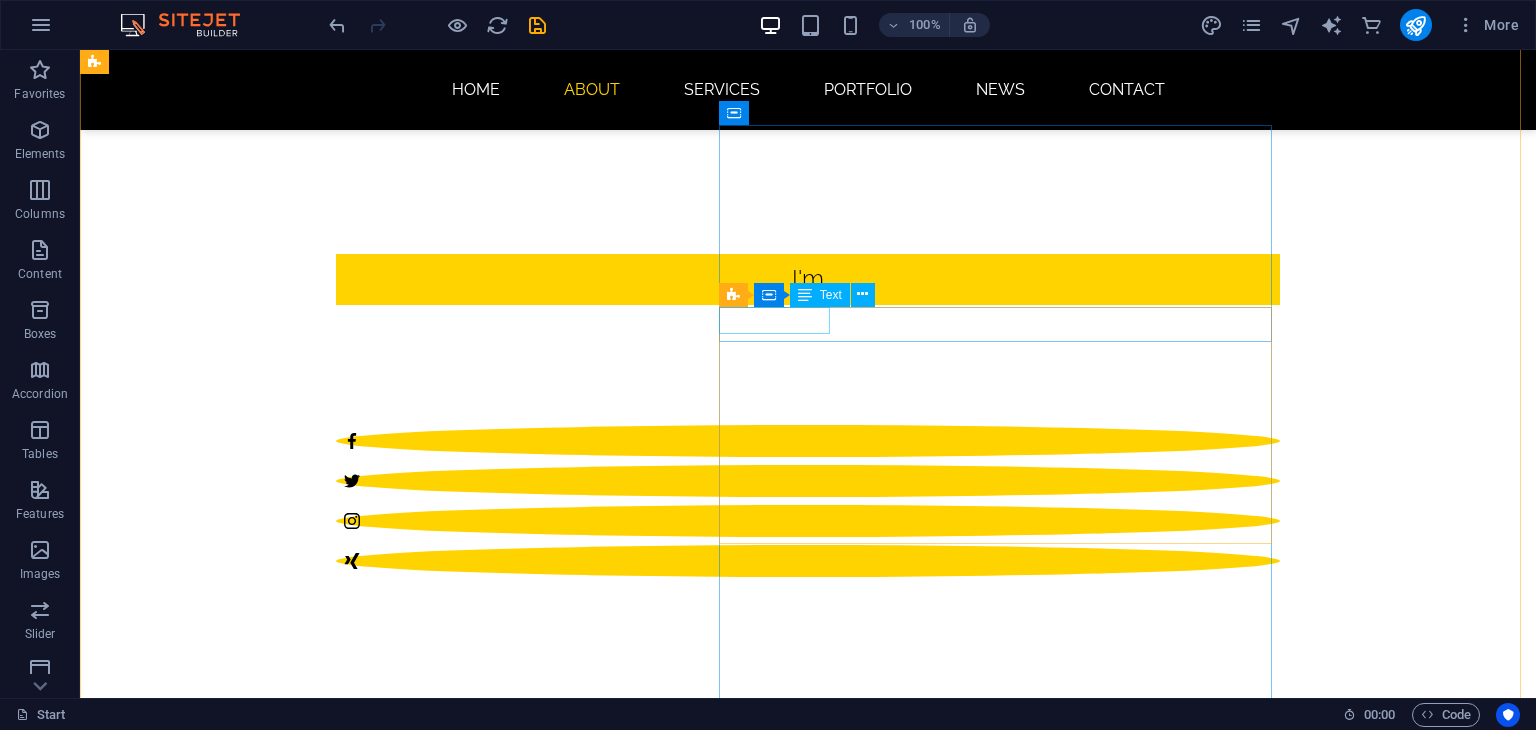 click on "90%" at bounding box center [568, 4090] 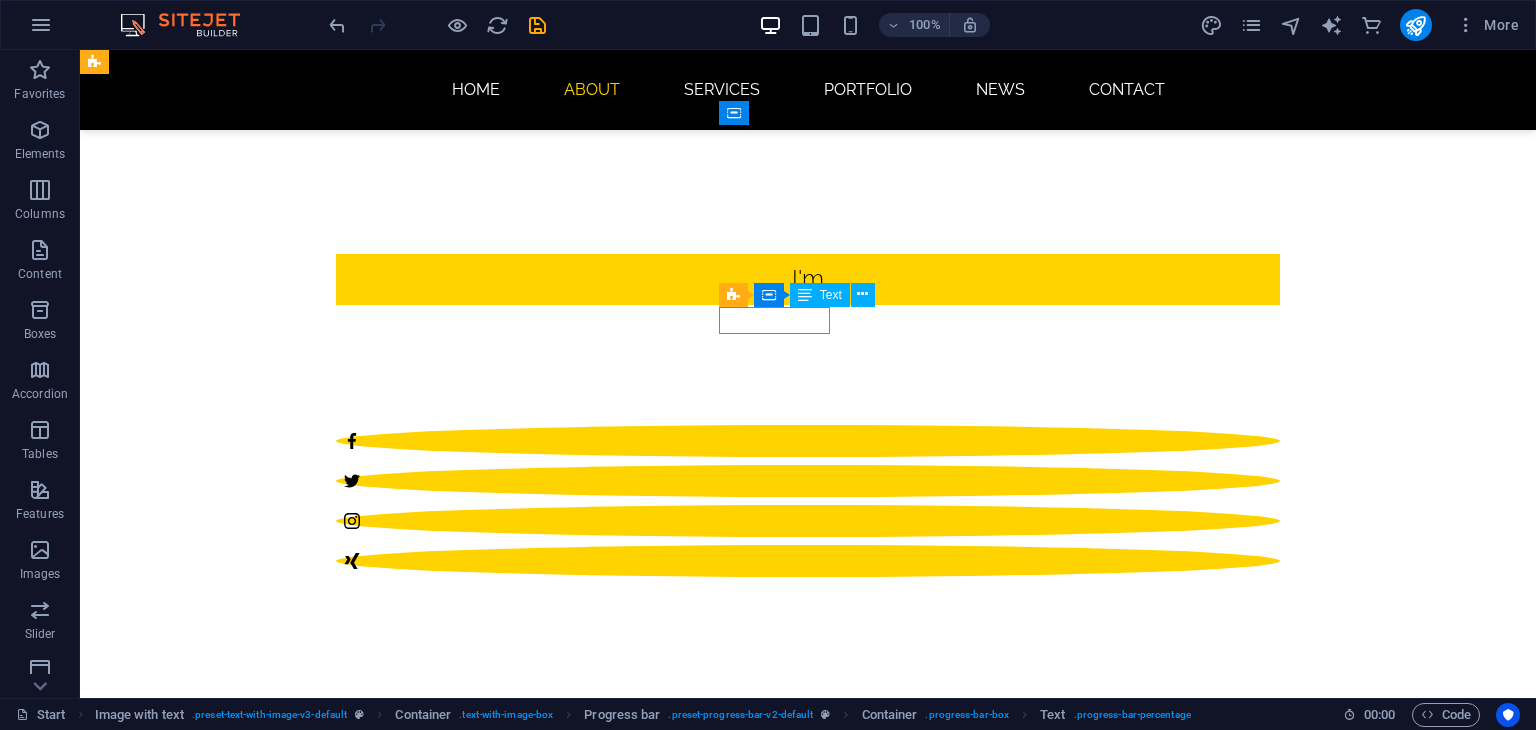 click on "90%" at bounding box center (568, 4090) 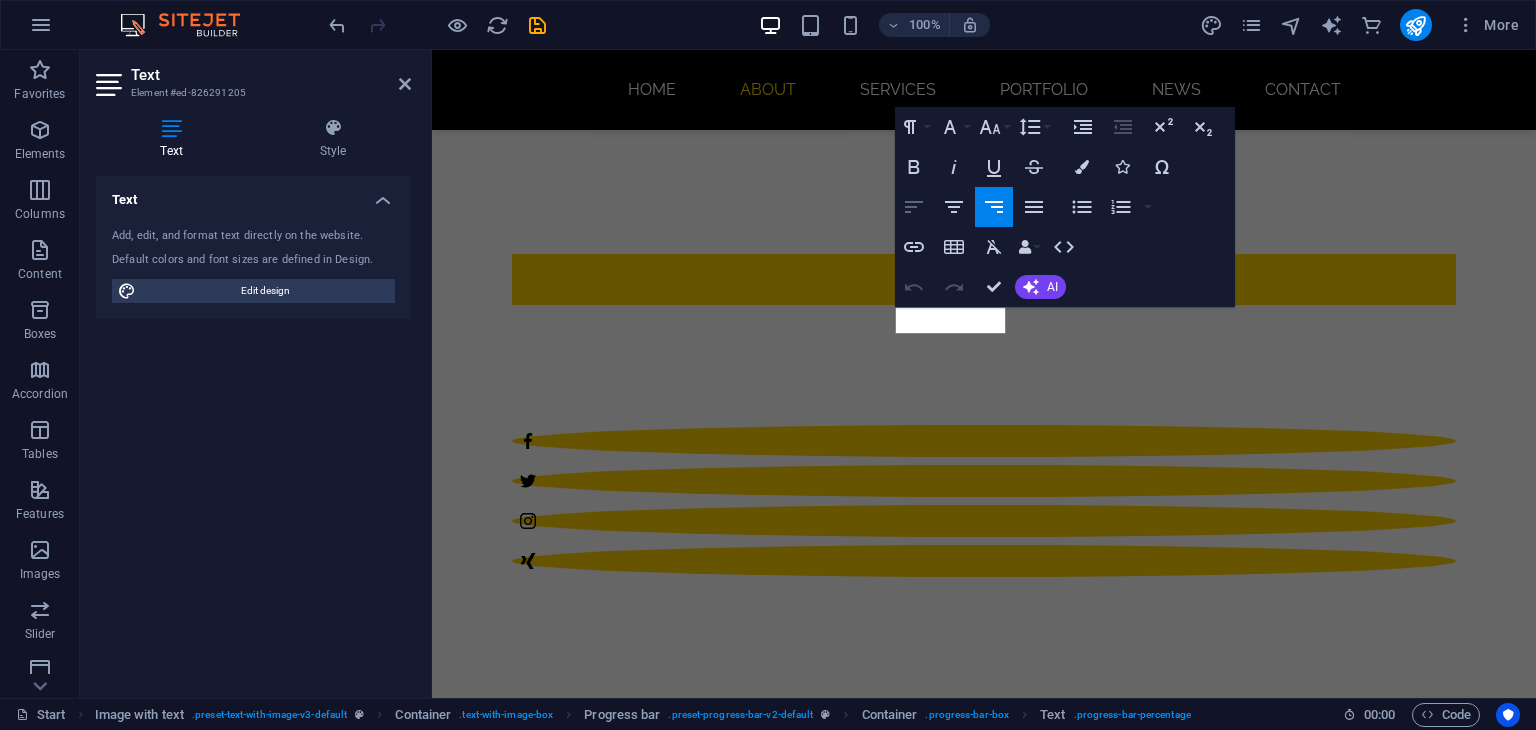 click 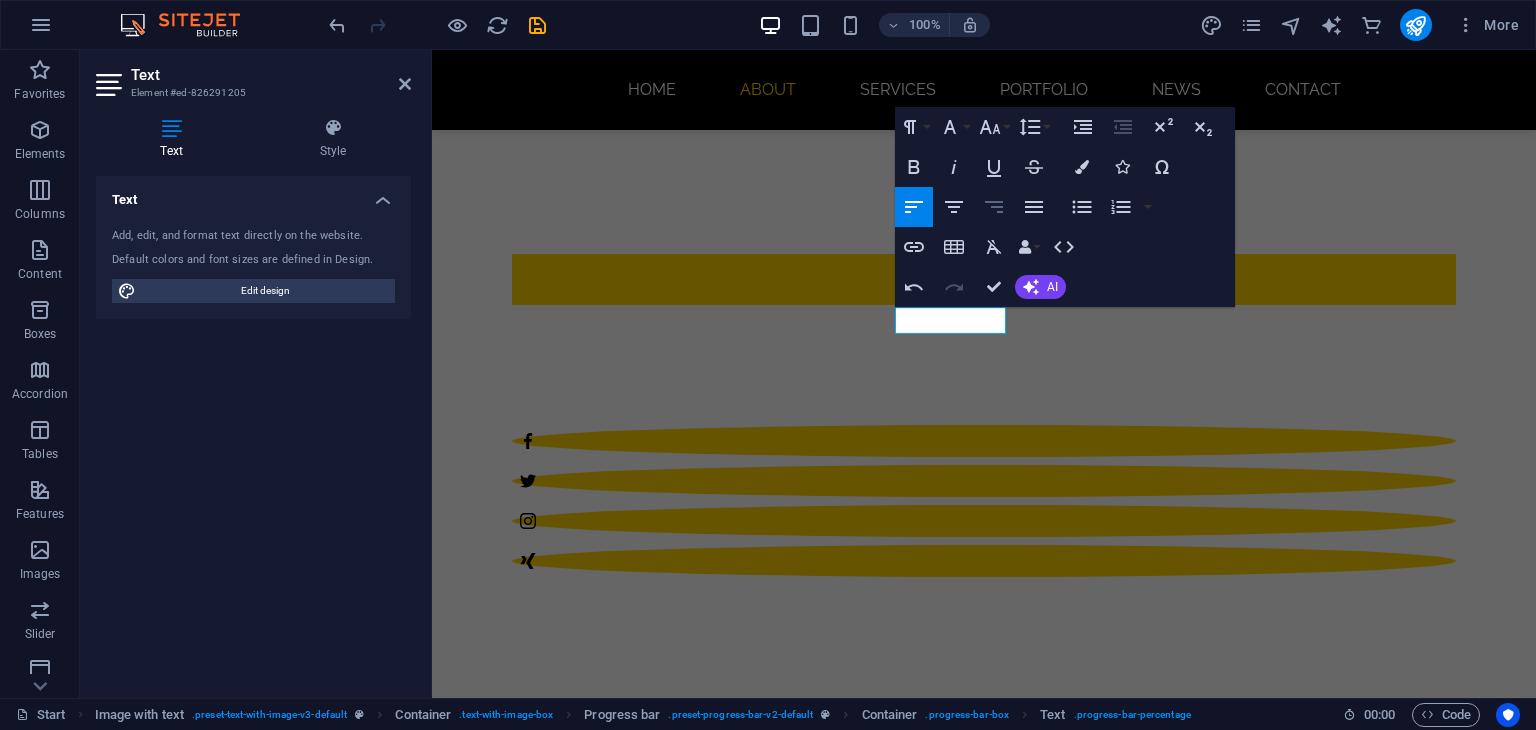 click 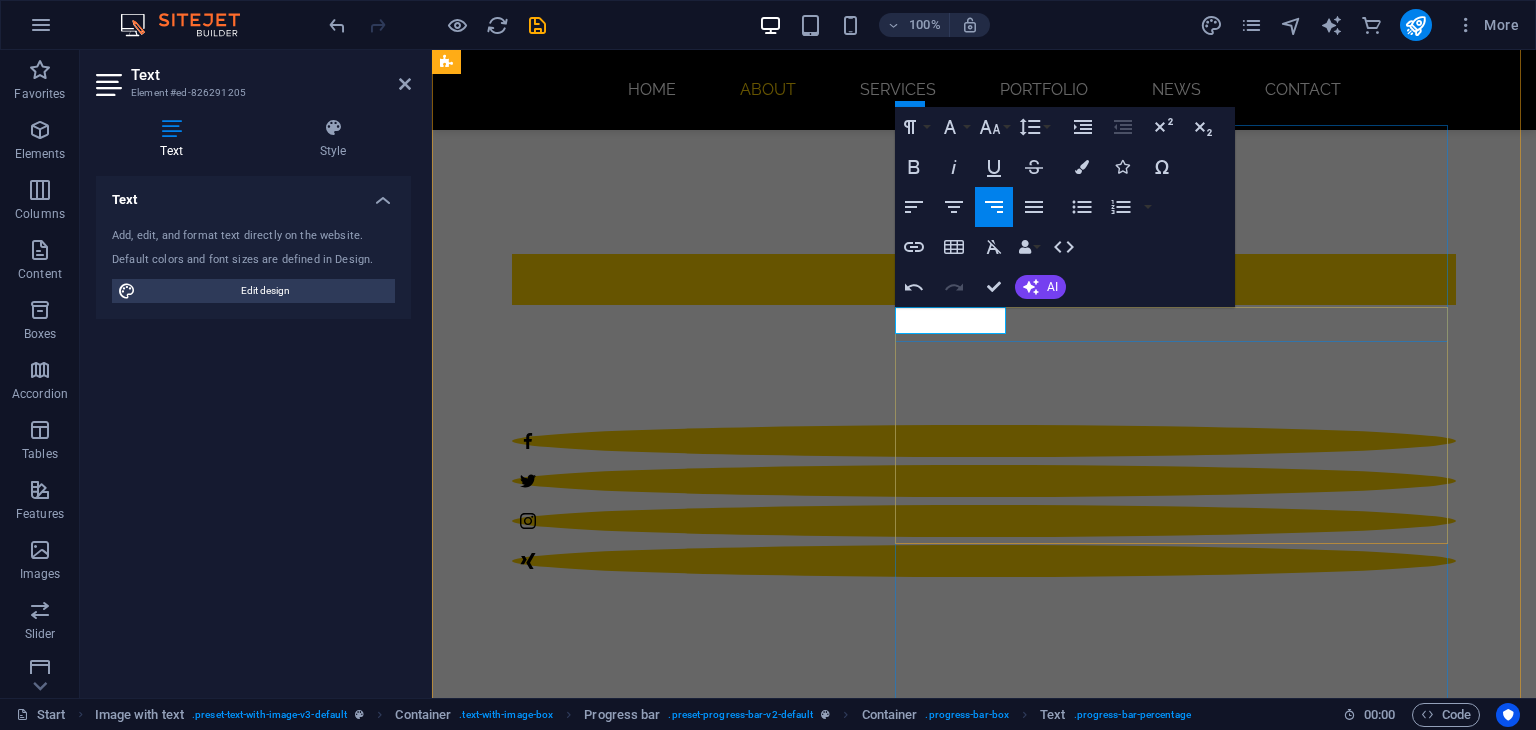 click on "90%" at bounding box center [920, 3351] 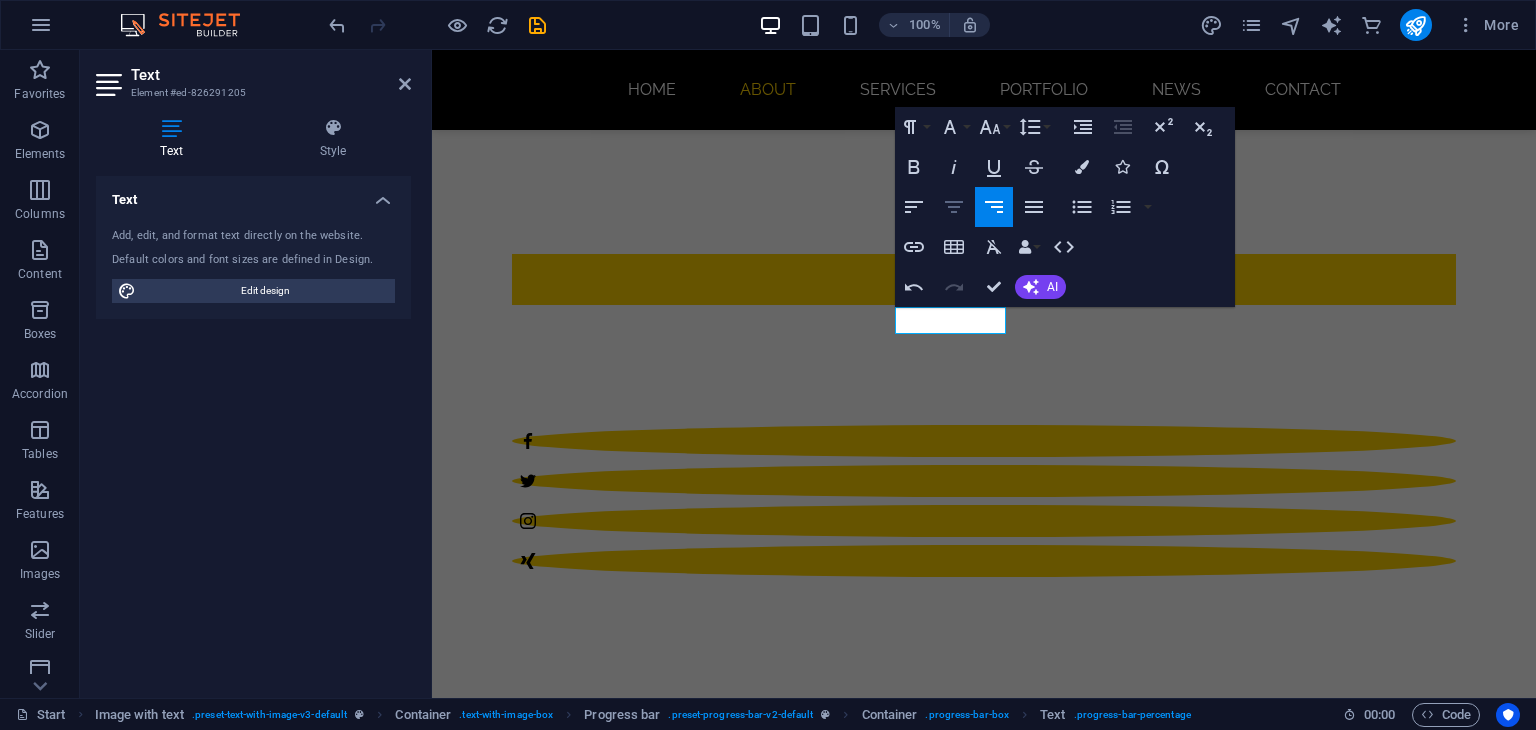 click 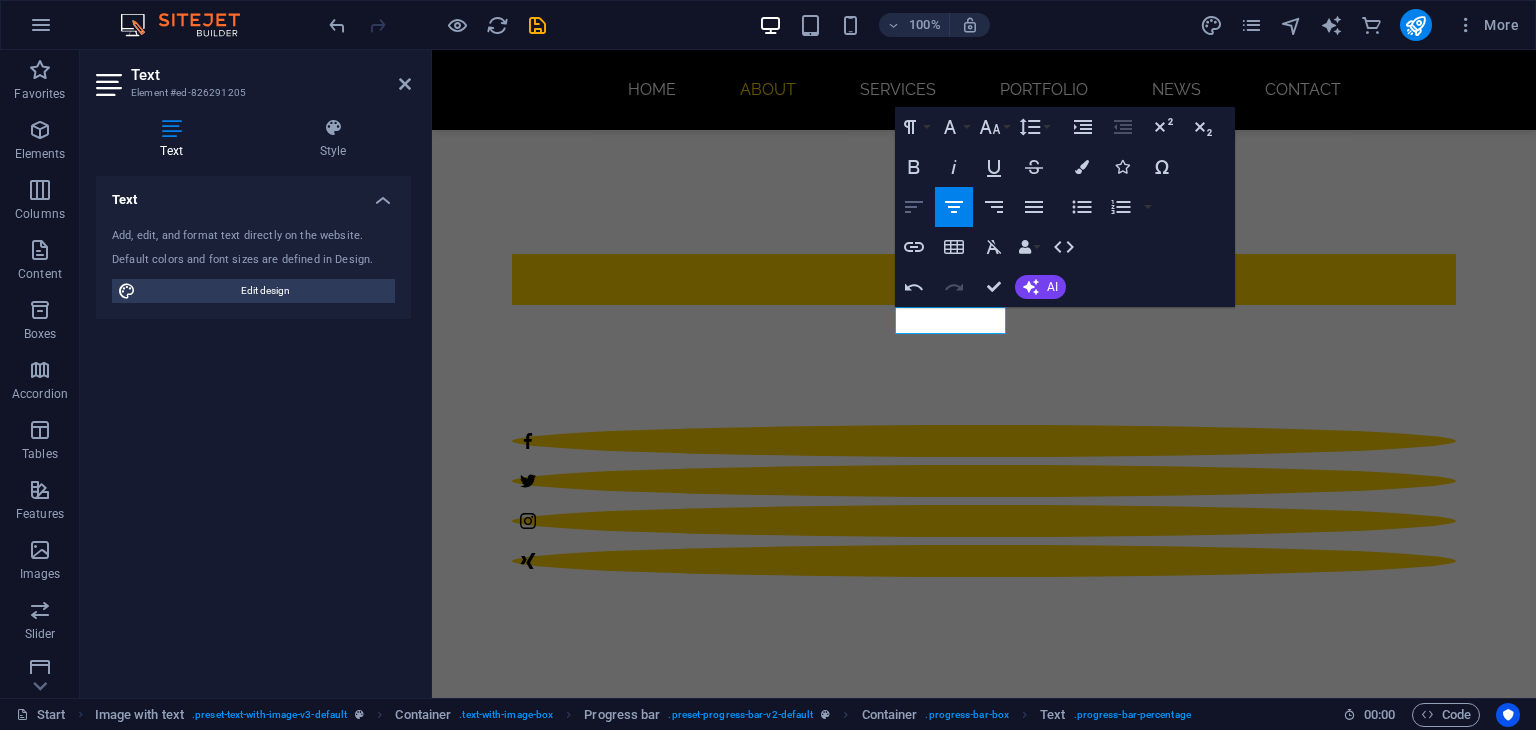 click 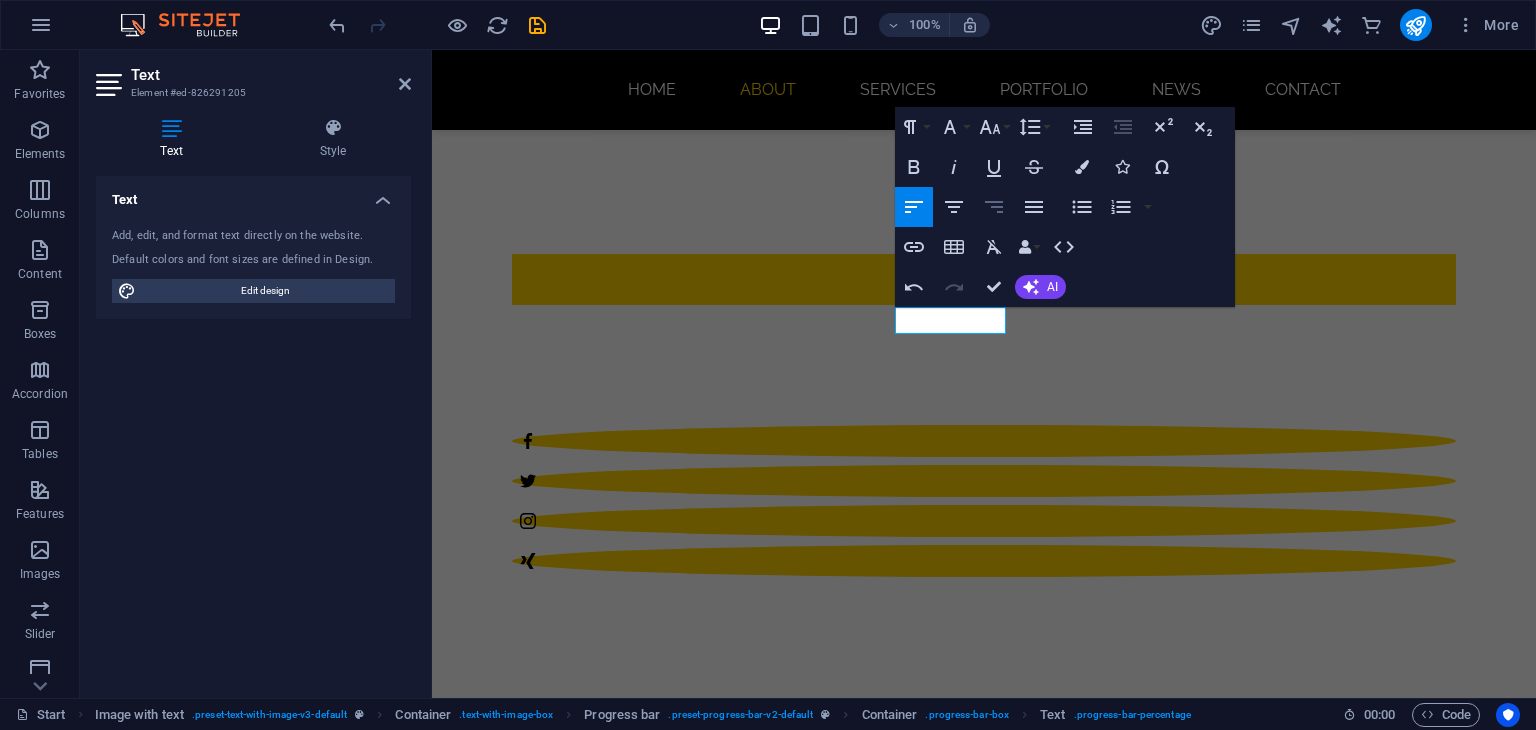 click 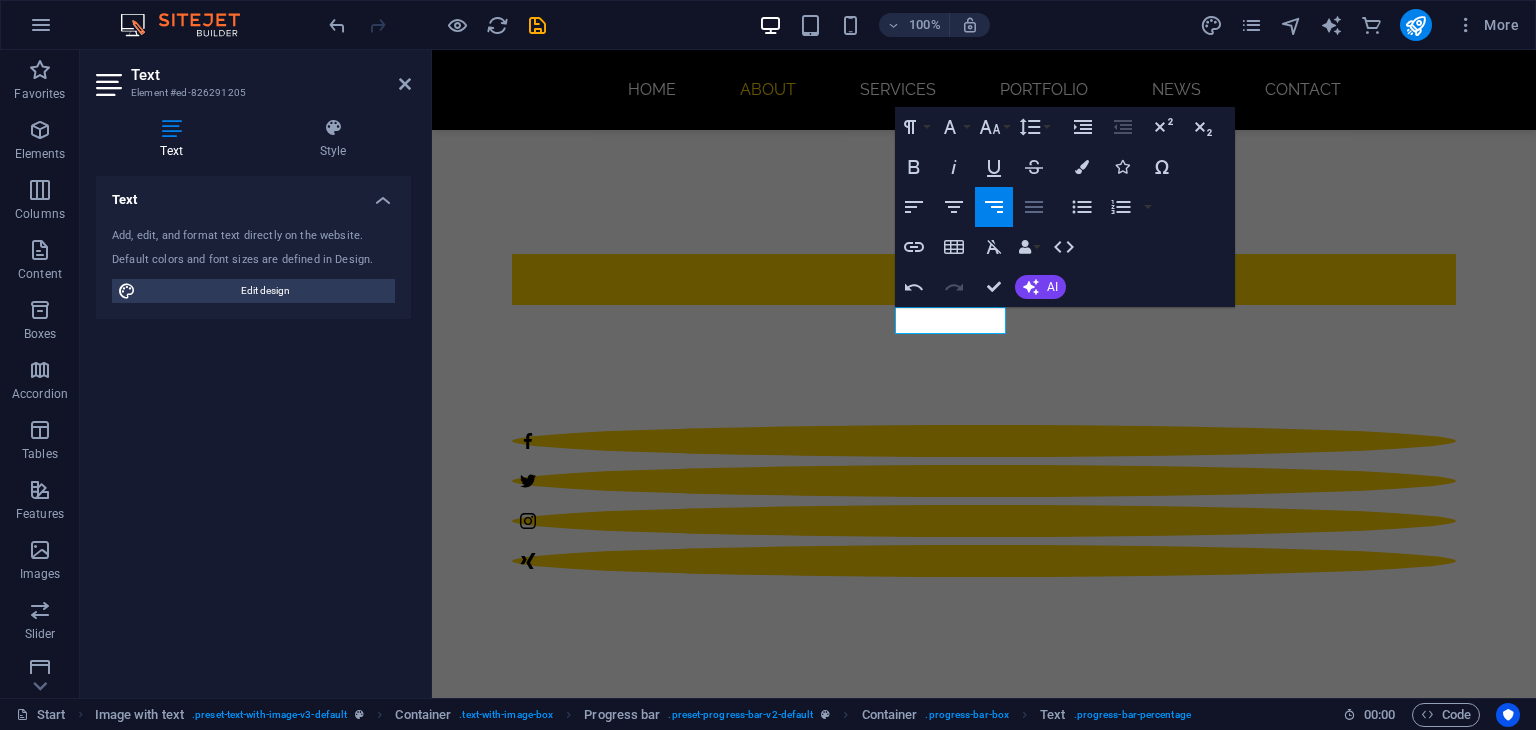 click 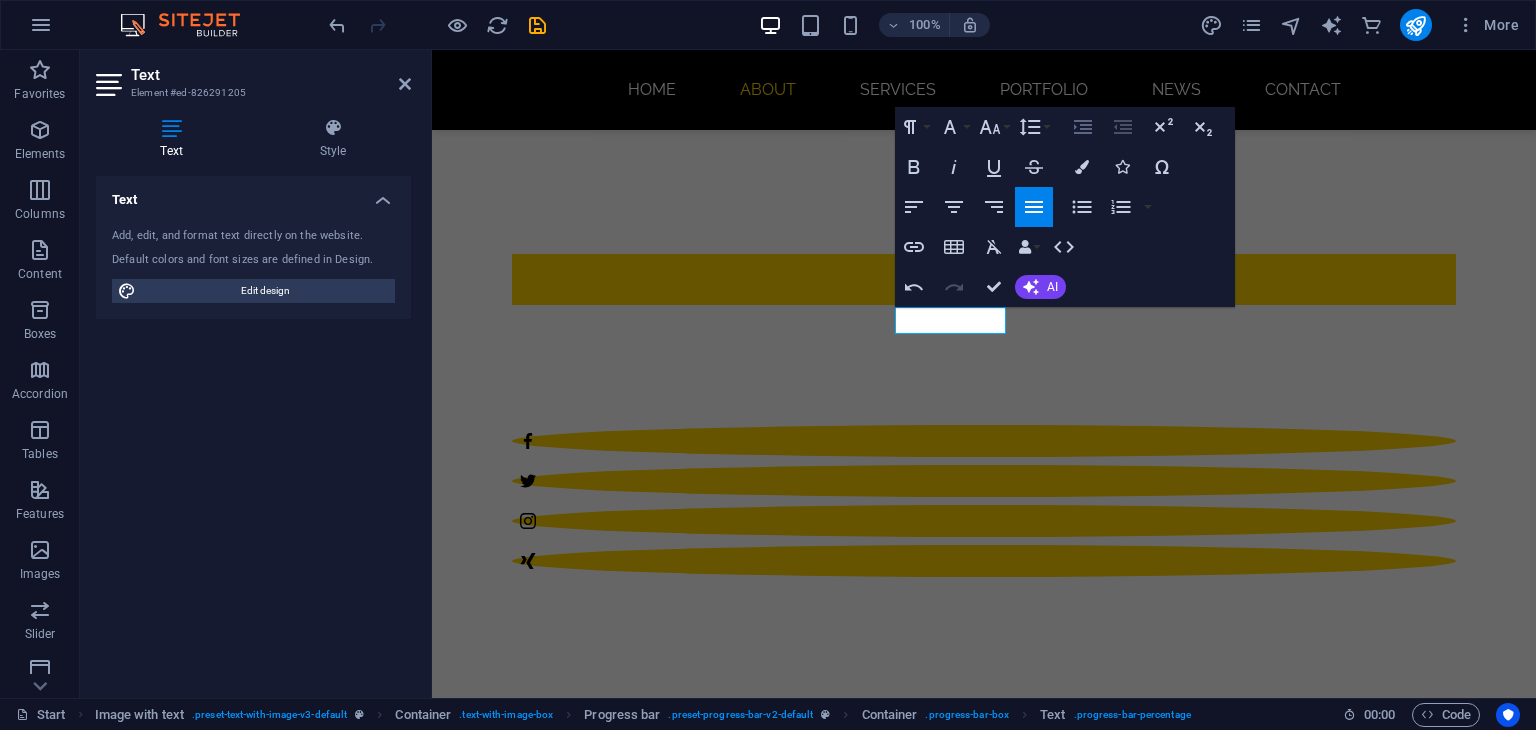 click 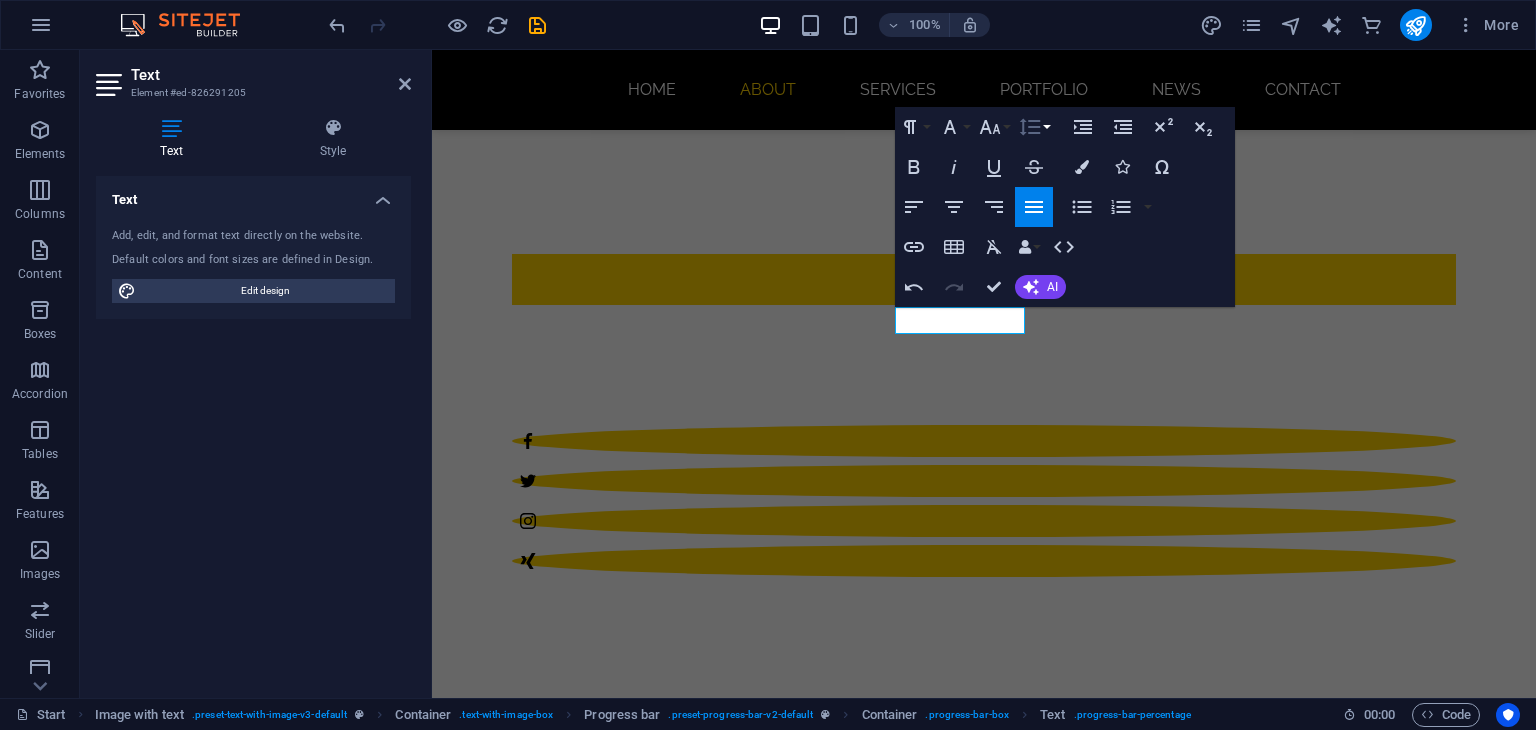 click 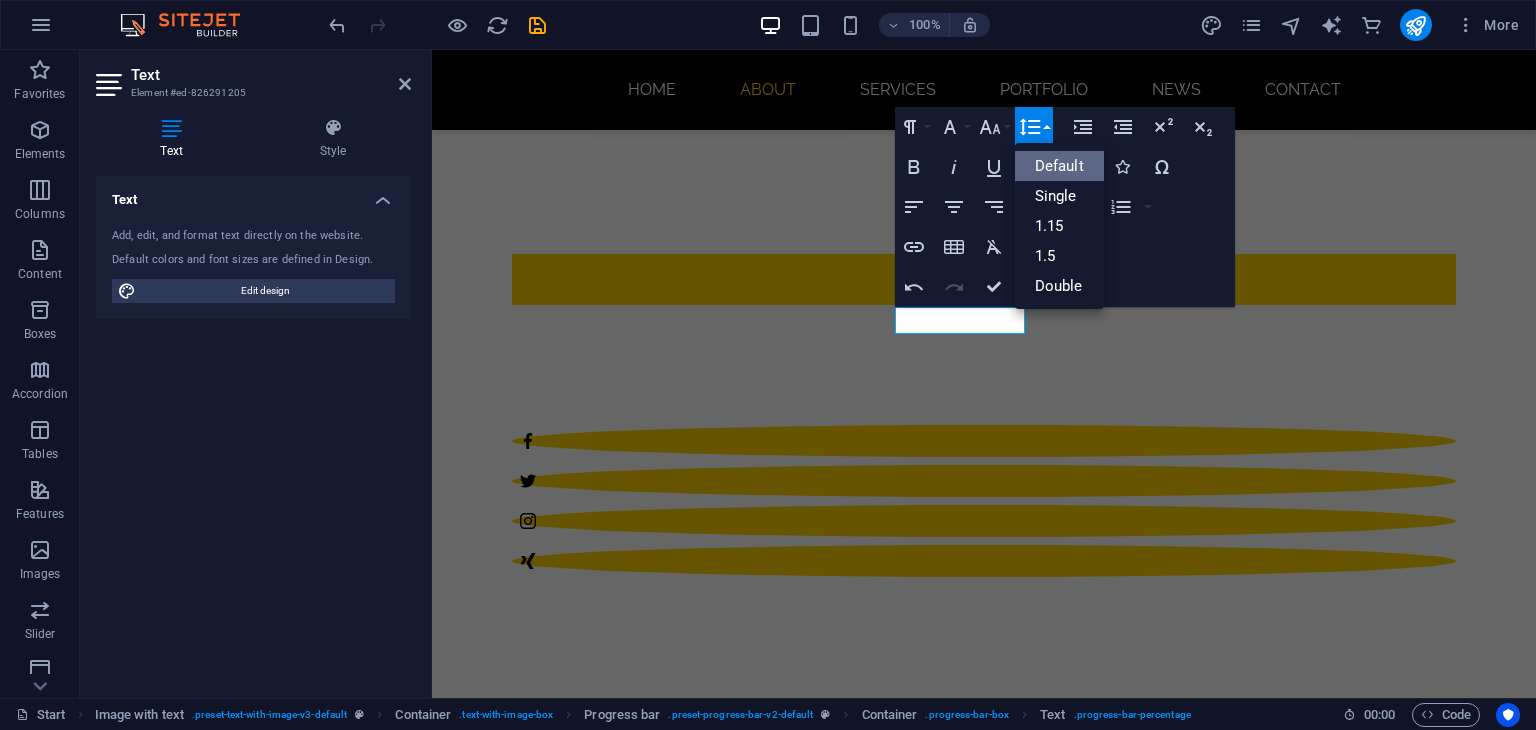 scroll, scrollTop: 0, scrollLeft: 0, axis: both 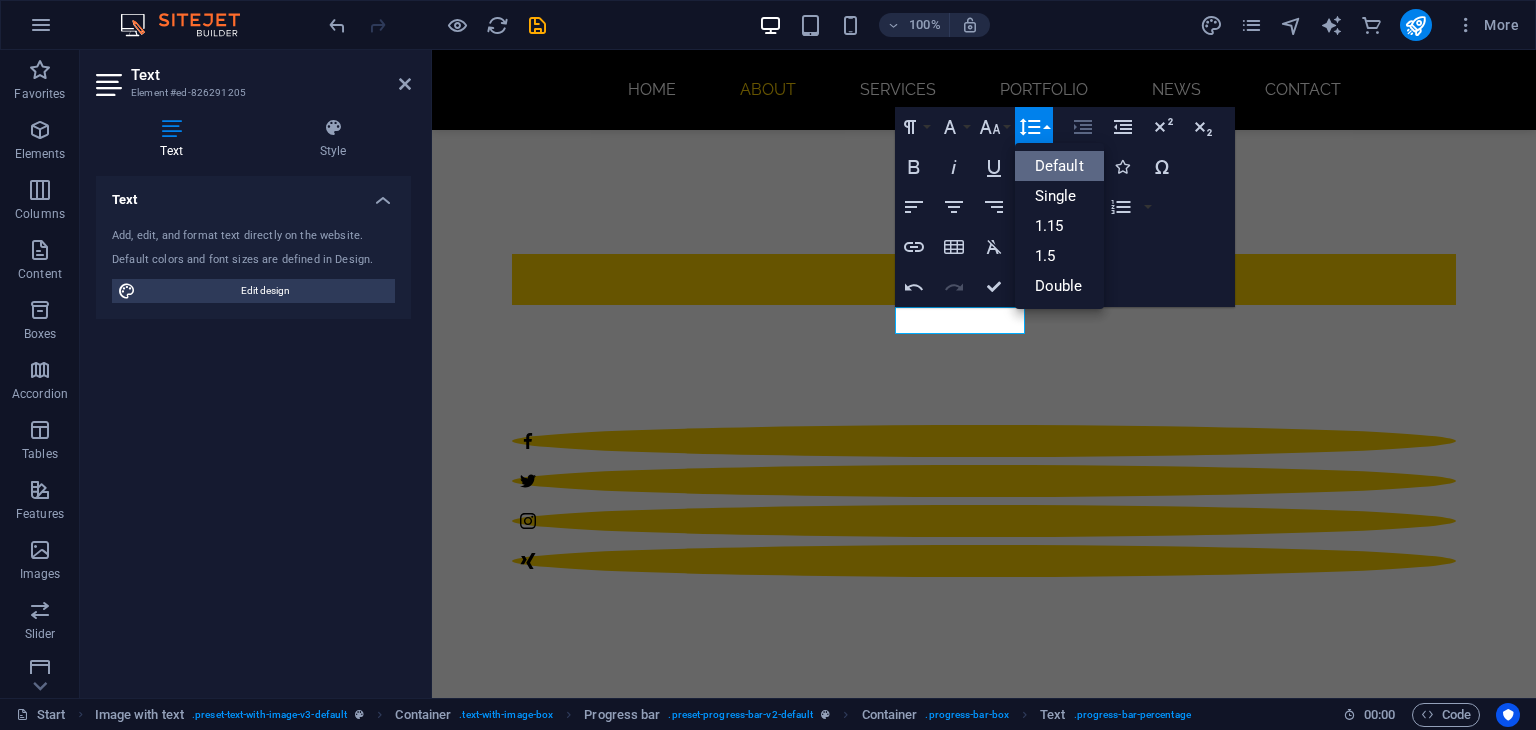click 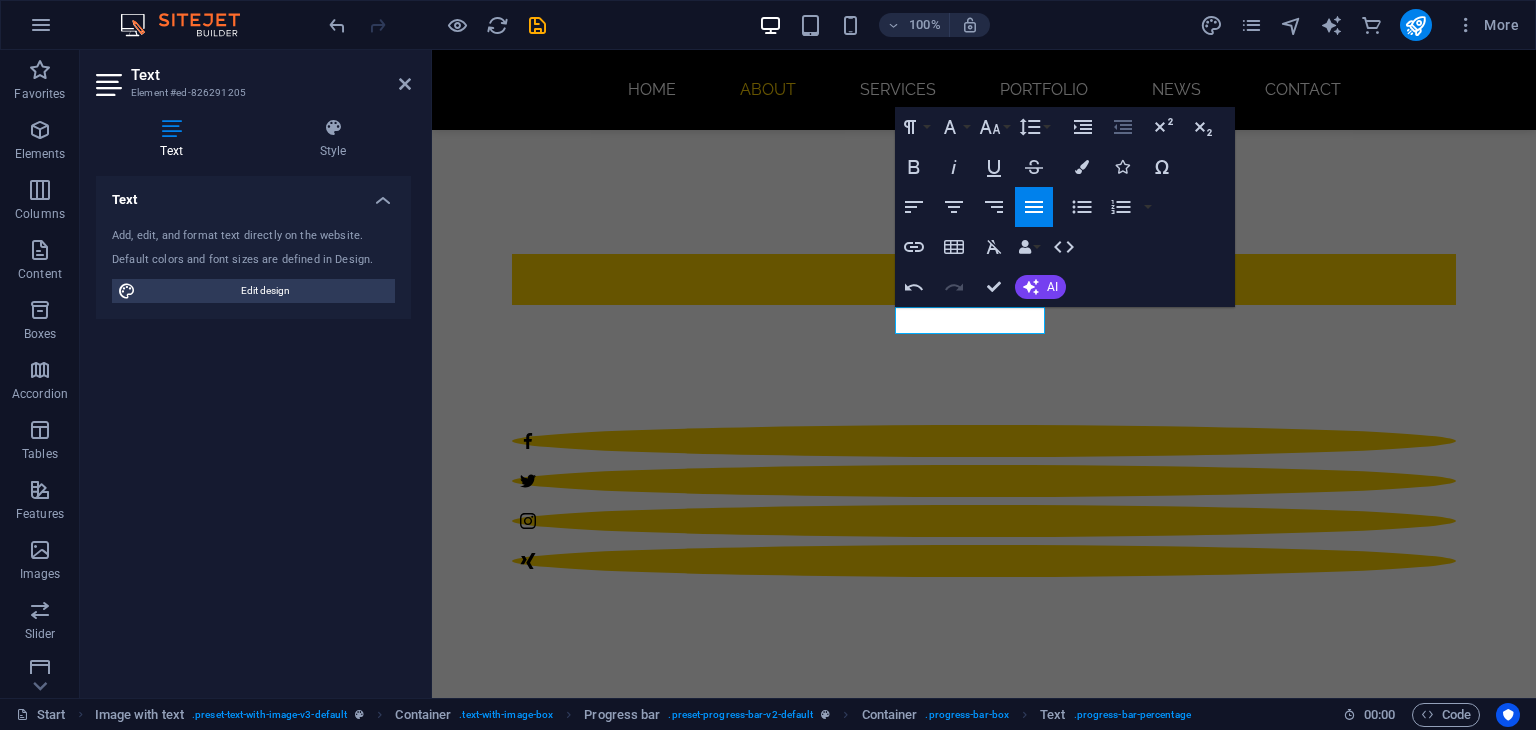 click 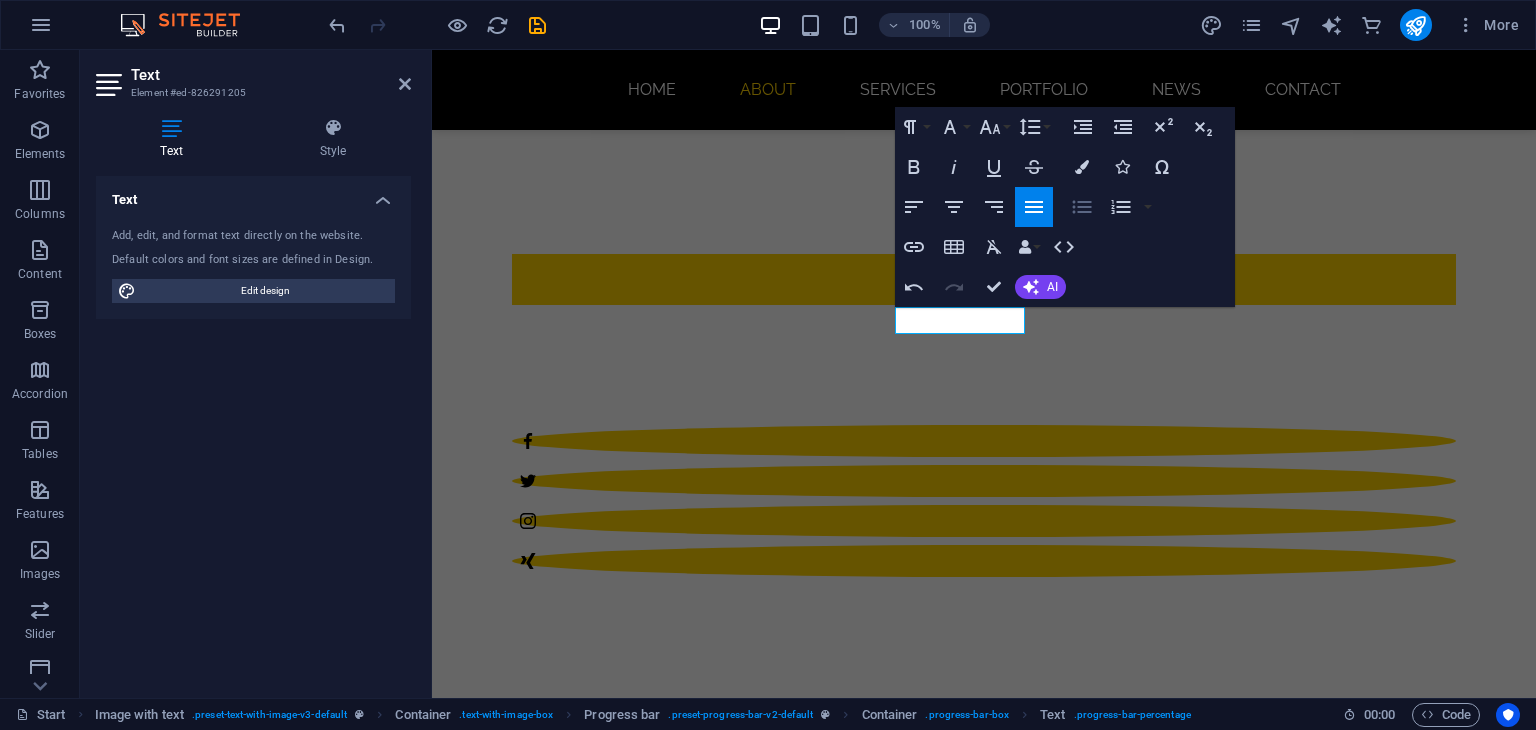 click 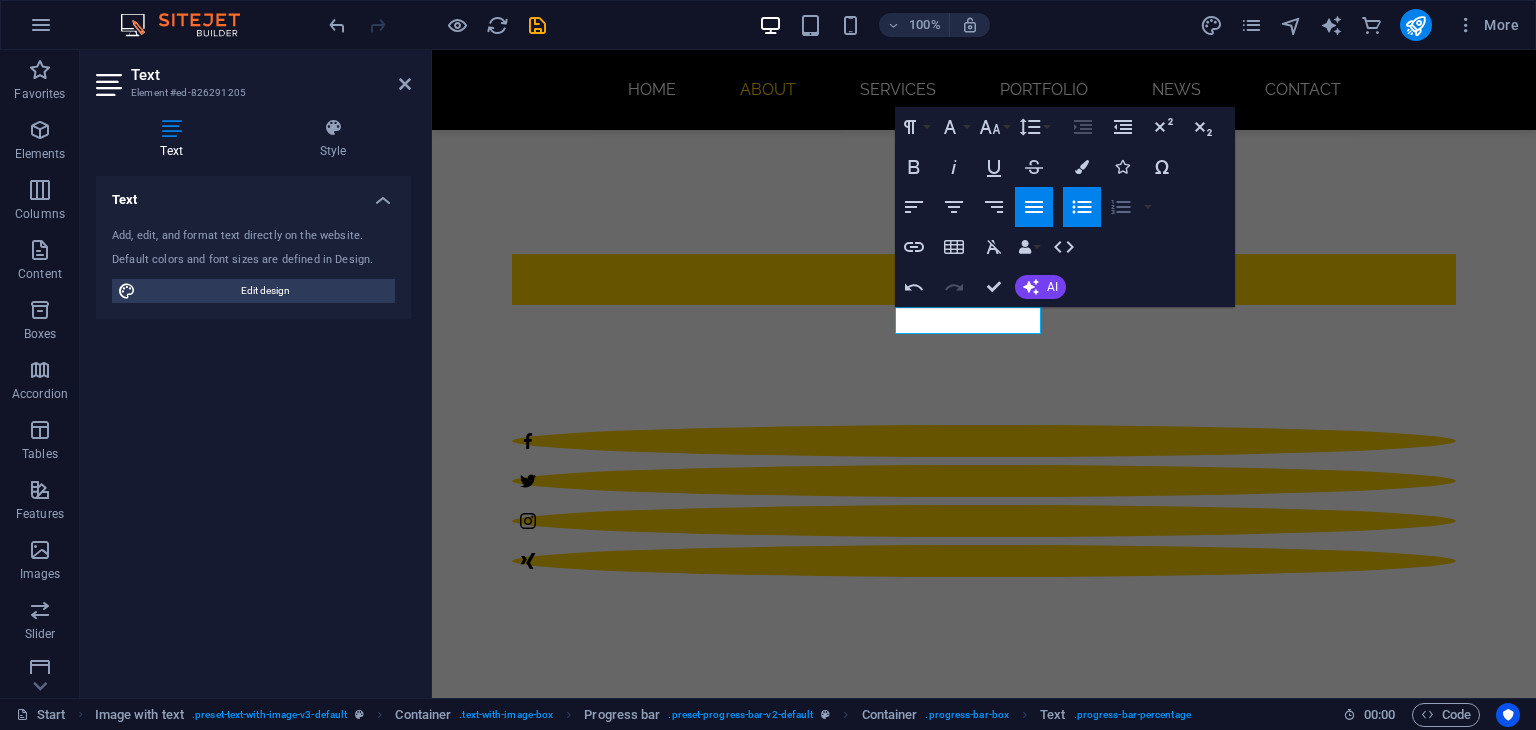 click 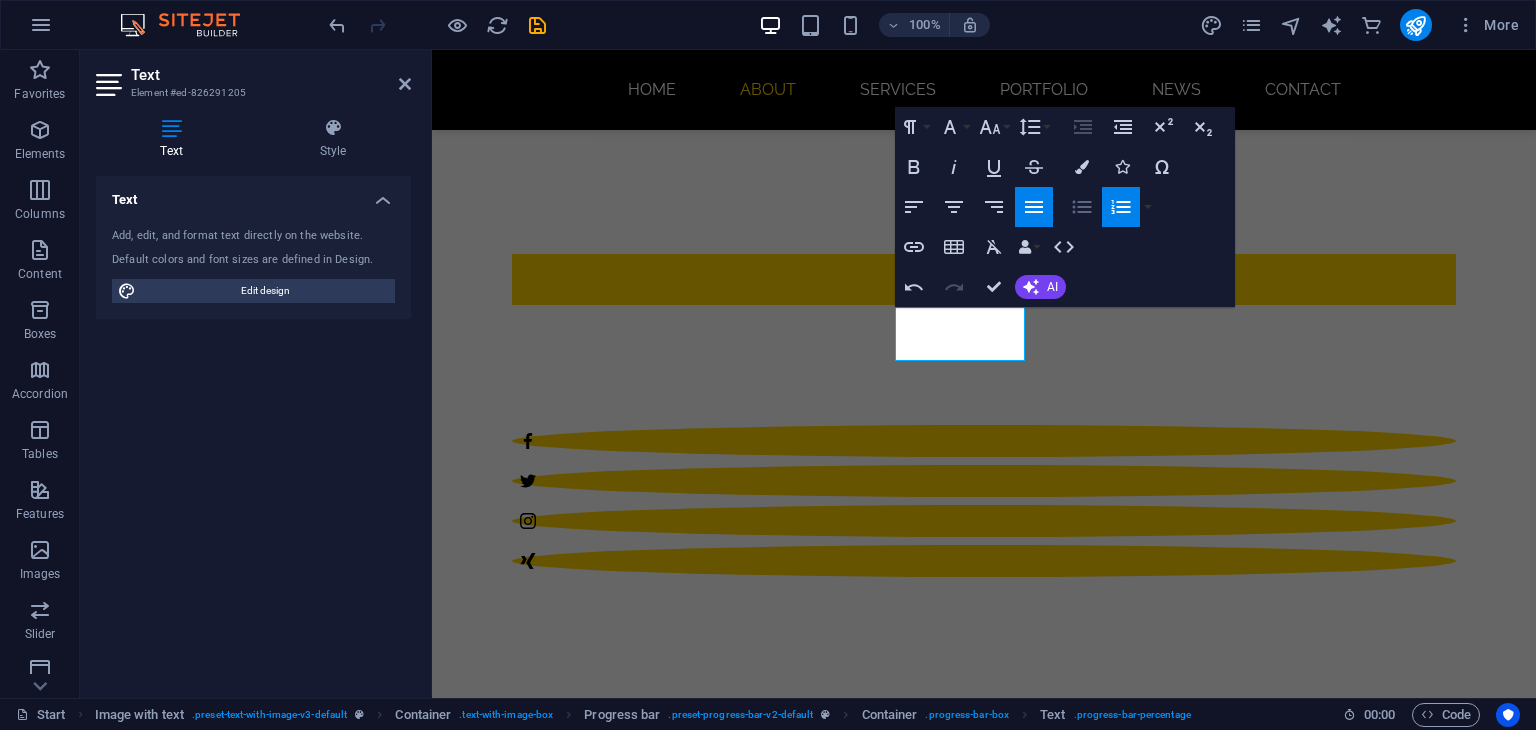 click 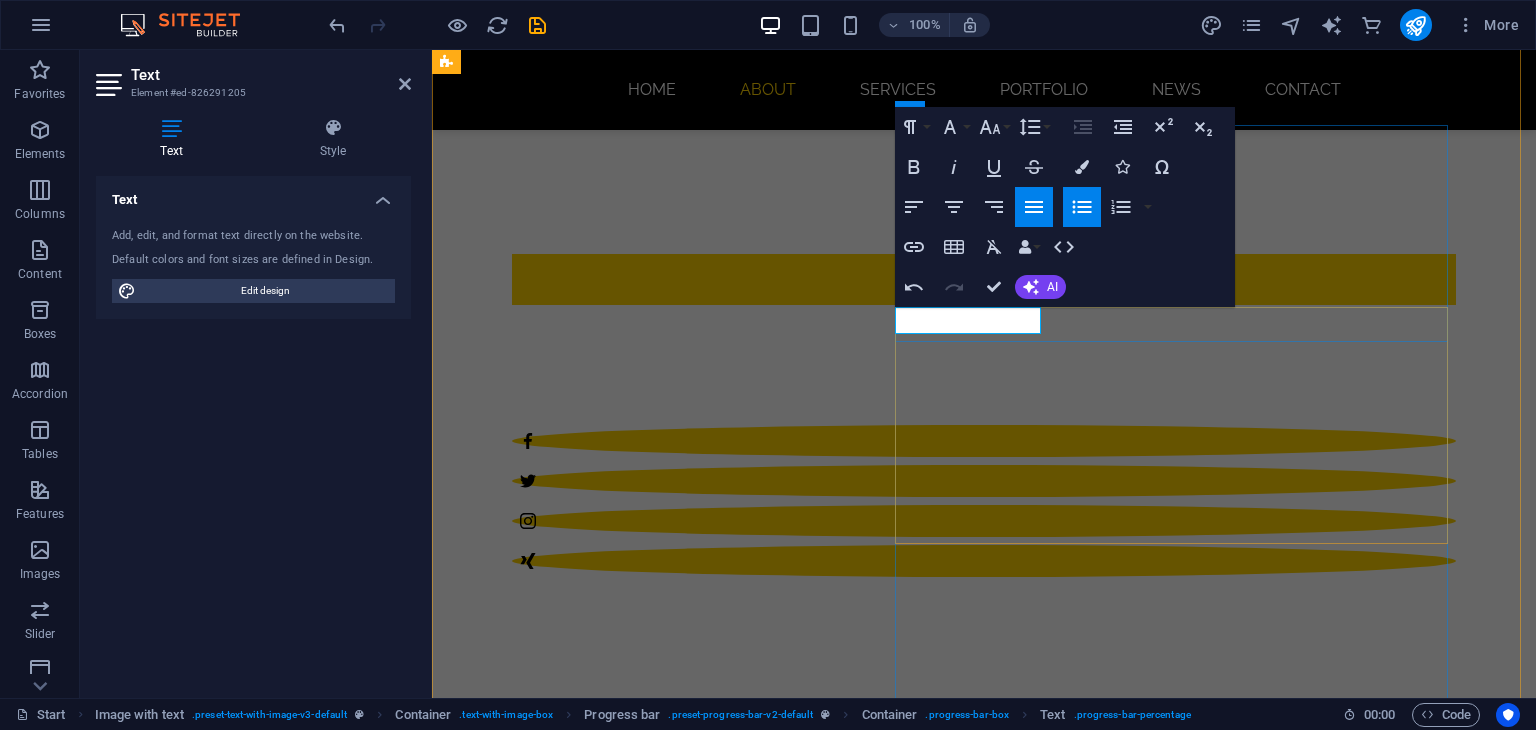 click on "Wordpress90%" at bounding box center [938, 3351] 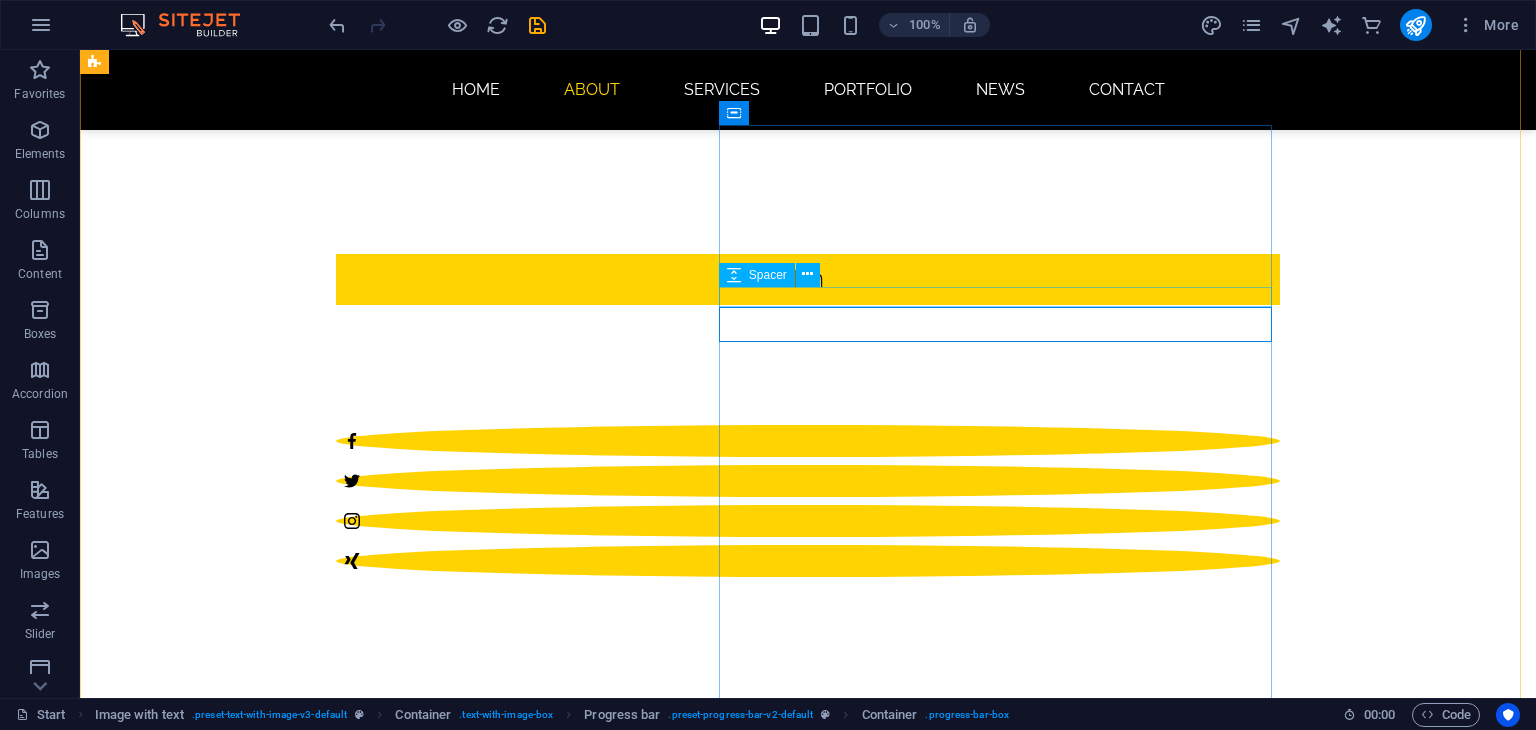 click on "Spacer" at bounding box center (768, 275) 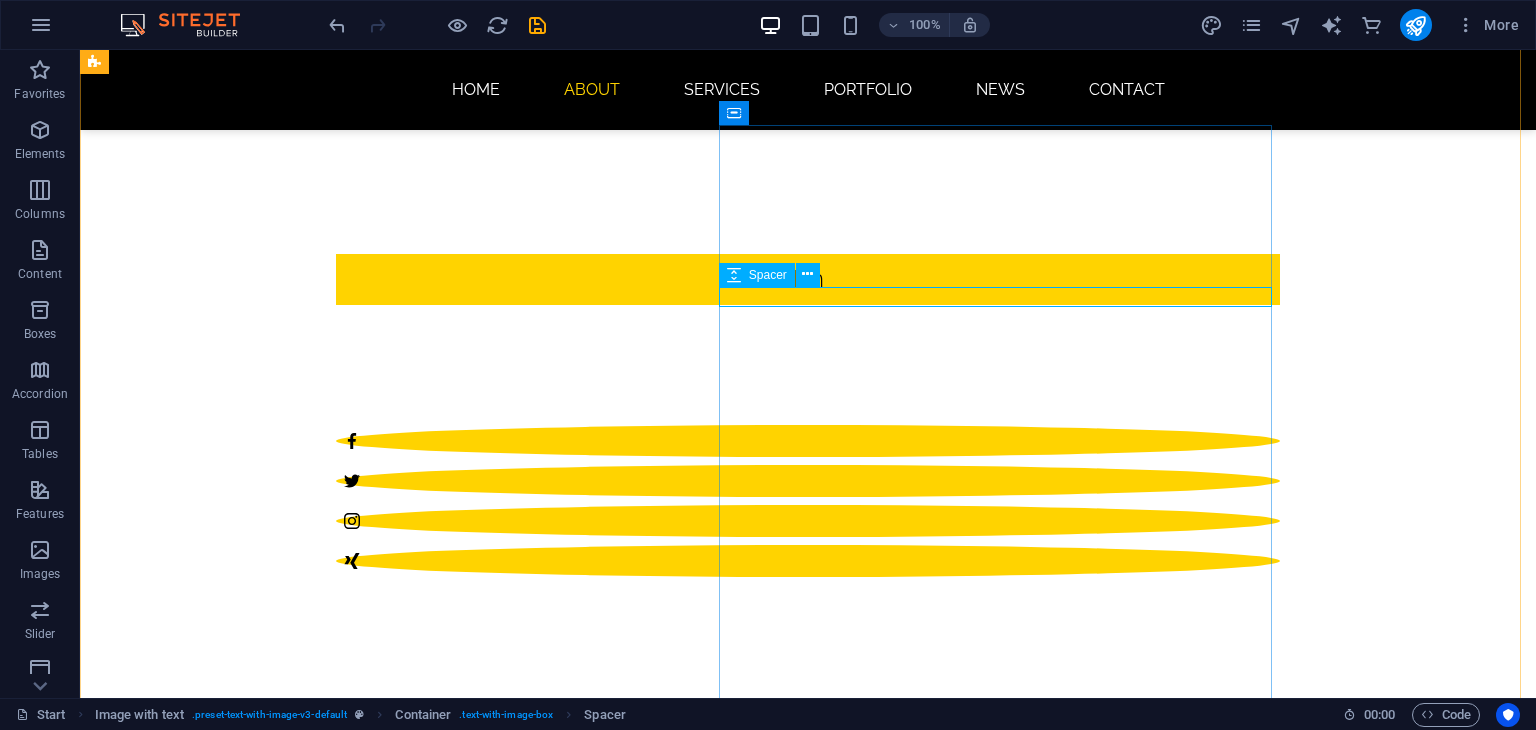 click at bounding box center (734, 275) 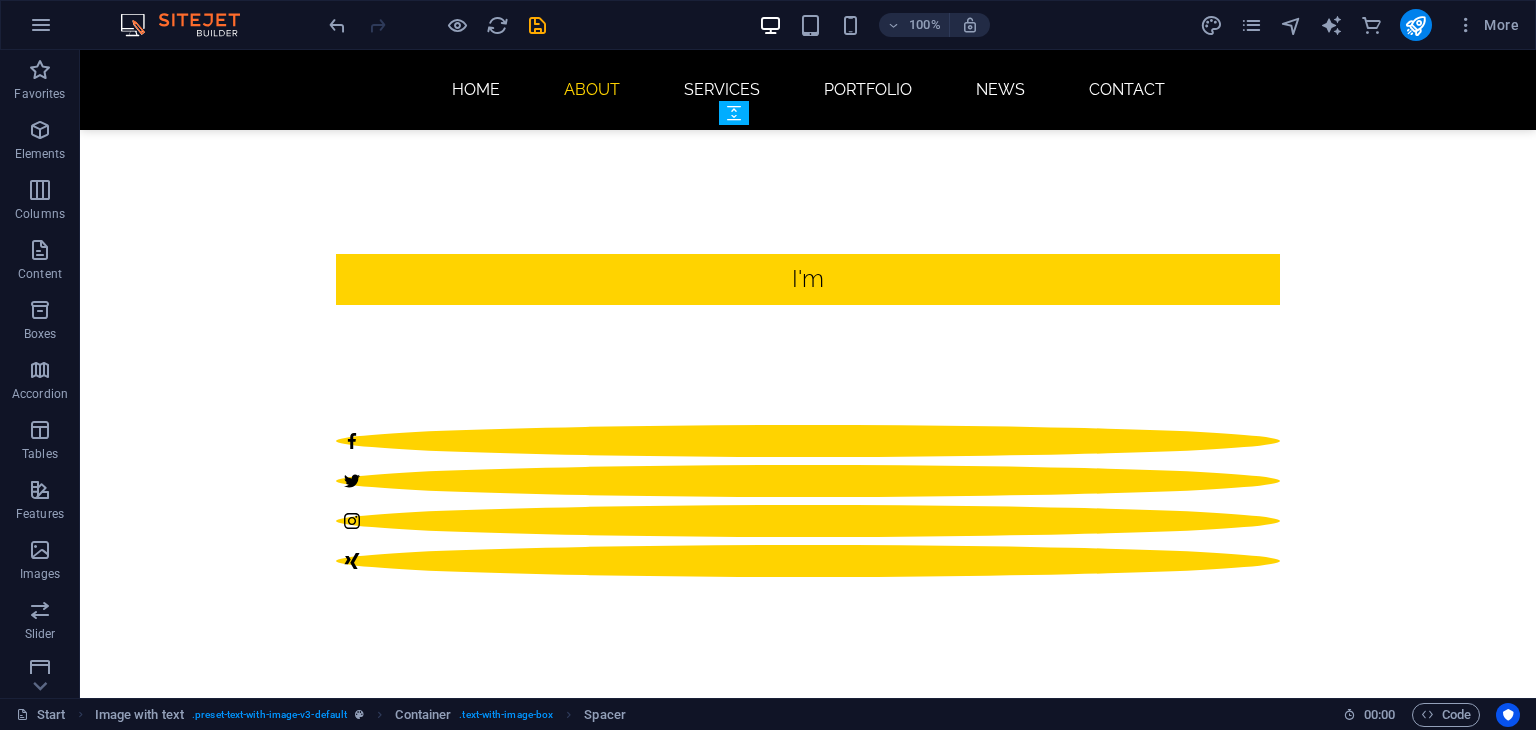 drag, startPoint x: 821, startPoint y: 333, endPoint x: 739, endPoint y: 265, distance: 106.52699 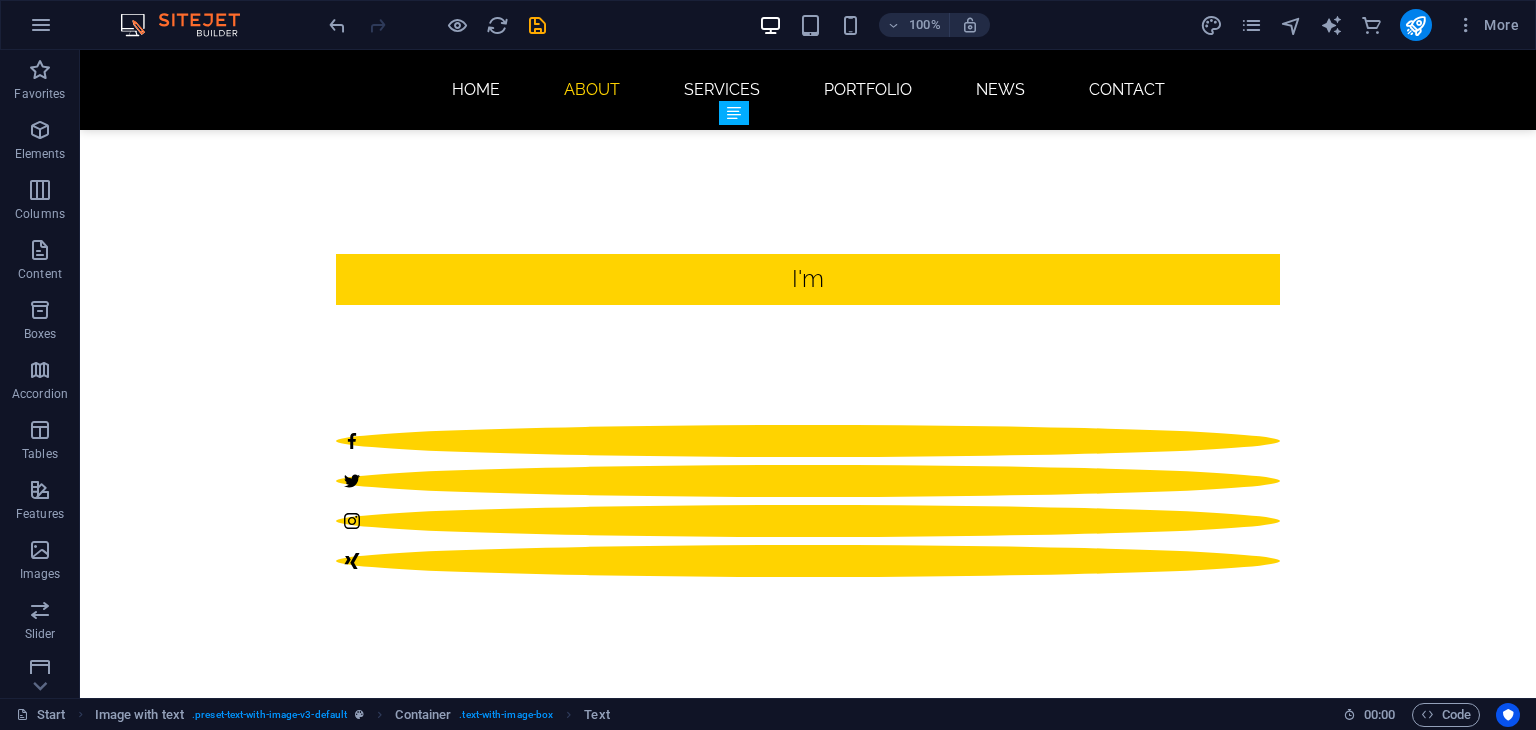 drag, startPoint x: 739, startPoint y: 262, endPoint x: 741, endPoint y: 220, distance: 42.047592 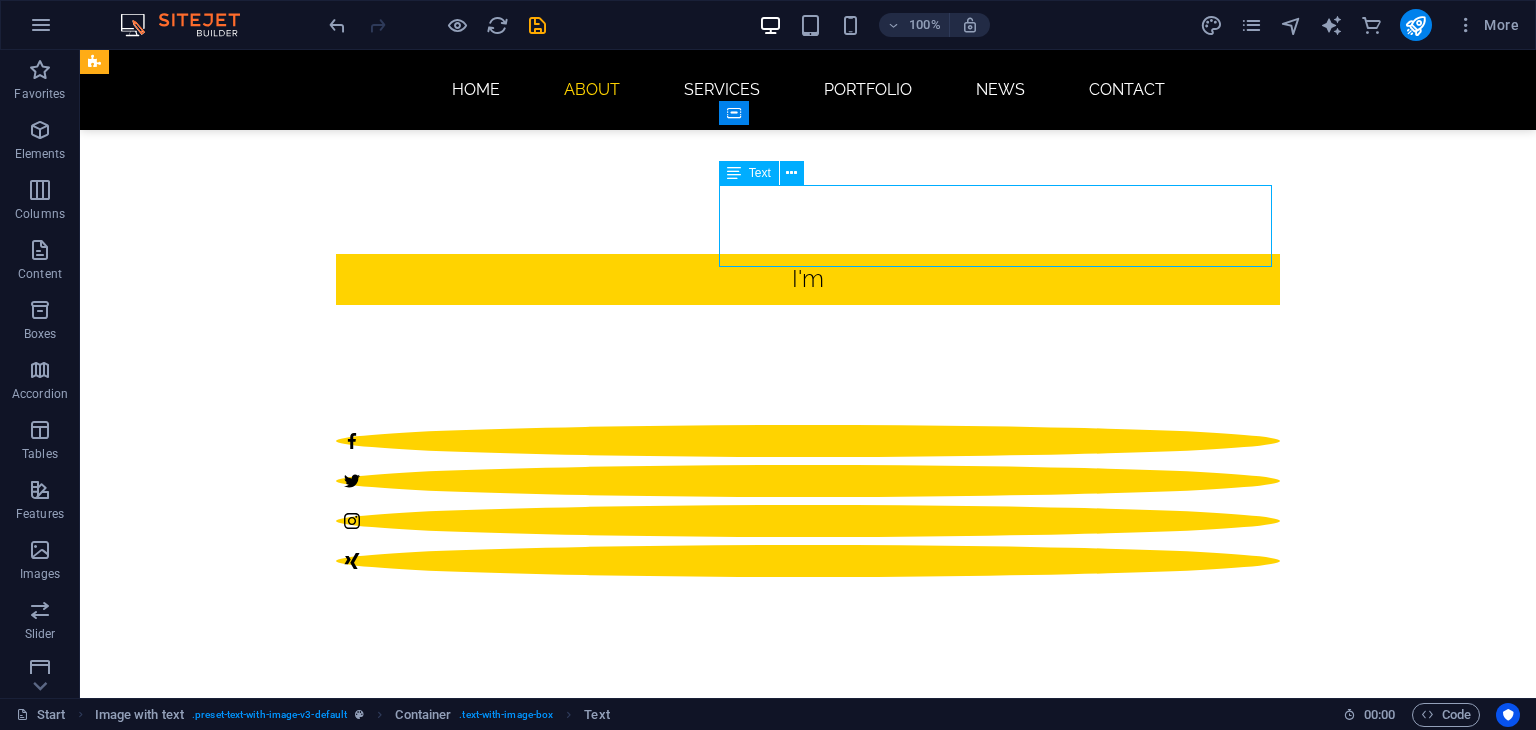 click on "Lorem ipsum dolor sit amet, consectetuer adipiscing elit. Aenean commodo ligula eget dolor. Lorem ipsum dolor sit amet, consectetuer adipiscing elit leget dolor." at bounding box center [568, 4009] 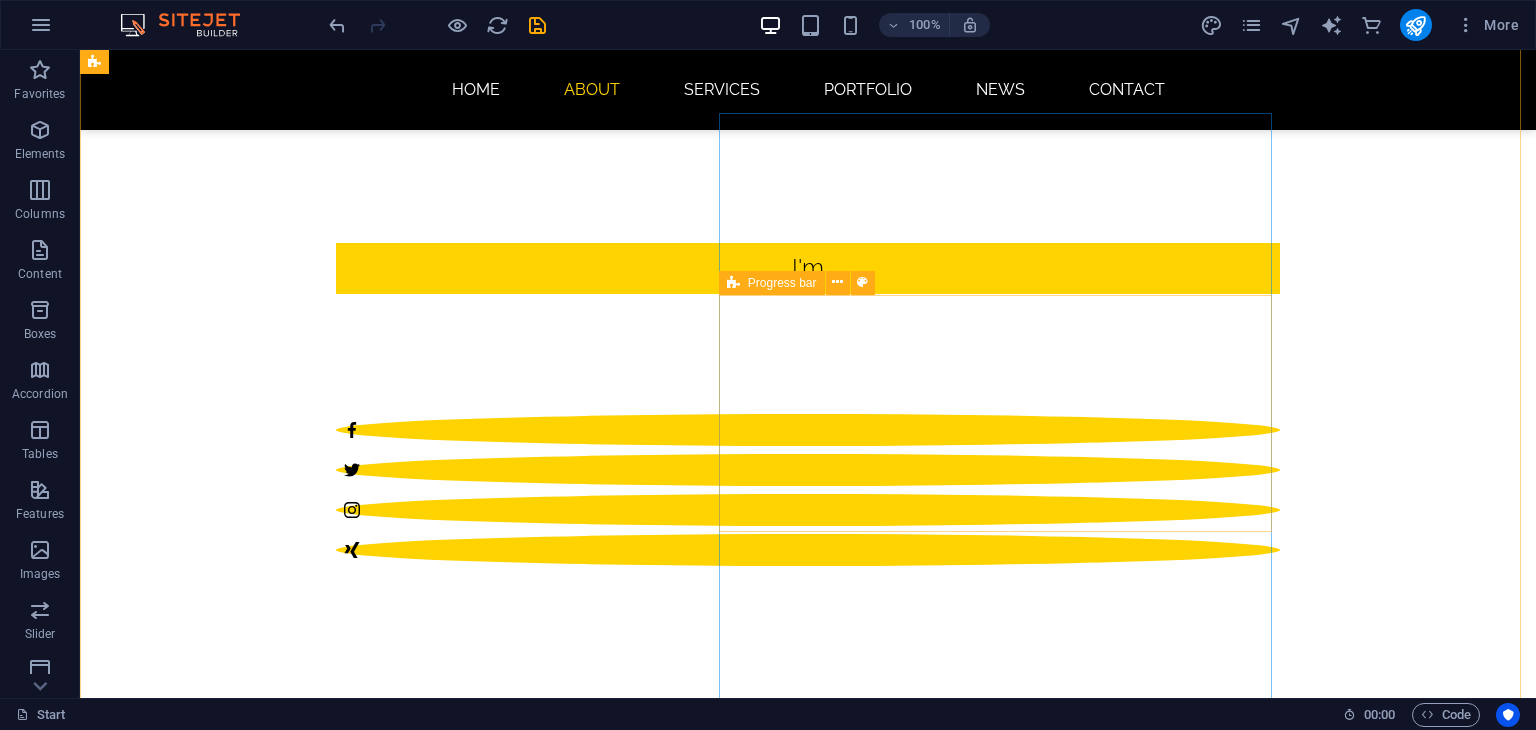 scroll, scrollTop: 616, scrollLeft: 0, axis: vertical 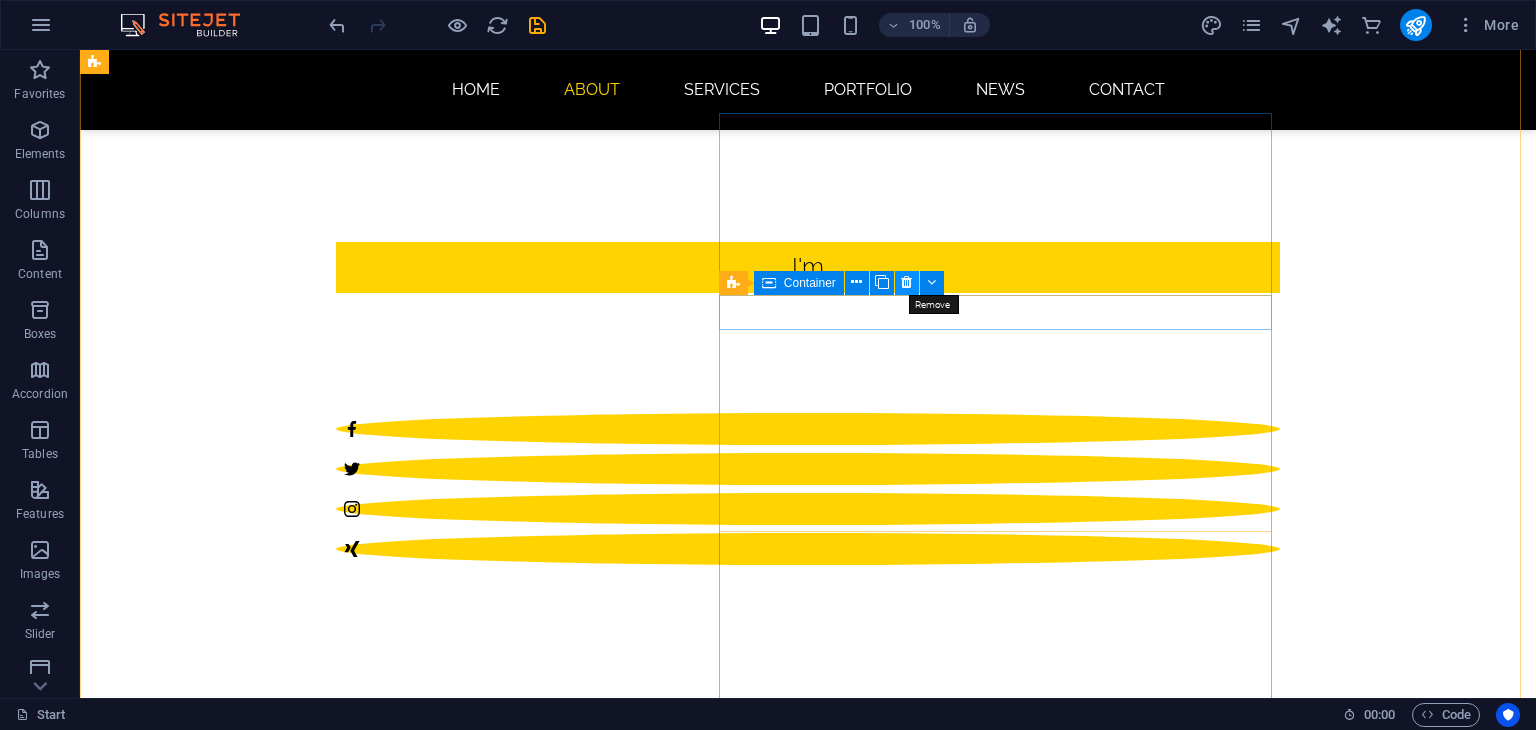 click at bounding box center [906, 282] 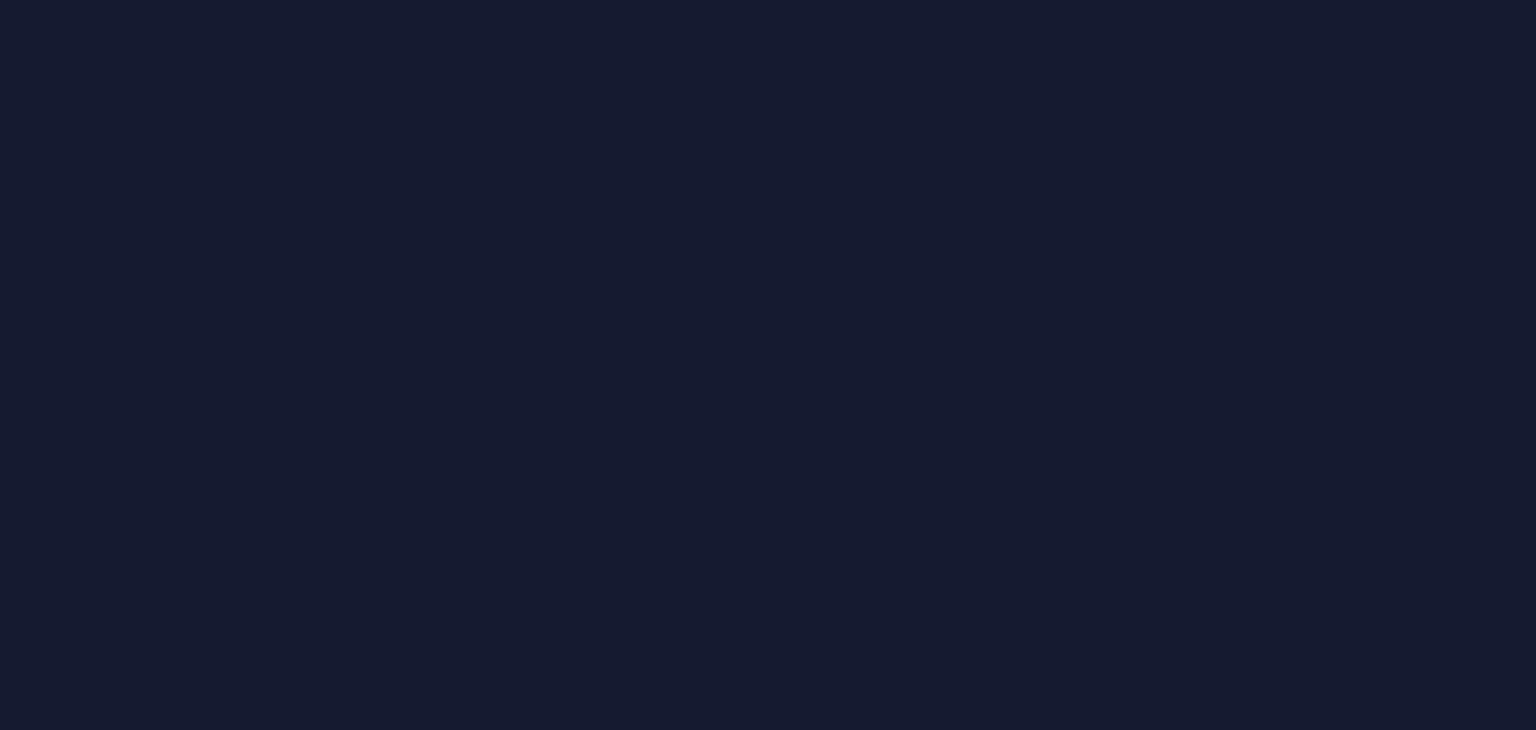 scroll, scrollTop: 0, scrollLeft: 0, axis: both 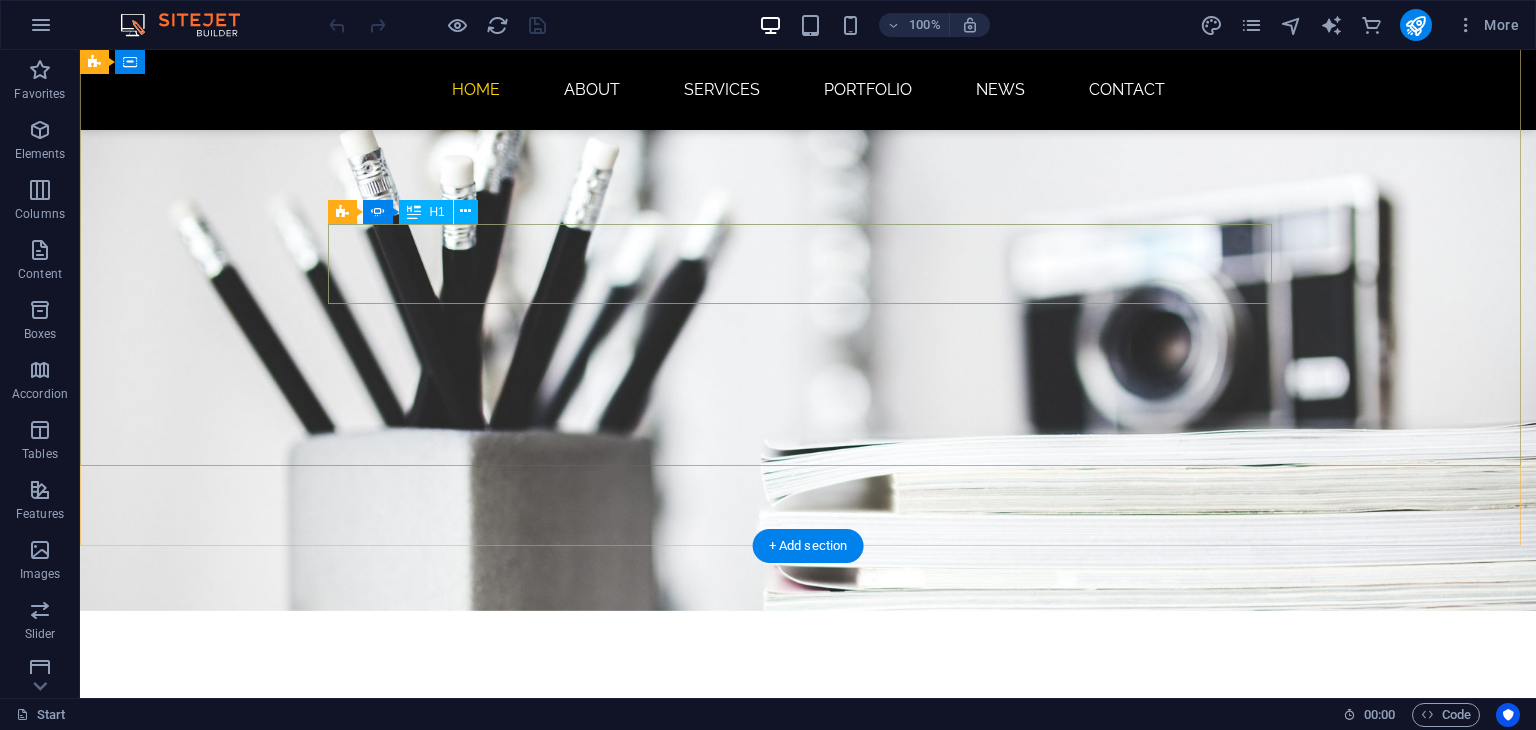click on "Webdesigner" at bounding box center [808, 882] 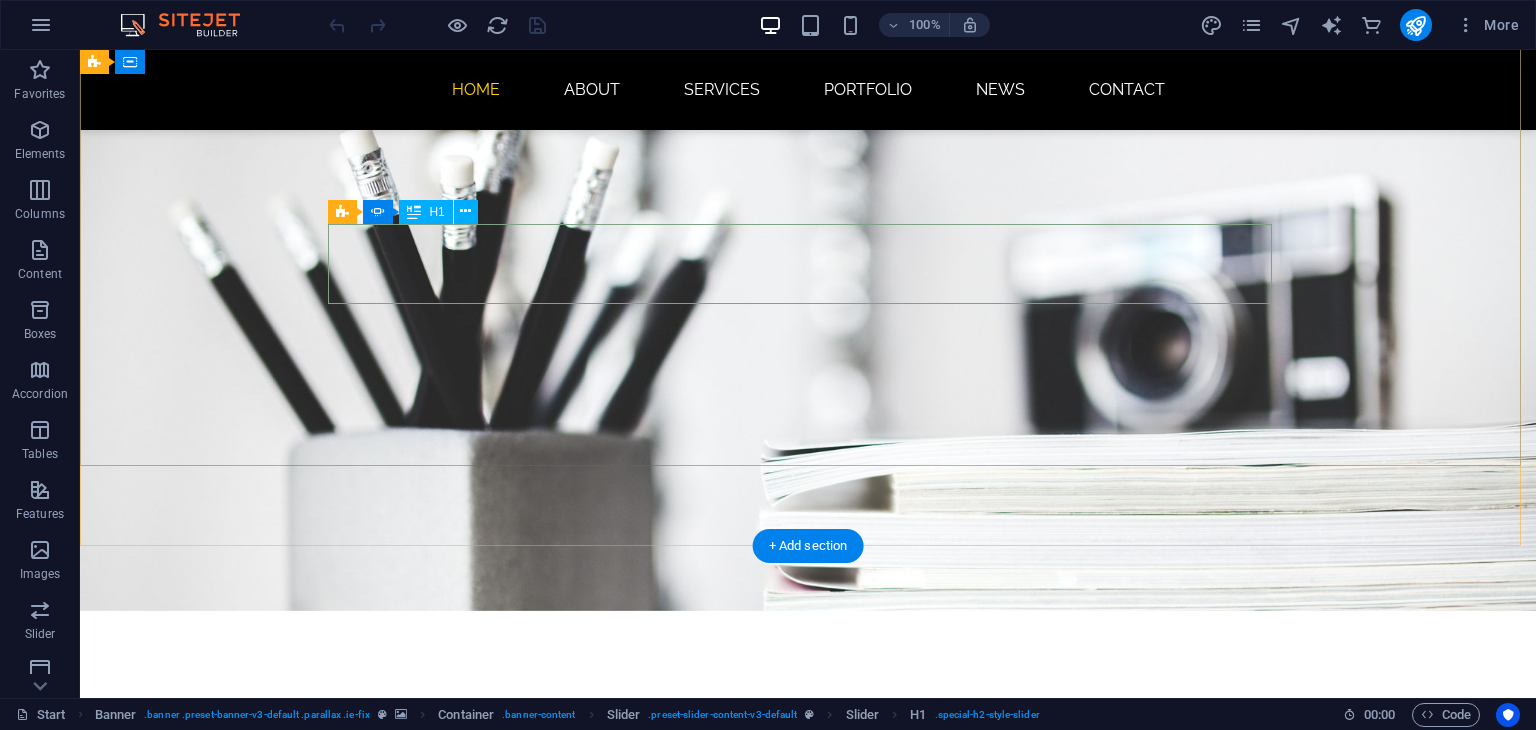 click on "Webdesigner Developer Photographer" at bounding box center (1752, 962) 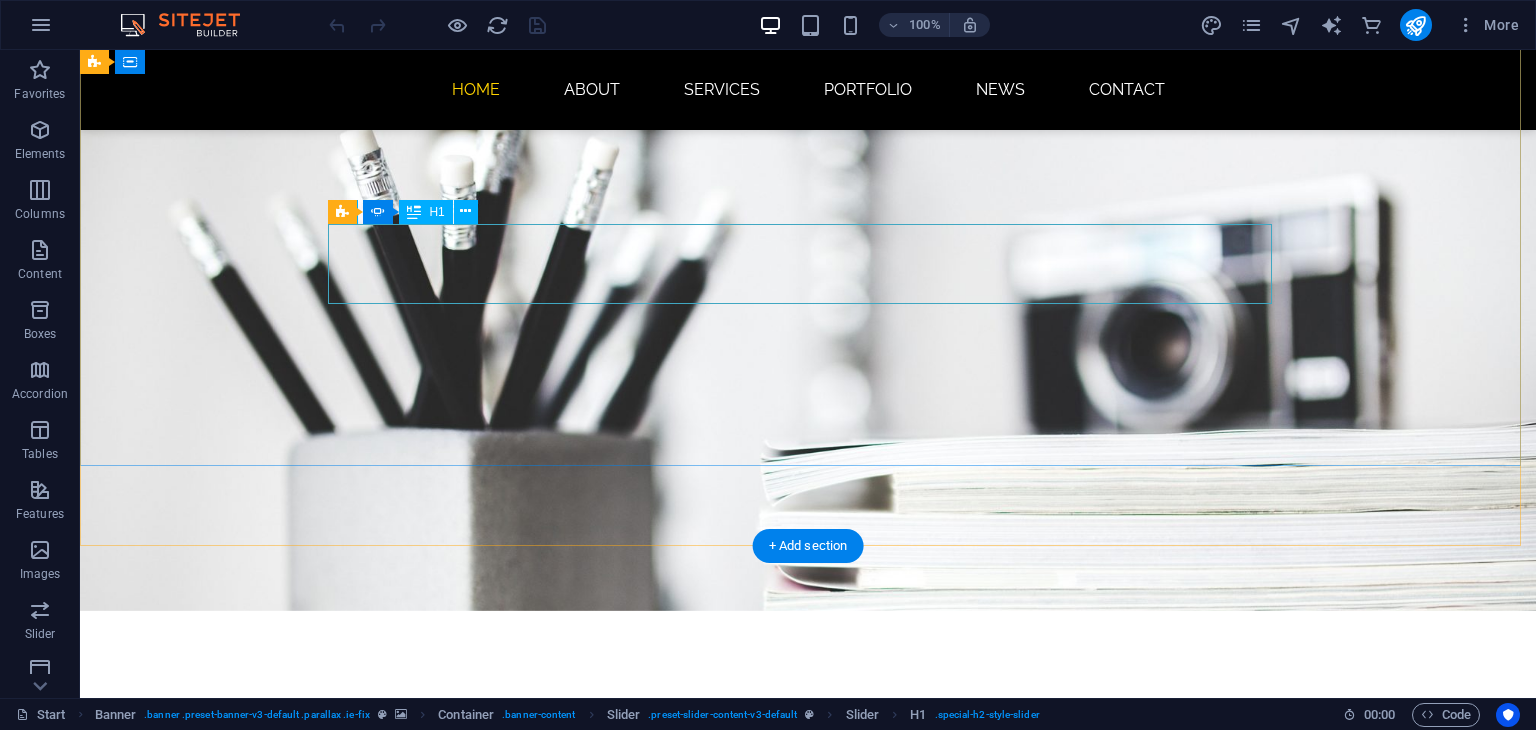 click on "Developer" at bounding box center [-136, 962] 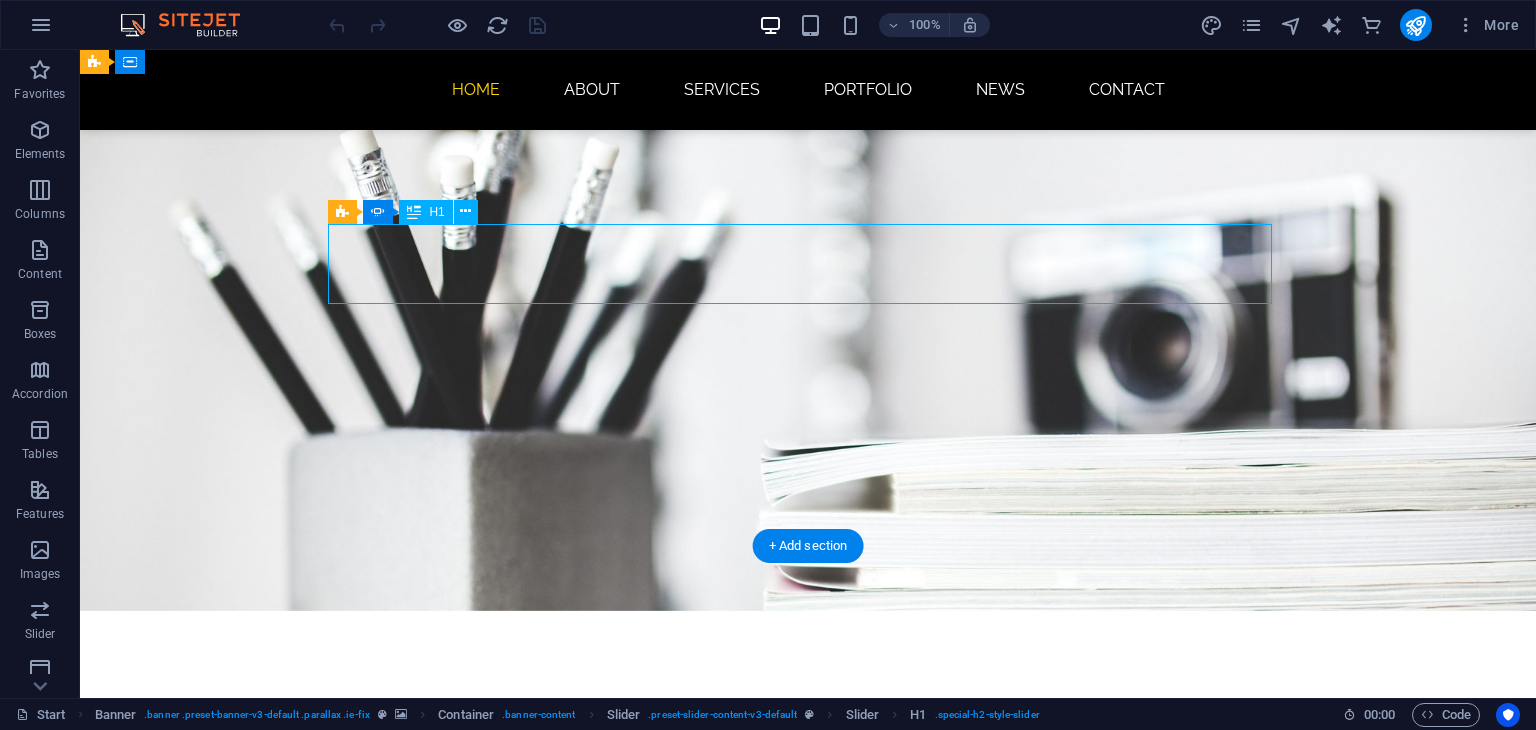 click on "Developer" at bounding box center (-136, 962) 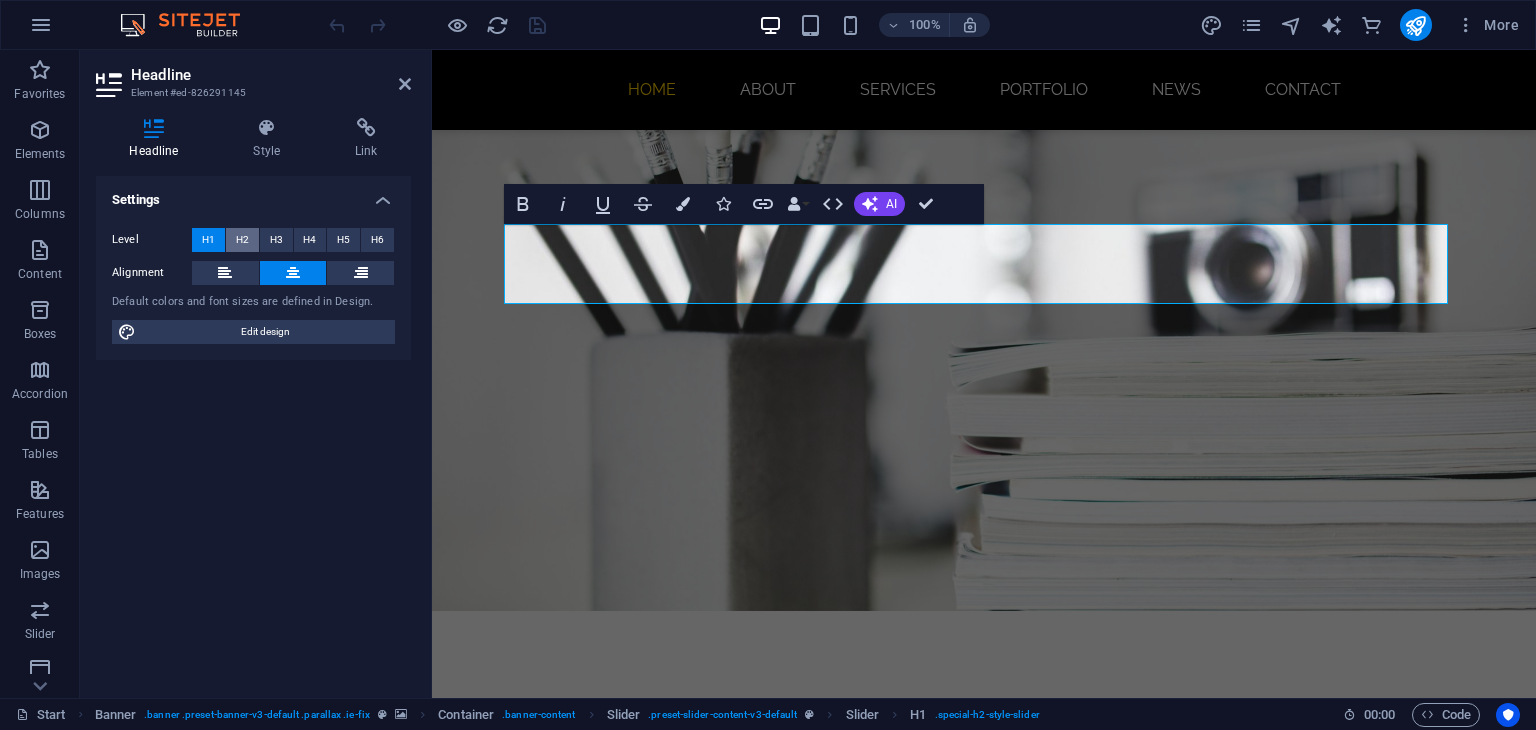click on "H2" at bounding box center [242, 240] 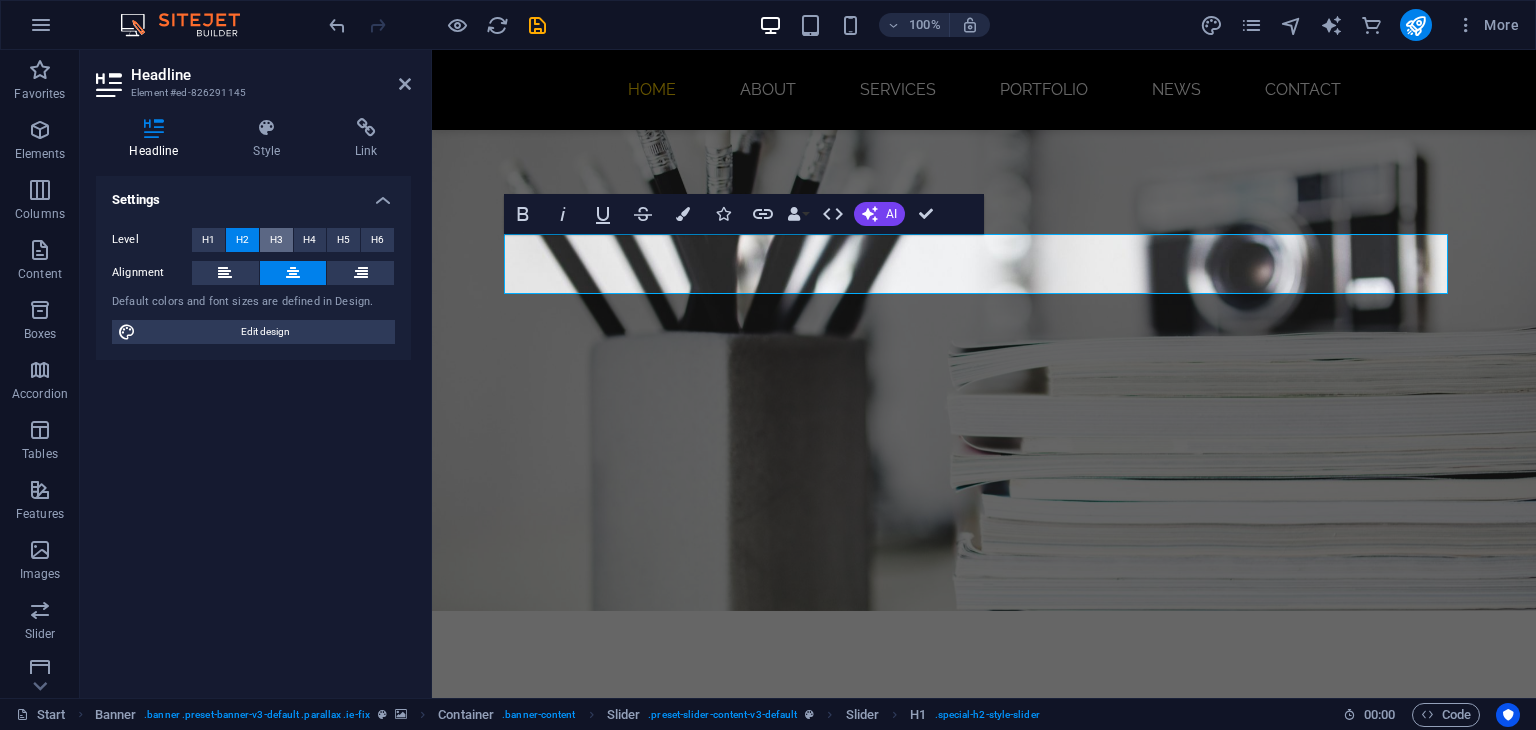 click on "H3" at bounding box center (276, 240) 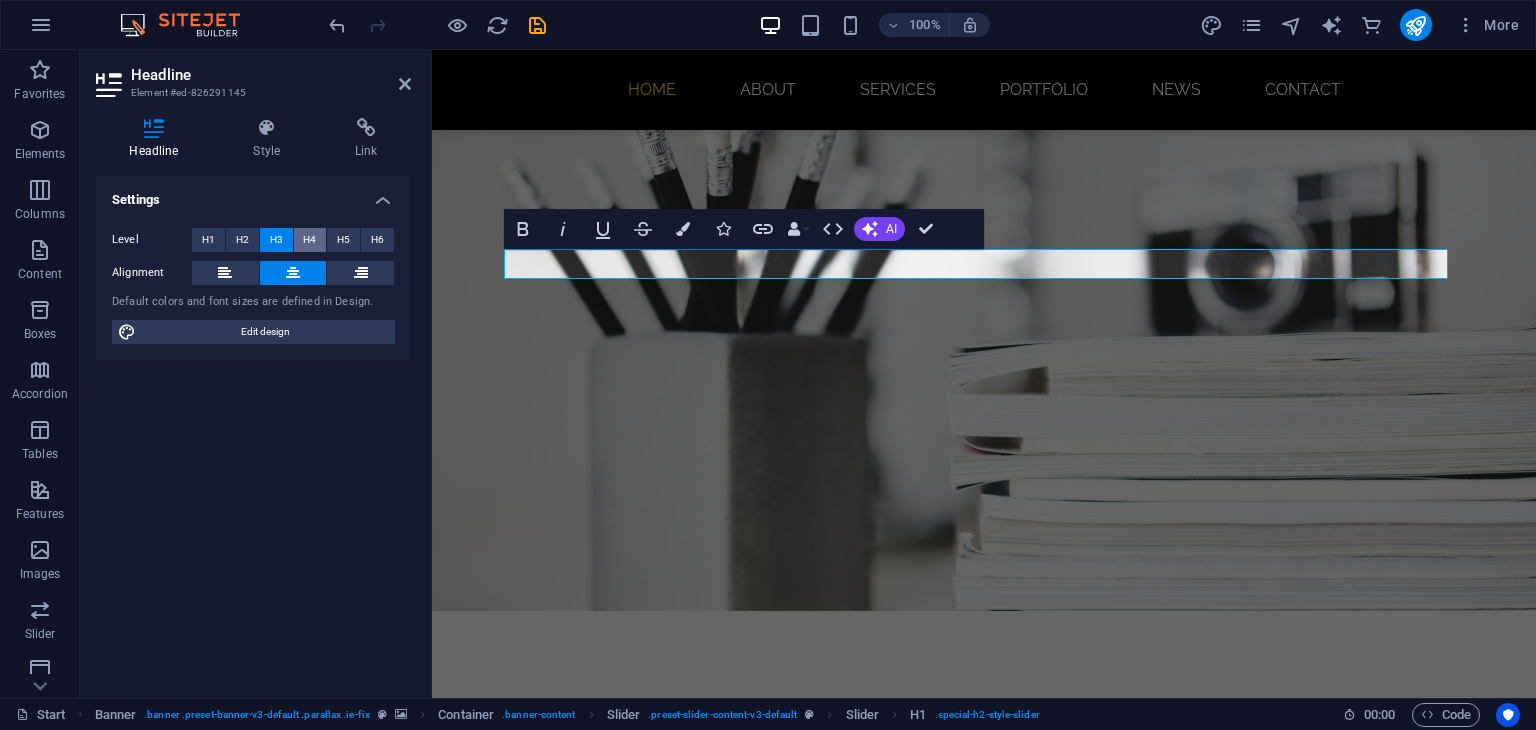 click on "H4" at bounding box center [310, 240] 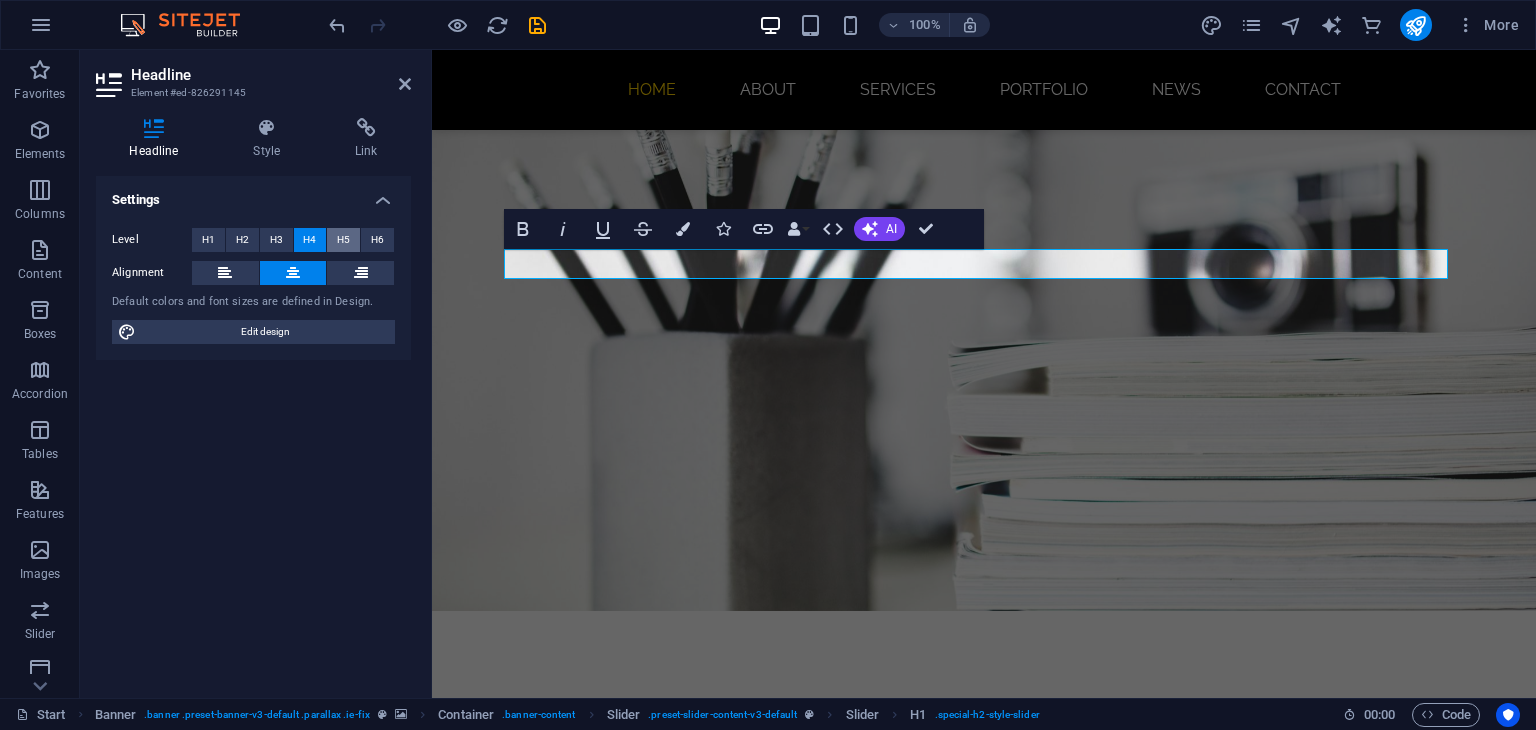 click on "H5" at bounding box center (343, 240) 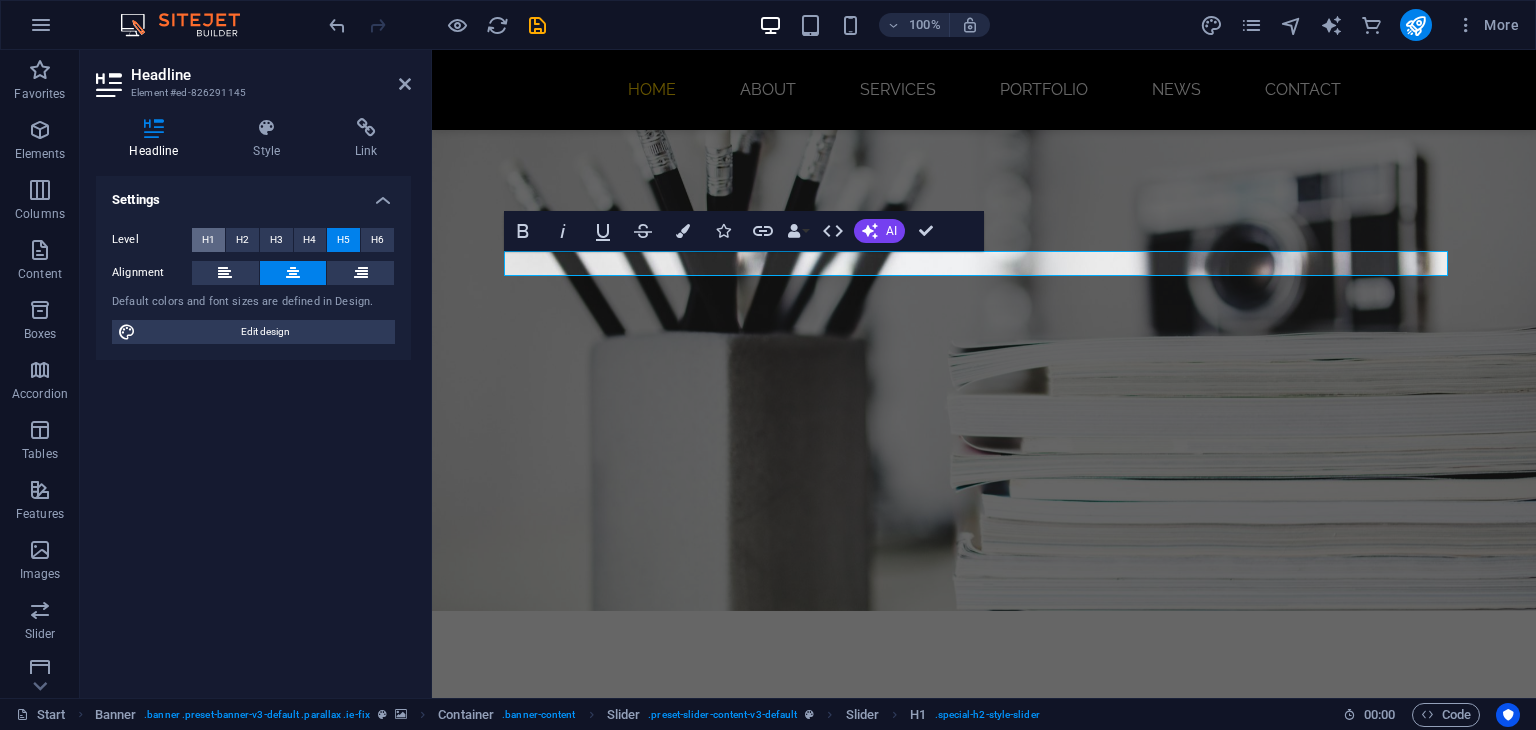 click on "H1" at bounding box center (208, 240) 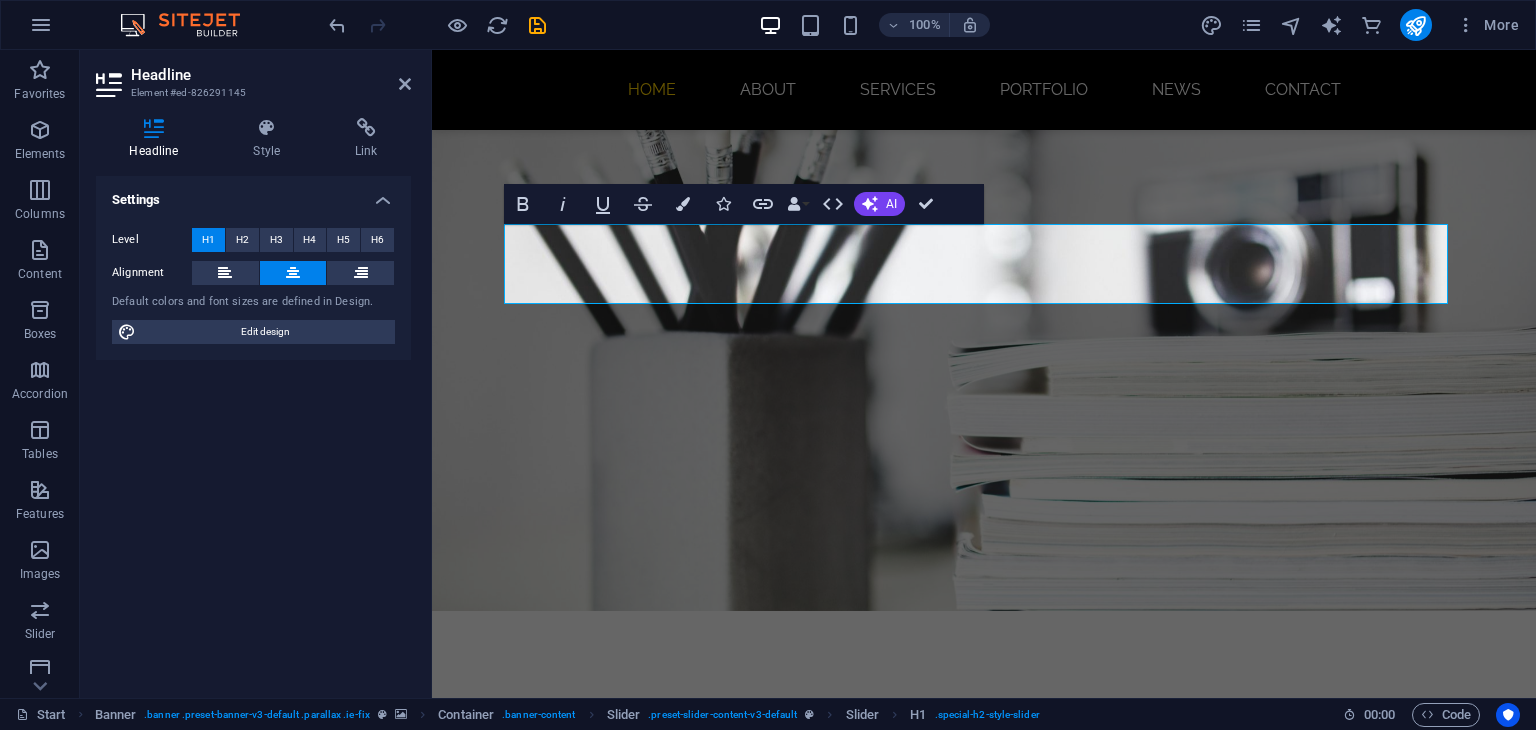 click on "Settings" at bounding box center [253, 194] 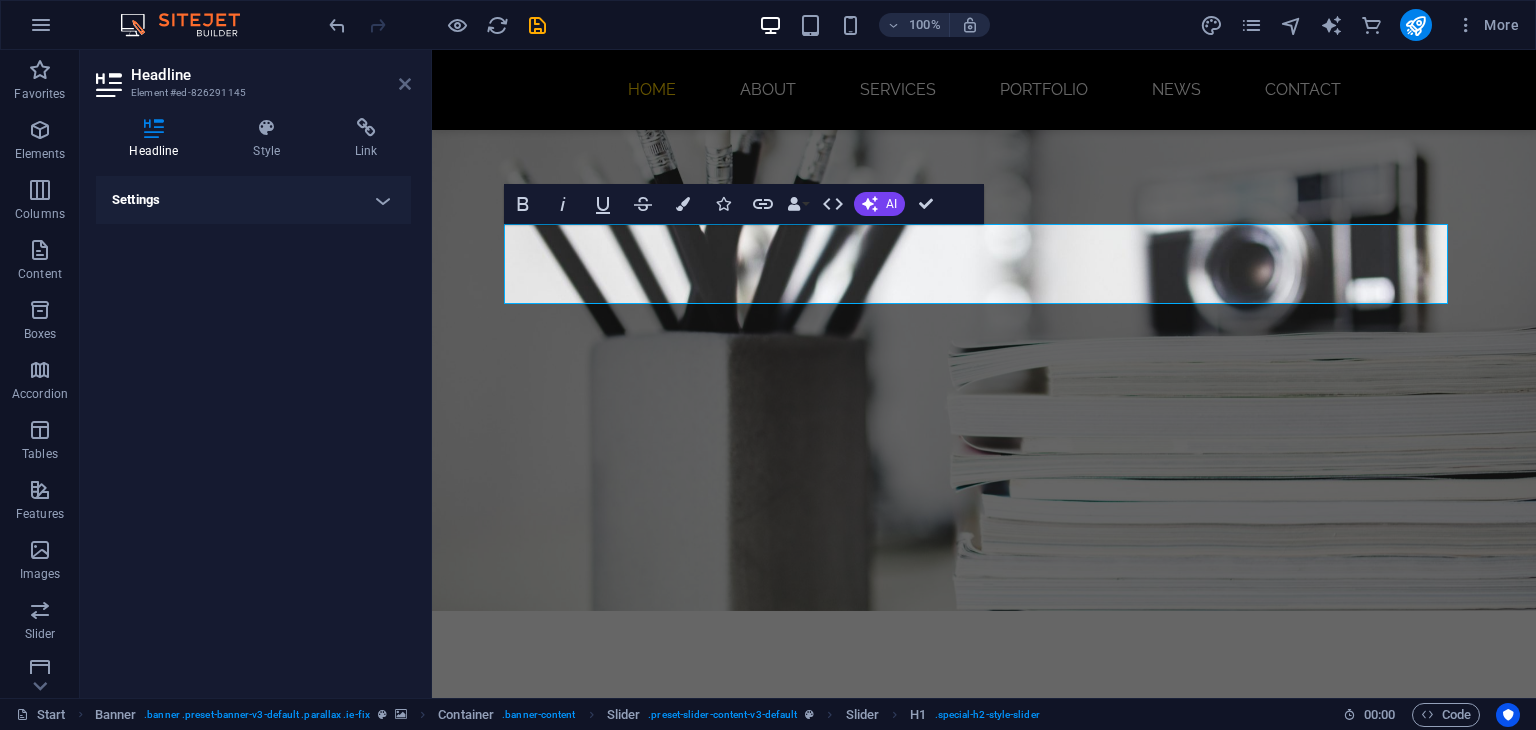 click at bounding box center (405, 84) 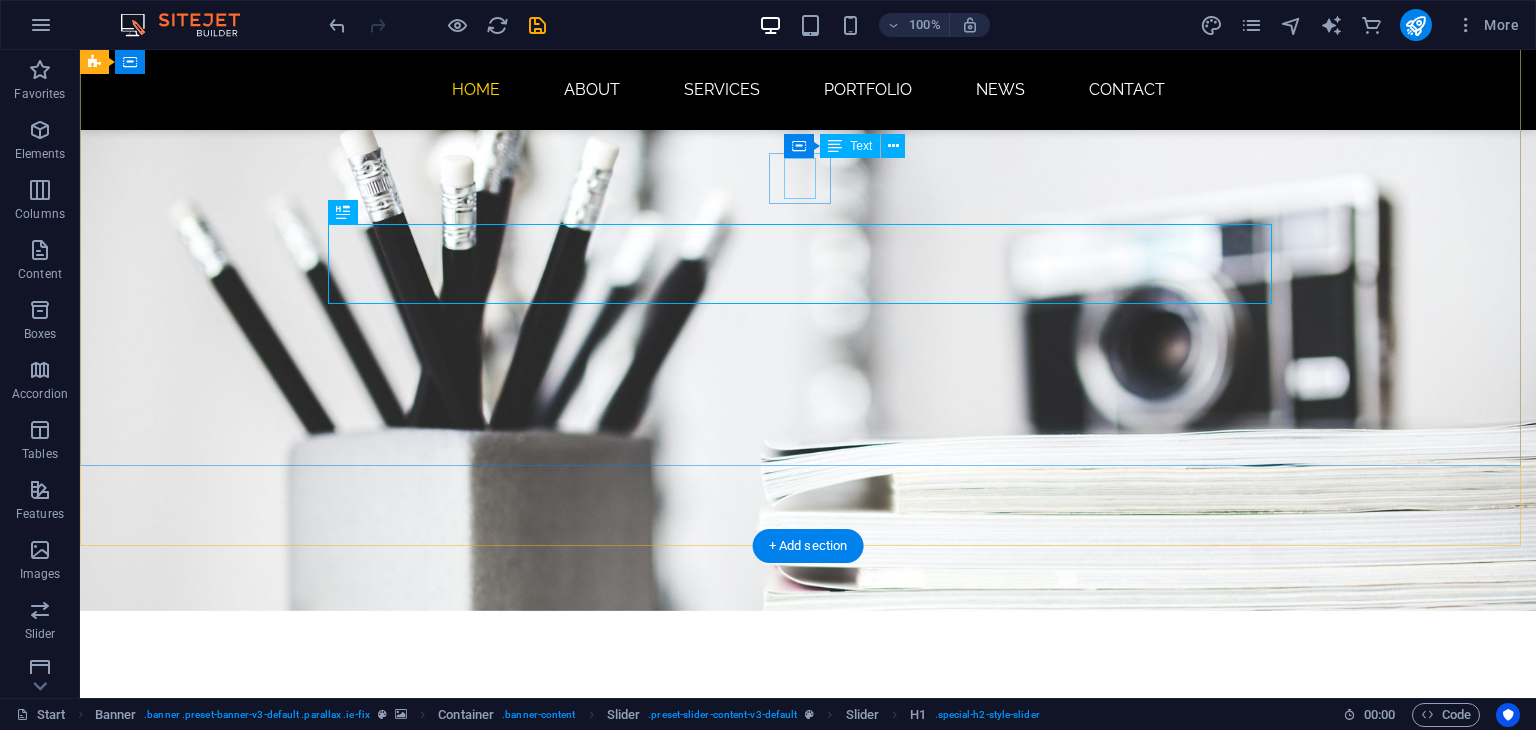 click on "I'm" at bounding box center [808, 796] 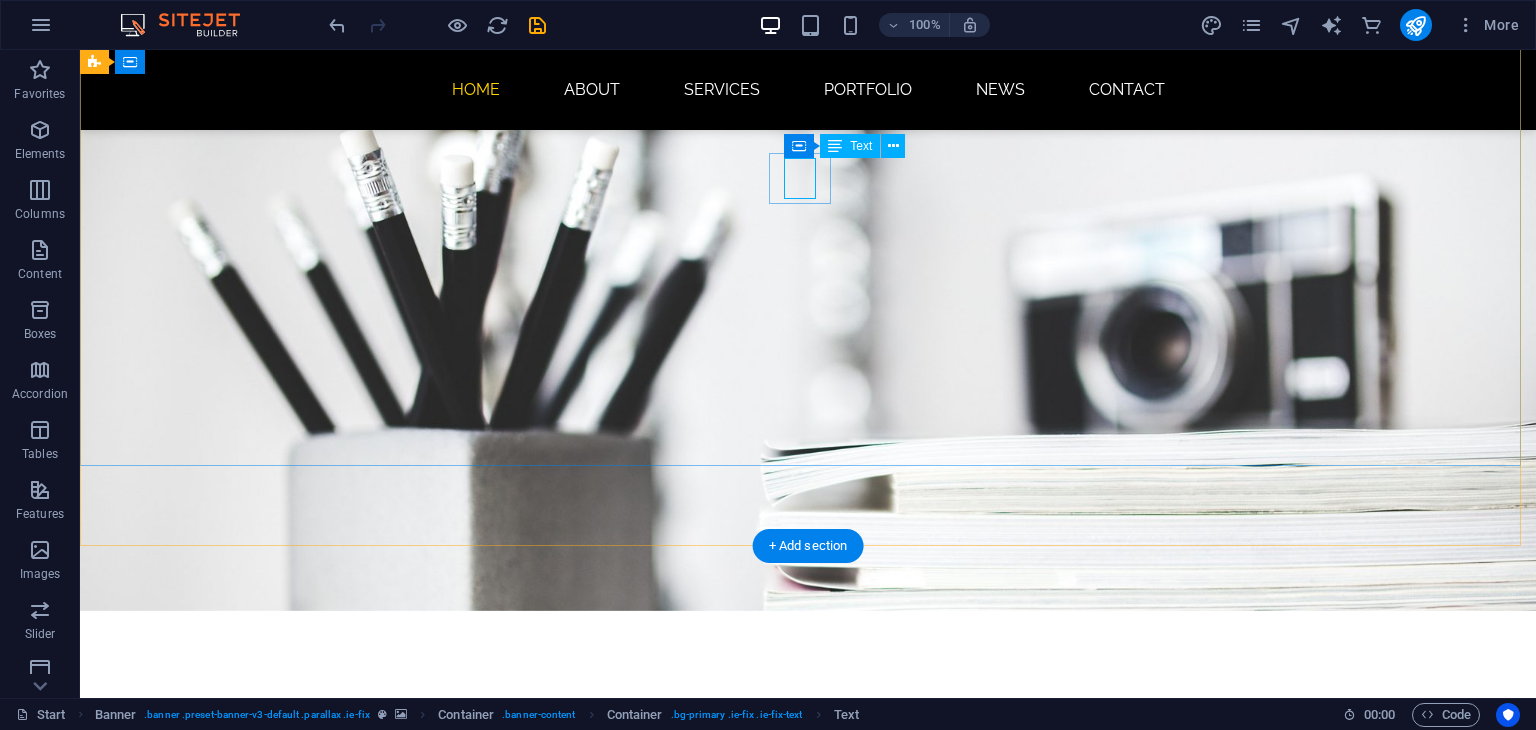 click on "I'm" at bounding box center [808, 796] 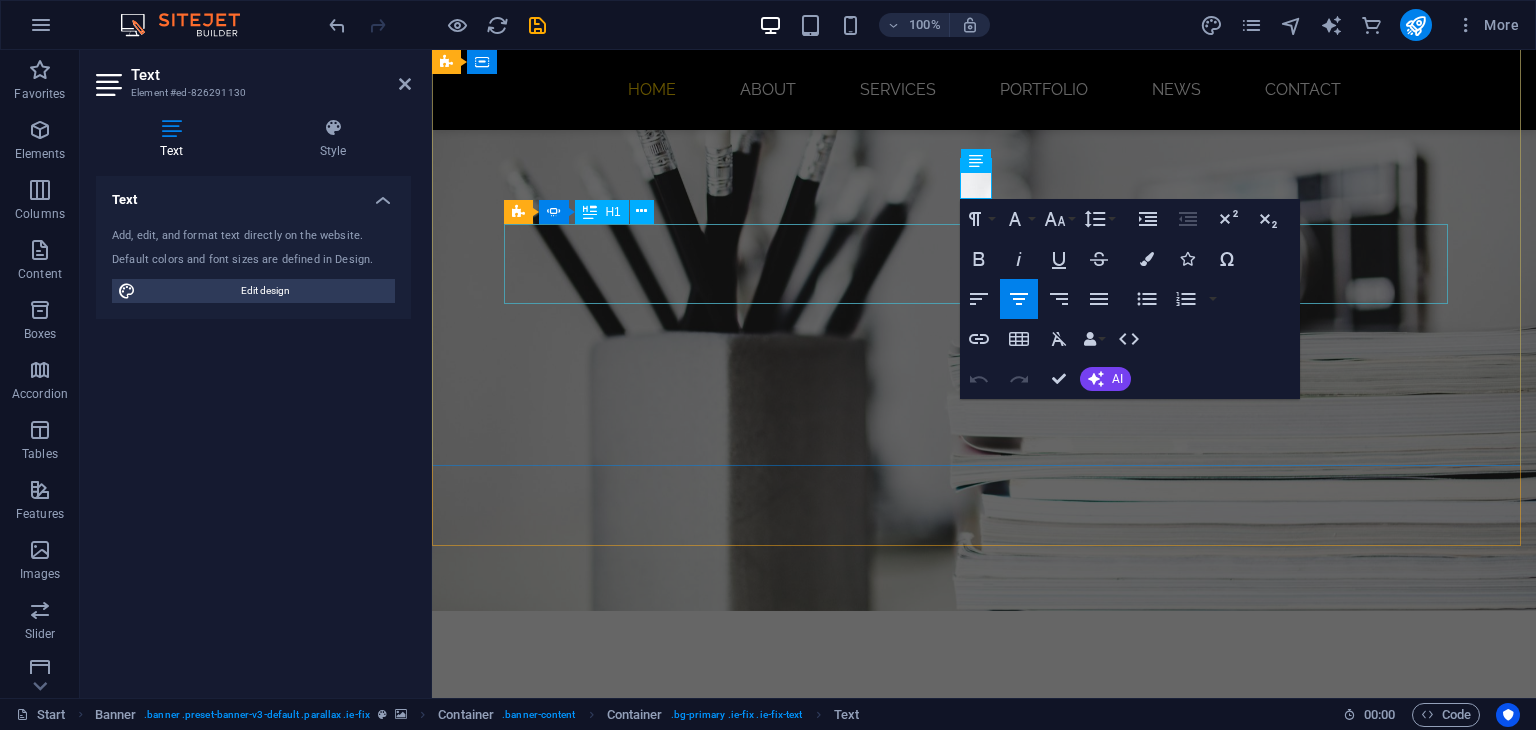 click on "Photographer" at bounding box center [-904, 1042] 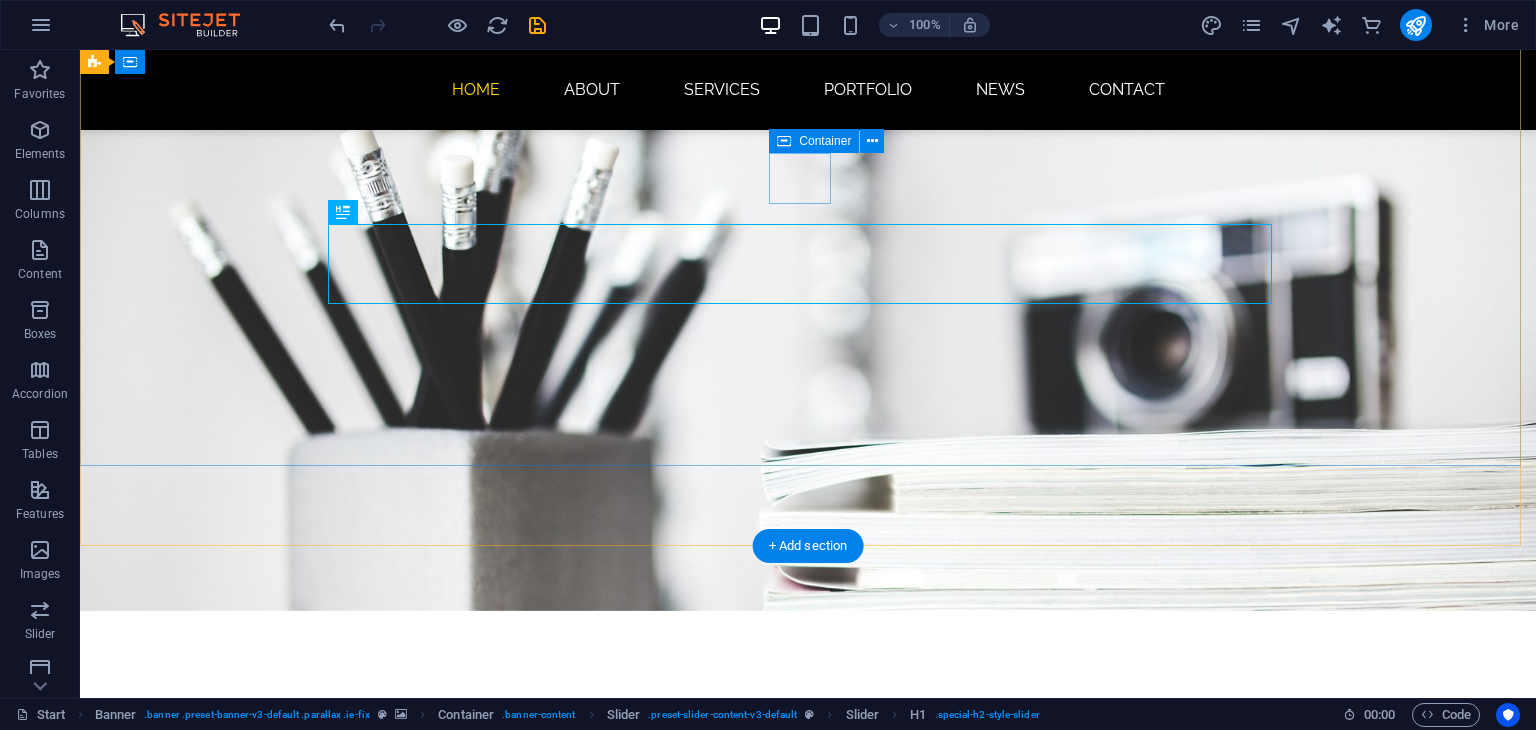 click on "I'm" at bounding box center (808, 796) 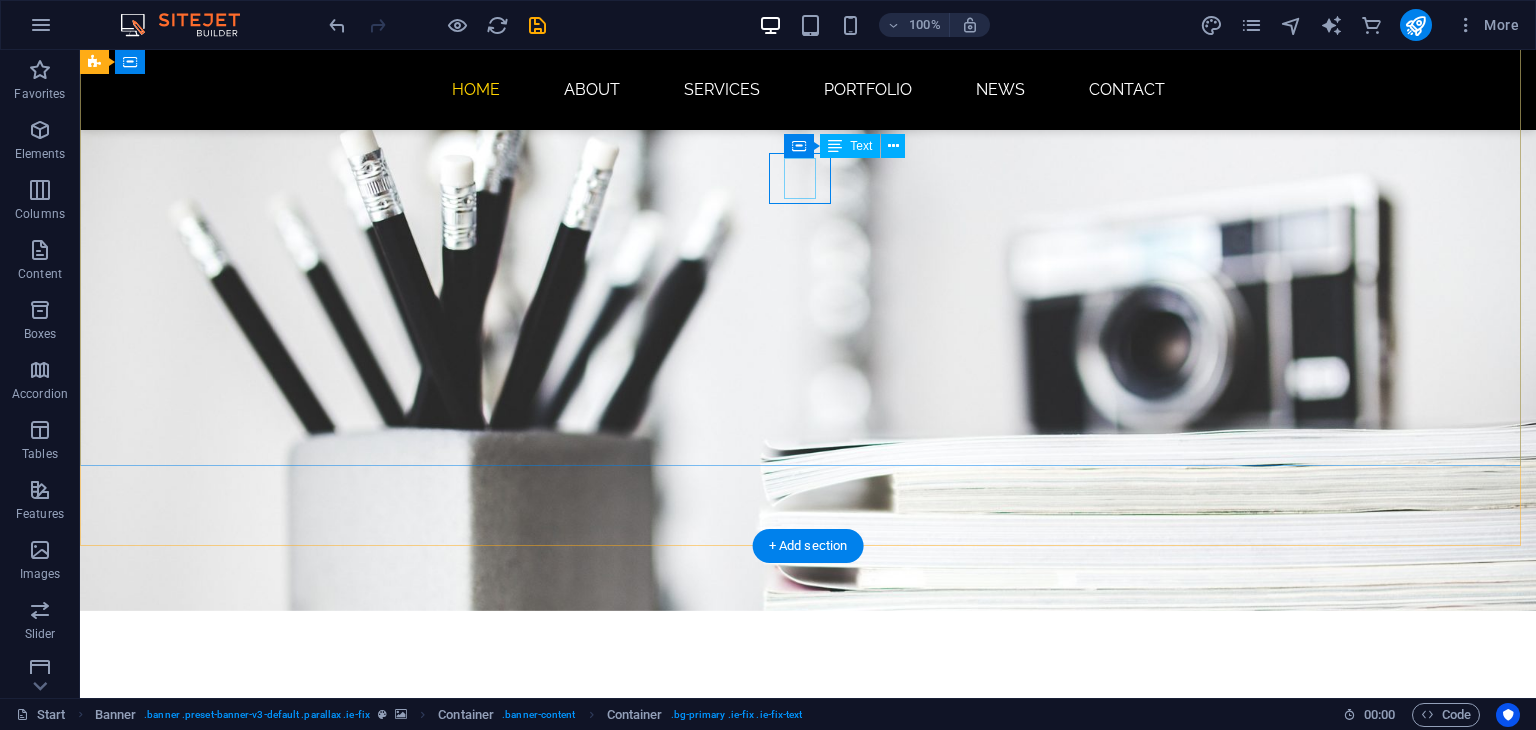 click on "I'm" at bounding box center (808, 796) 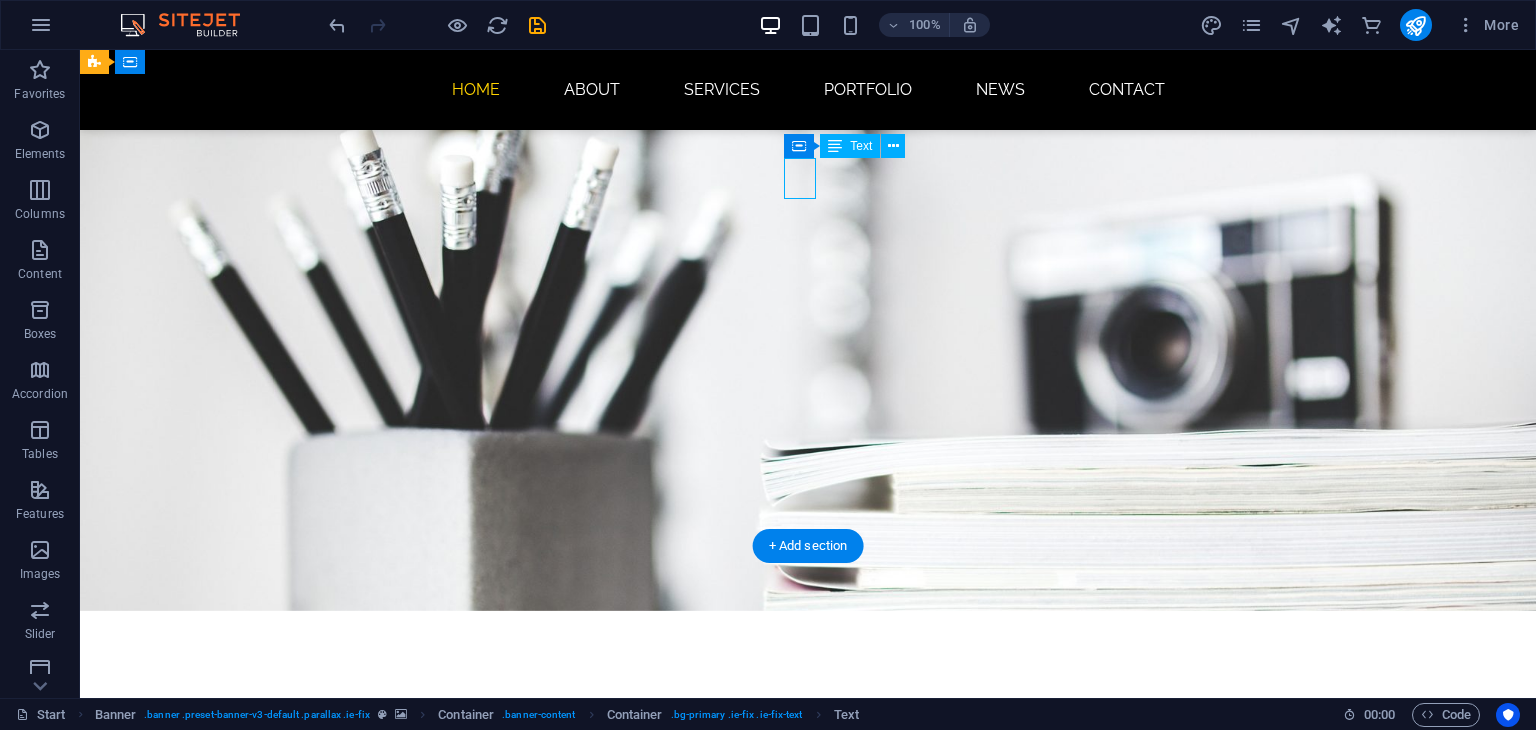 click on "I'm" at bounding box center [808, 796] 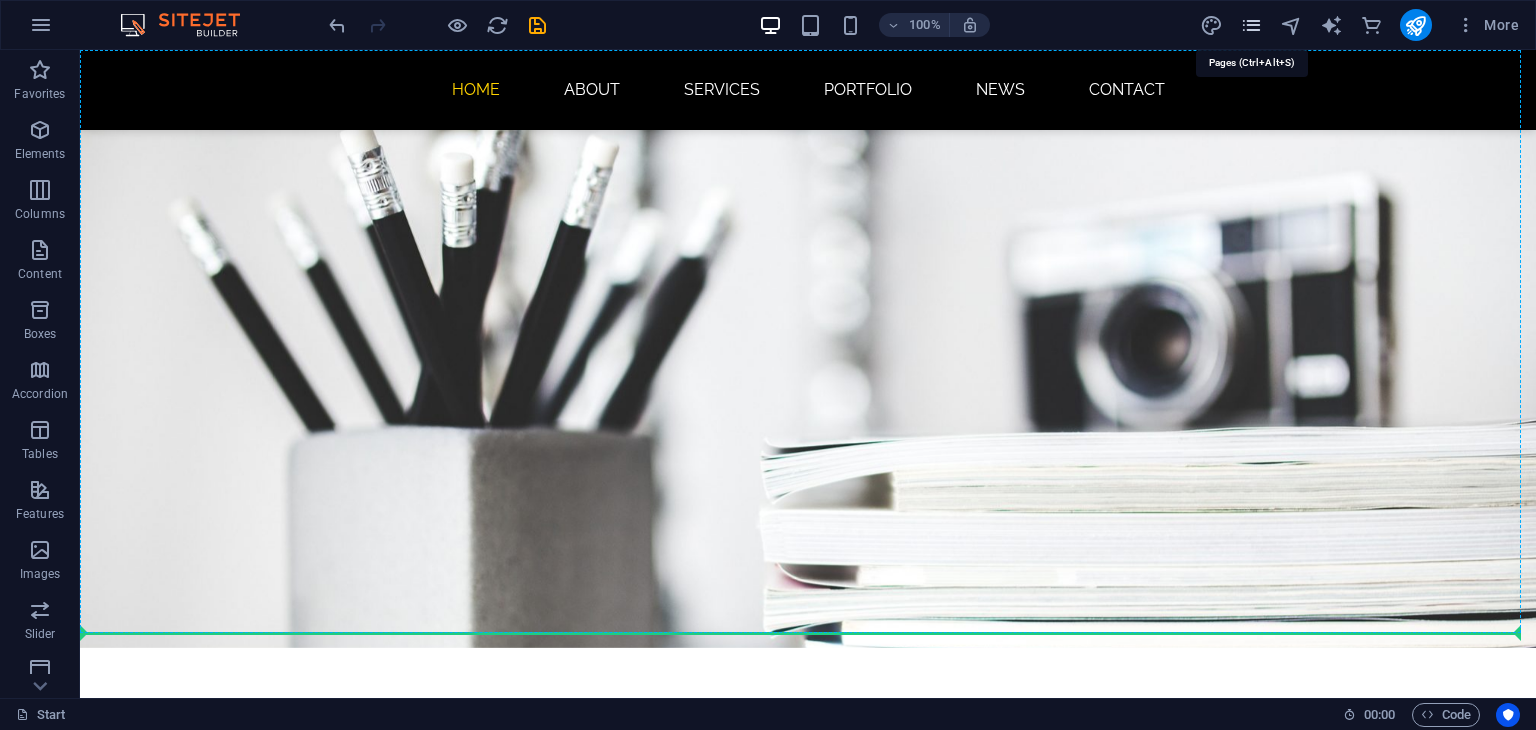 scroll, scrollTop: 0, scrollLeft: 0, axis: both 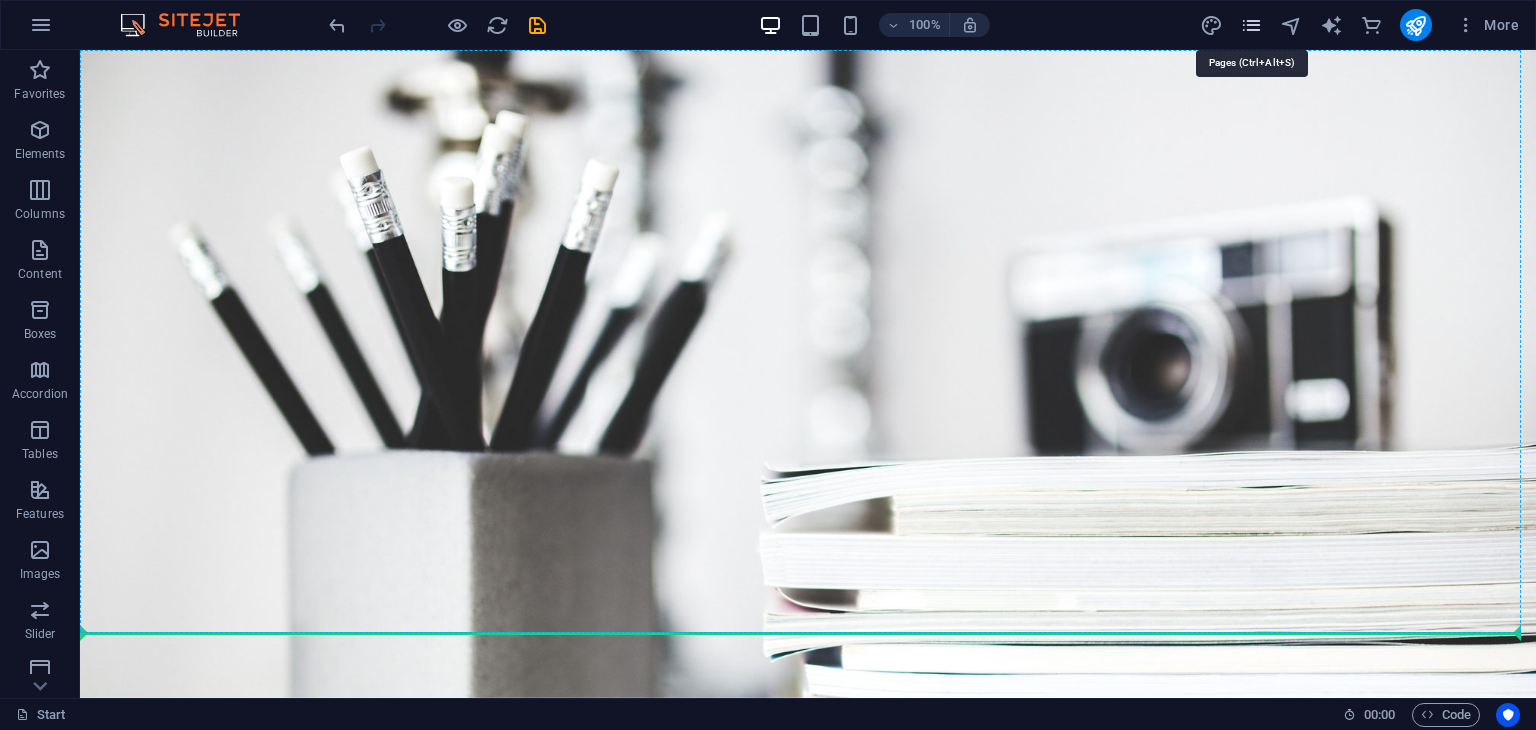 click at bounding box center [1251, 25] 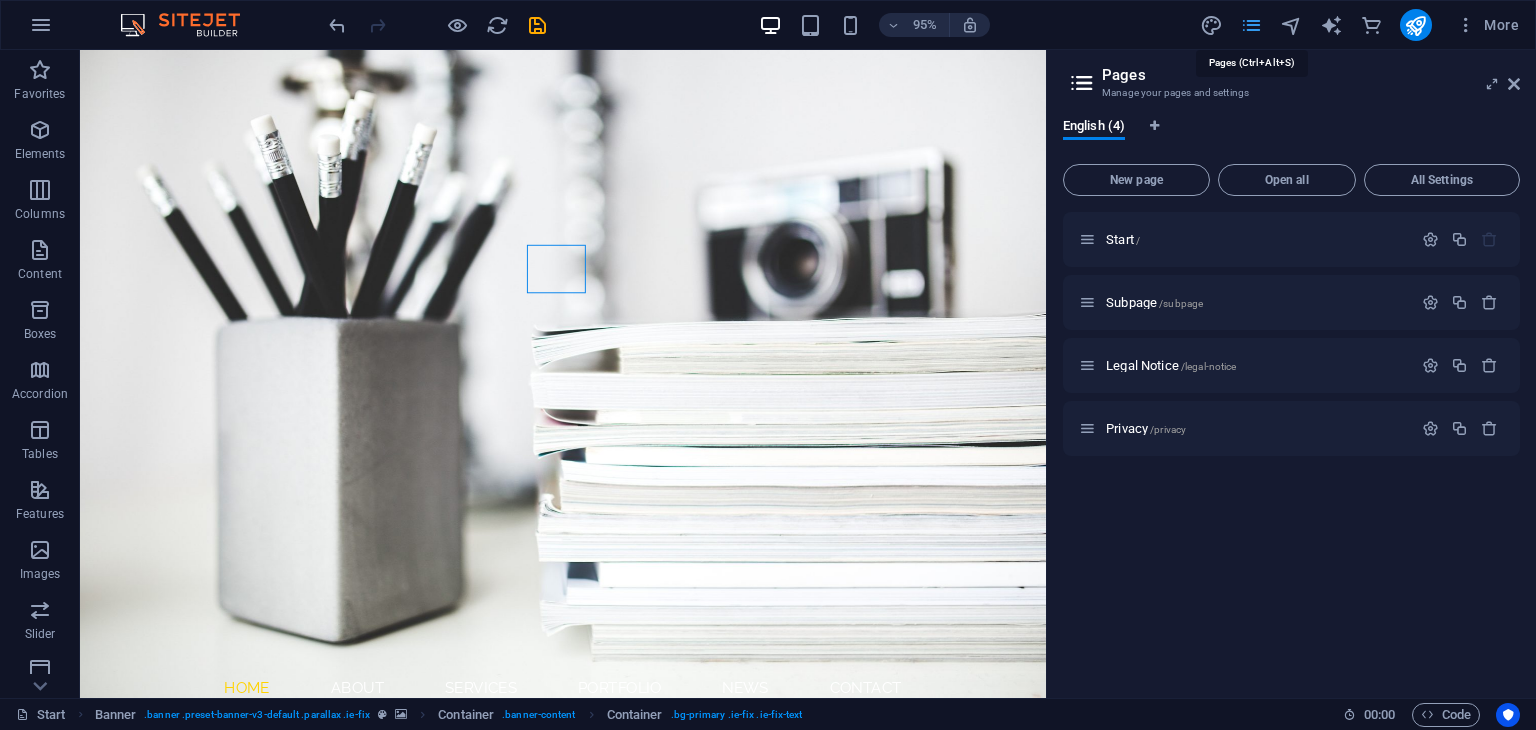 click at bounding box center [1251, 25] 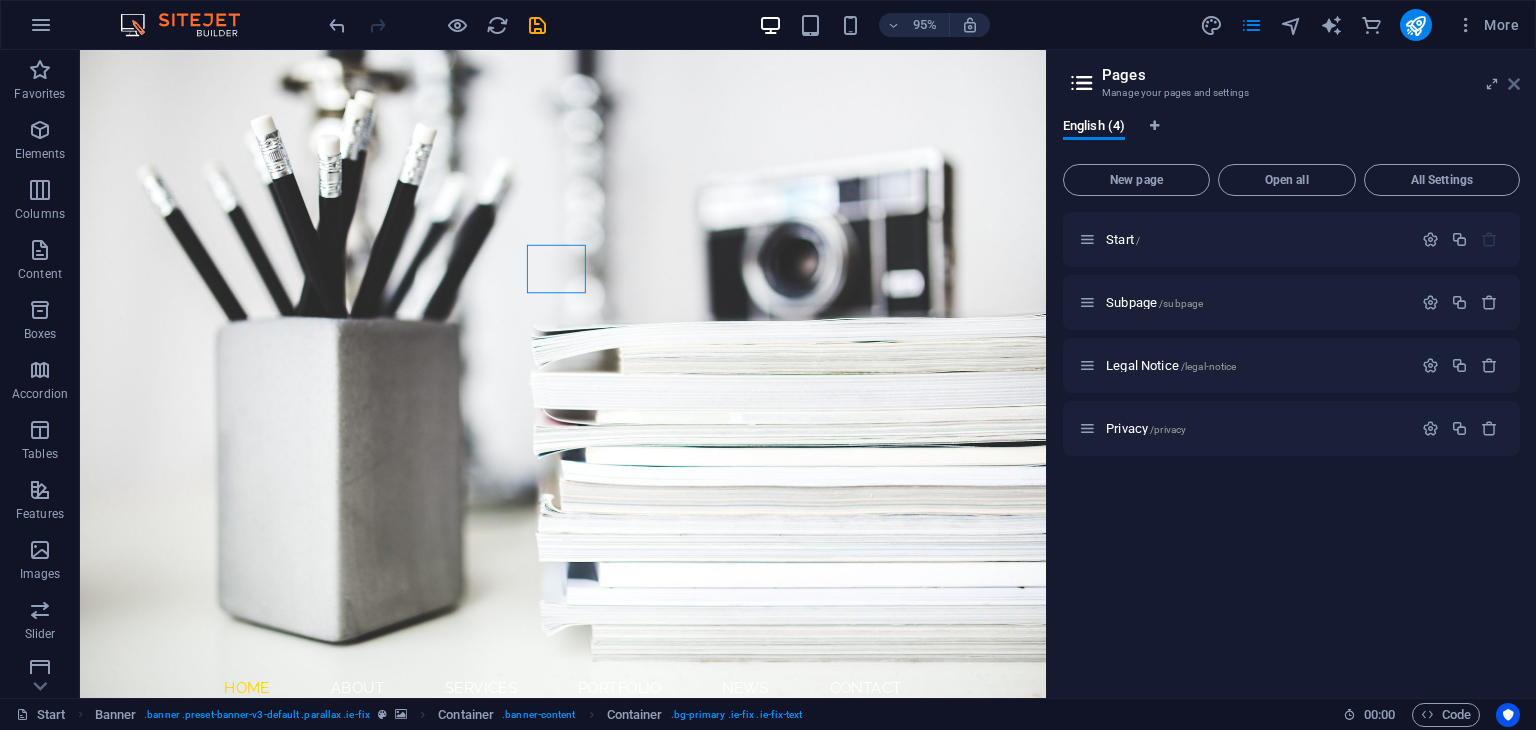 click at bounding box center [1514, 84] 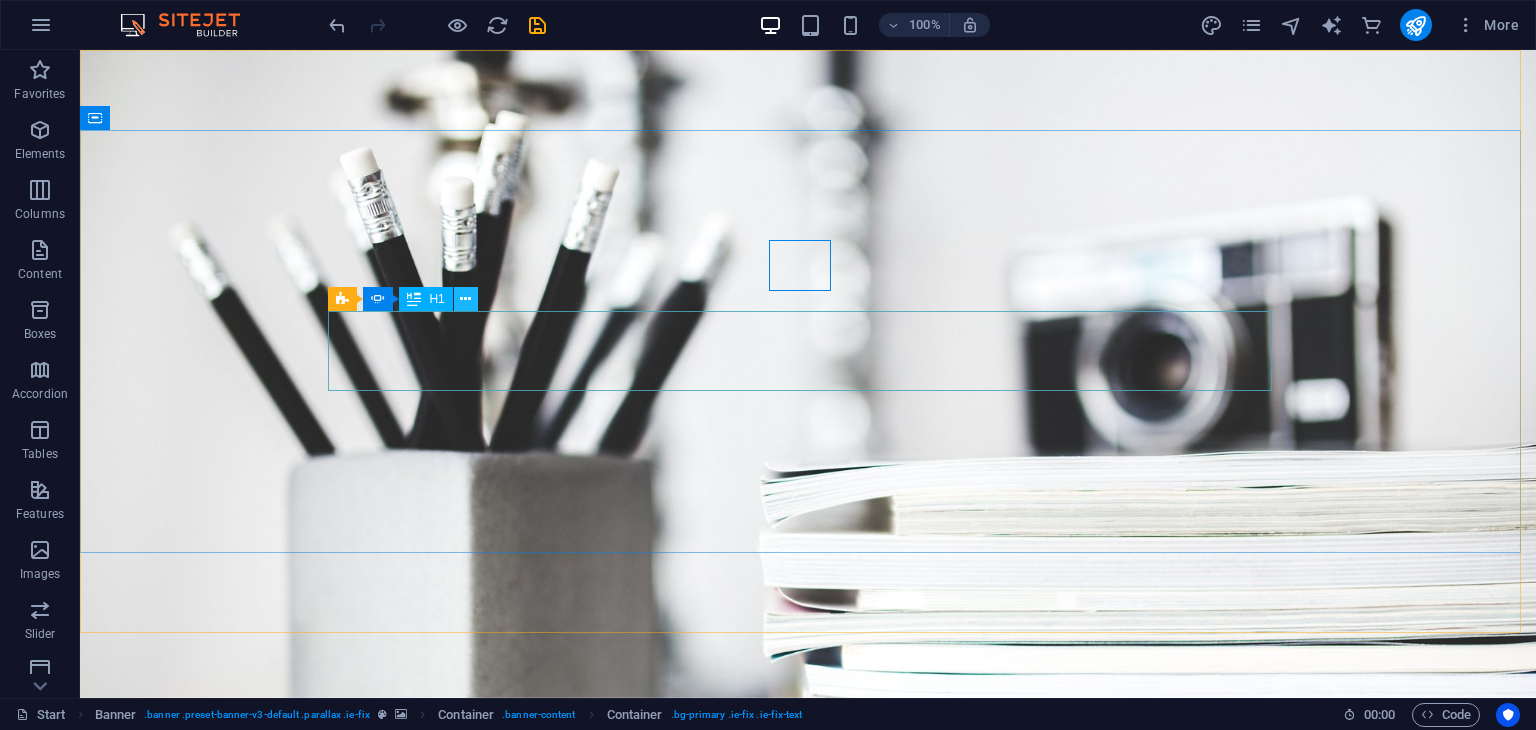 click at bounding box center (465, 299) 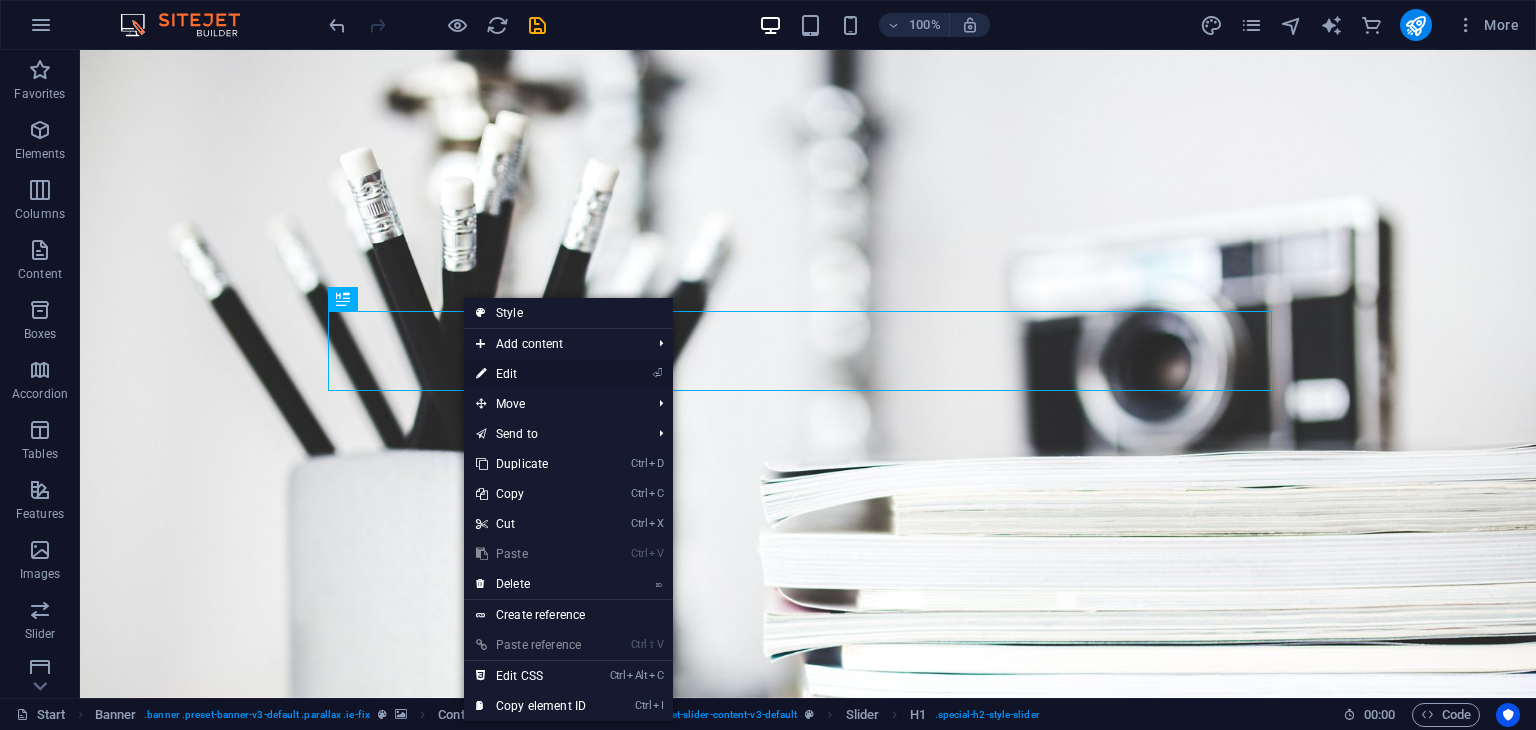 click on "⏎  Edit" at bounding box center (531, 374) 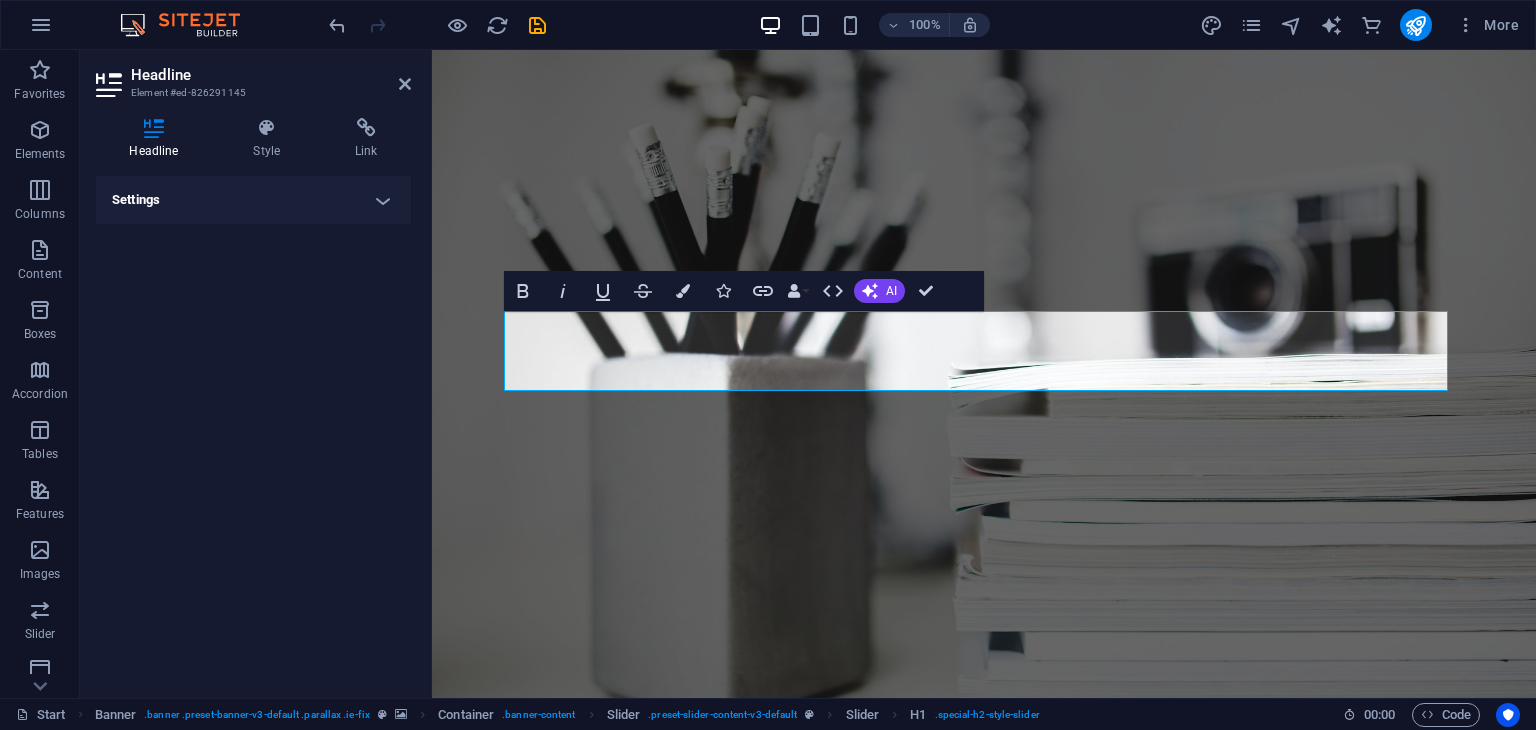 click on "Settings" at bounding box center (253, 200) 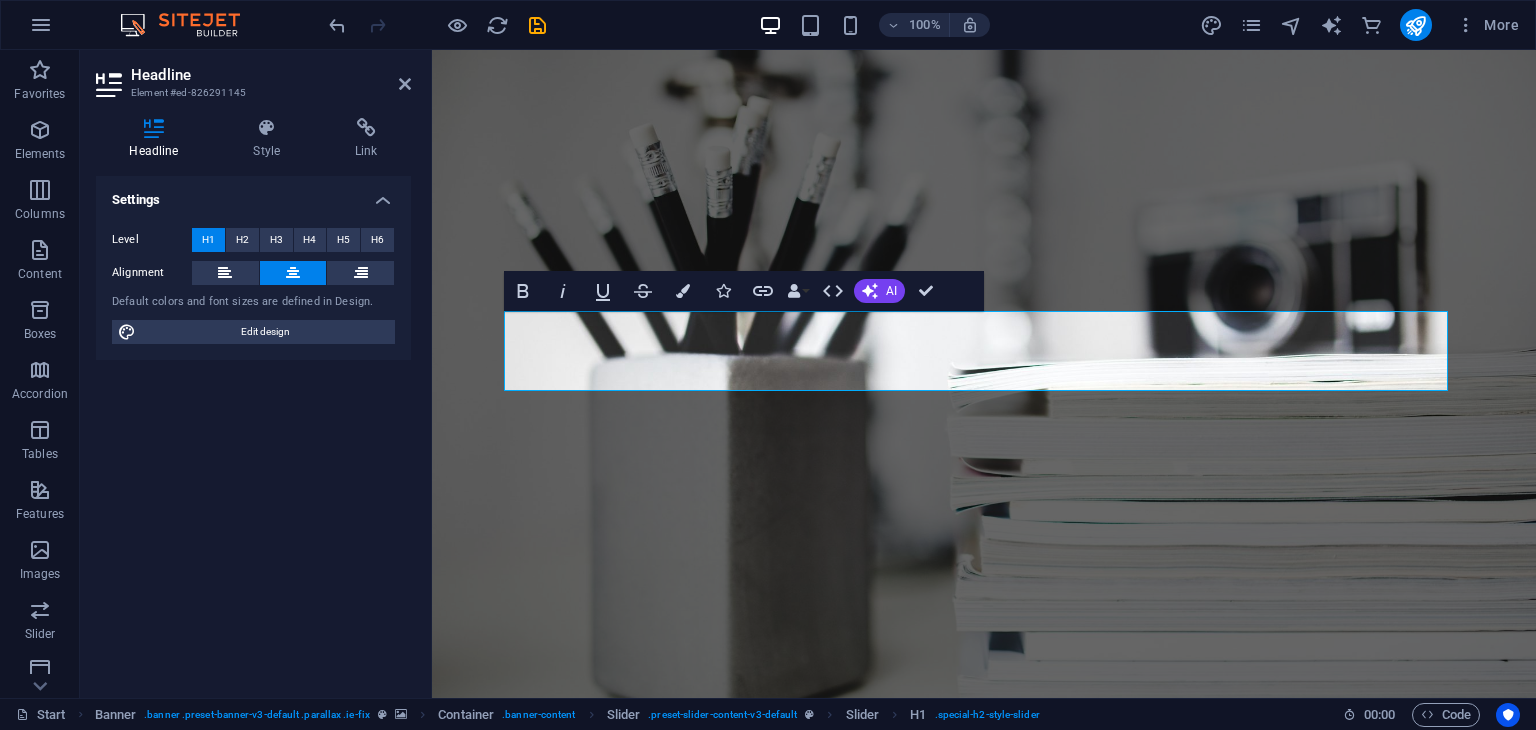 click on "Settings" at bounding box center [253, 194] 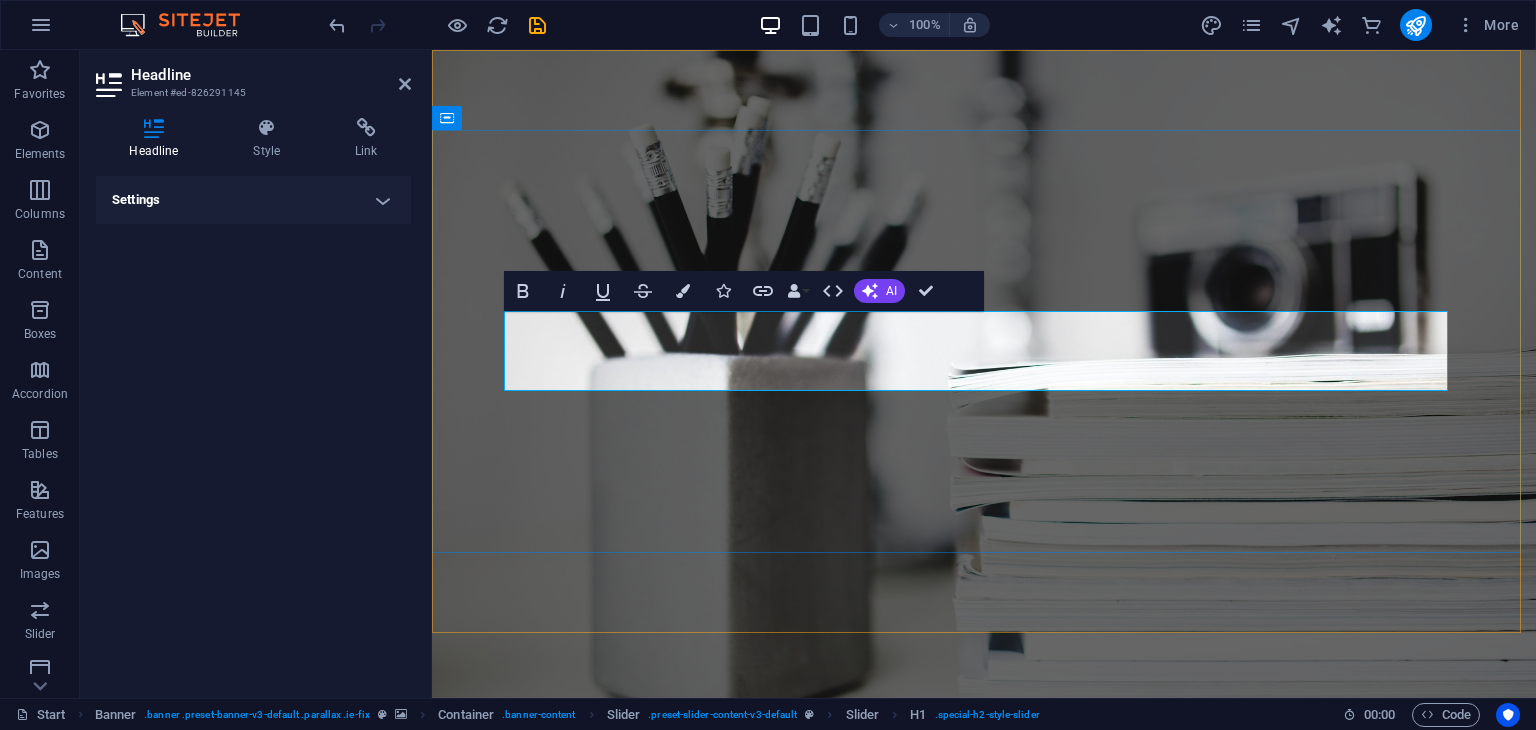 click on "Photographer" at bounding box center (-904, 1129) 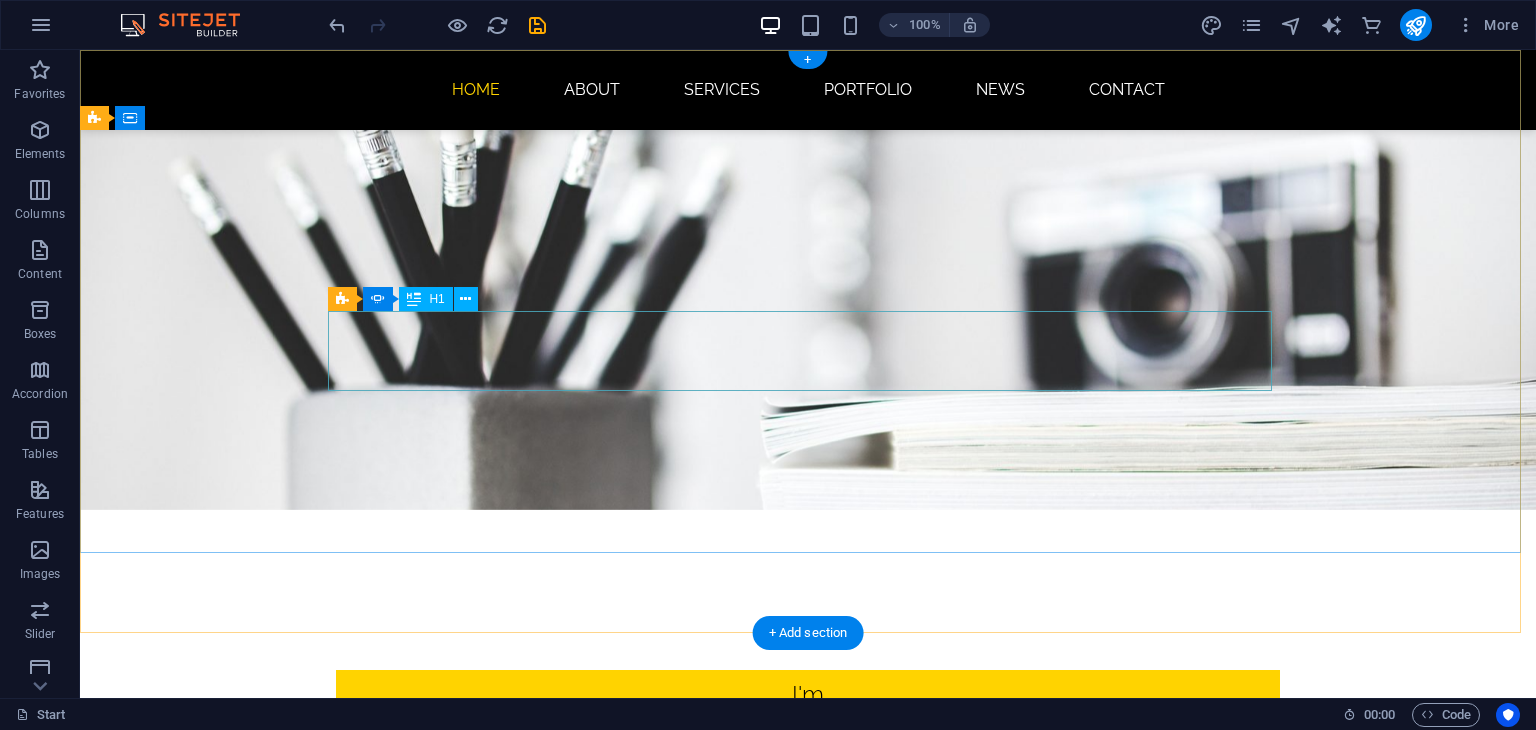 scroll, scrollTop: 0, scrollLeft: 0, axis: both 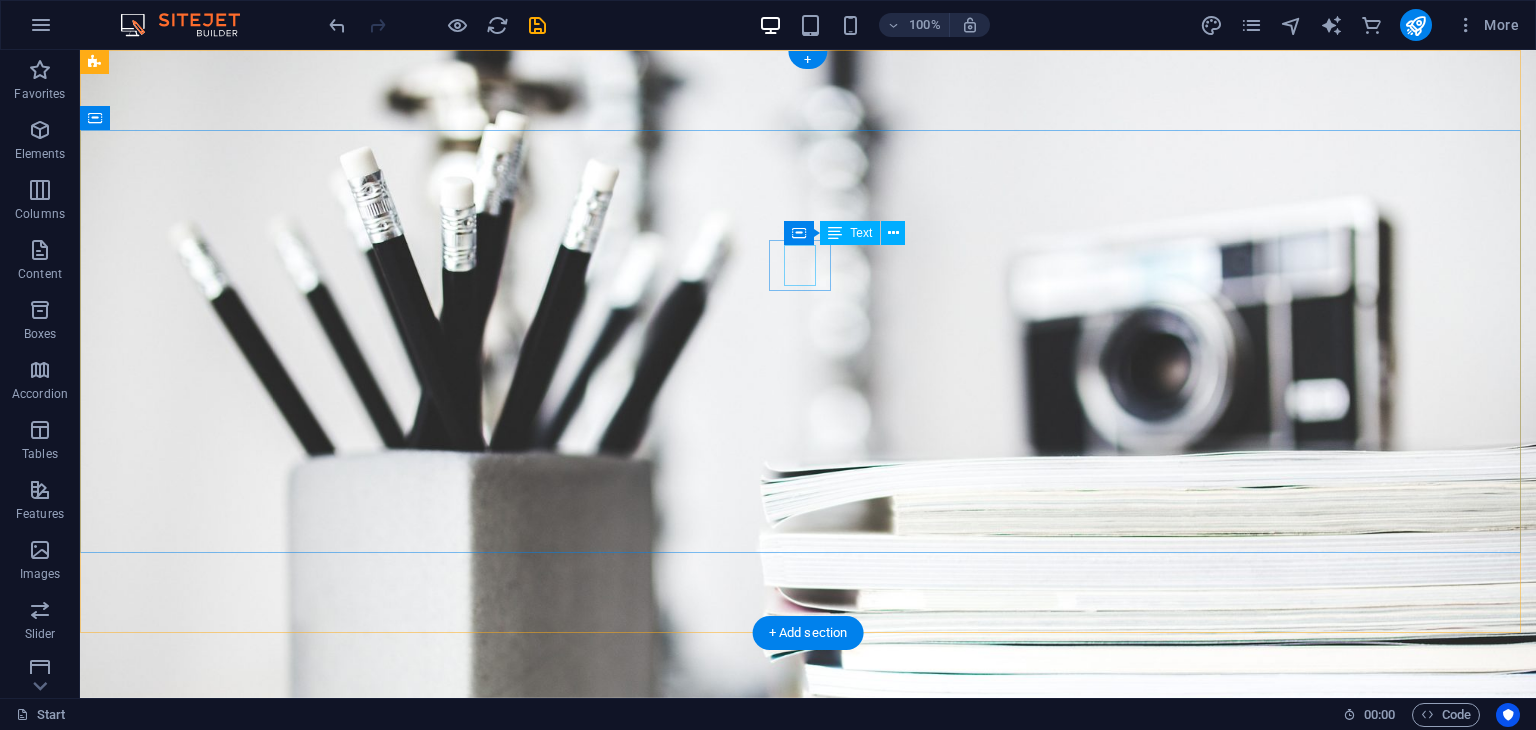 click on "I'm" at bounding box center [808, 883] 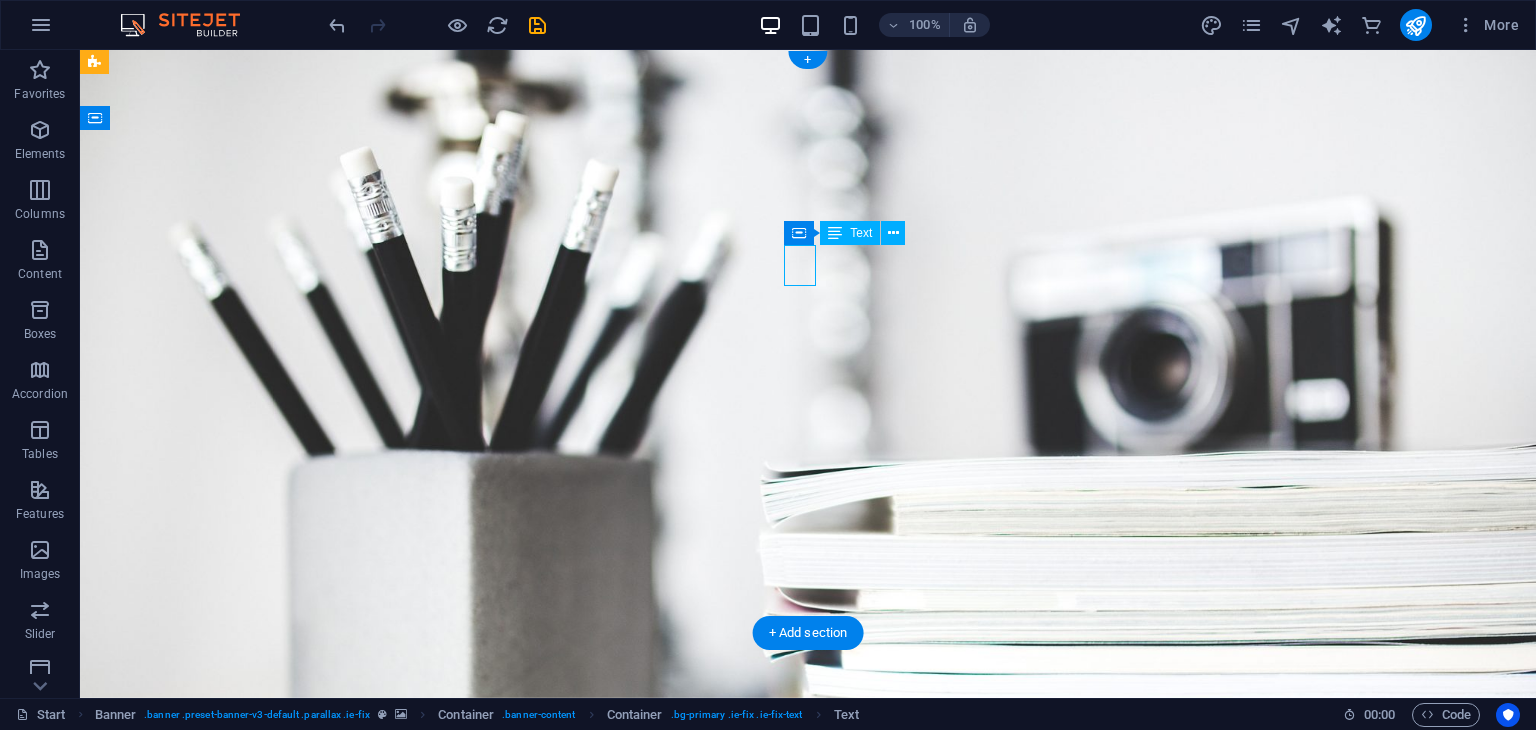 click on "I'm" at bounding box center (808, 883) 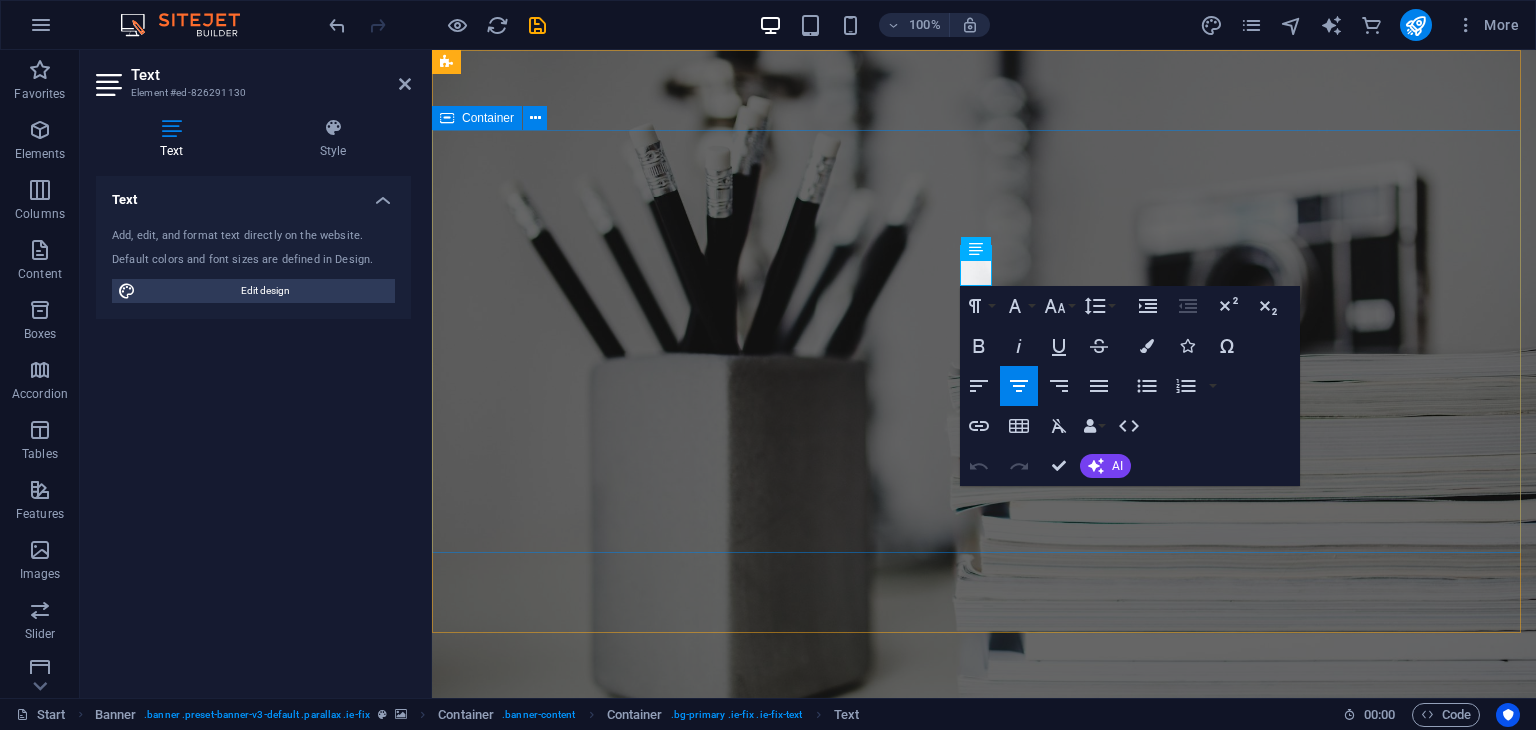 click on "I'm    Webdesigner Developer Photographer" at bounding box center [984, 1019] 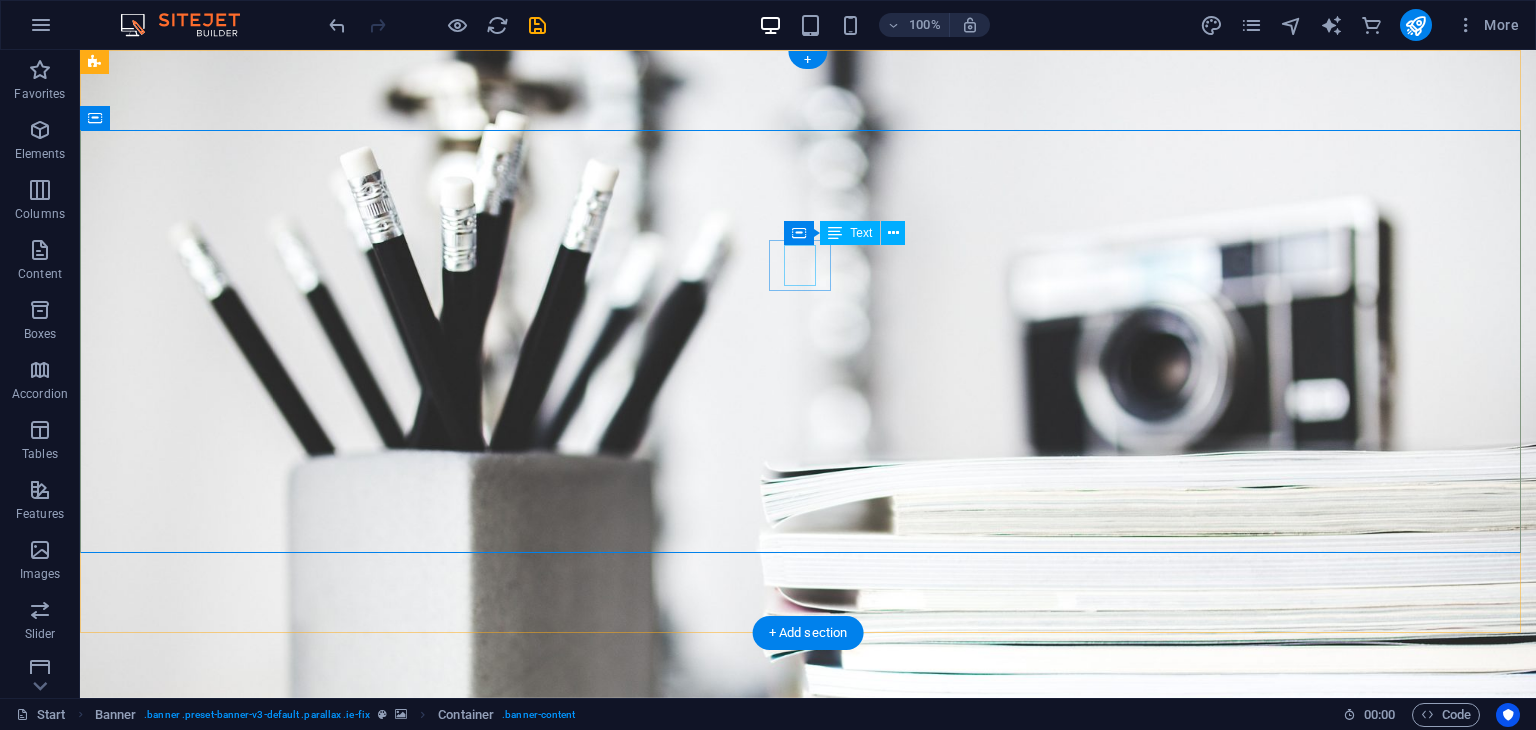 click on "I'm" at bounding box center (808, 883) 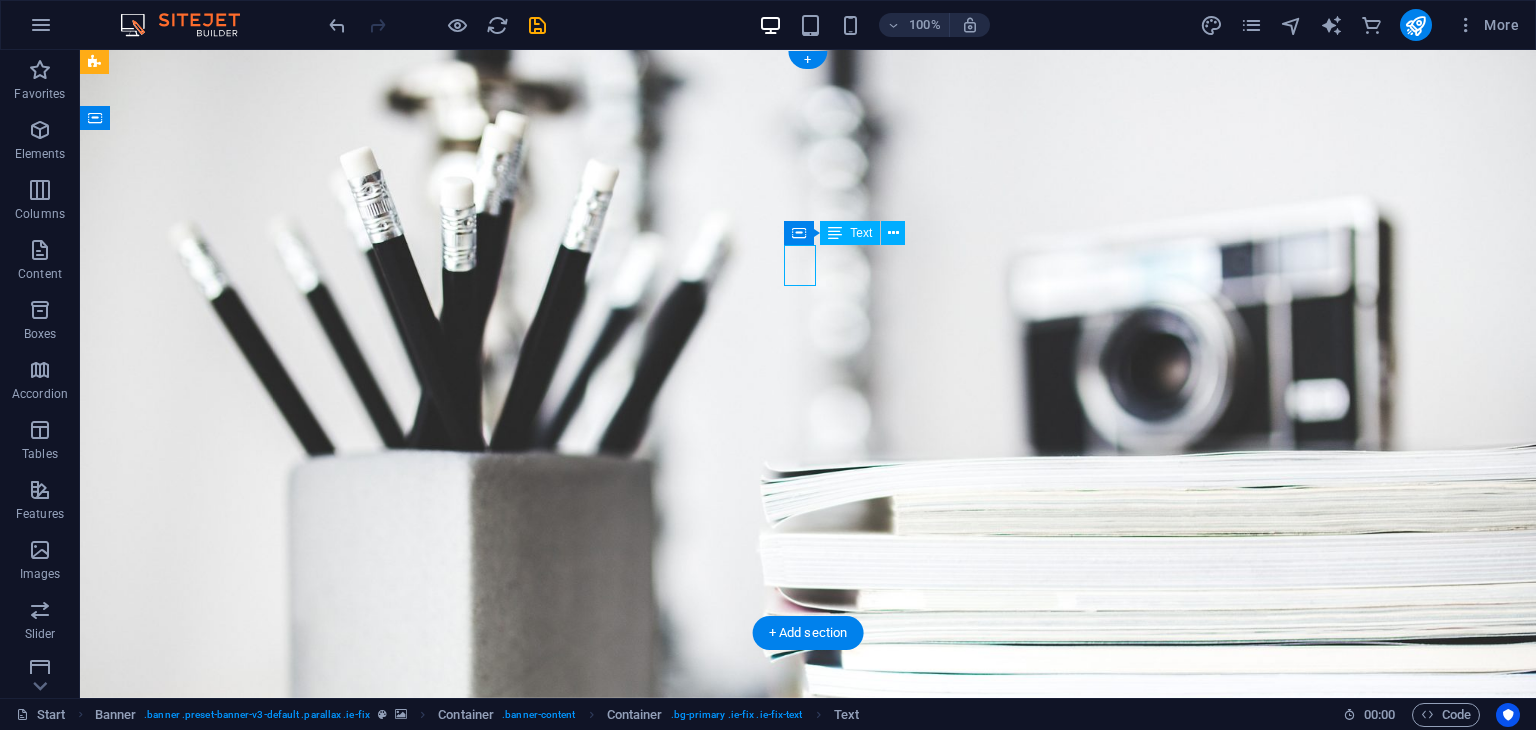click on "I'm" at bounding box center (808, 883) 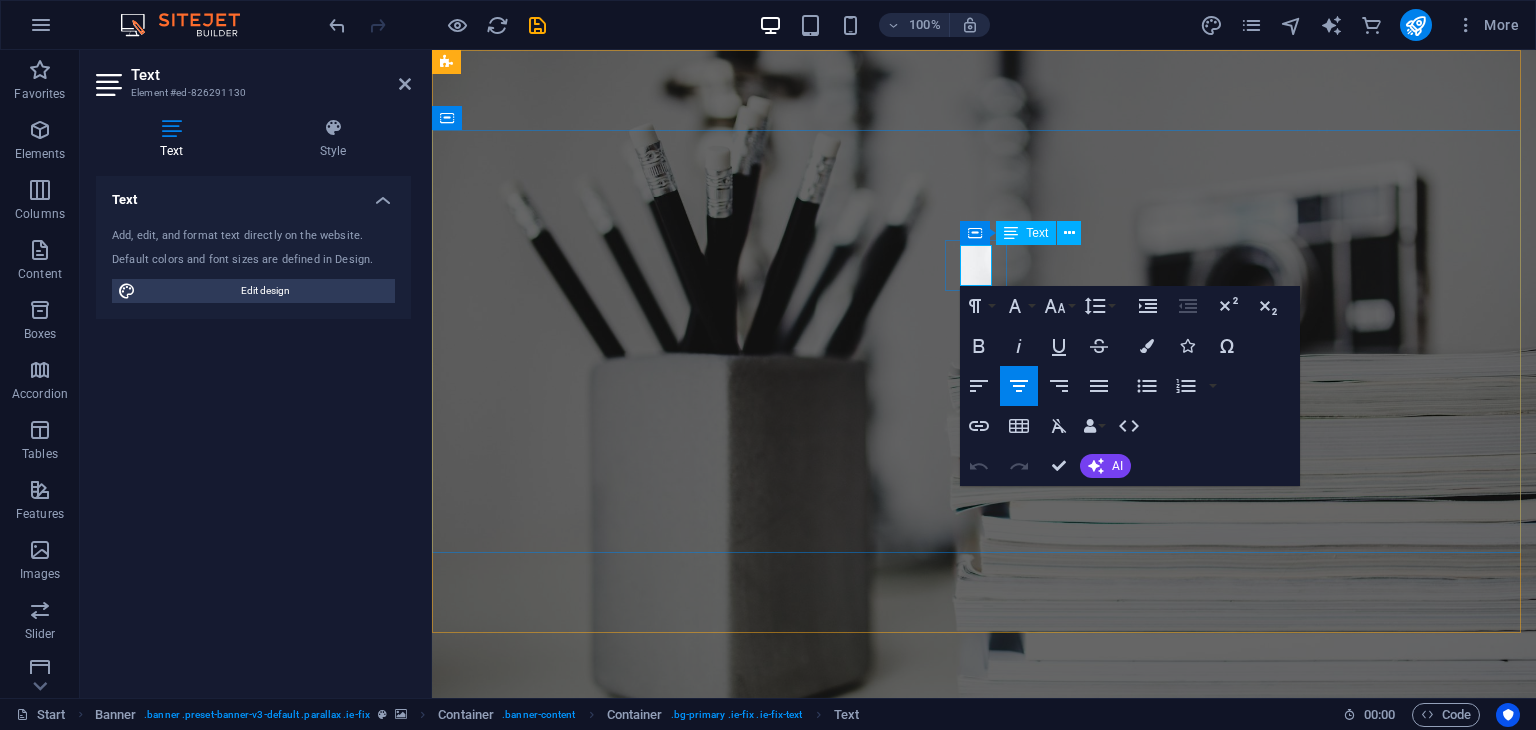 click on "I'm" at bounding box center (984, 882) 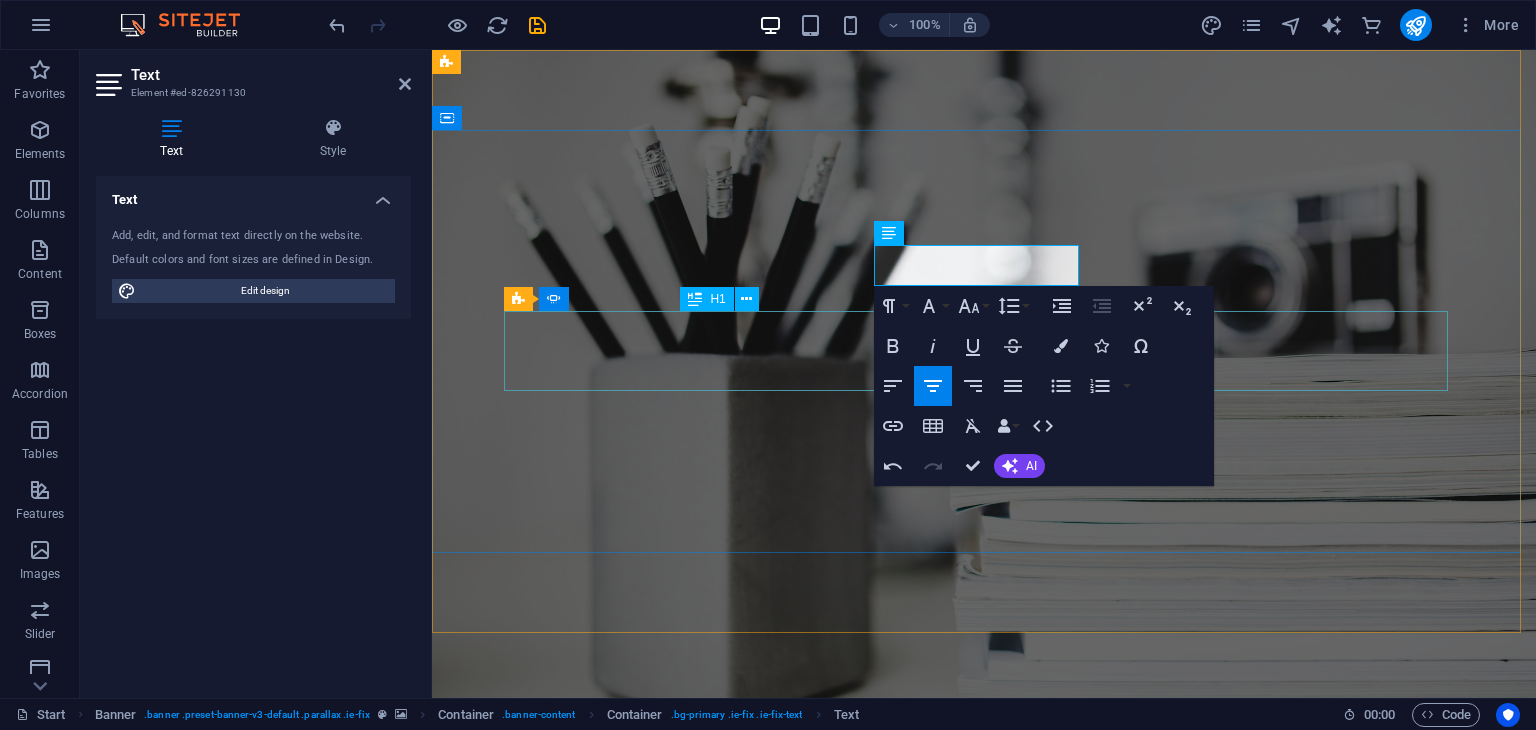 click on "Developer" at bounding box center (40, 1049) 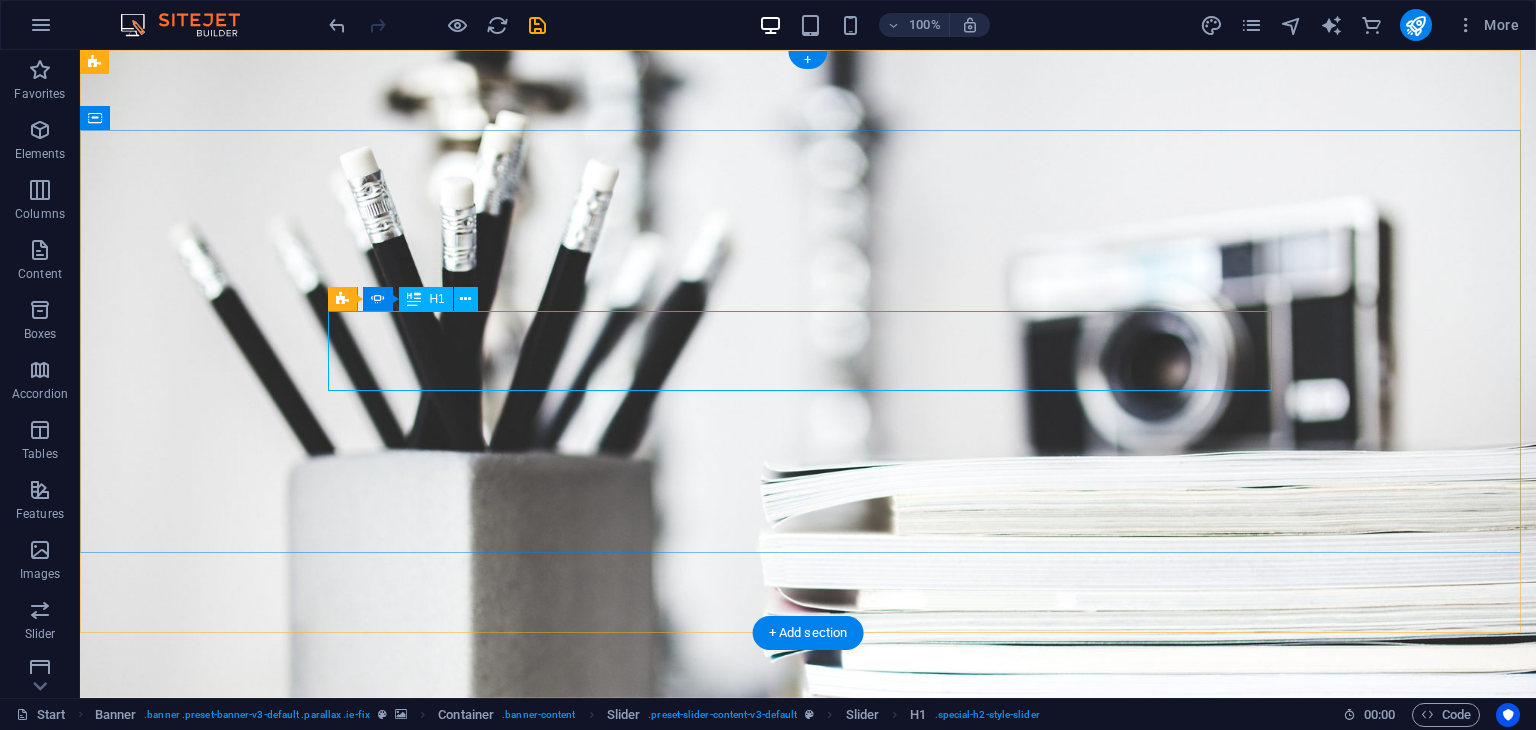 click on "Photographer" at bounding box center [-1080, 1129] 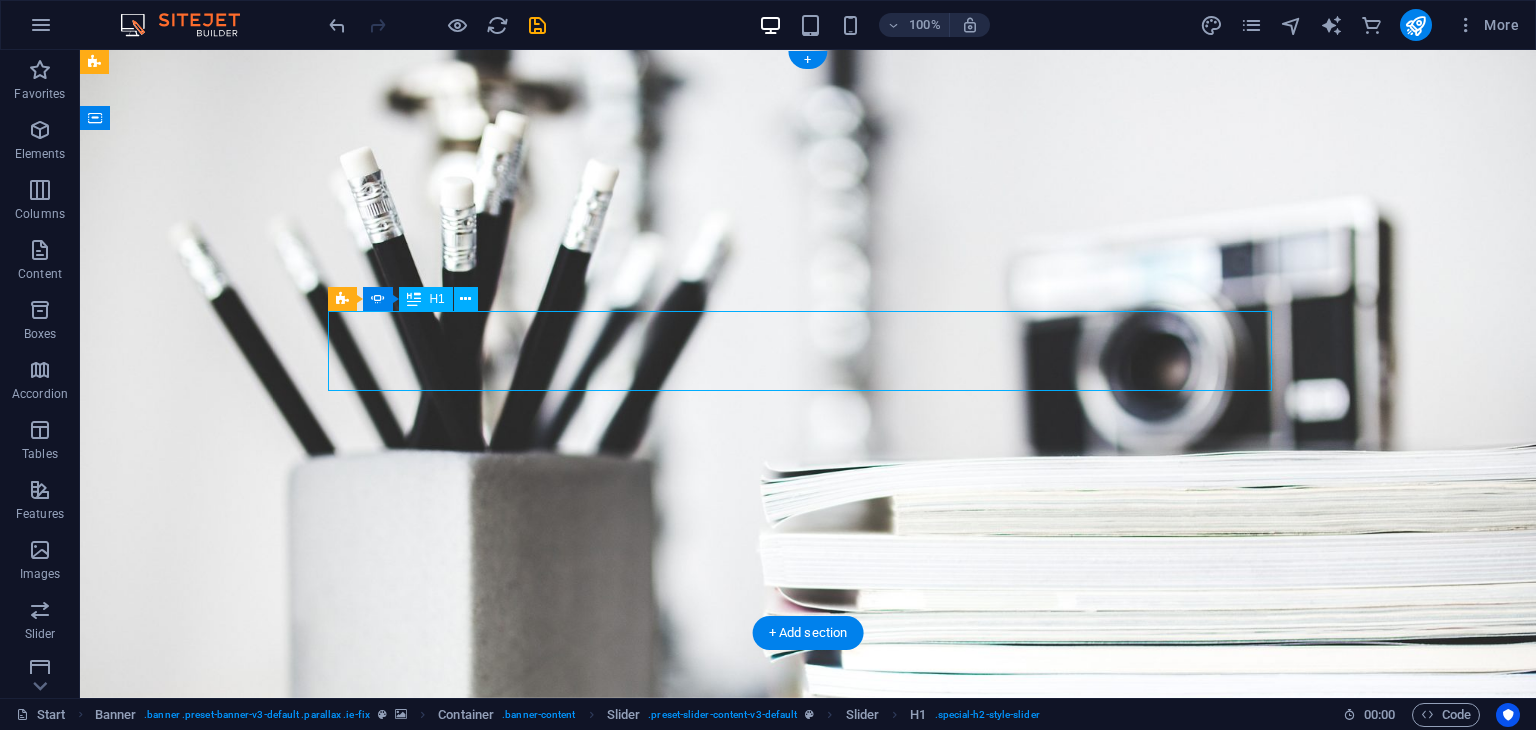 click on "Webdesigner Developer Photographer" at bounding box center (1752, 1049) 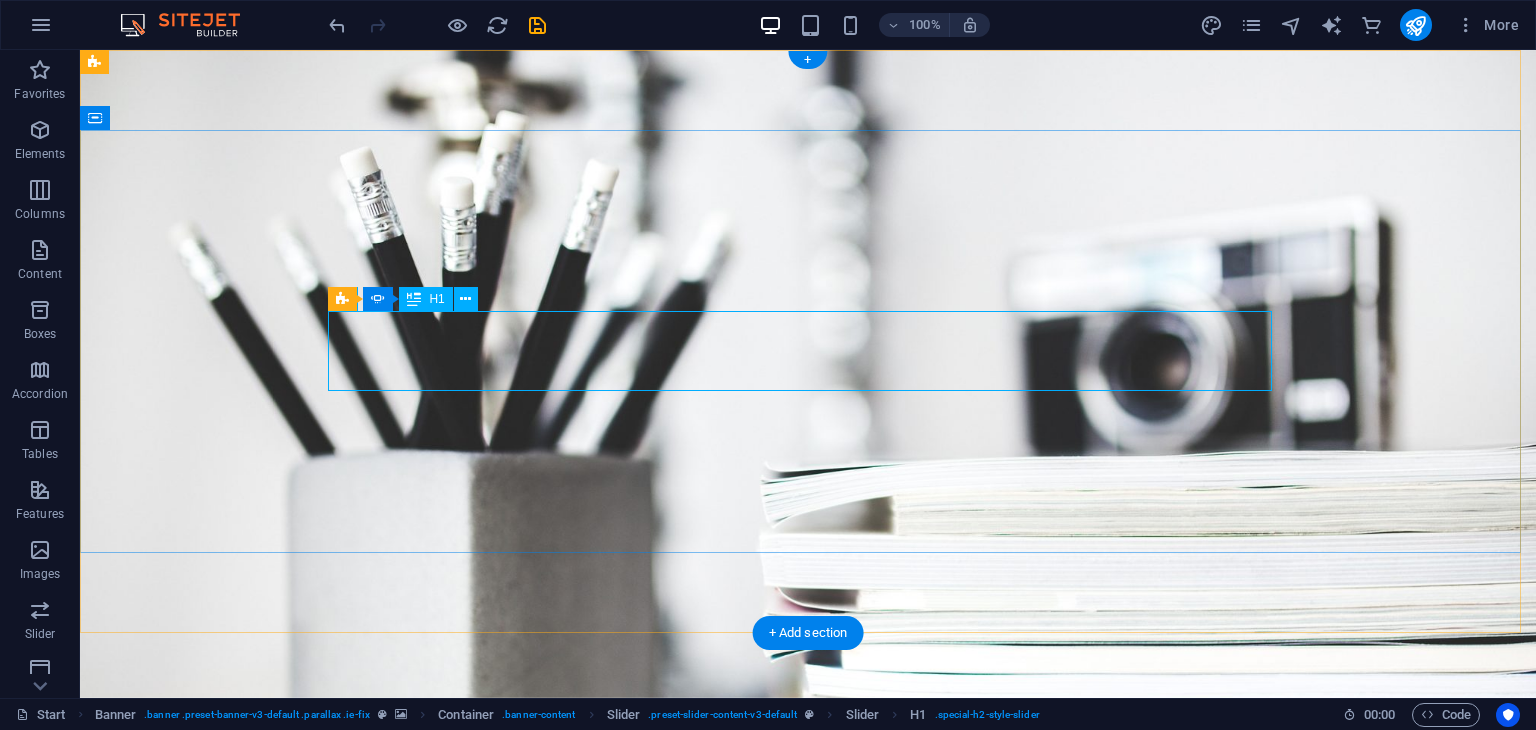 click on "Photographer" at bounding box center [-1080, 1129] 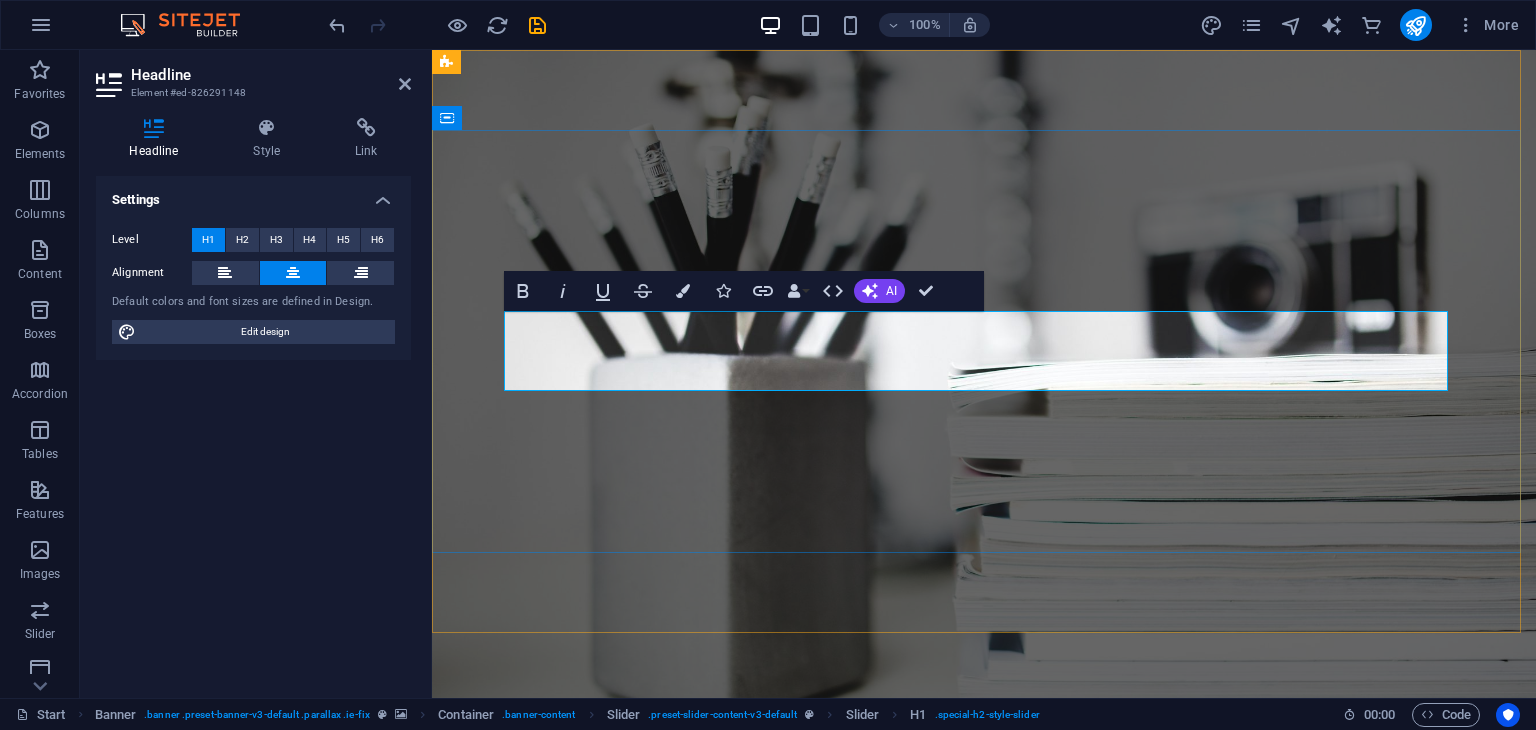 click on "Photographer" at bounding box center [-904, 1129] 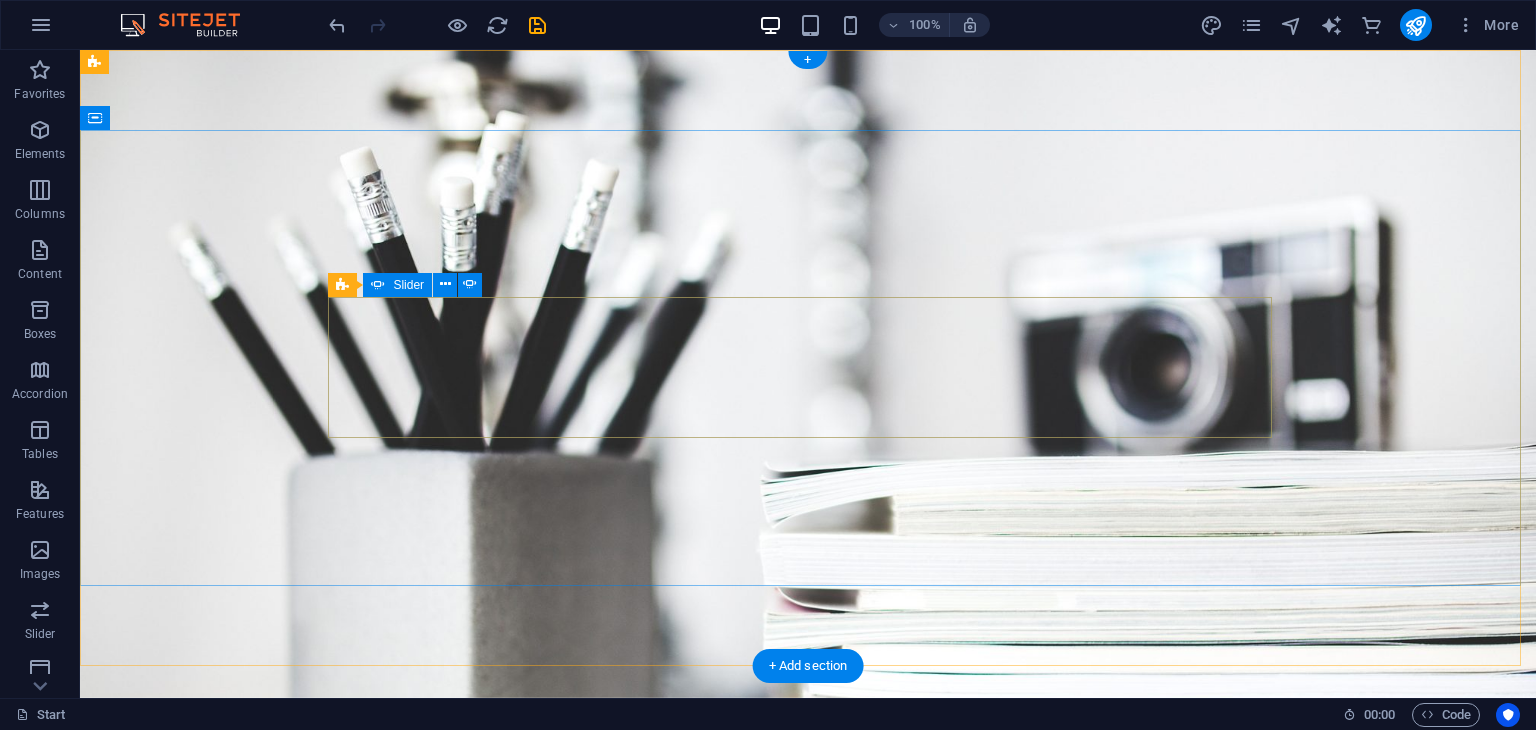 click on "Drop content here or  Add elements  Paste clipboard" at bounding box center (-1080, 1168) 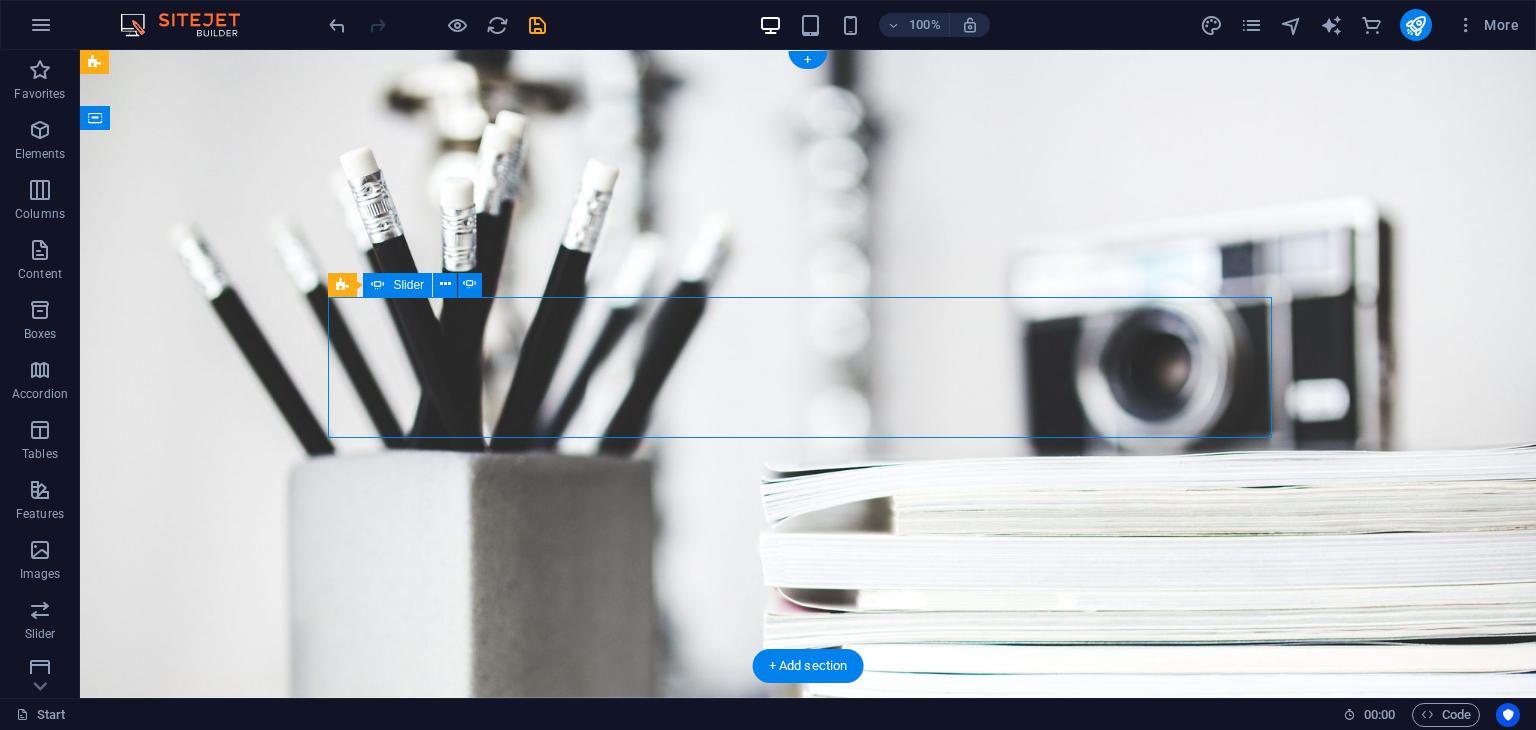 click on "Drop content here or  Add elements  Paste clipboard" at bounding box center (-1080, 1168) 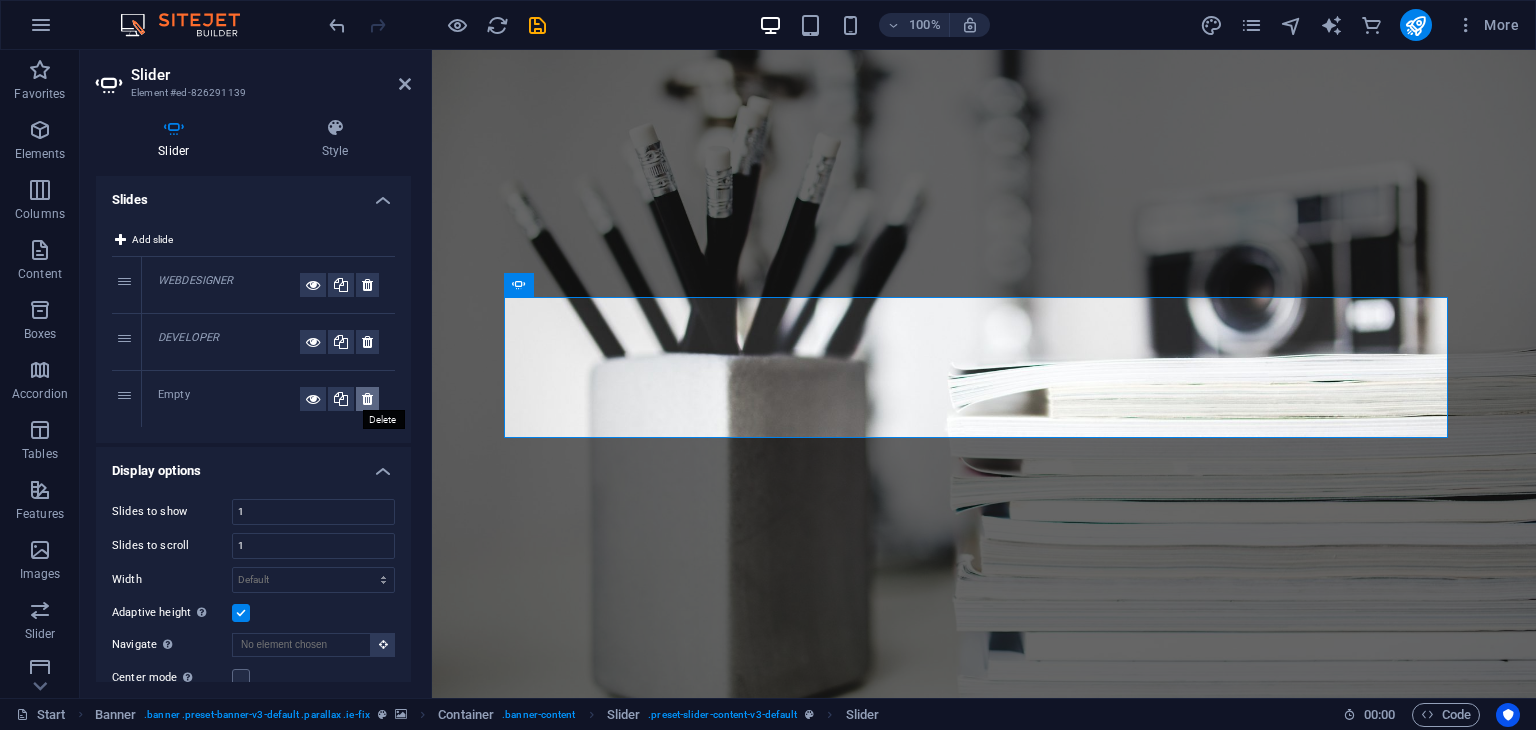 click at bounding box center [367, 399] 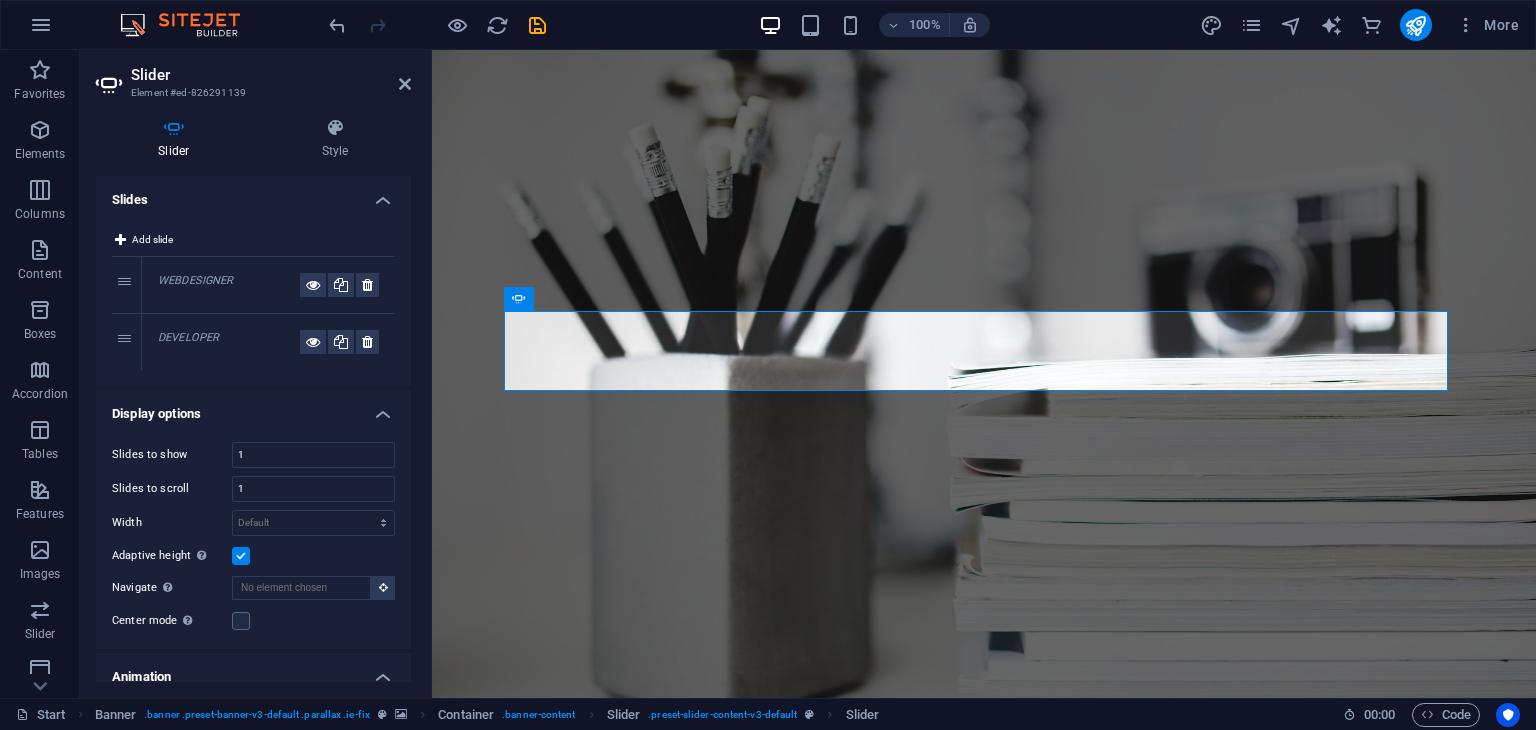 click on "DEVELOPER" at bounding box center (188, 337) 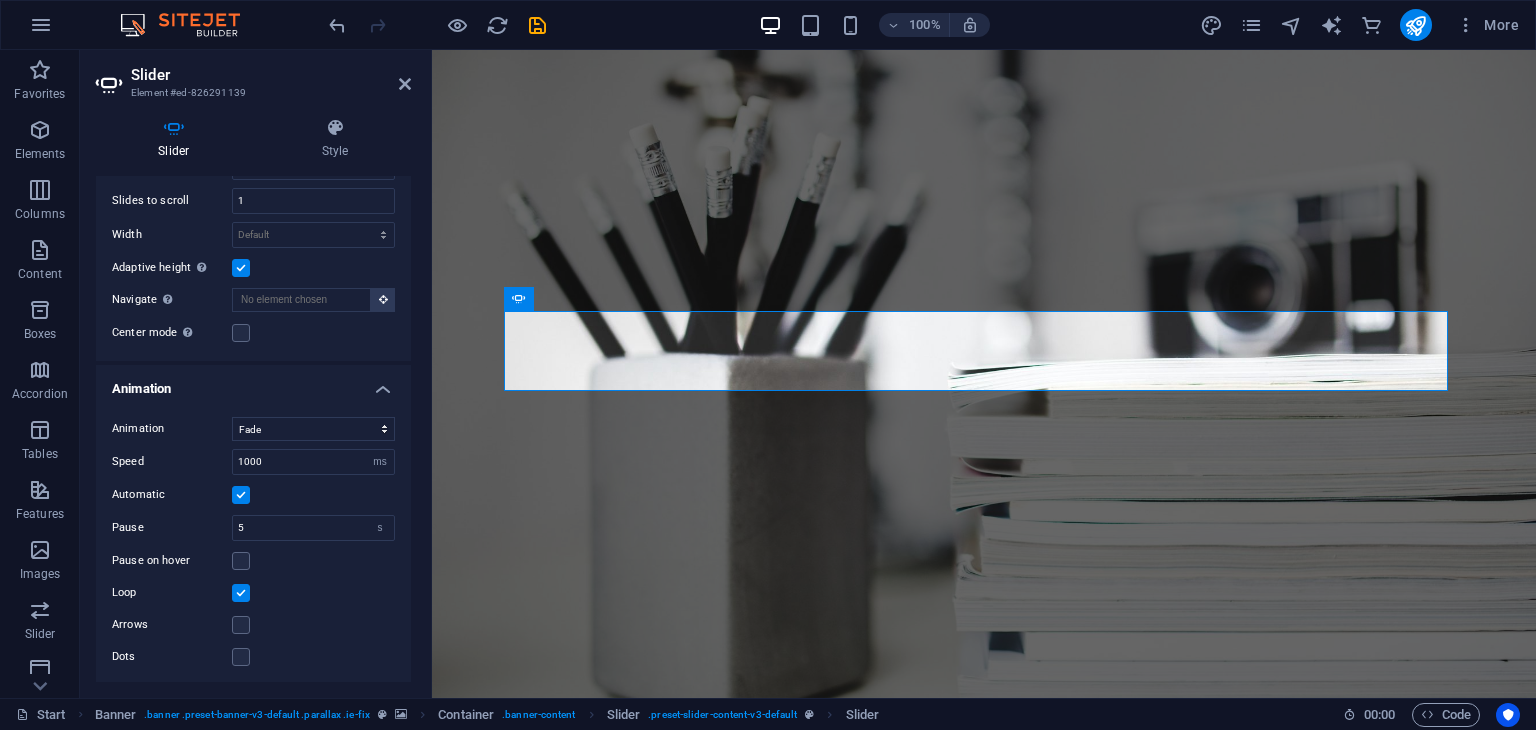 scroll, scrollTop: 0, scrollLeft: 0, axis: both 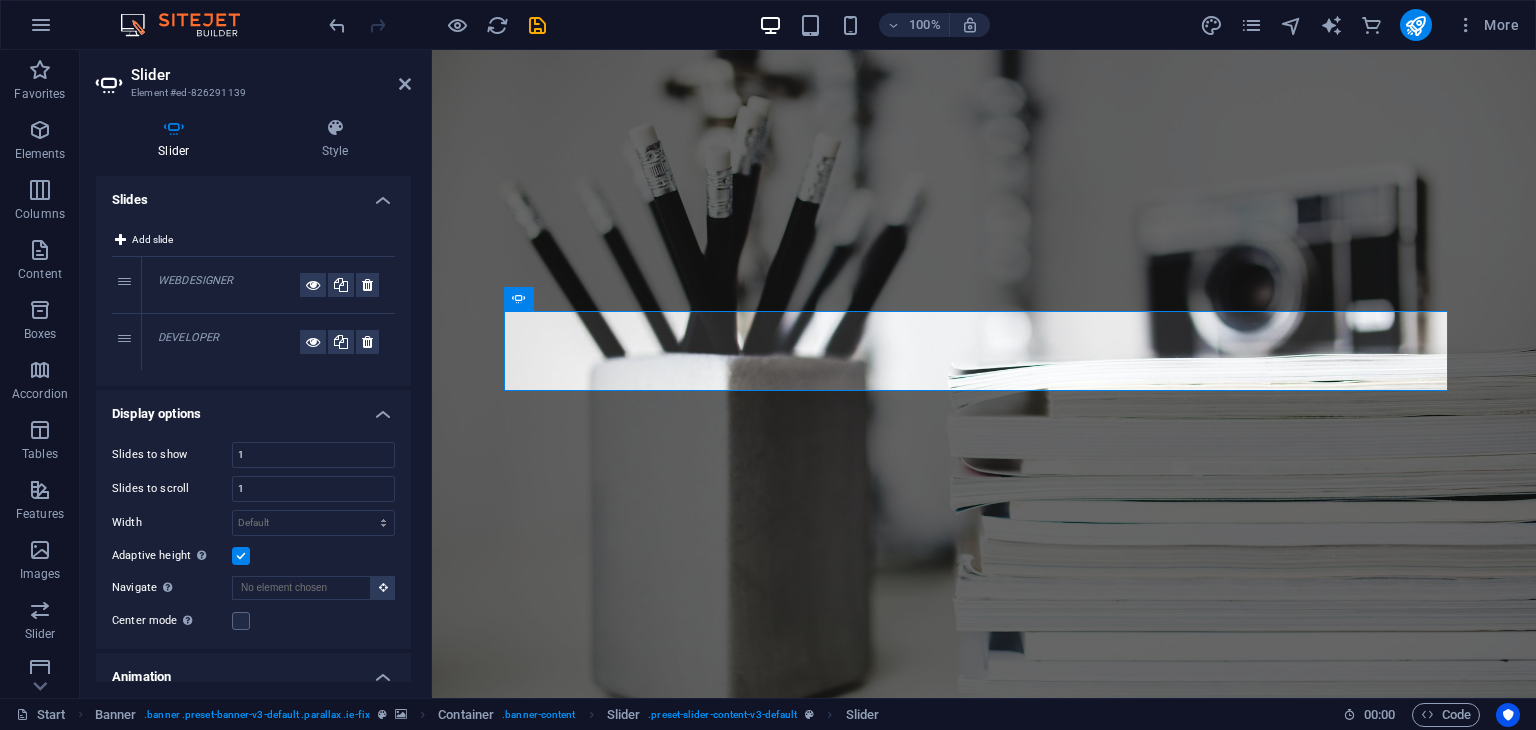 click on "WEBDESIGNER" at bounding box center (196, 280) 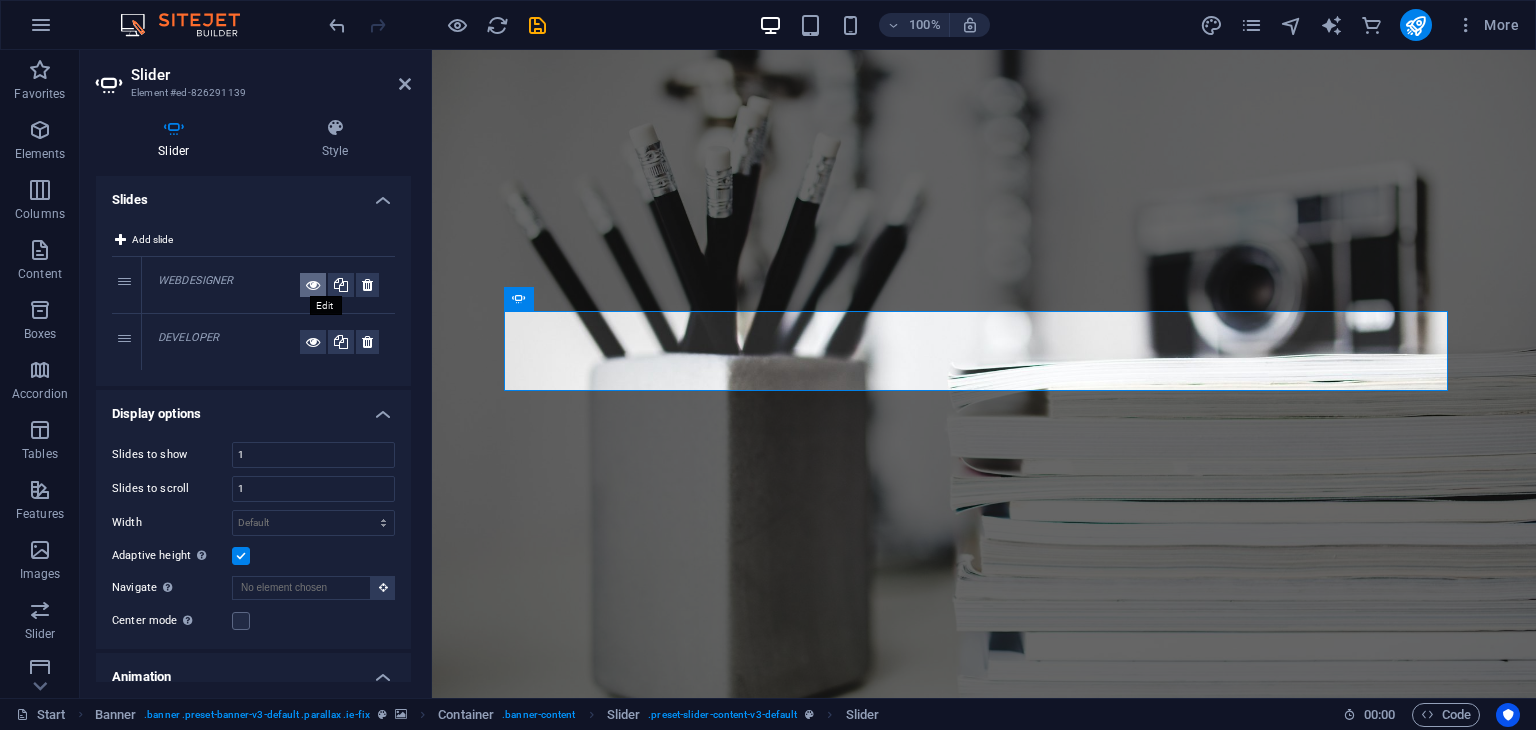 click at bounding box center (313, 285) 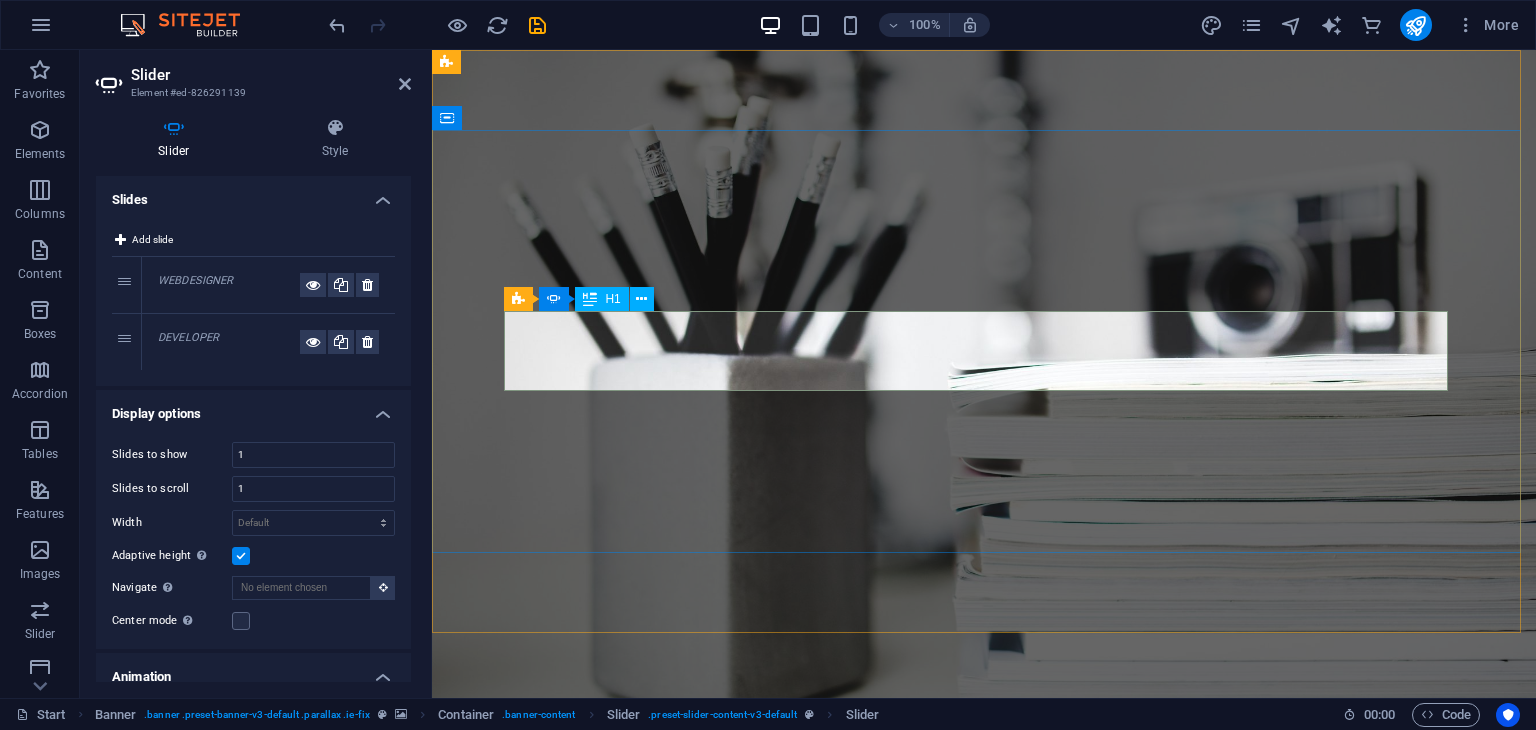 click on "Webdesigner" at bounding box center (984, 969) 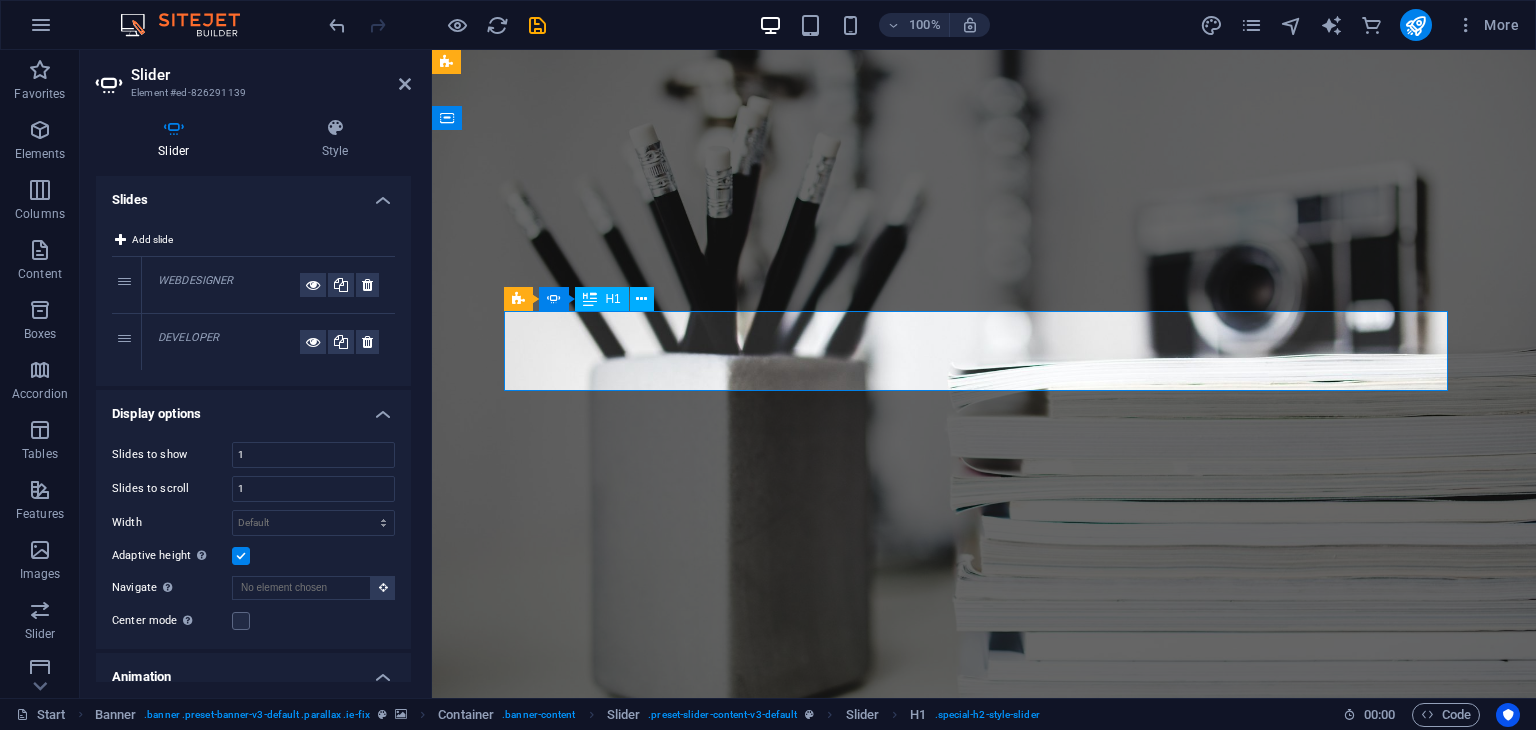 click on "Webdesigner" at bounding box center (984, 969) 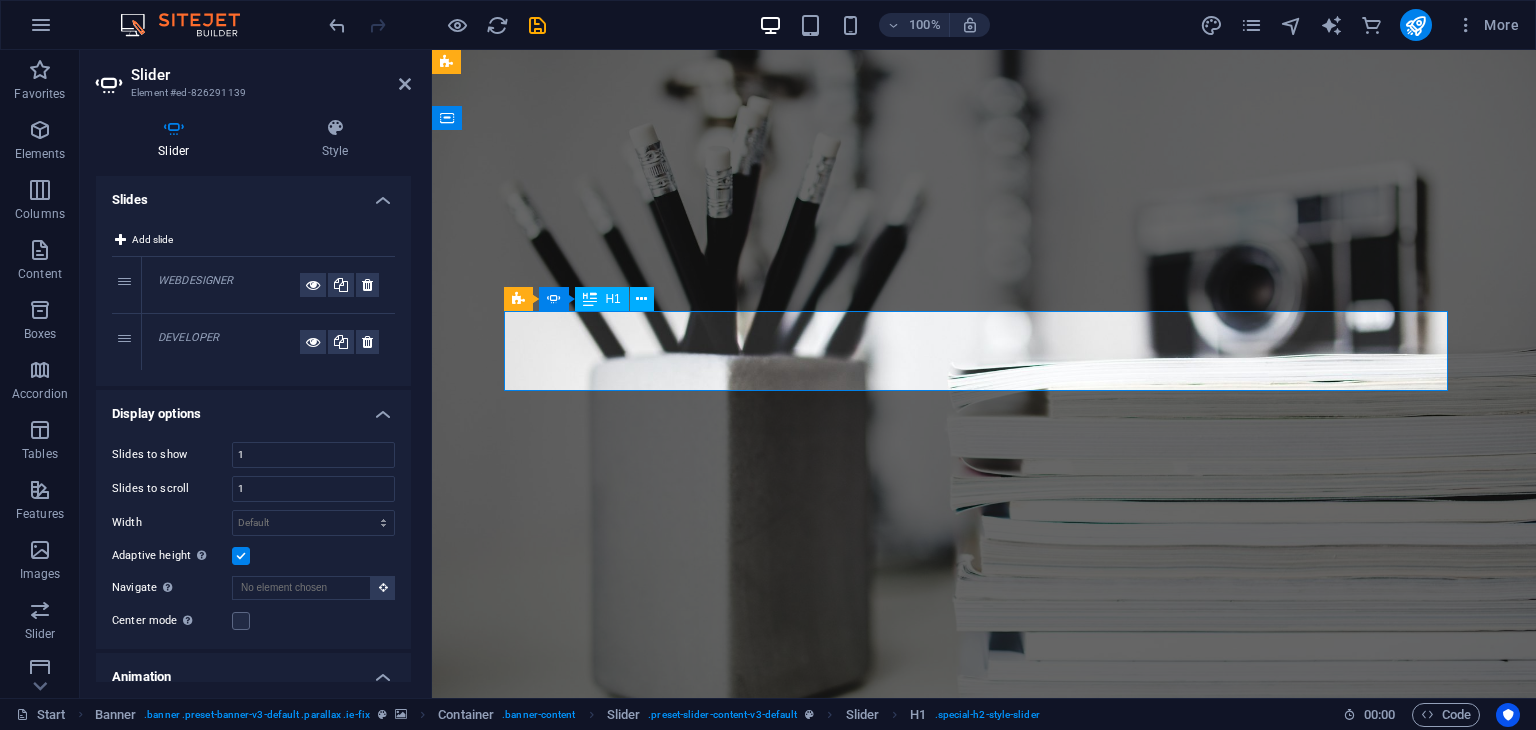 click on "Webdesigner" at bounding box center [984, 969] 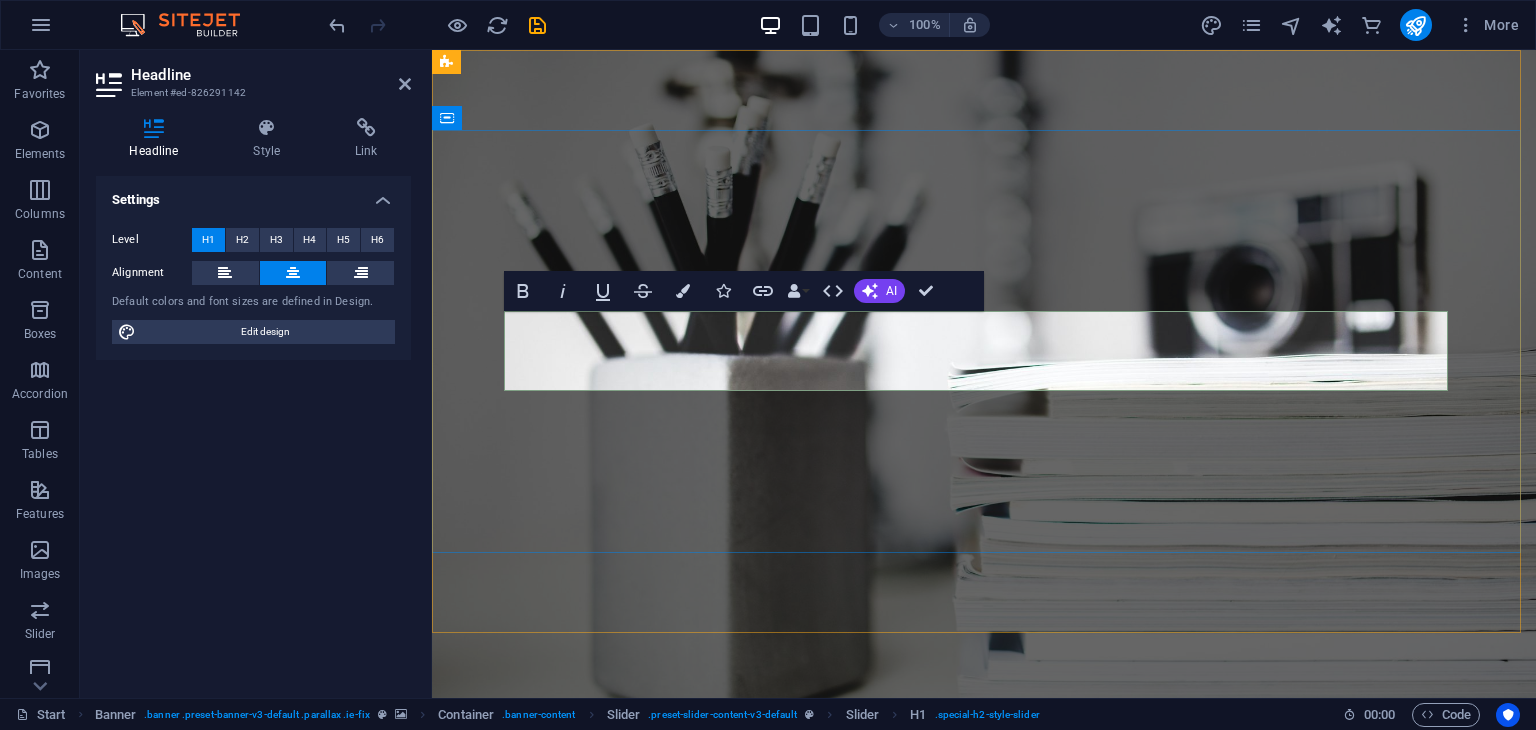 type 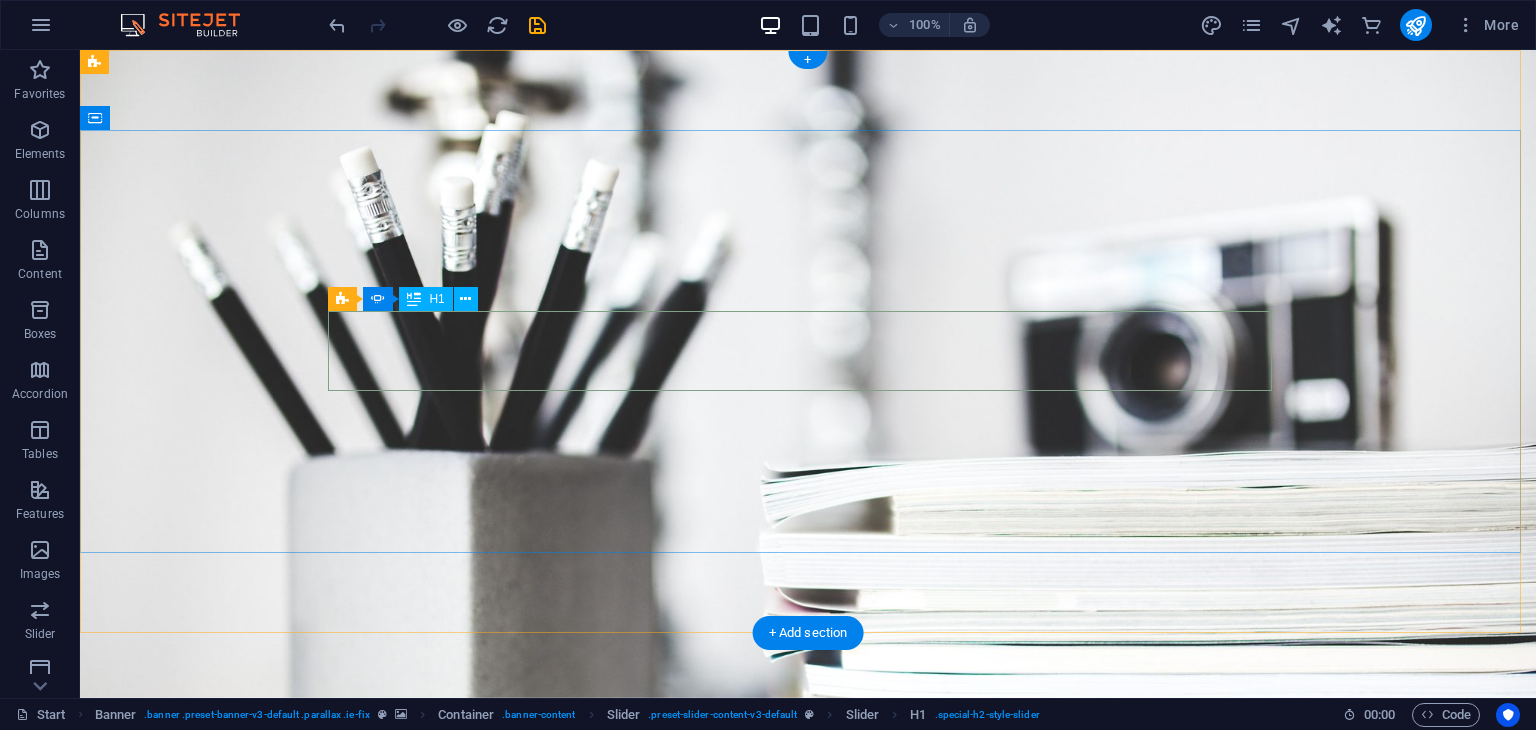 click on "creative" at bounding box center [808, 969] 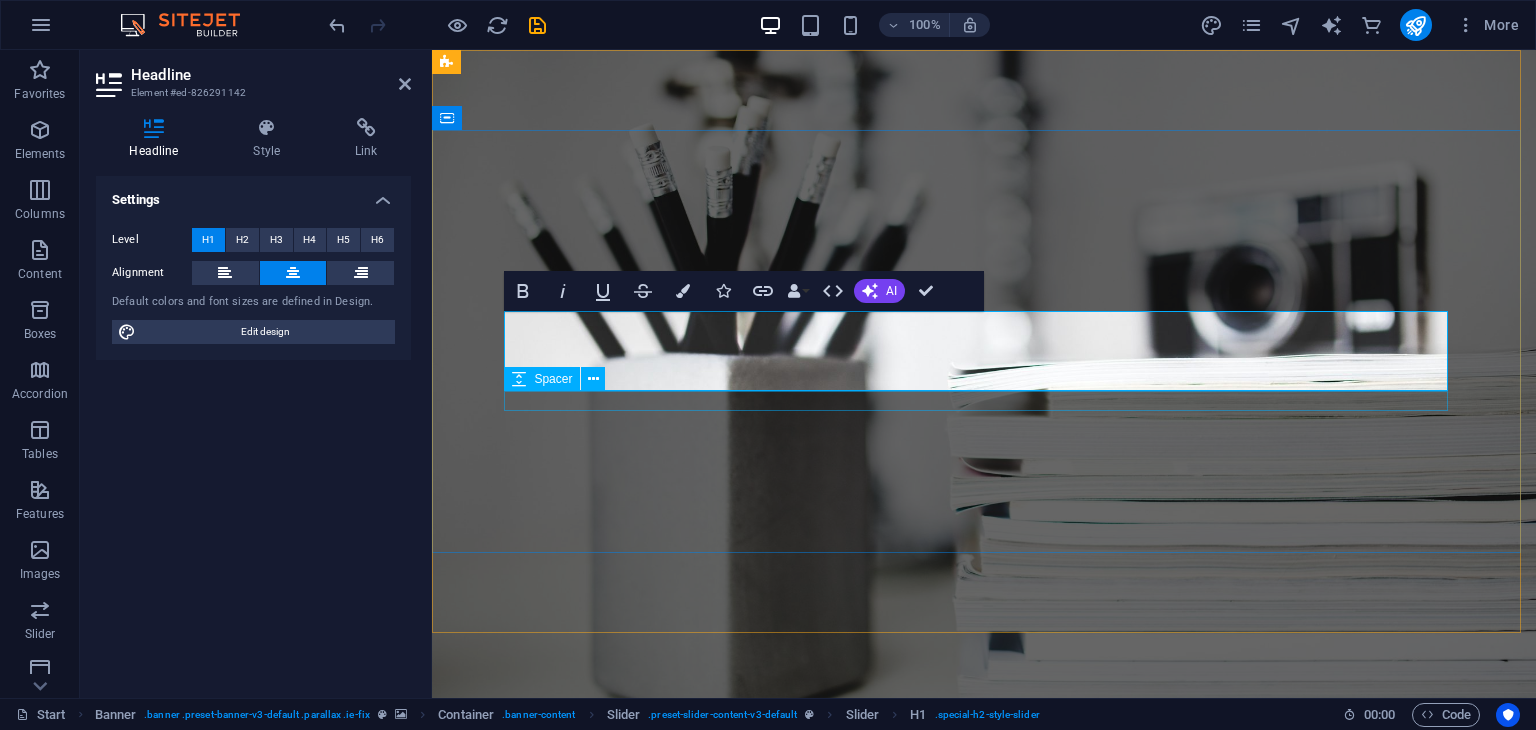 click at bounding box center (984, 1019) 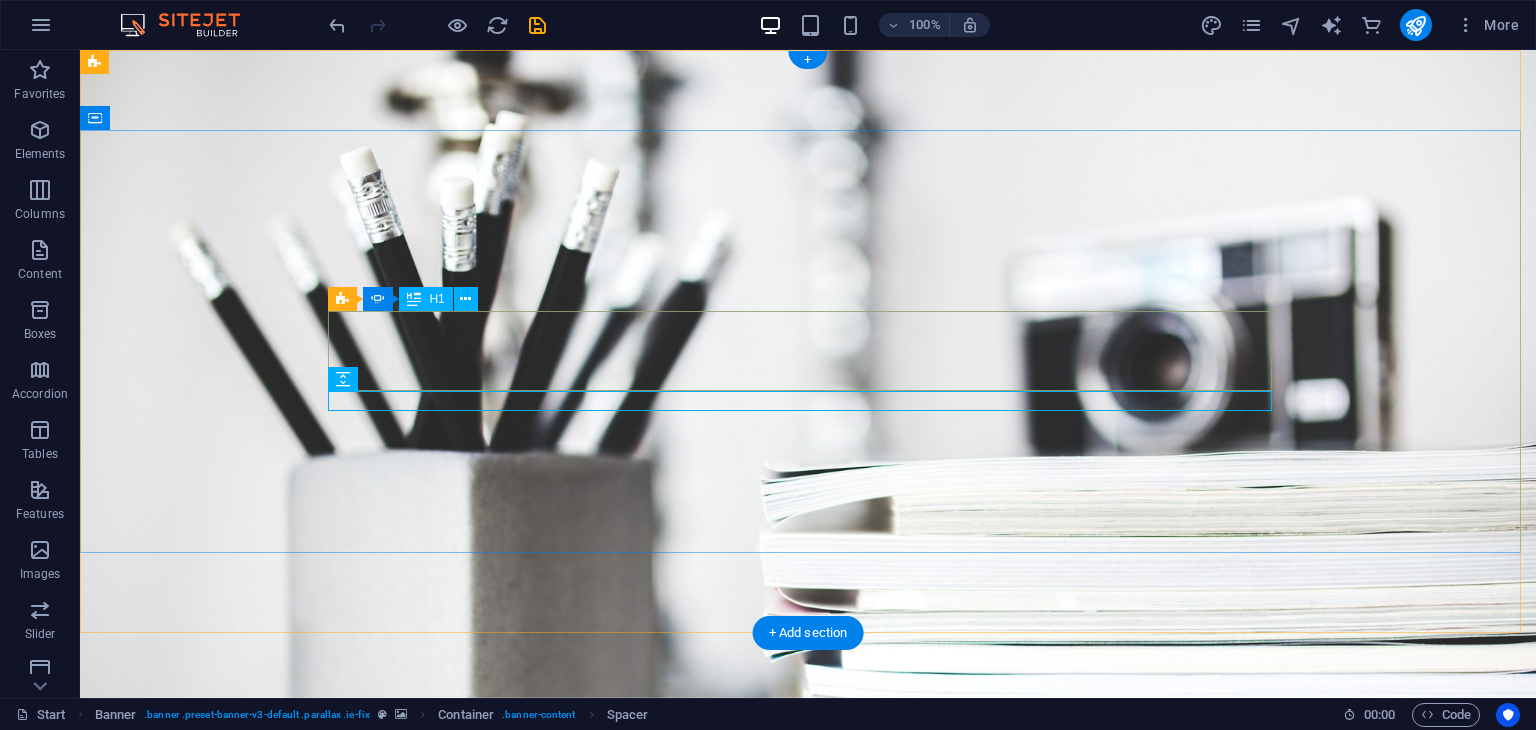 click on "creative" at bounding box center (808, 969) 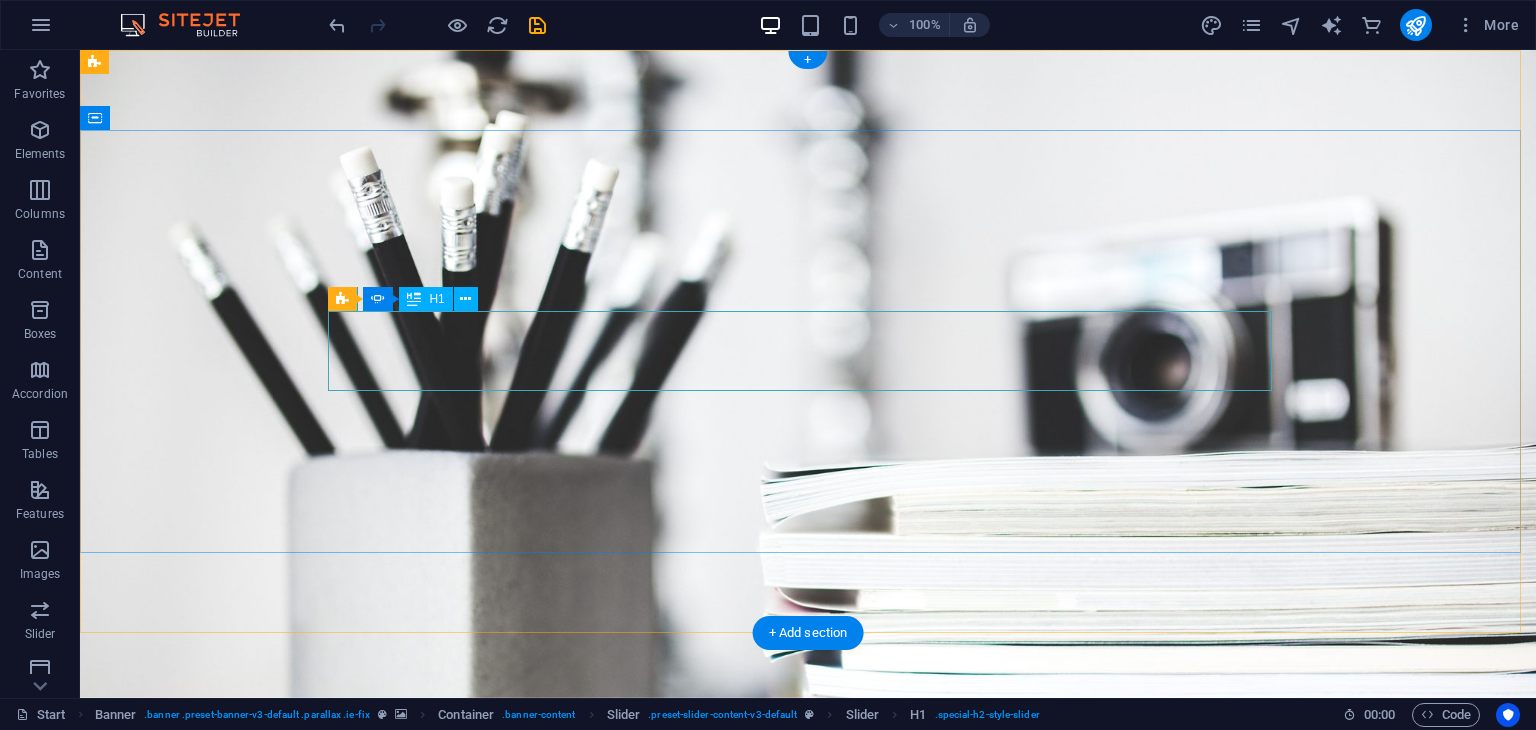 click on "Developer" at bounding box center (-136, 1049) 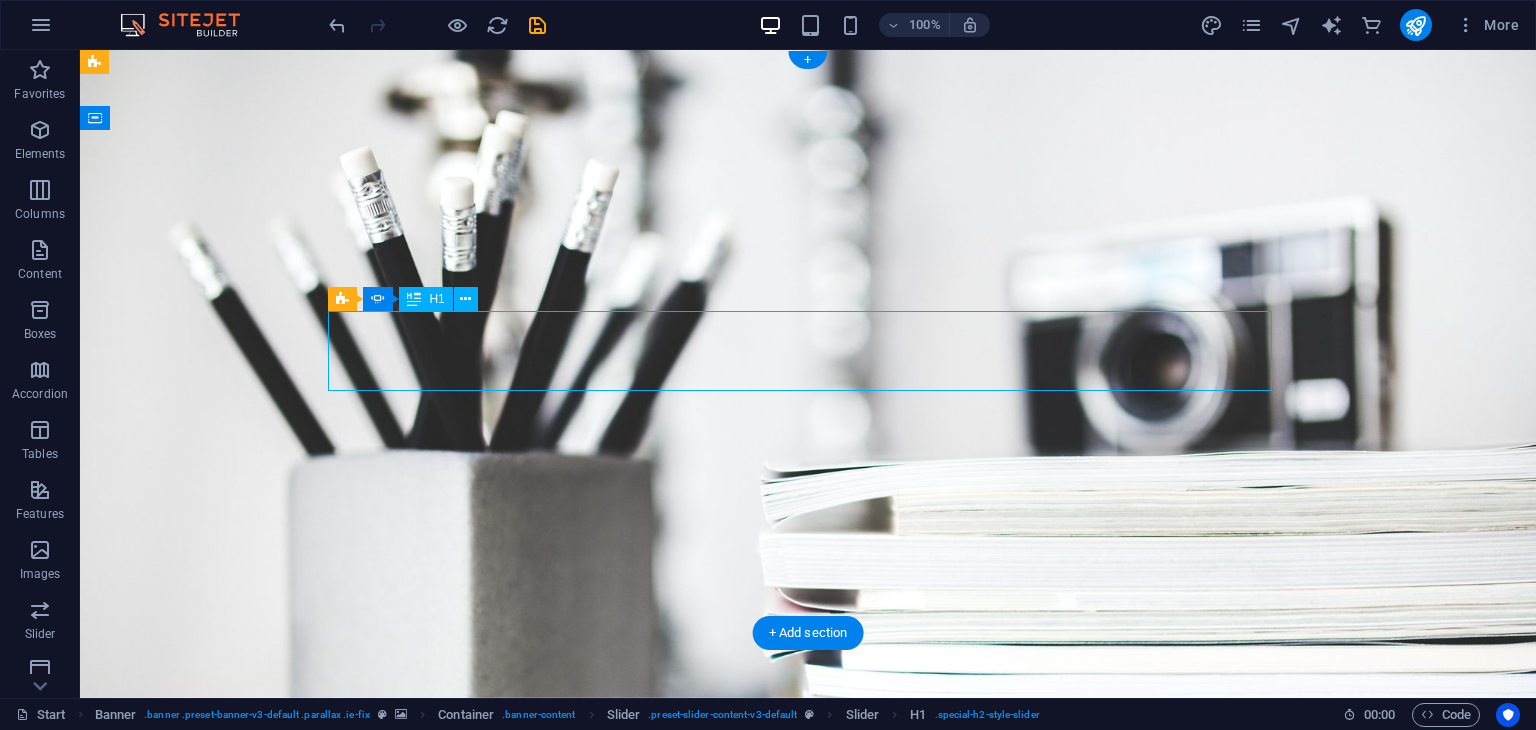 click on "Developer" at bounding box center [-136, 1049] 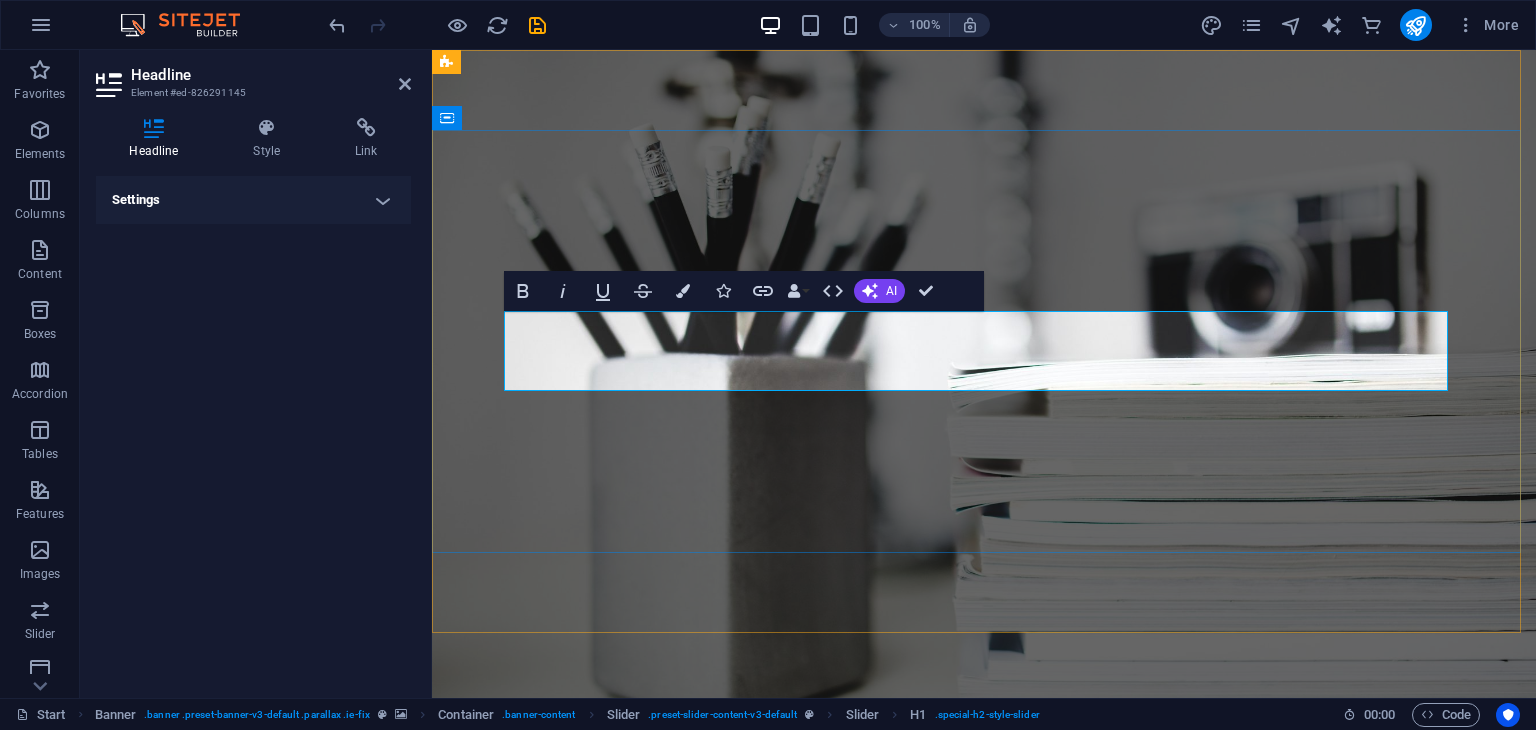 type 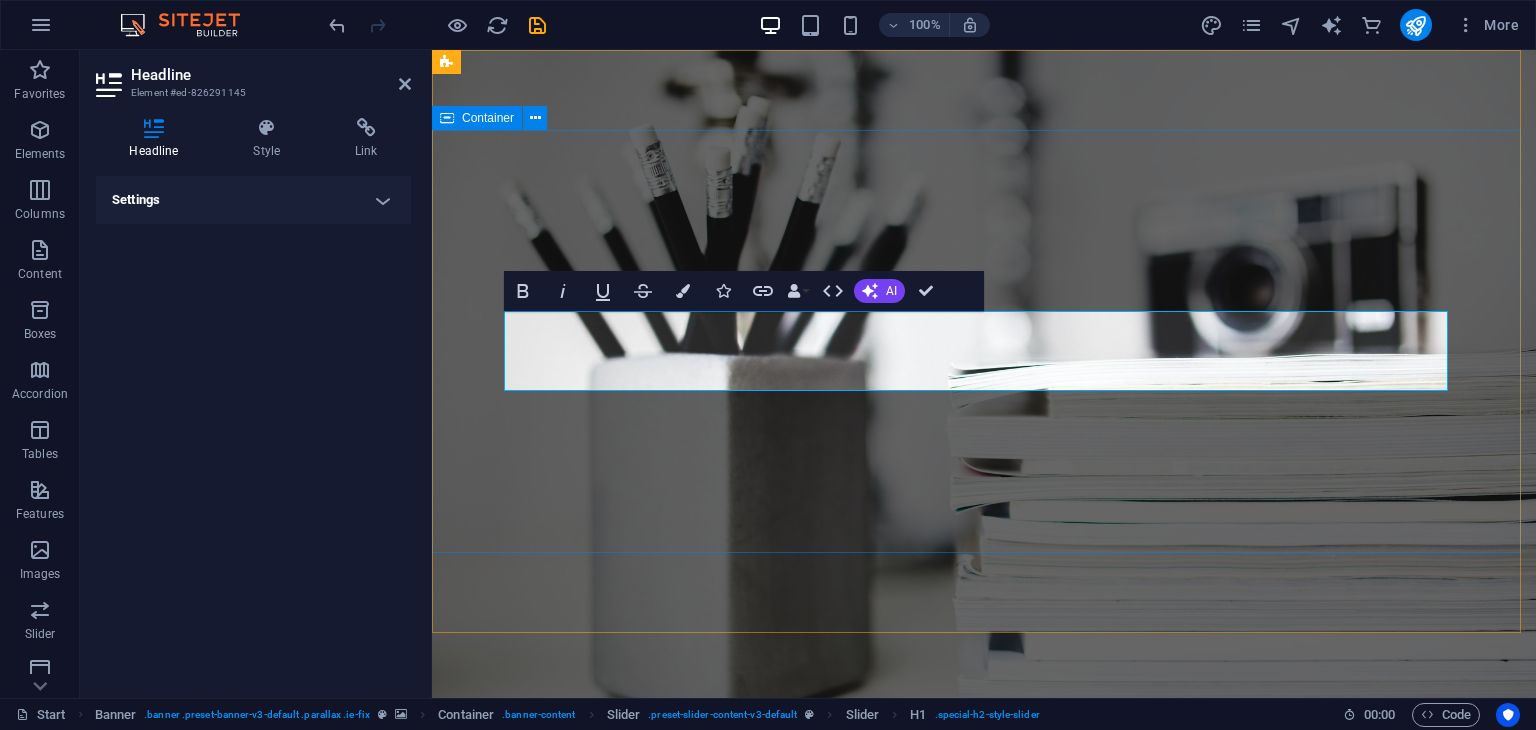 click on "I'm Fahida Ali Zerin   creative web designer" at bounding box center (984, 1019) 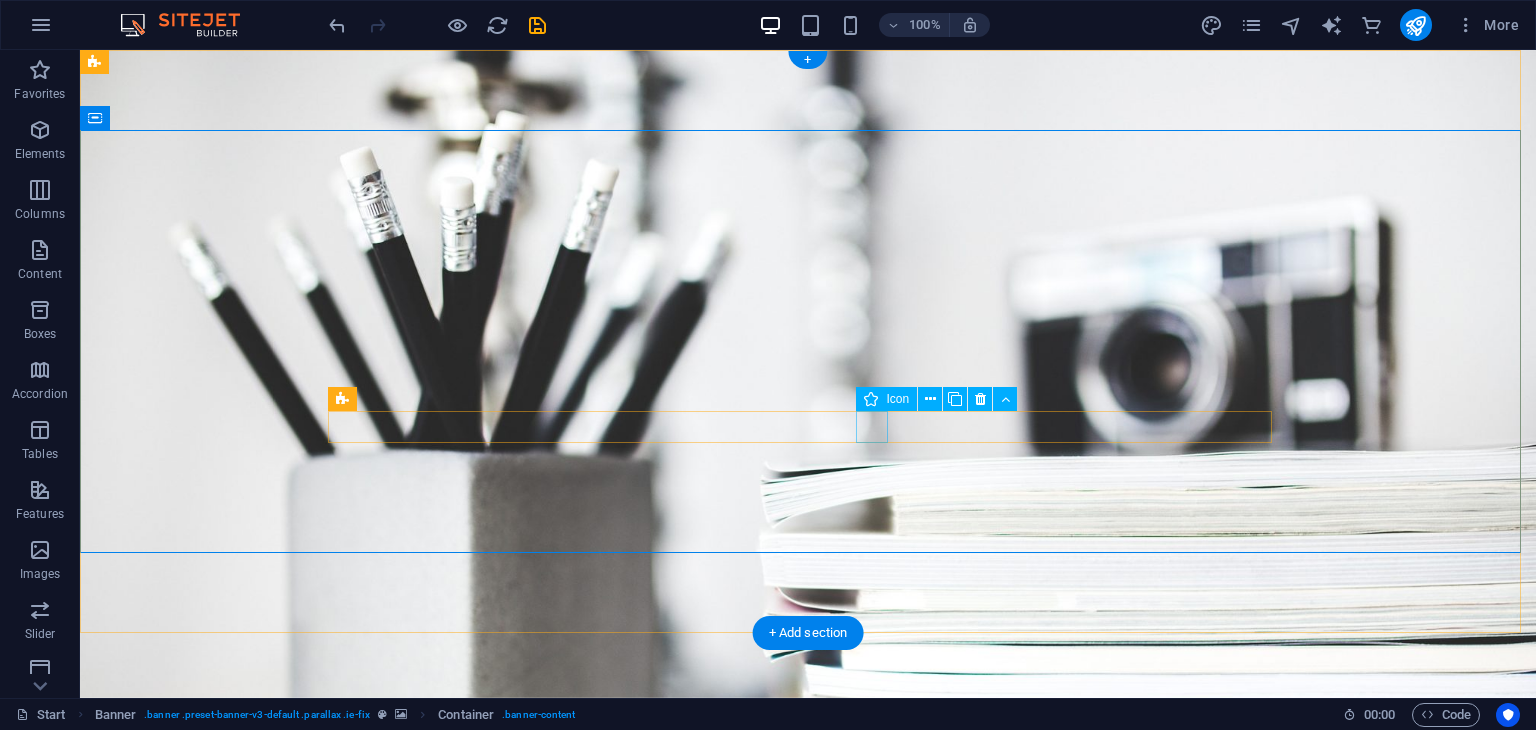 click at bounding box center [808, 1165] 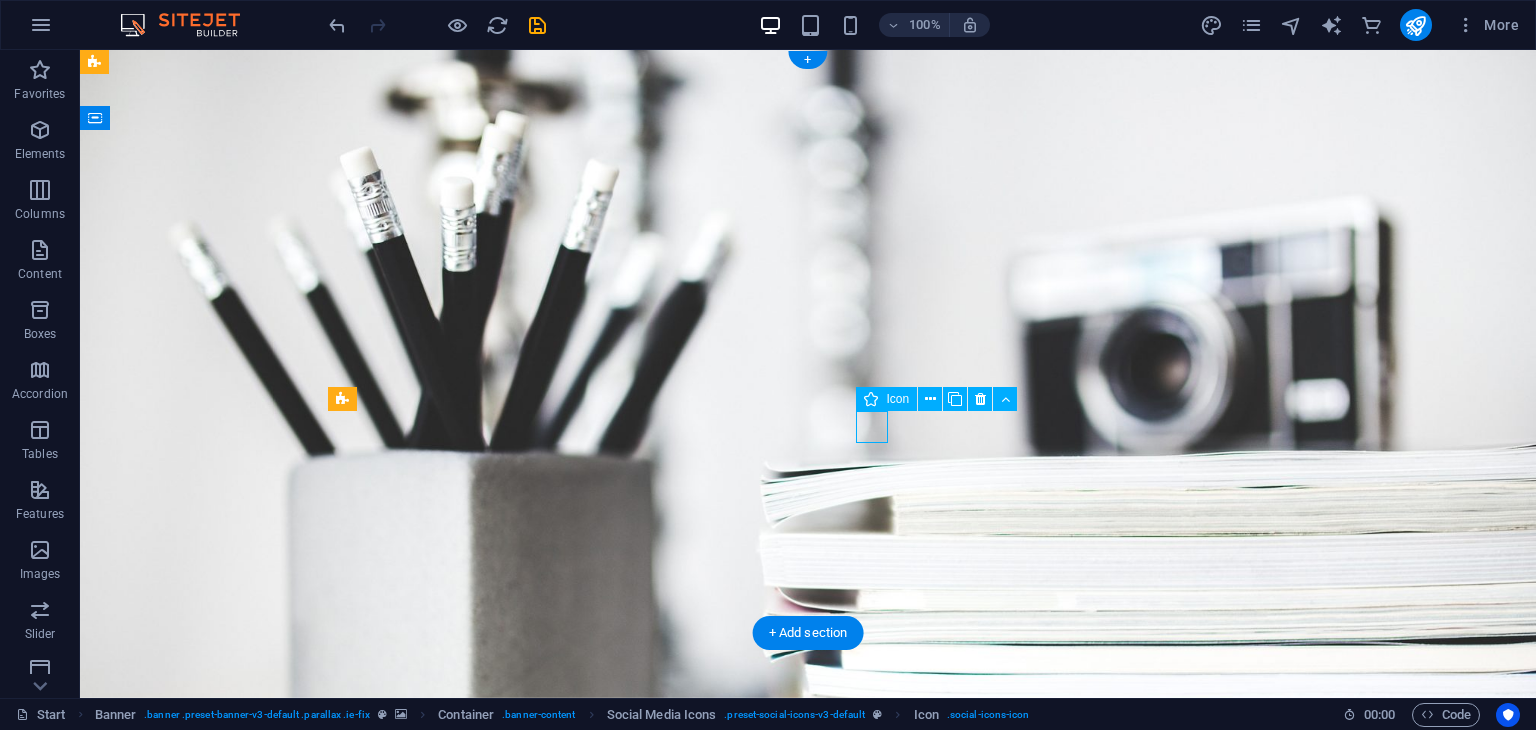 click at bounding box center [808, 1165] 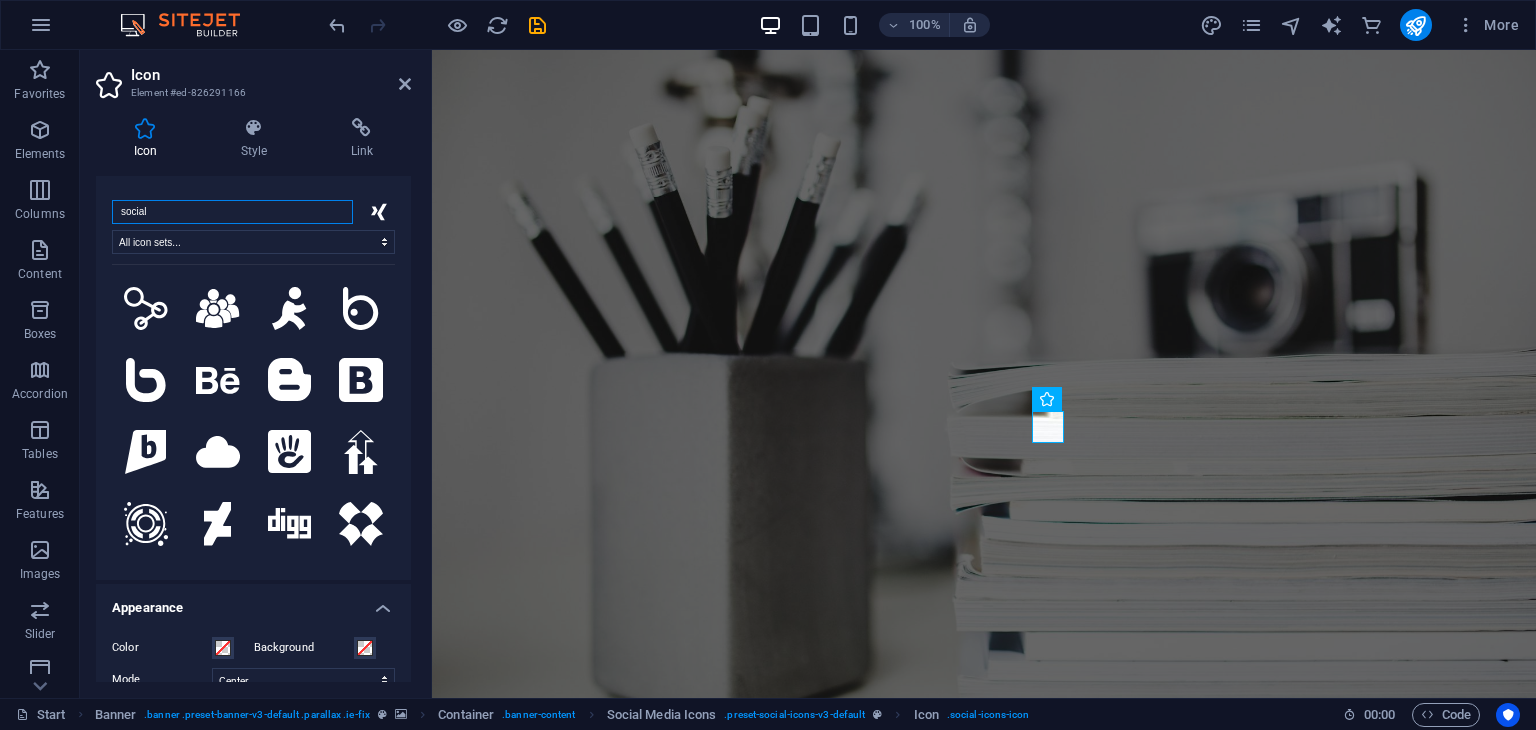 scroll, scrollTop: 0, scrollLeft: 0, axis: both 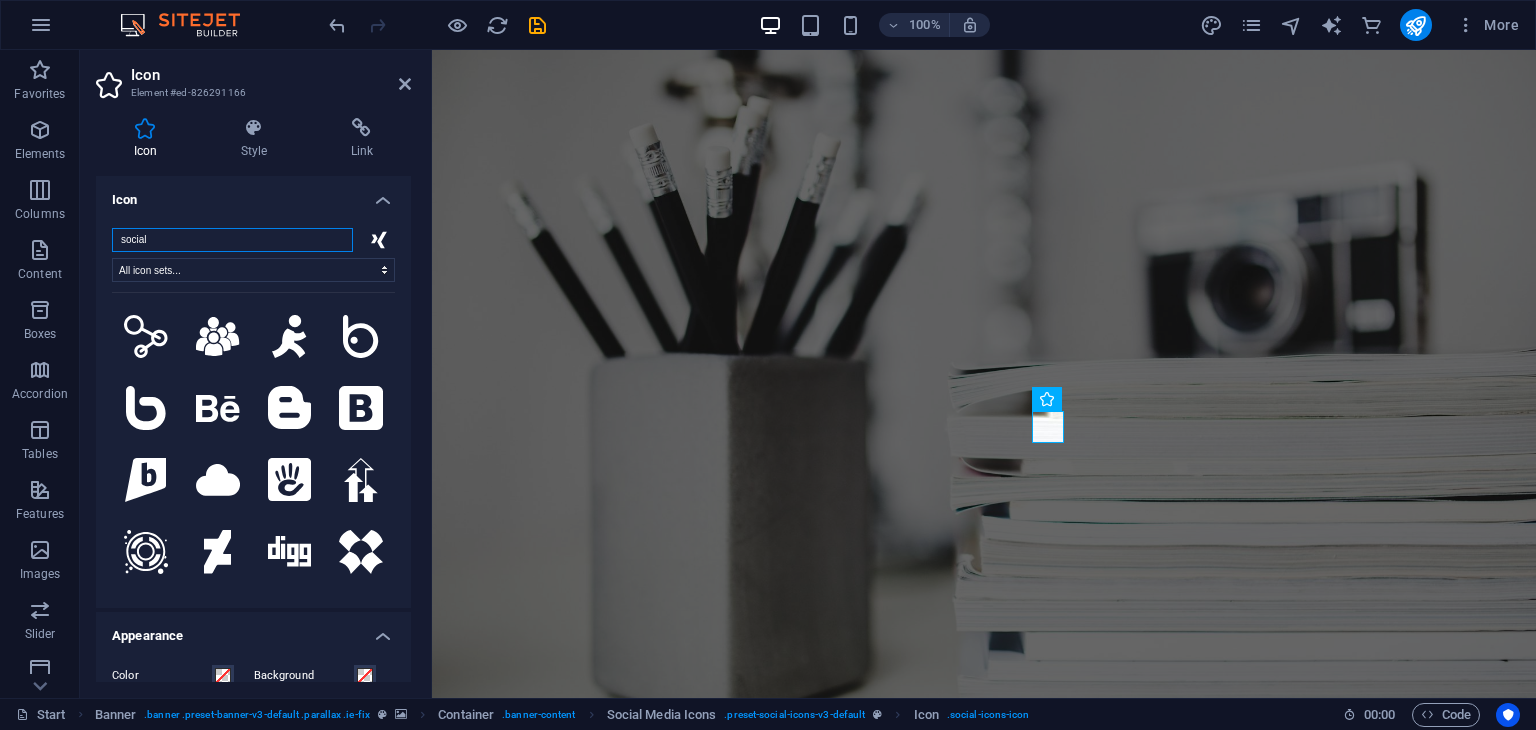 click on "social" at bounding box center [232, 240] 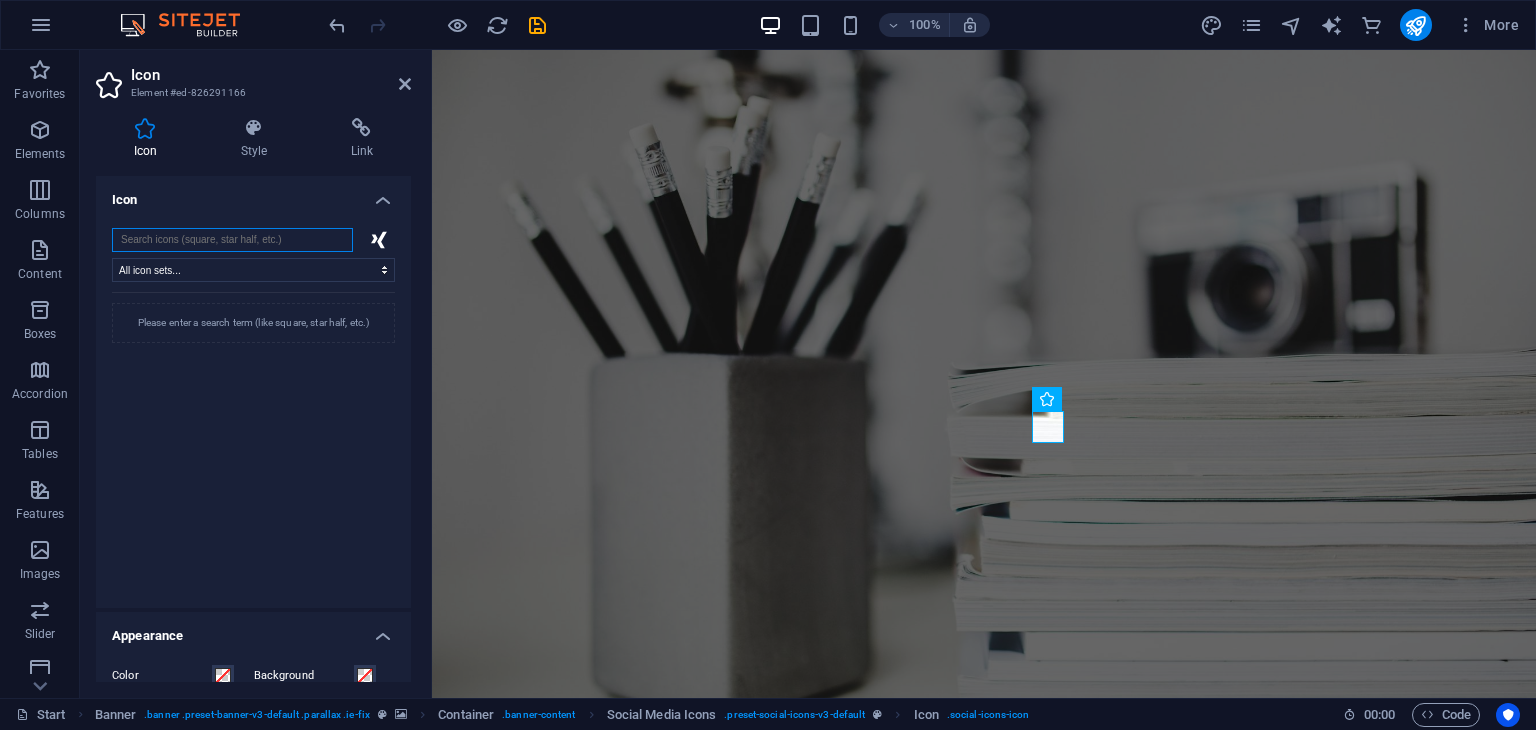 click at bounding box center [232, 240] 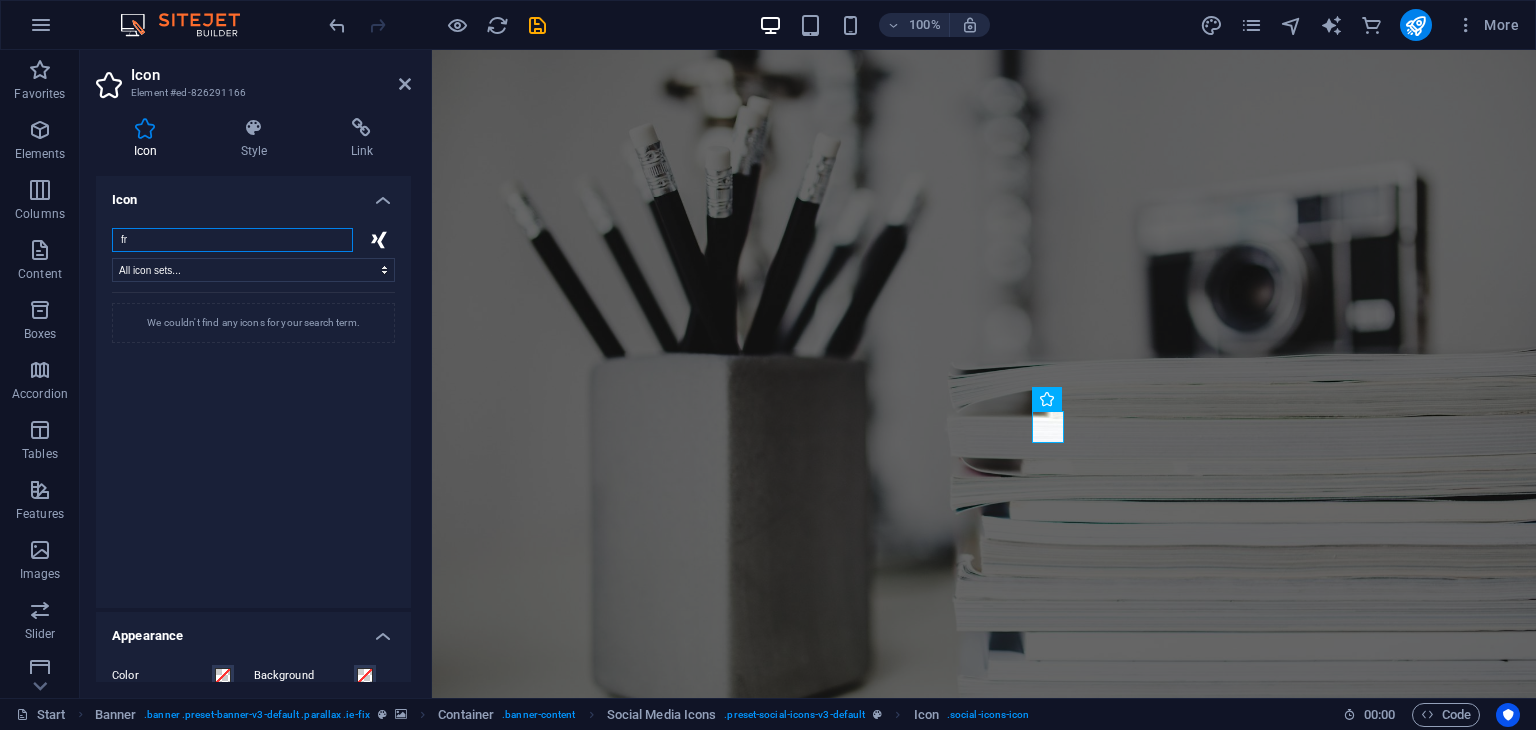 type on "f" 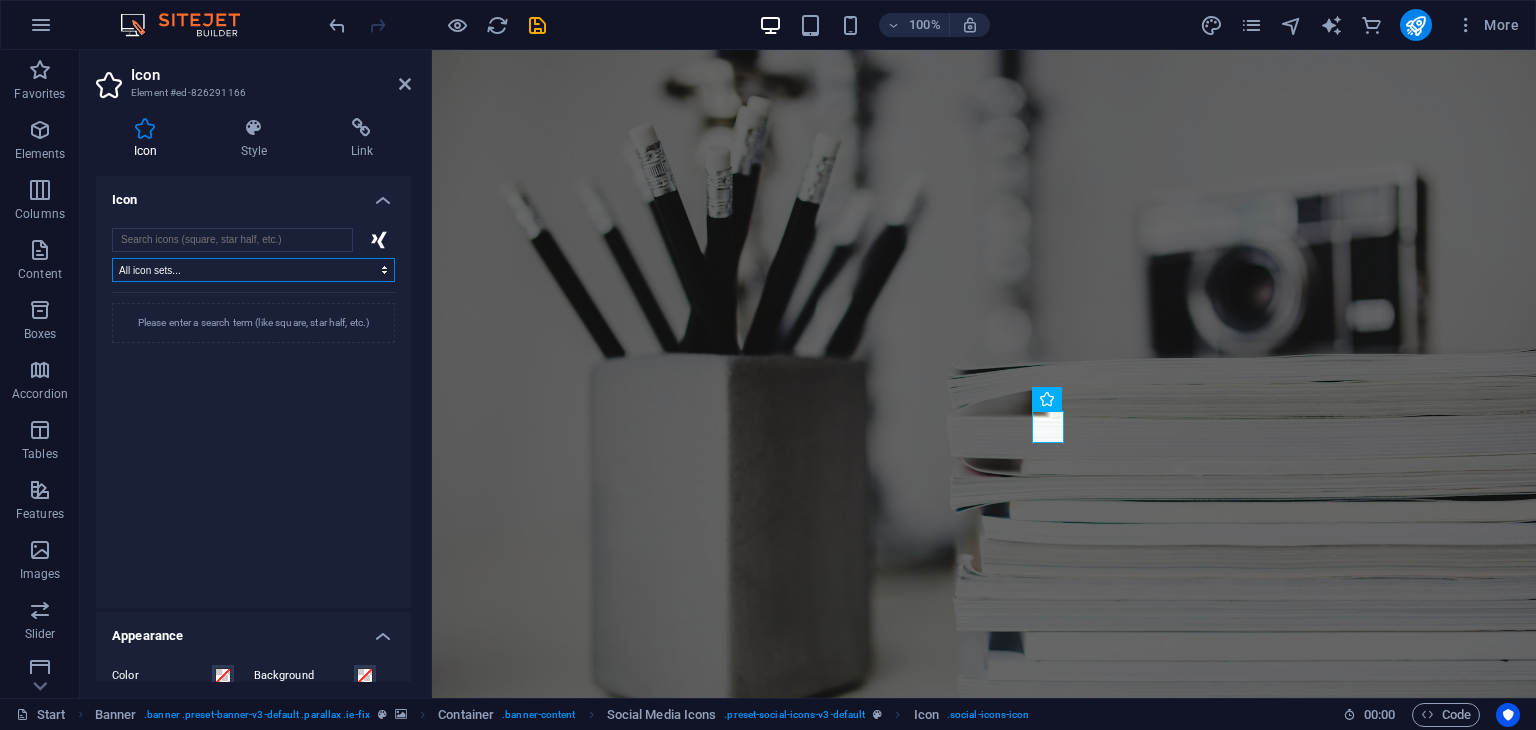 click on "All icon sets... IcoFont Ionicons FontAwesome Brands FontAwesome Duotone FontAwesome Solid FontAwesome Regular FontAwesome Light FontAwesome Thin FontAwesome Sharp Solid FontAwesome Sharp Regular FontAwesome Sharp Light FontAwesome Sharp Thin" at bounding box center [253, 270] 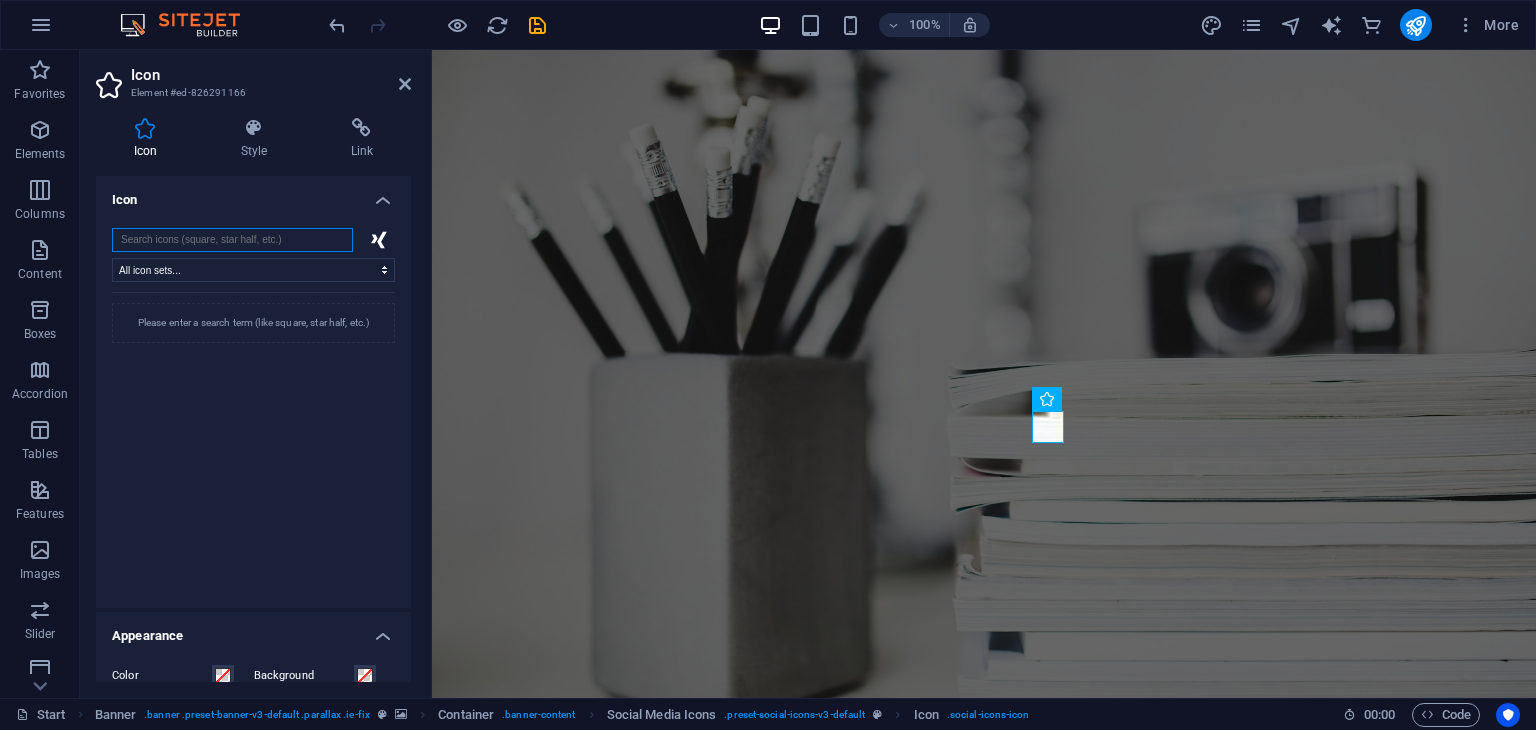 click at bounding box center (232, 240) 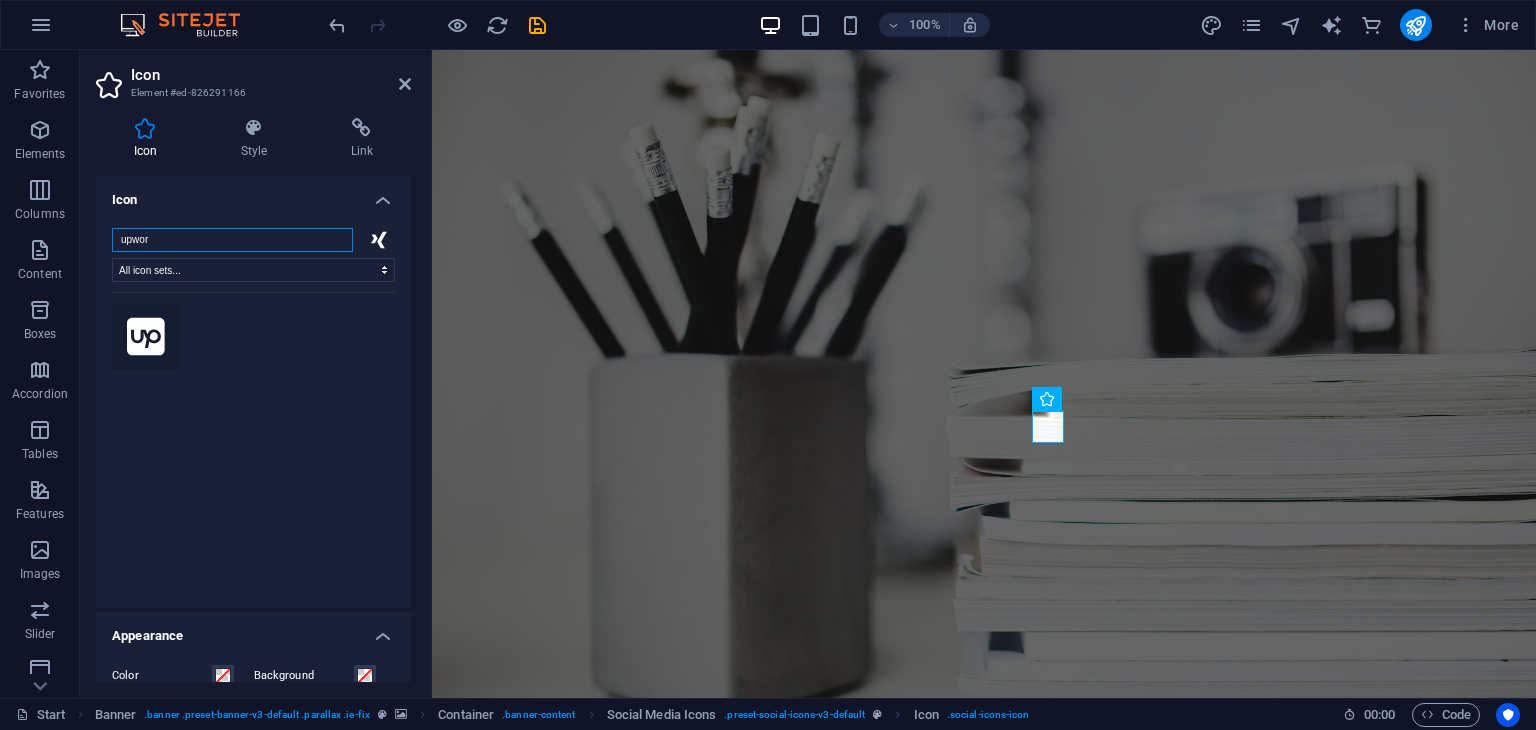 type on "upwor" 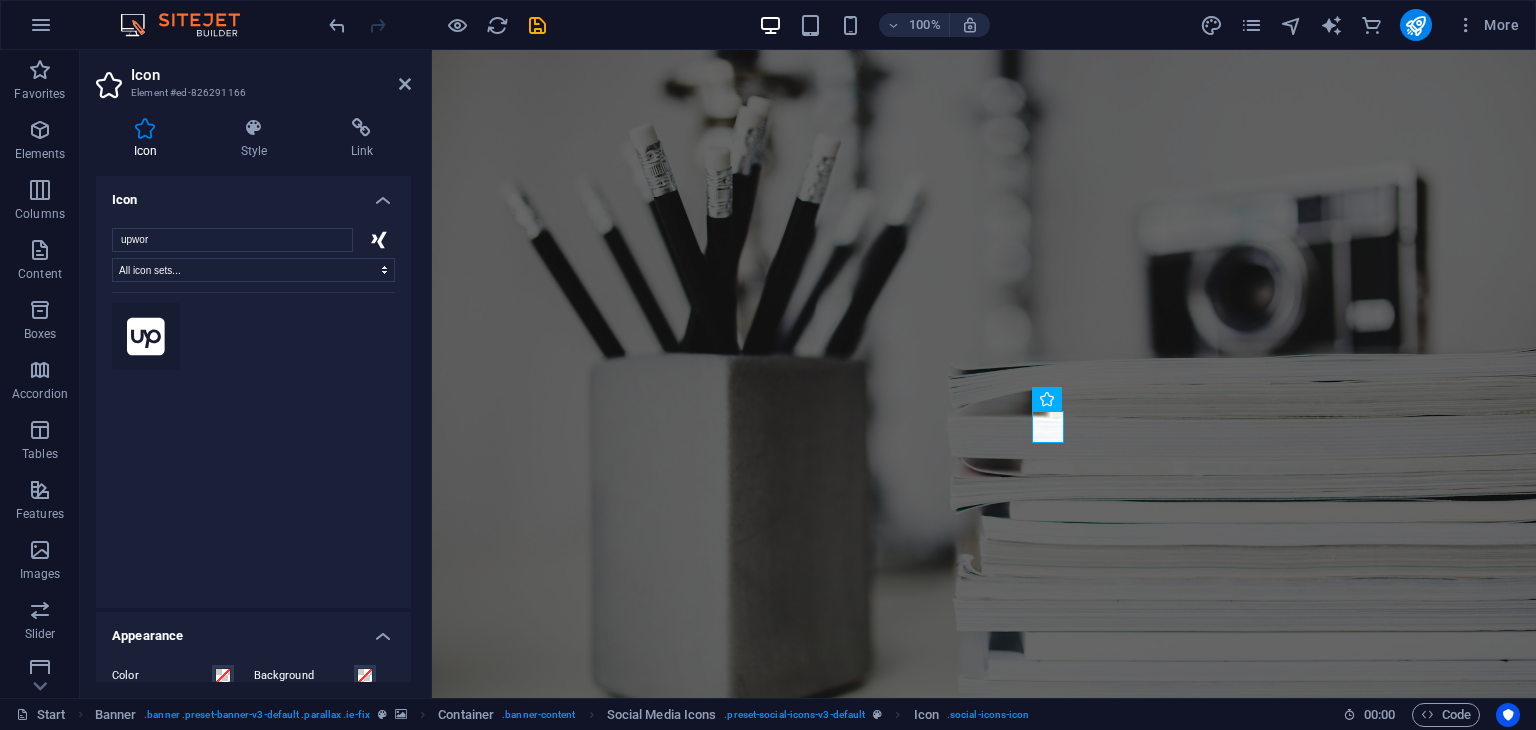 click 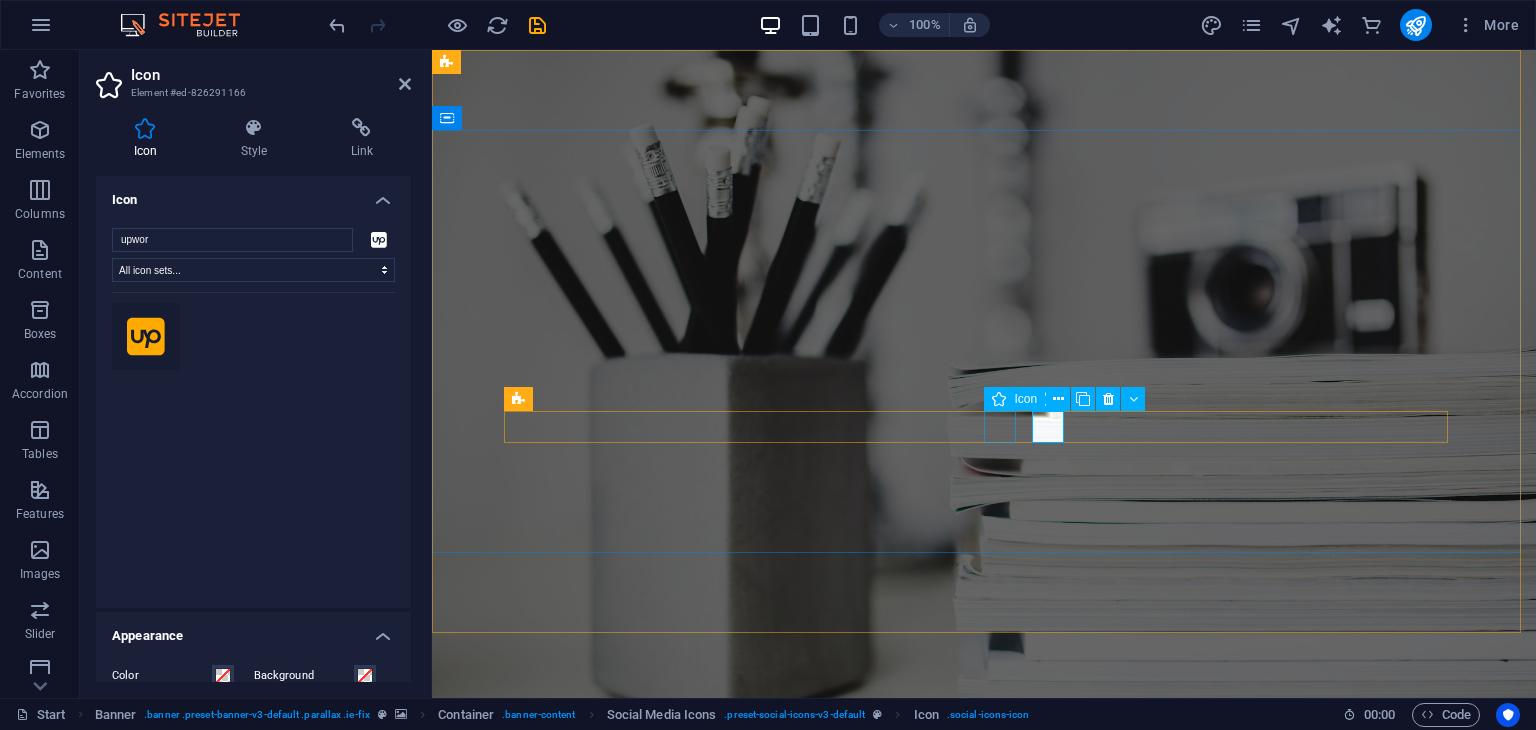 click at bounding box center [984, 1125] 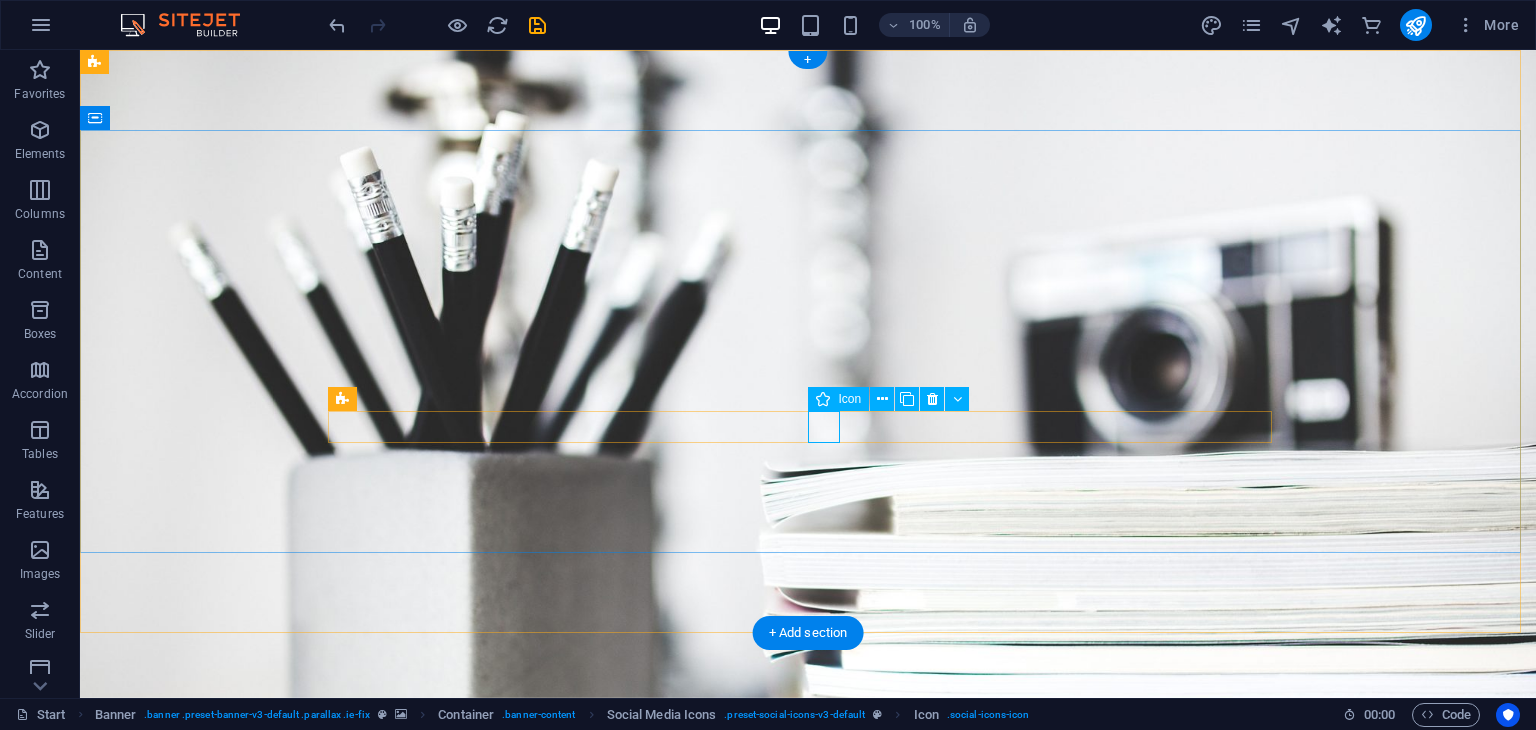 click at bounding box center (808, 1125) 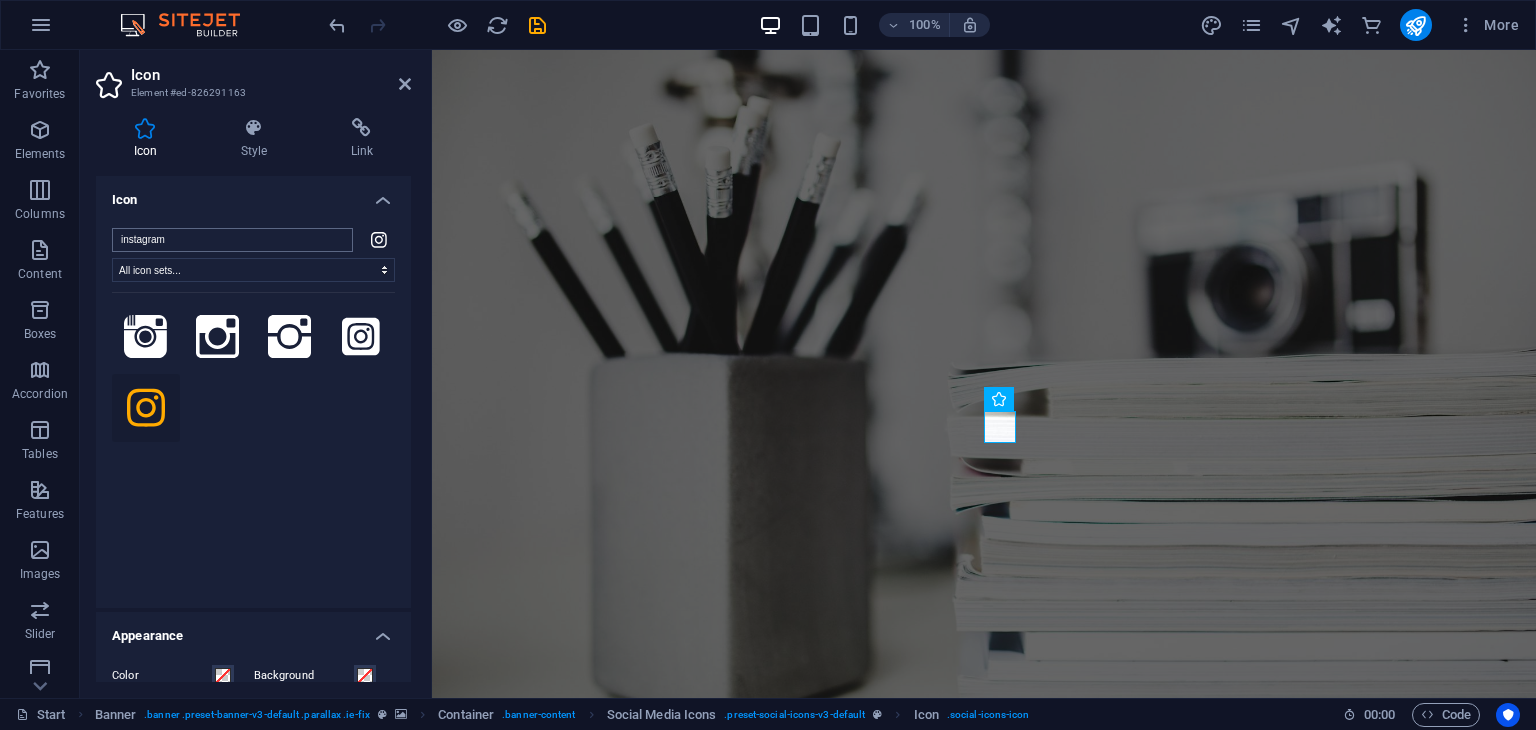 click on "instagram" at bounding box center (232, 240) 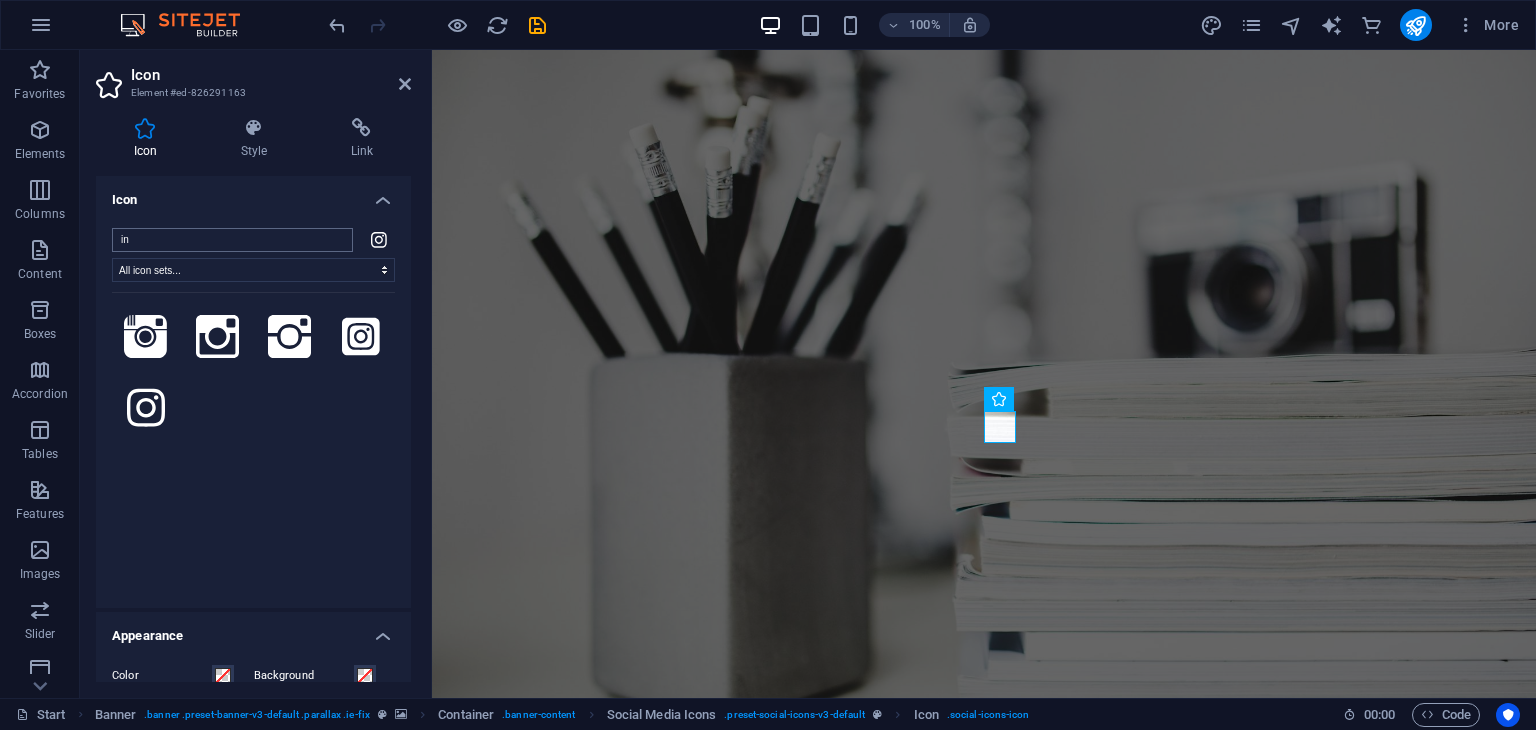 type on "i" 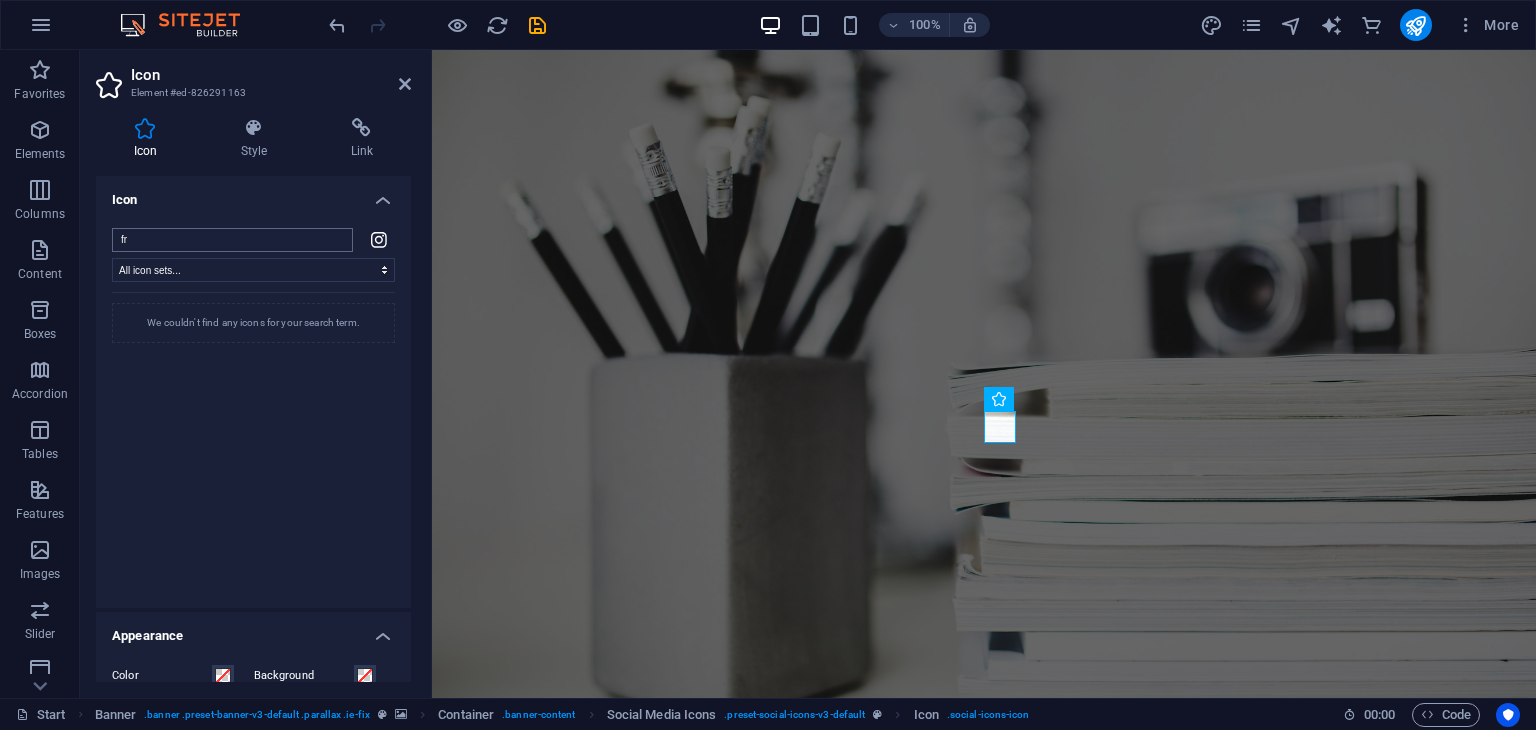 type on "f" 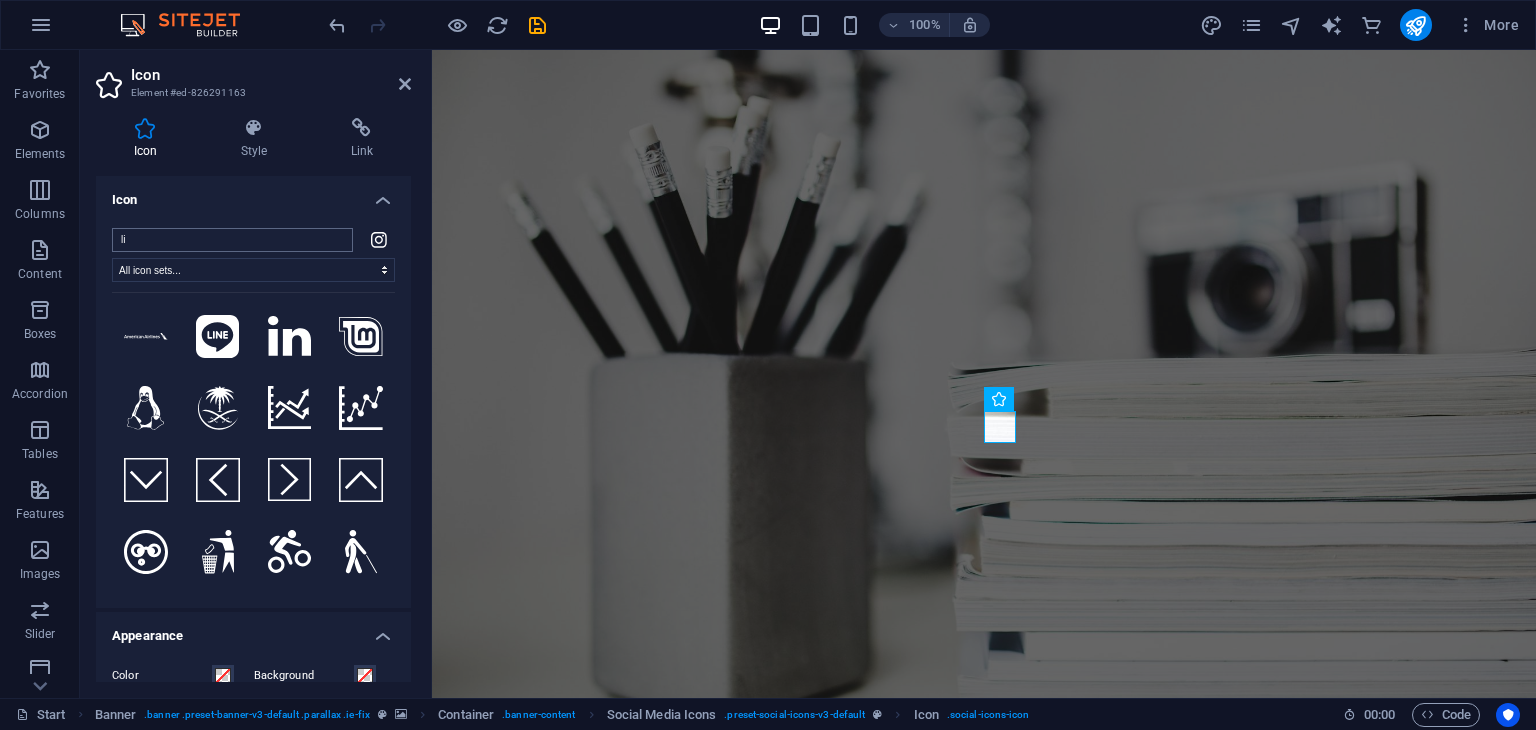 type on "l" 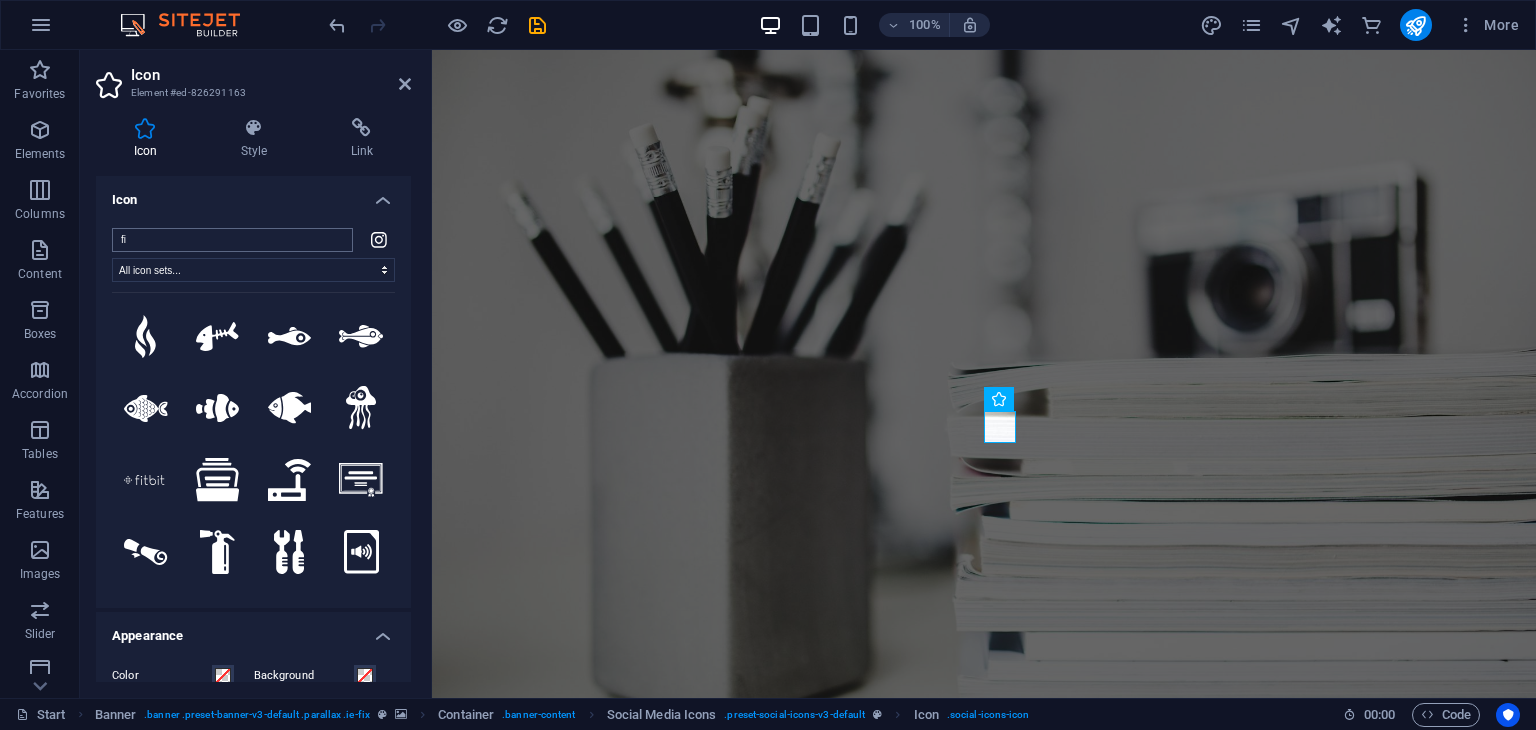 type on "f" 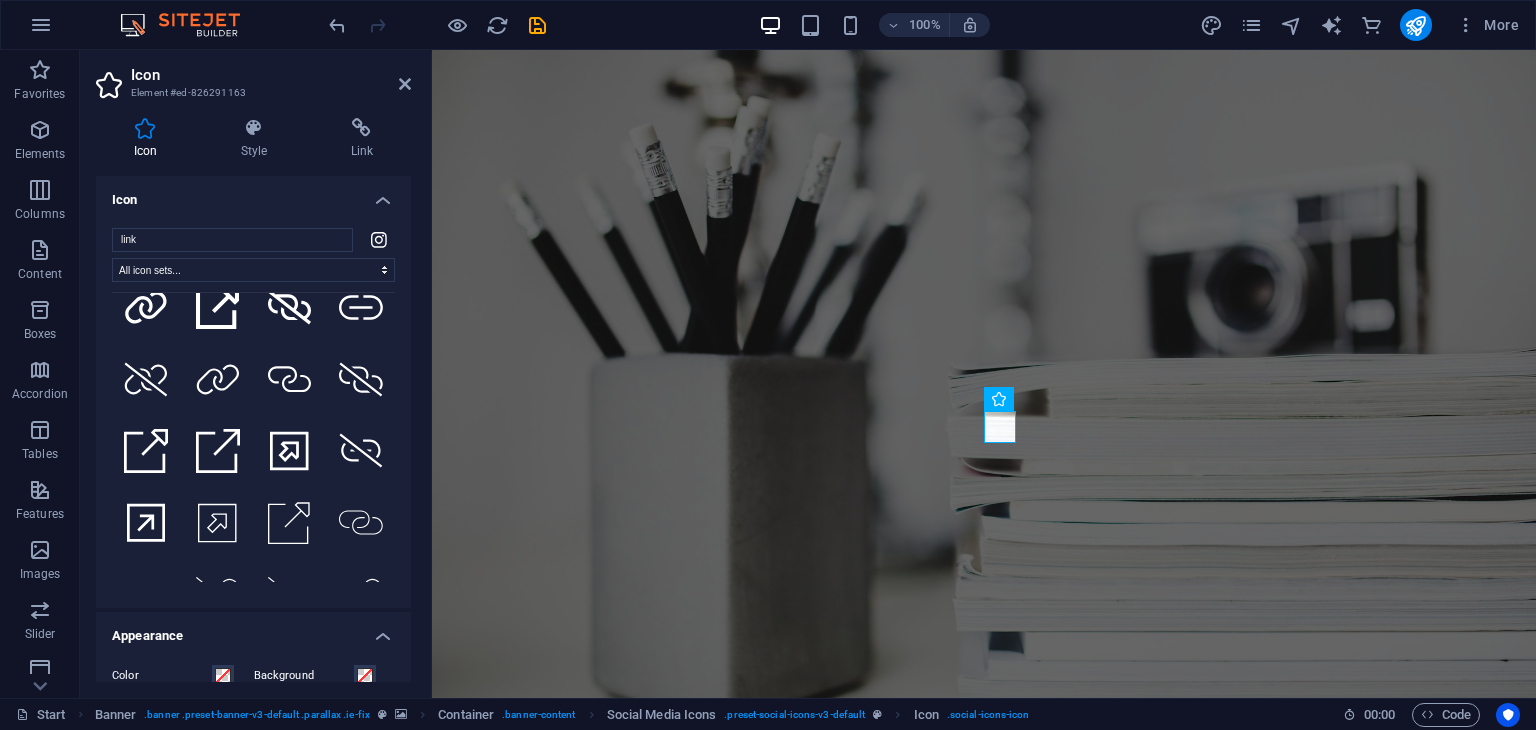 scroll, scrollTop: 1531, scrollLeft: 0, axis: vertical 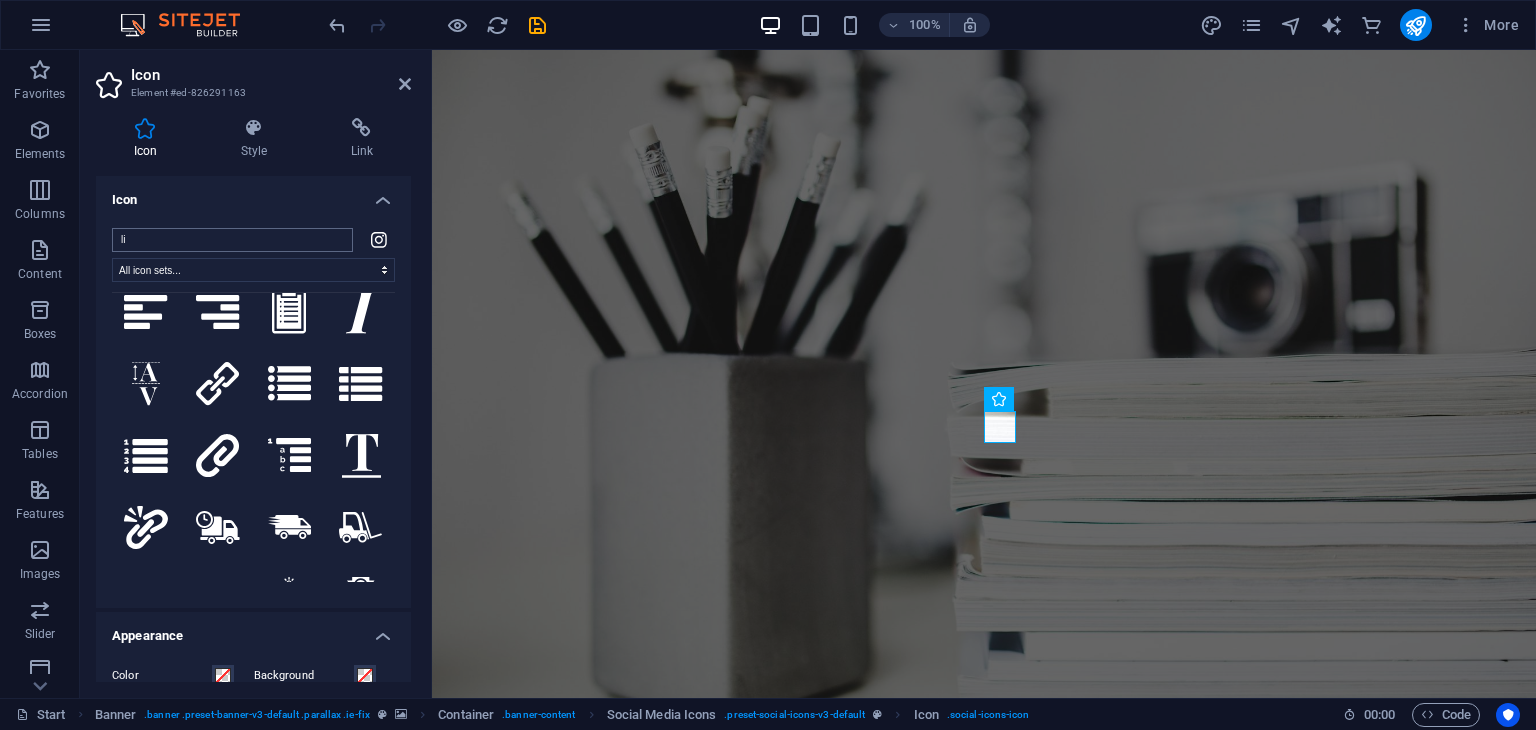 type on "l" 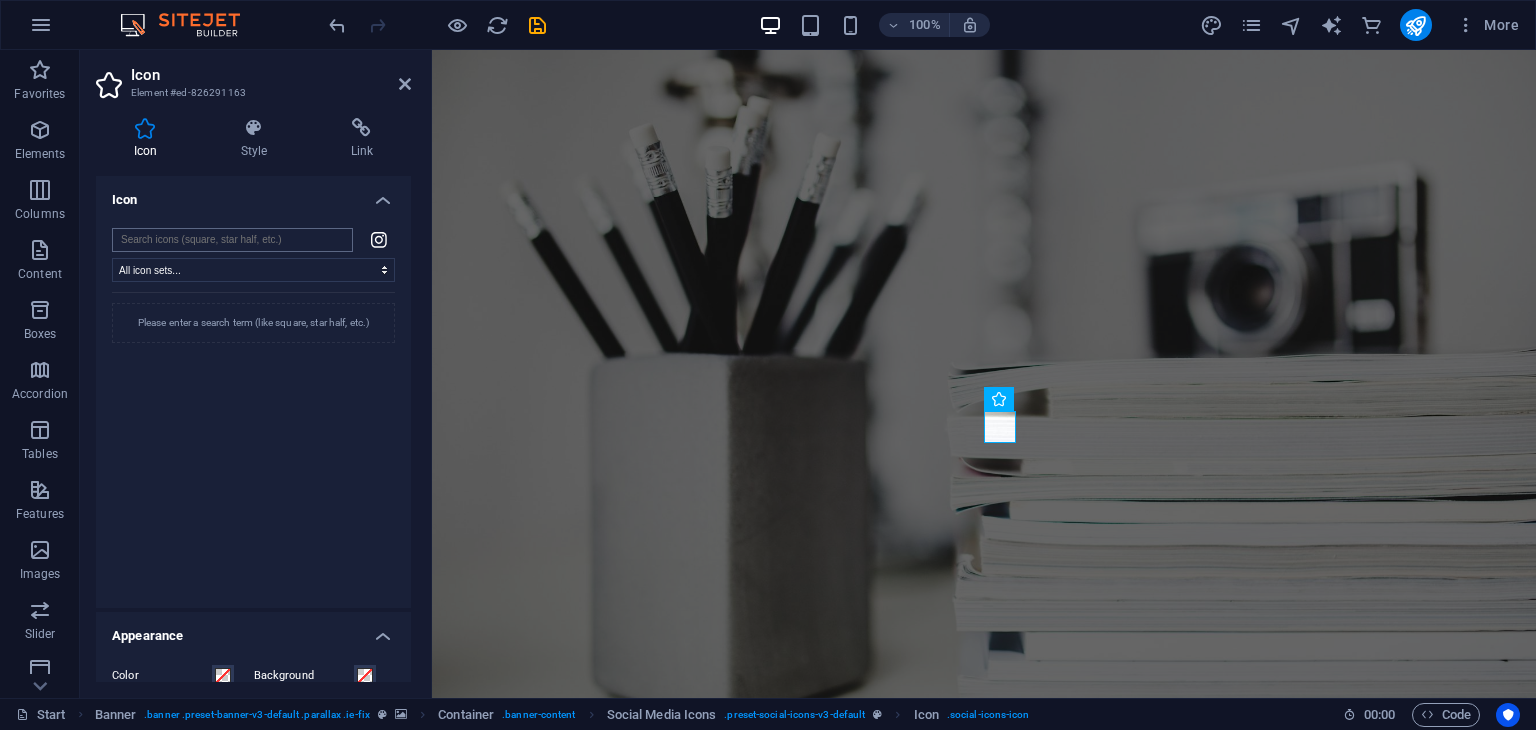 scroll, scrollTop: 0, scrollLeft: 0, axis: both 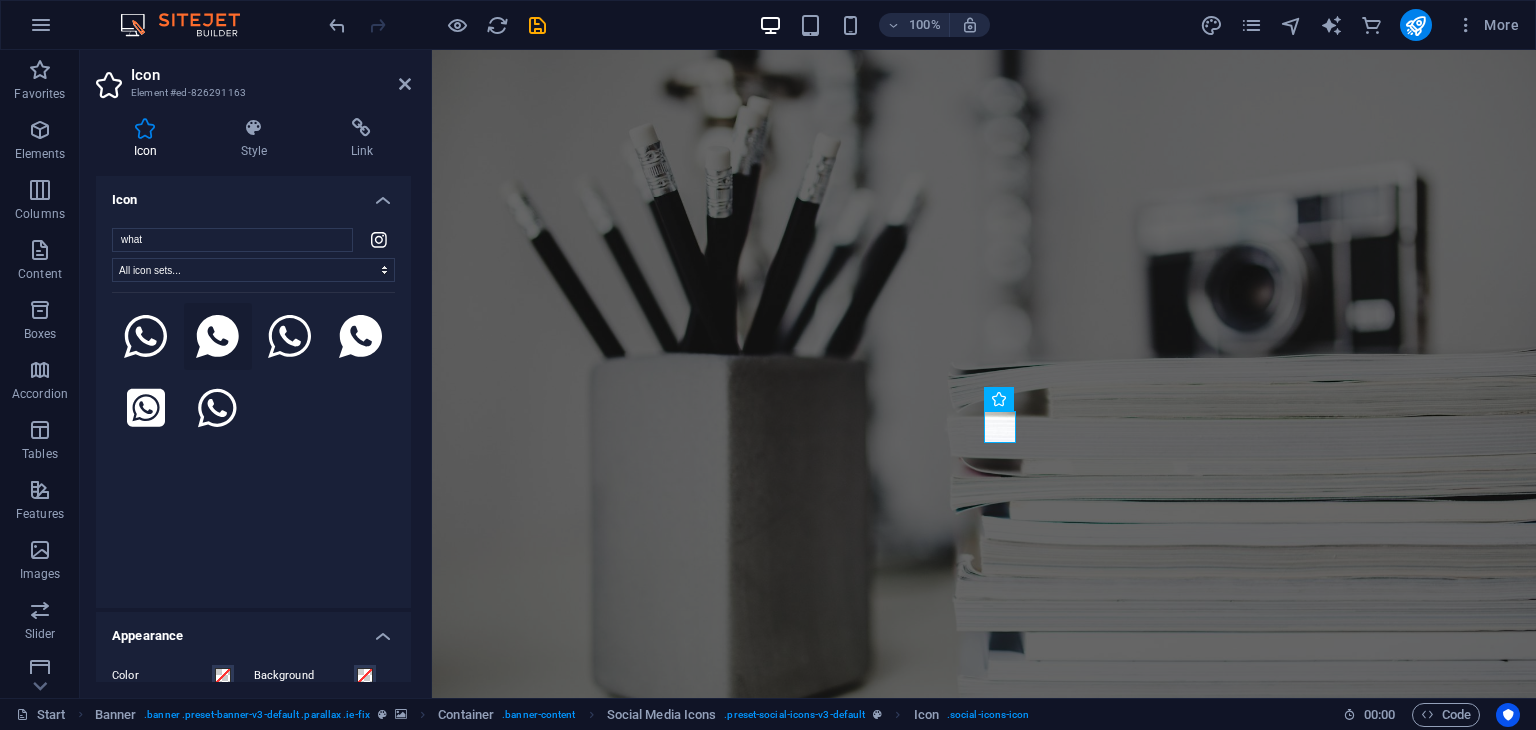 type on "what" 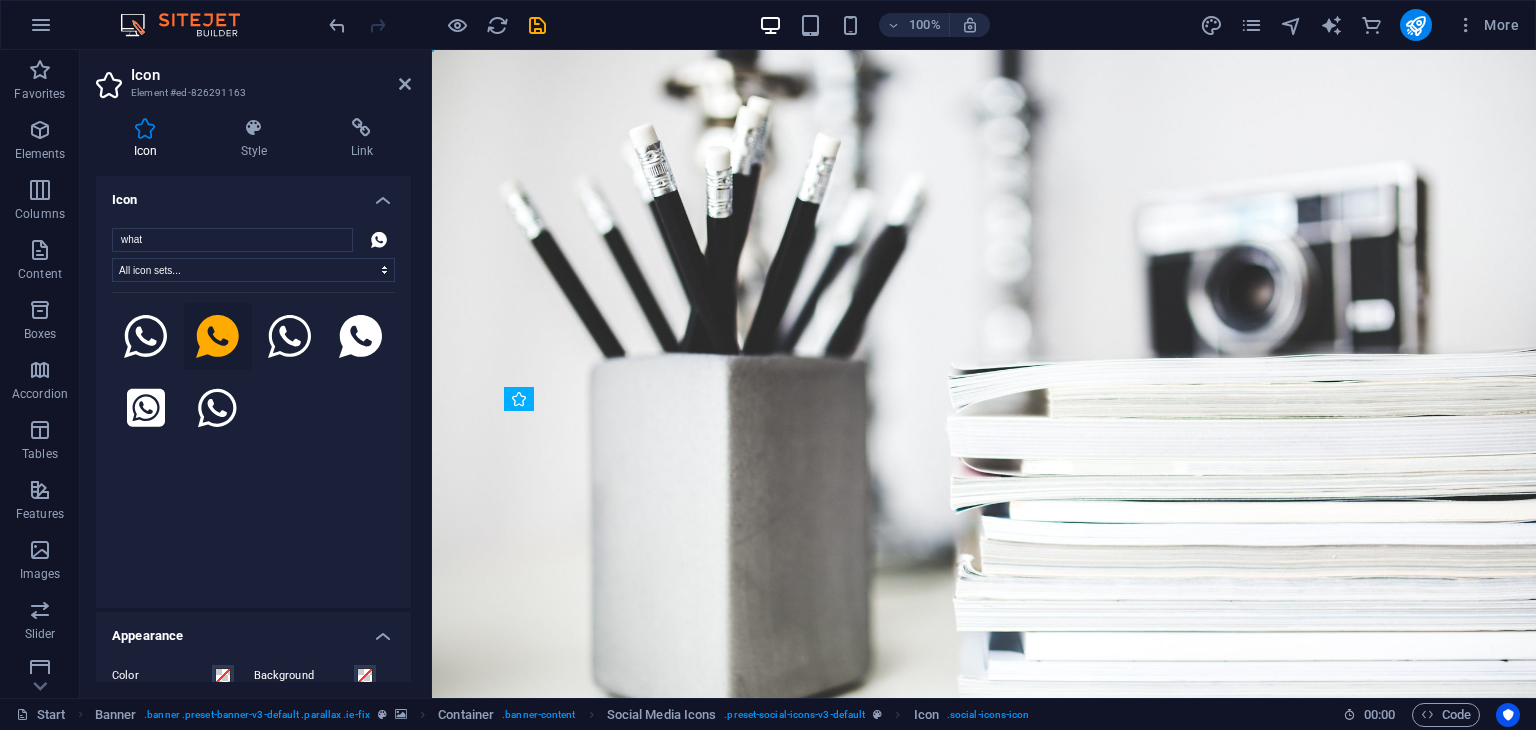 drag, startPoint x: 996, startPoint y: 430, endPoint x: 958, endPoint y: 430, distance: 38 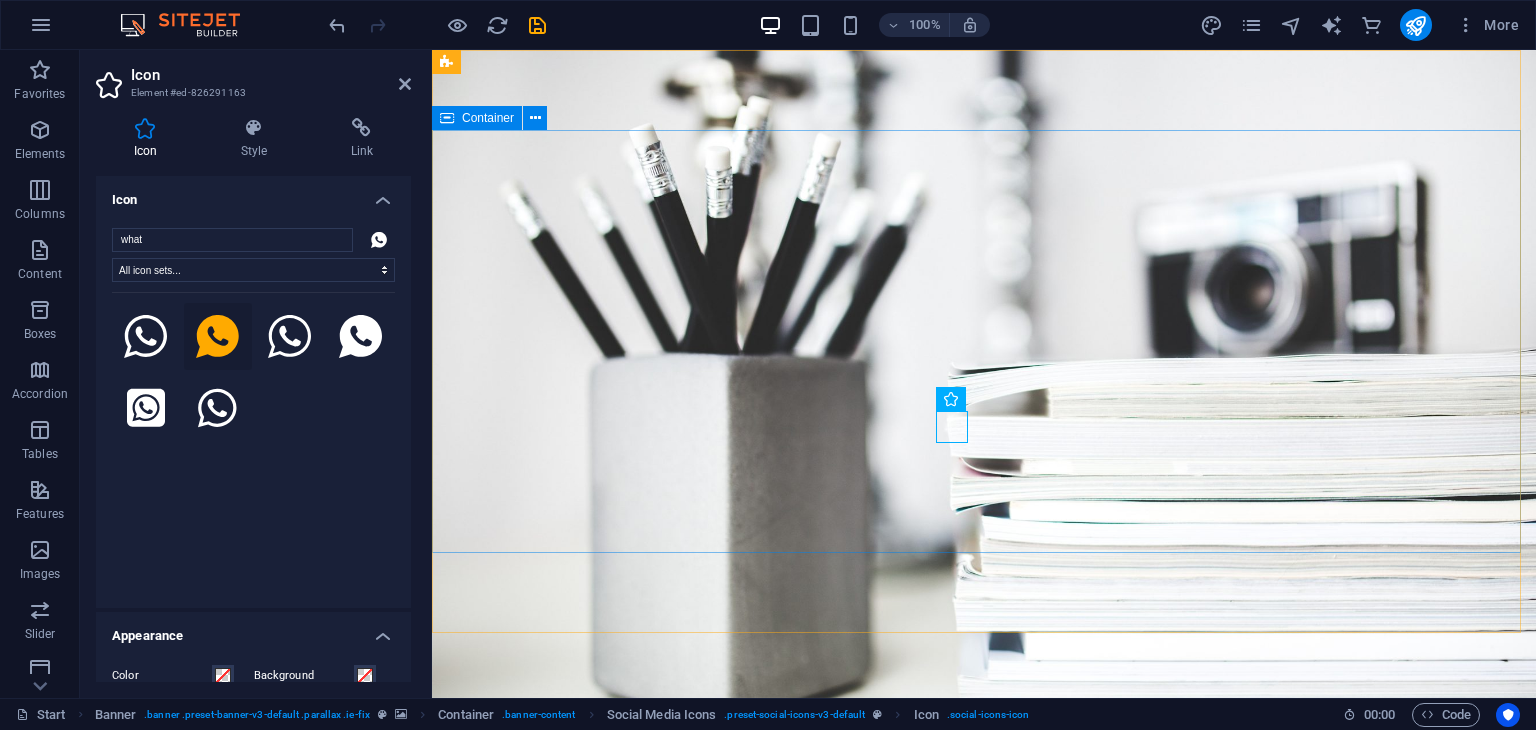 click on "I'm Fahida Ali Zerin   creative web designer" at bounding box center [984, 1019] 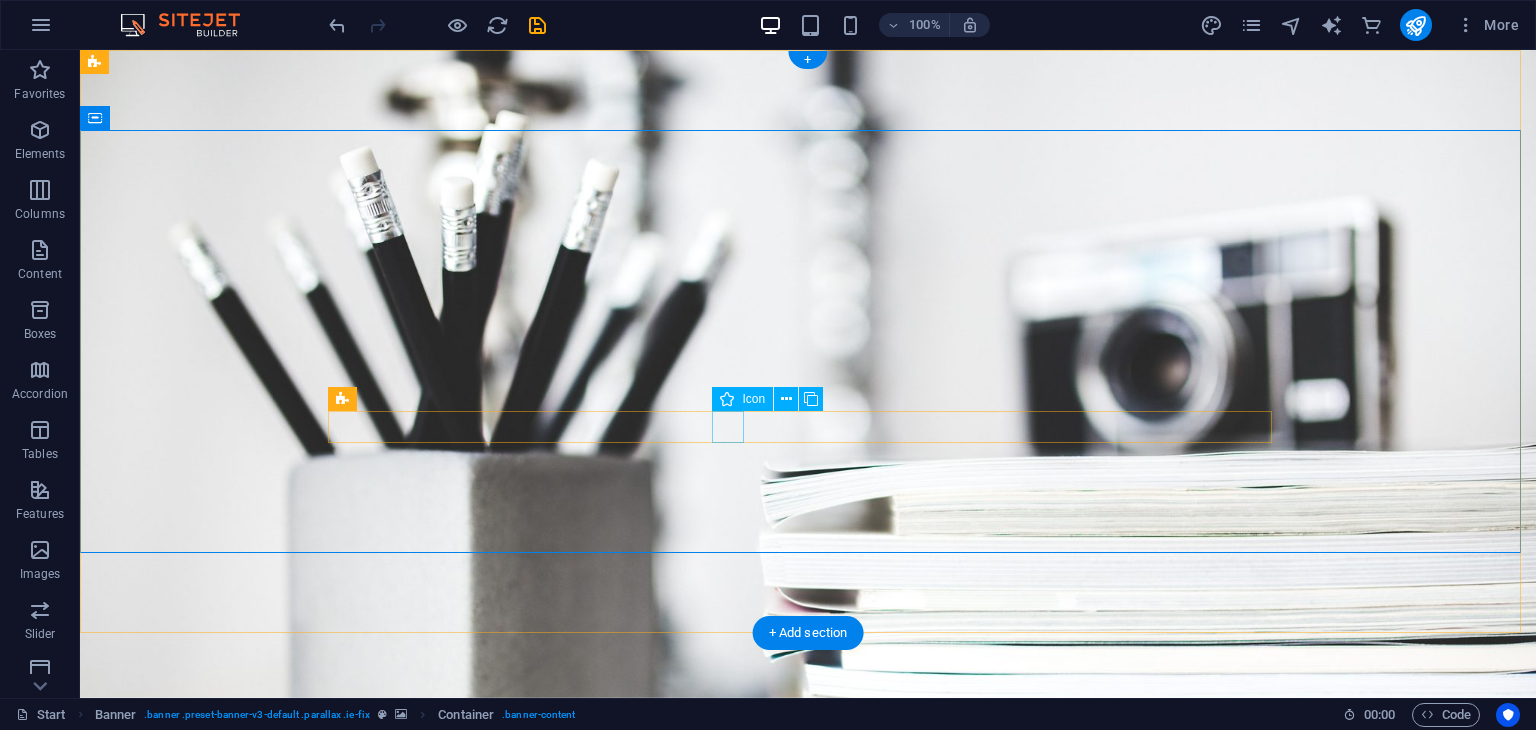 click at bounding box center [808, 1045] 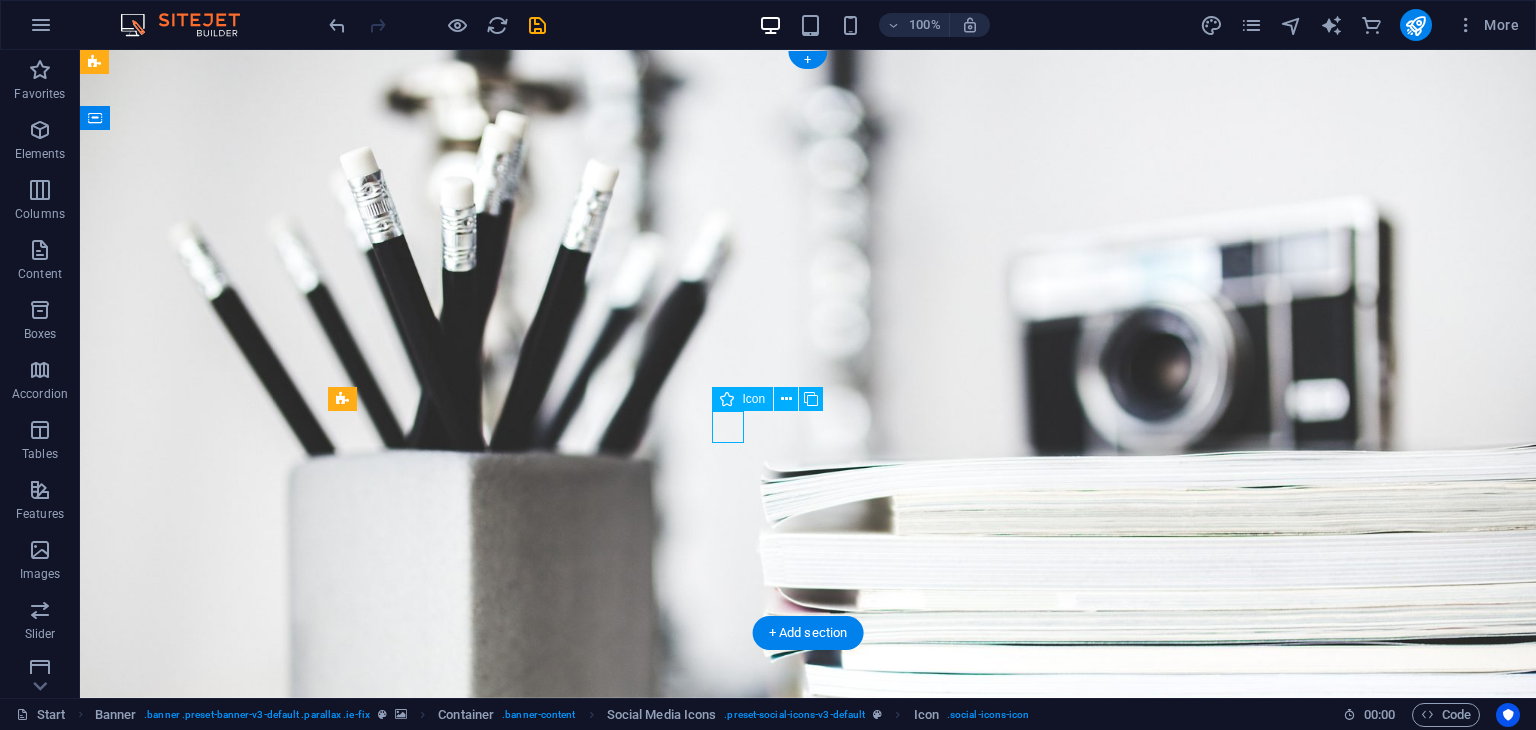 click at bounding box center [808, 1045] 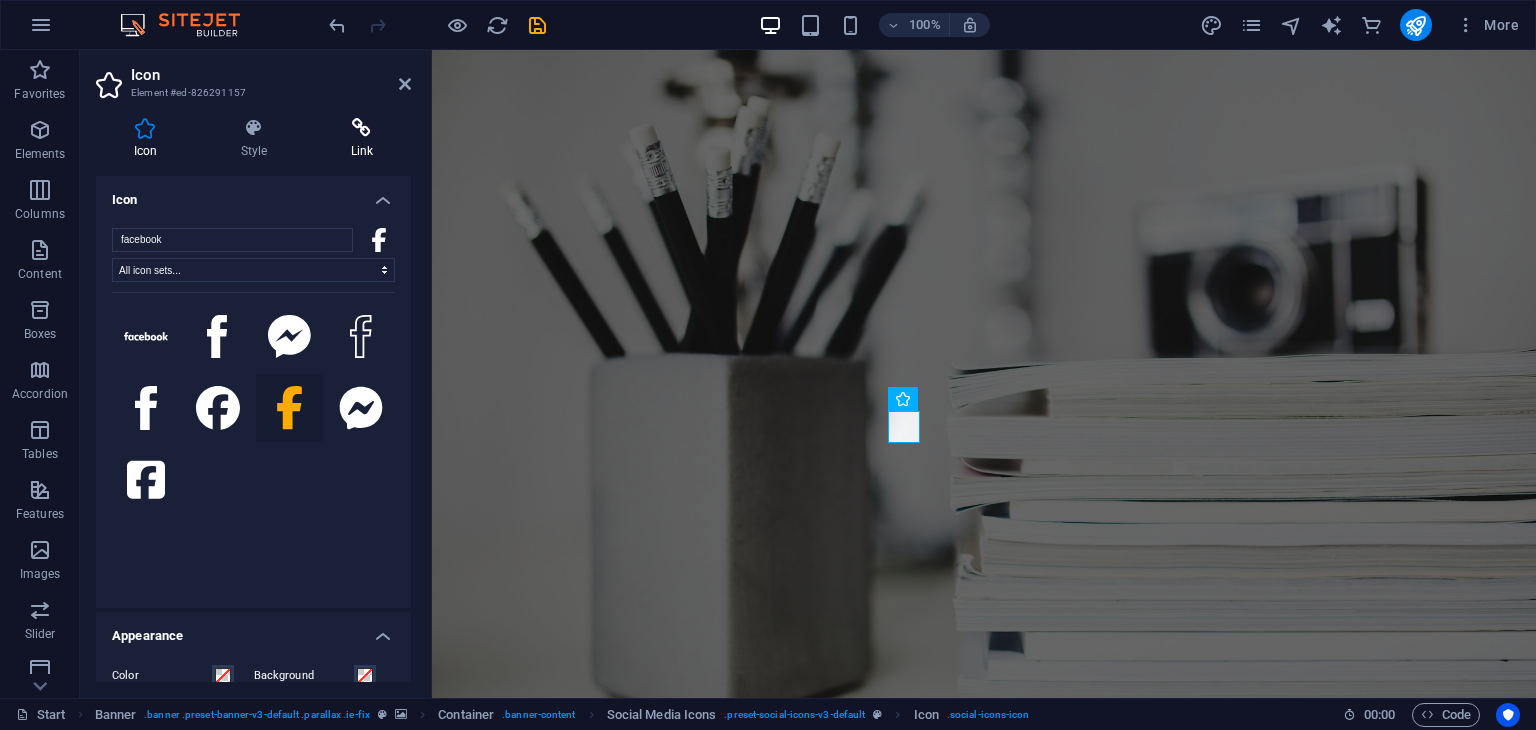click at bounding box center (362, 128) 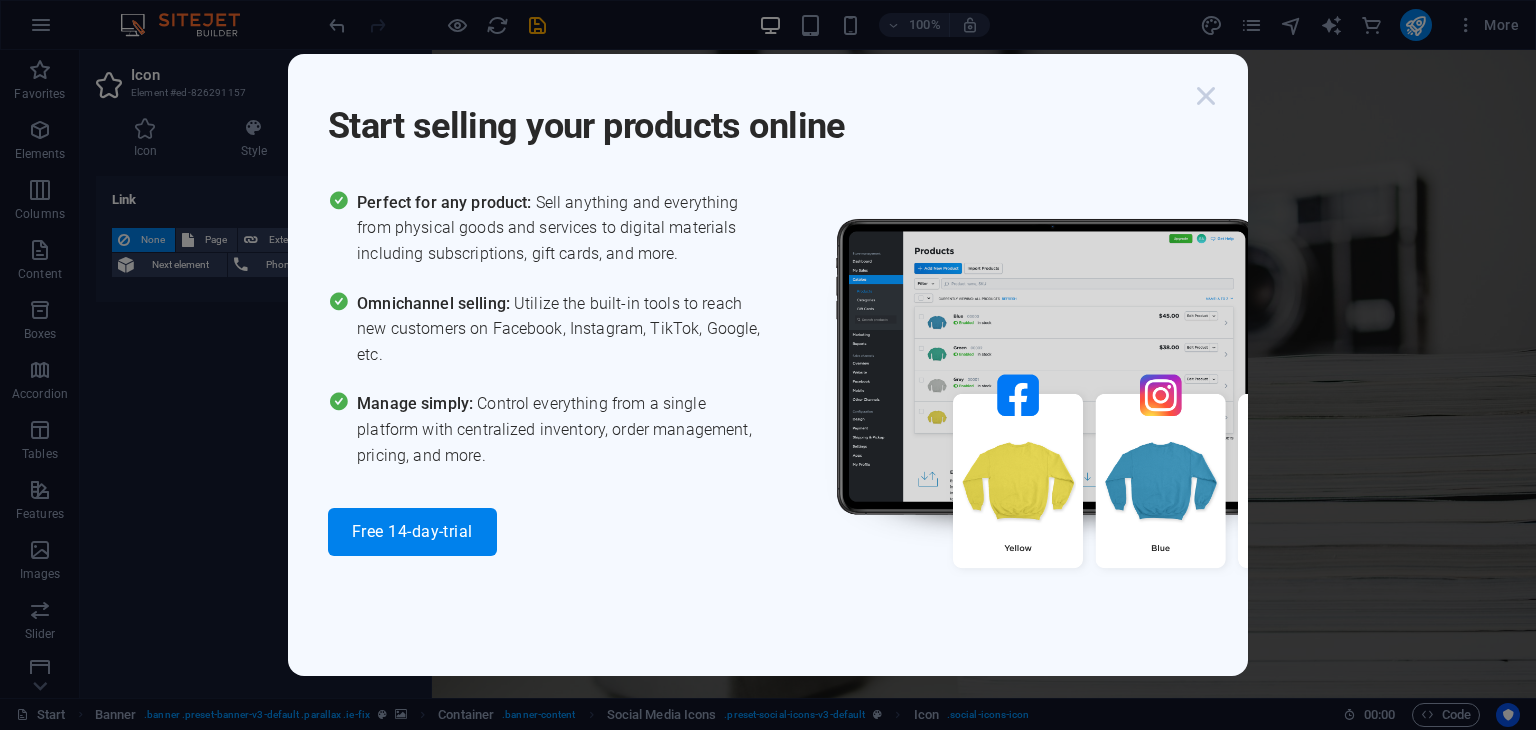 click at bounding box center (1206, 96) 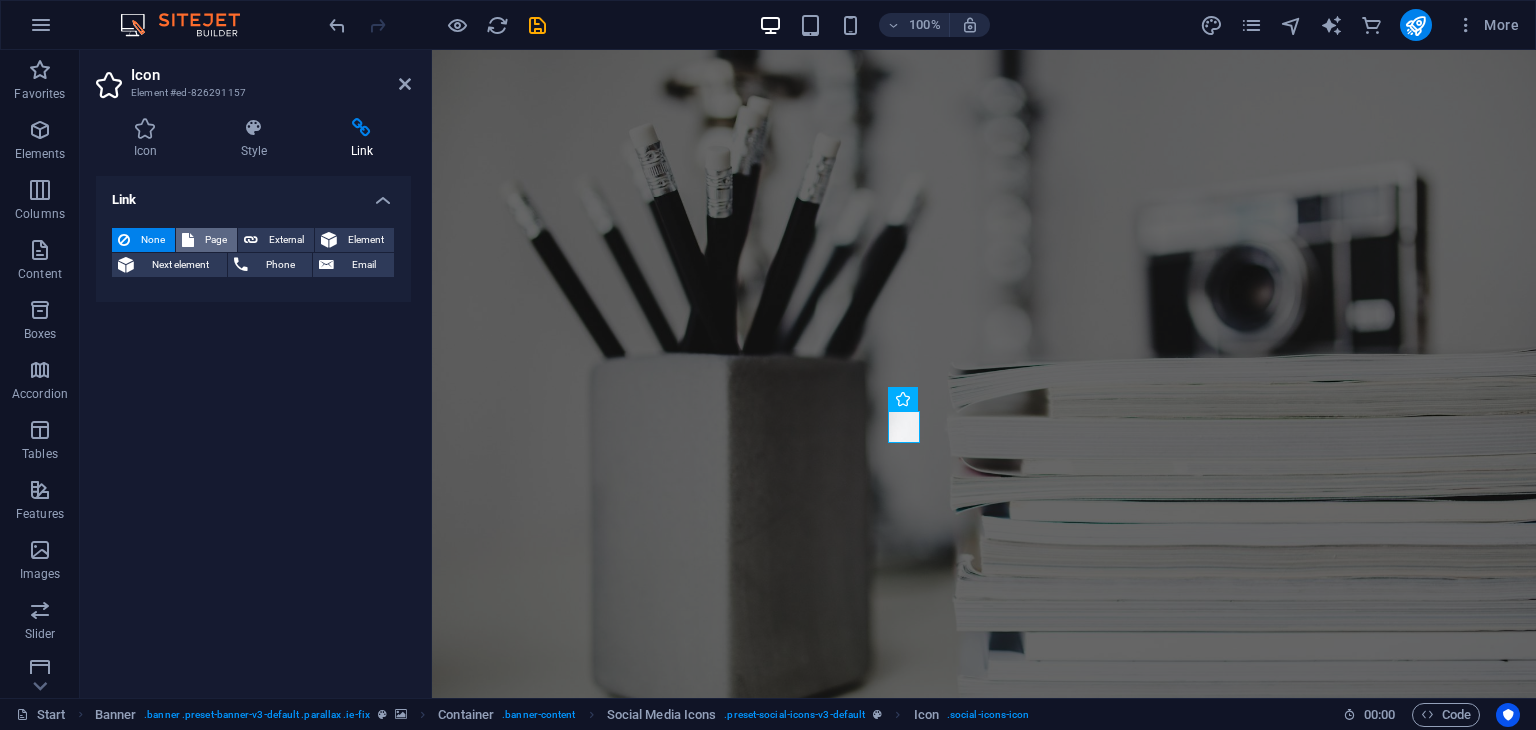 click on "Page" at bounding box center [206, 240] 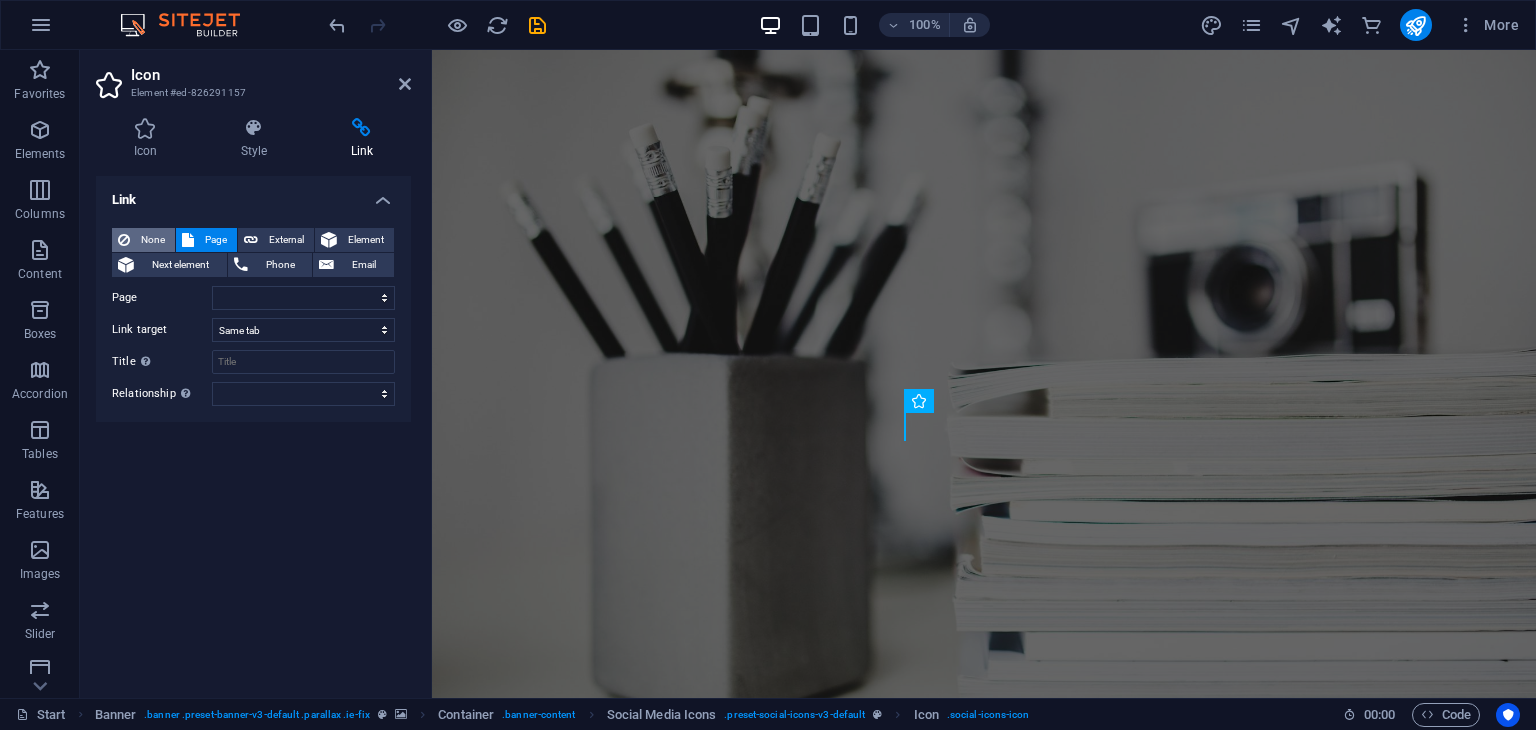 click on "None" at bounding box center (152, 240) 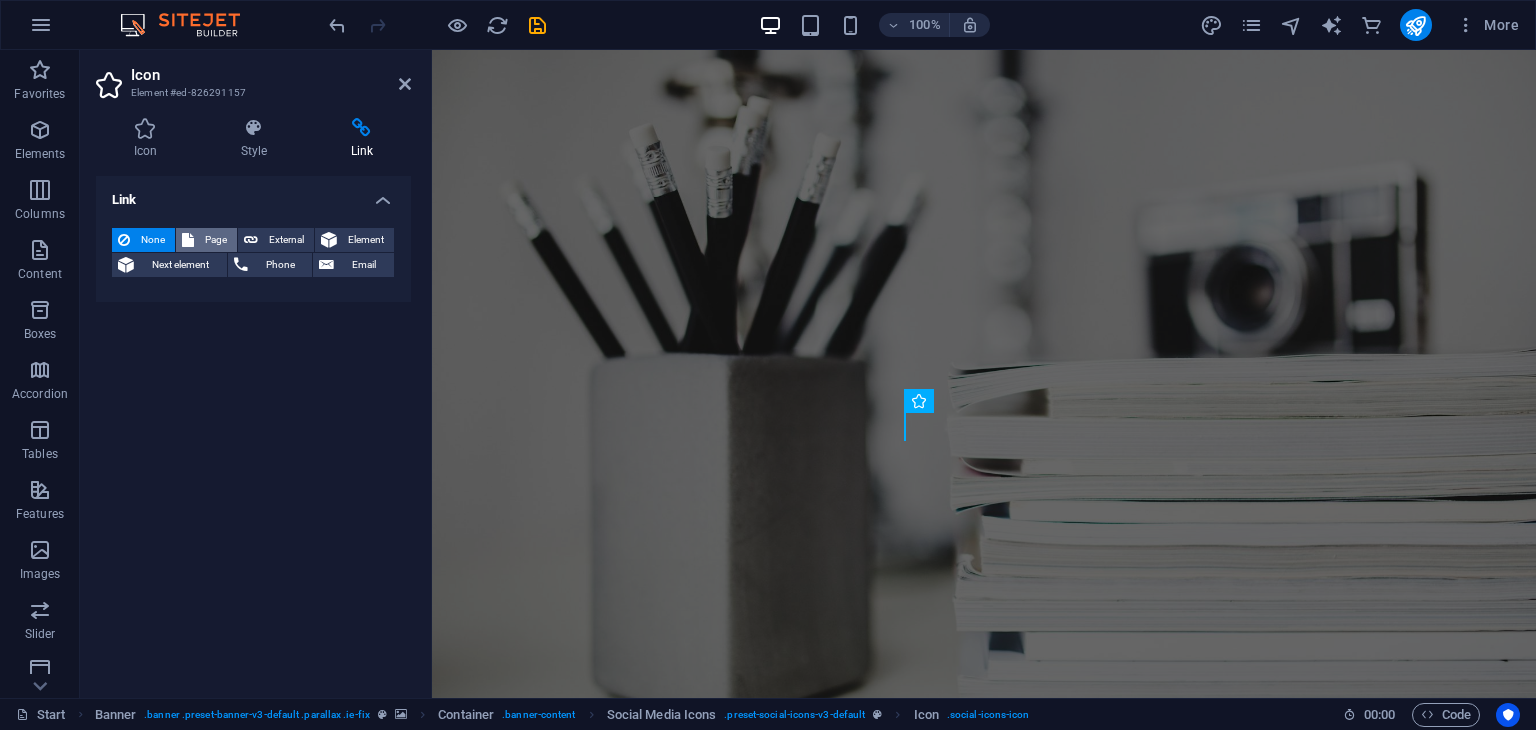 click on "Page" at bounding box center [206, 240] 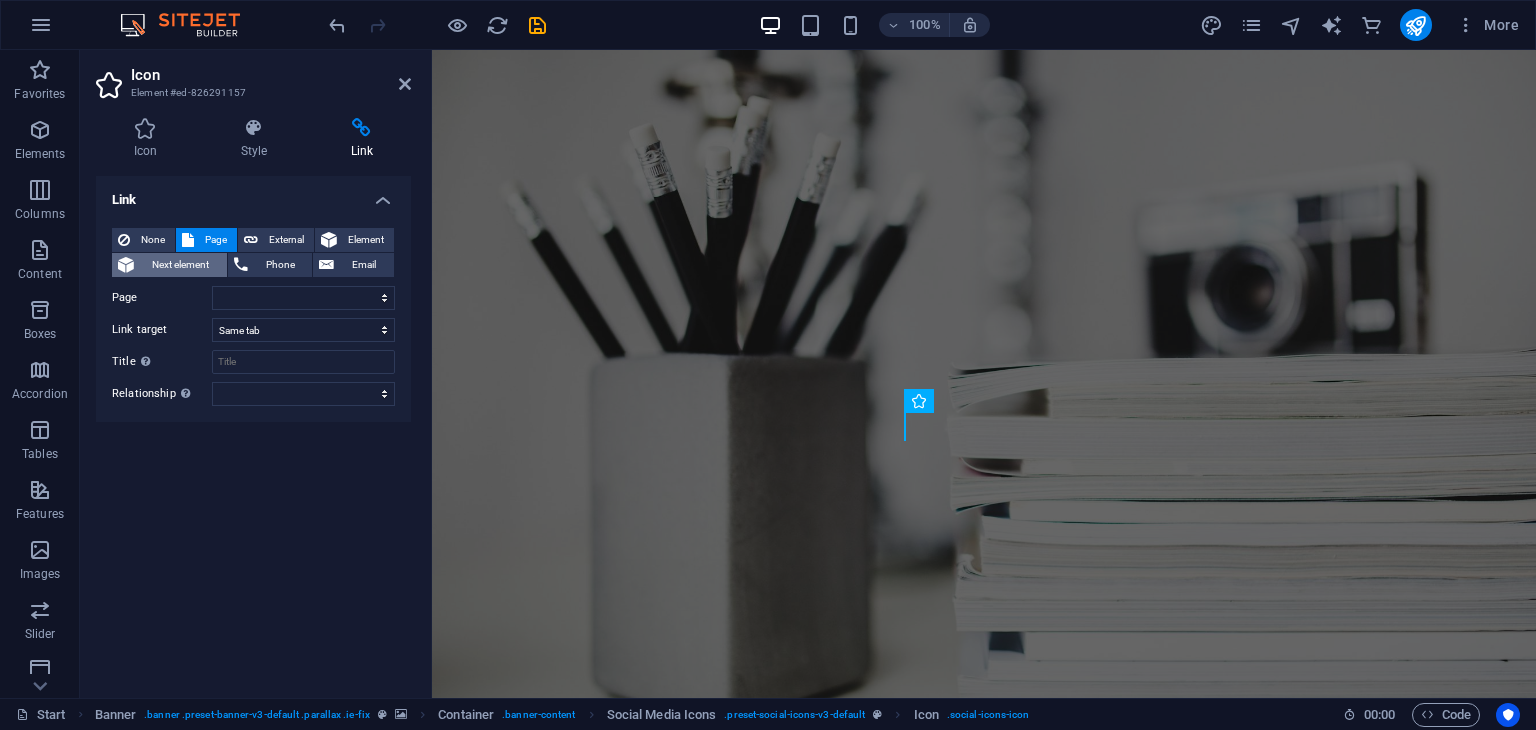 click on "Next element" at bounding box center (180, 265) 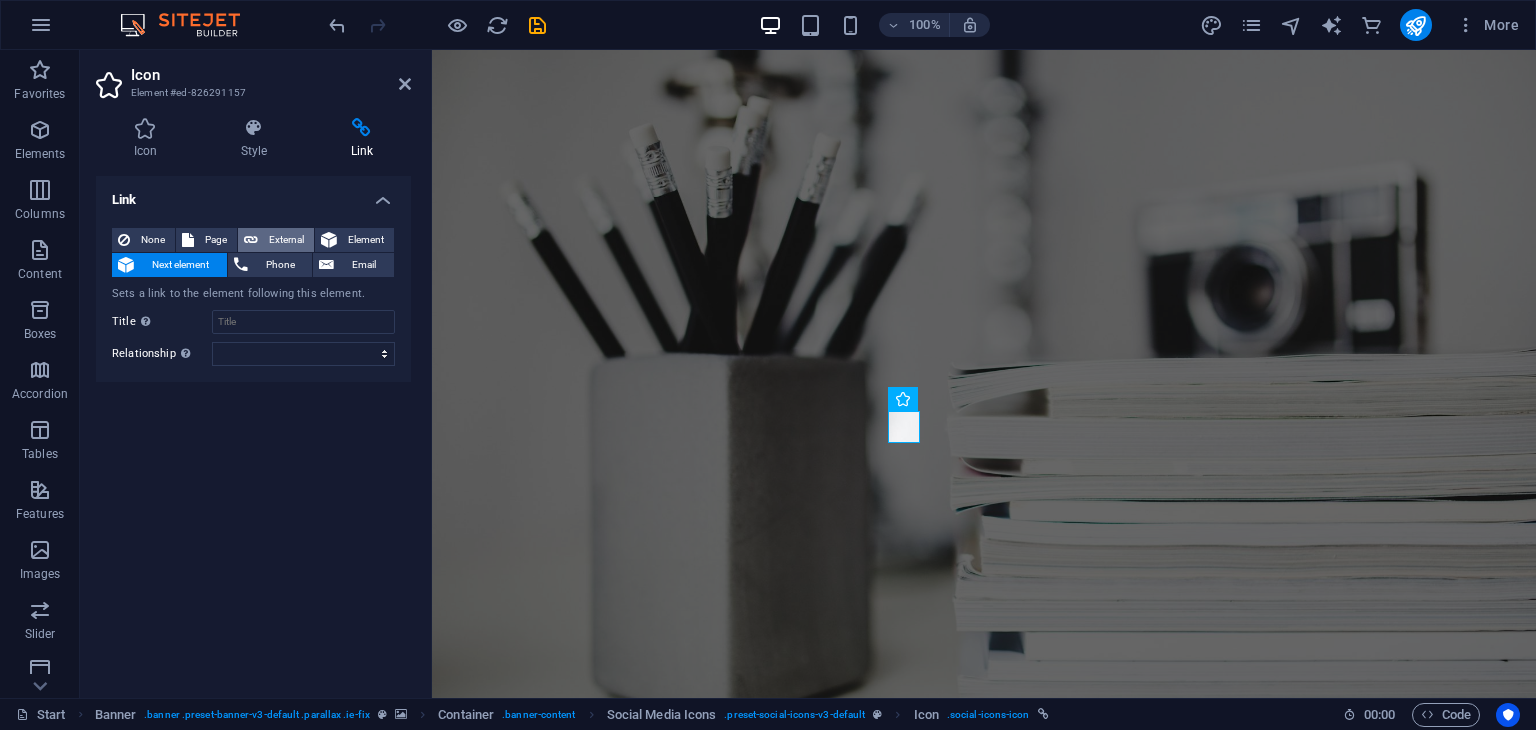 click on "External" at bounding box center [276, 240] 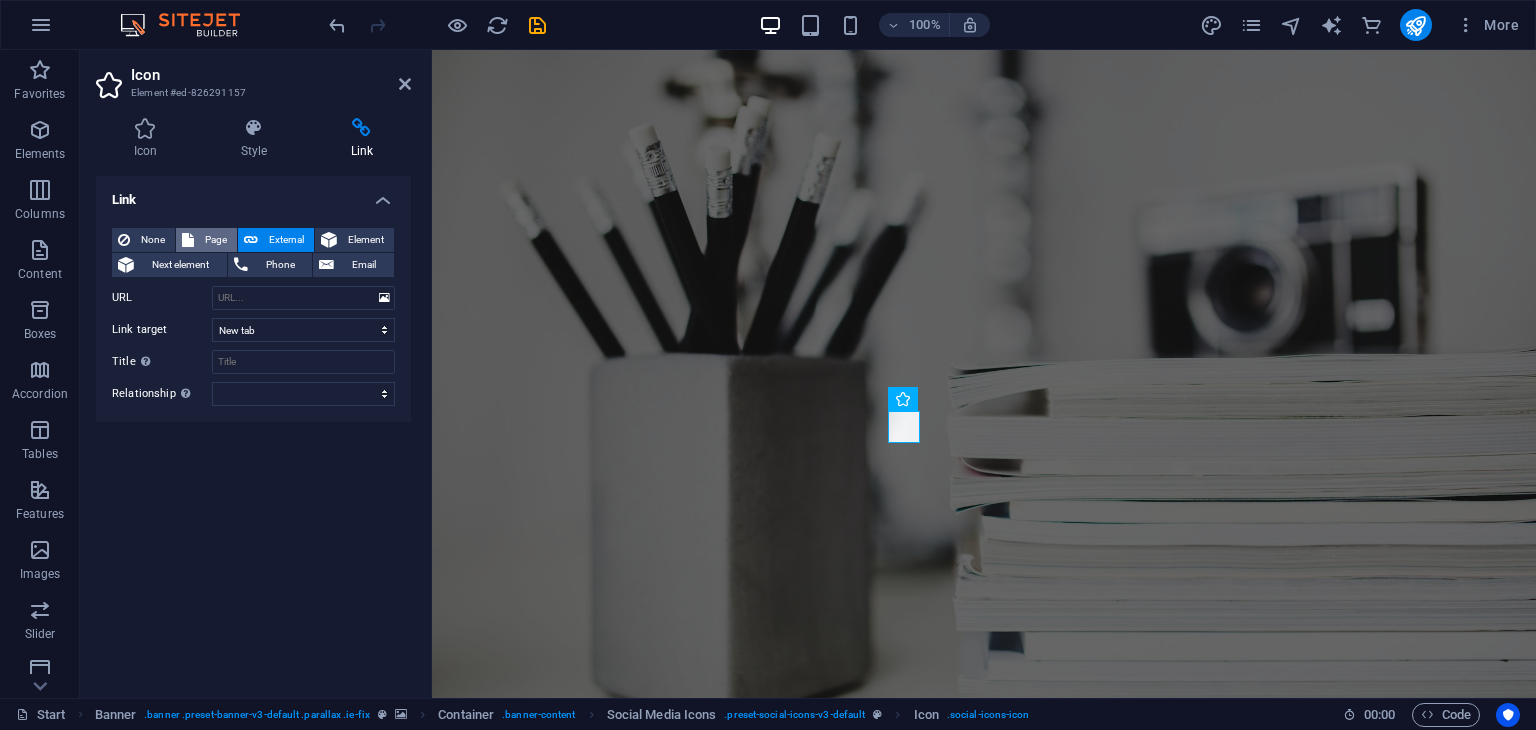 click on "Page" at bounding box center (215, 240) 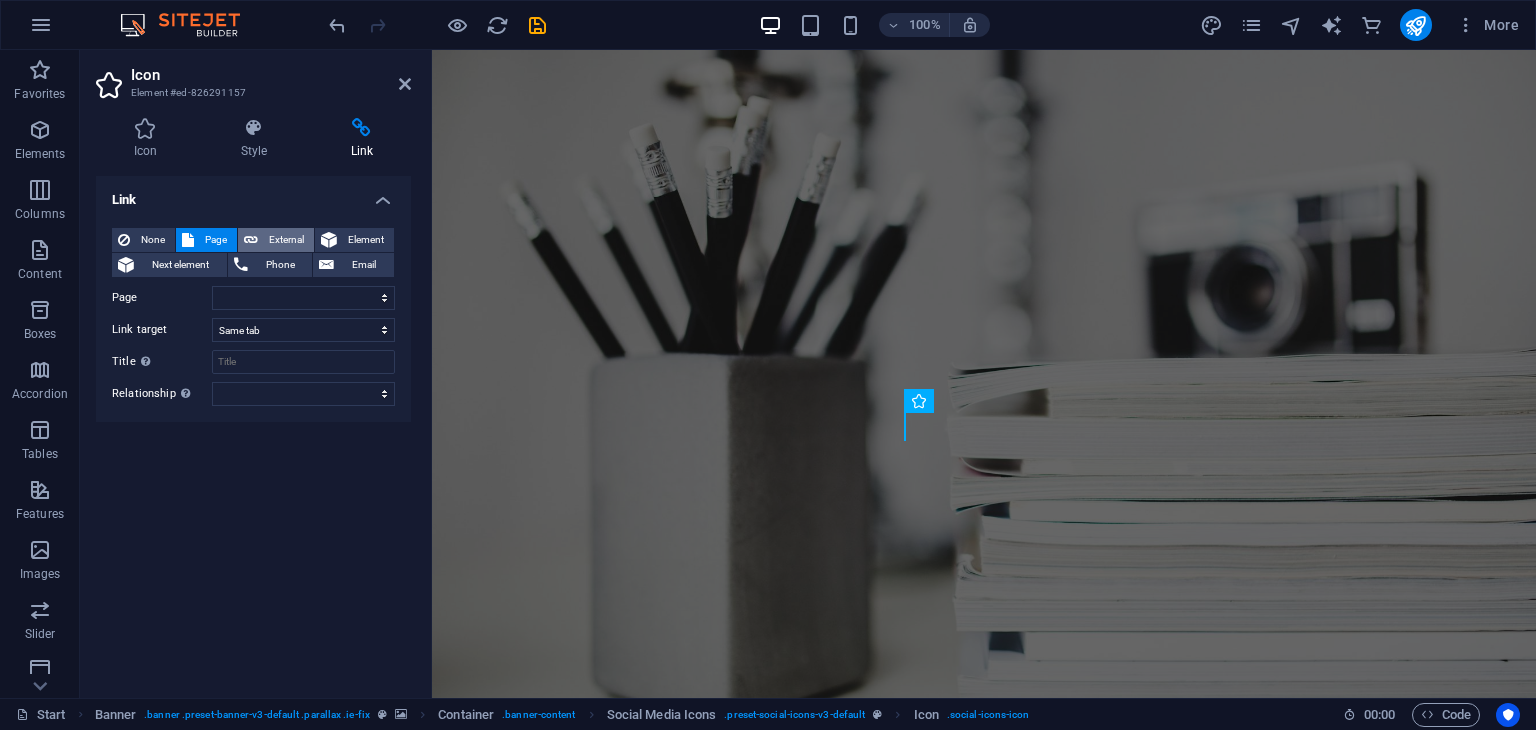 click on "External" at bounding box center [276, 240] 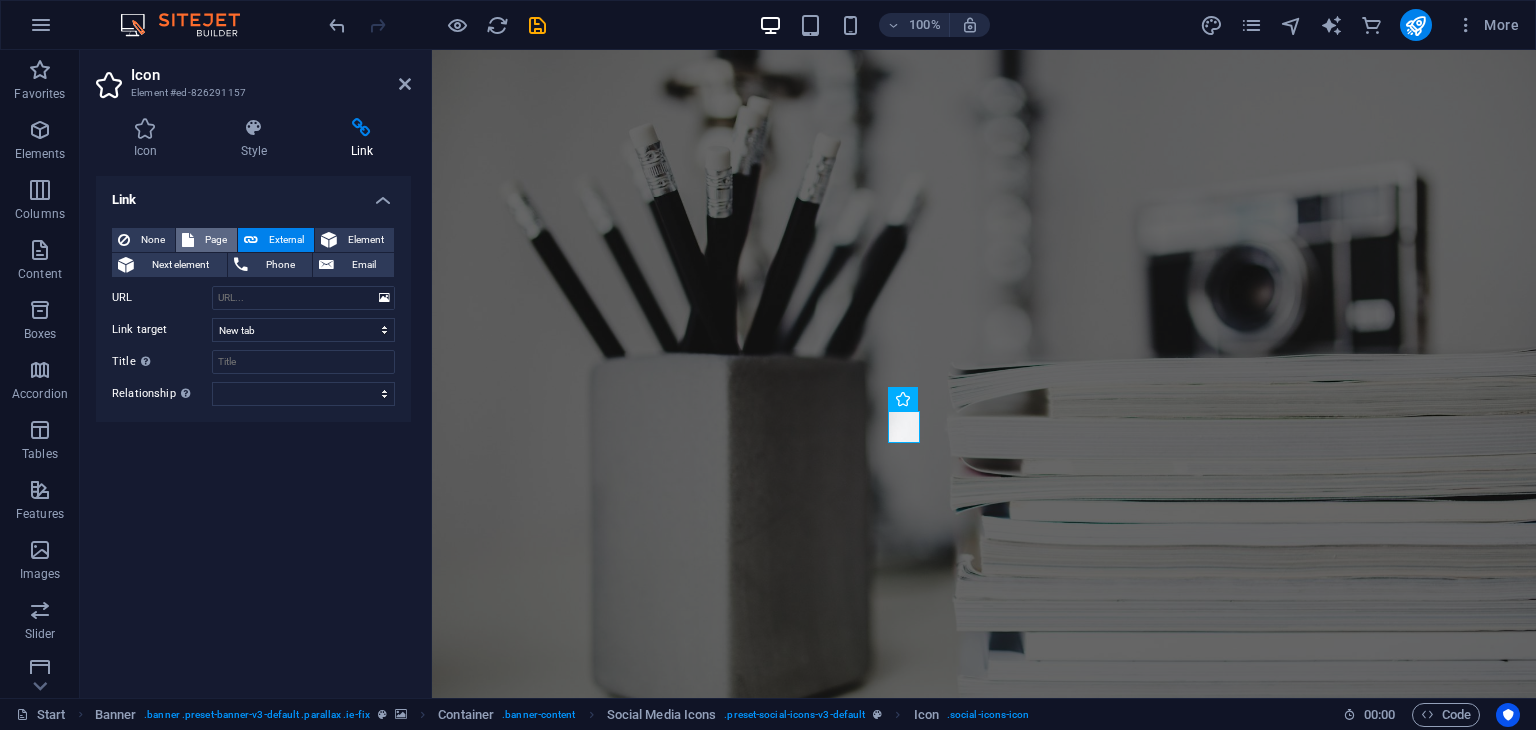 click on "Page" at bounding box center [215, 240] 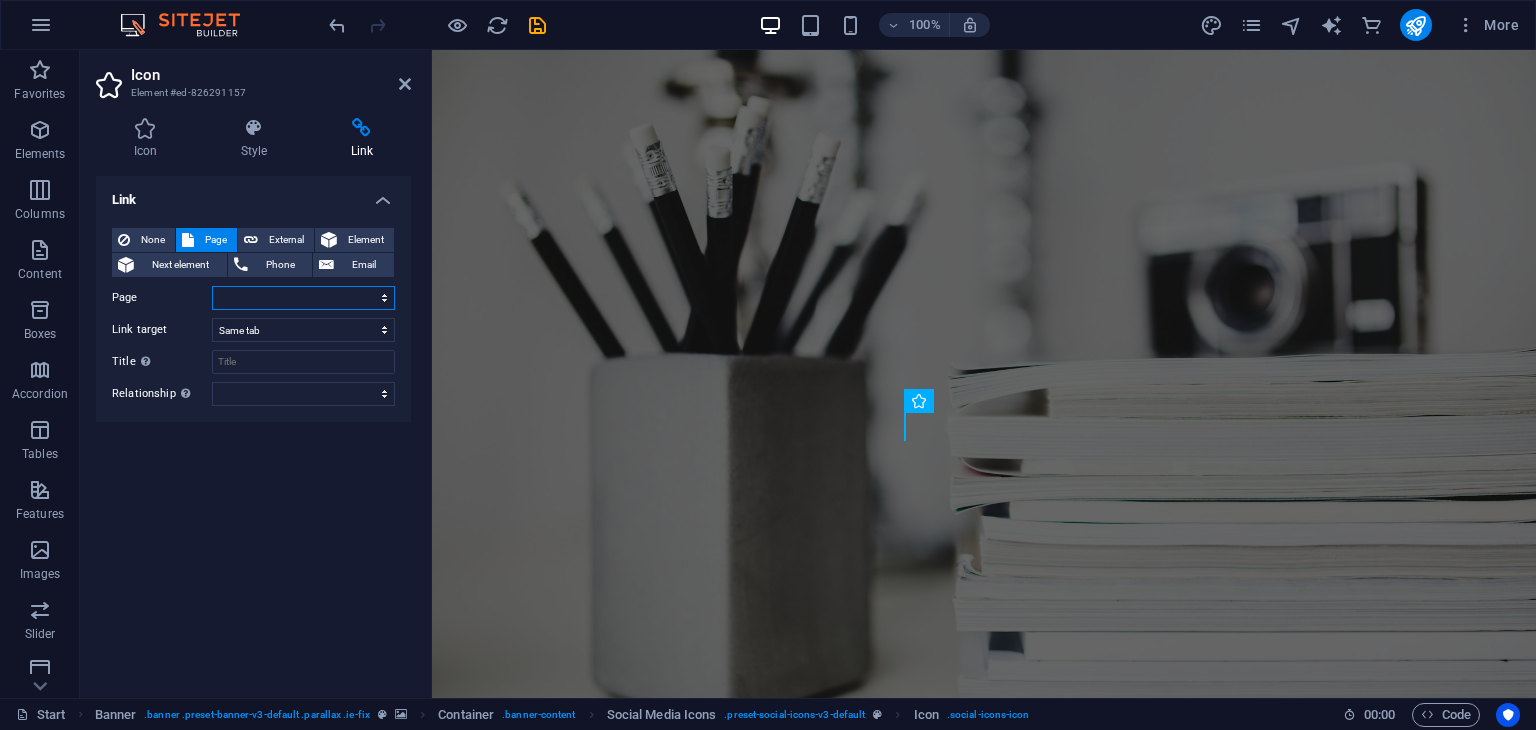 click on "Start Subpage Legal Notice Privacy" at bounding box center (303, 298) 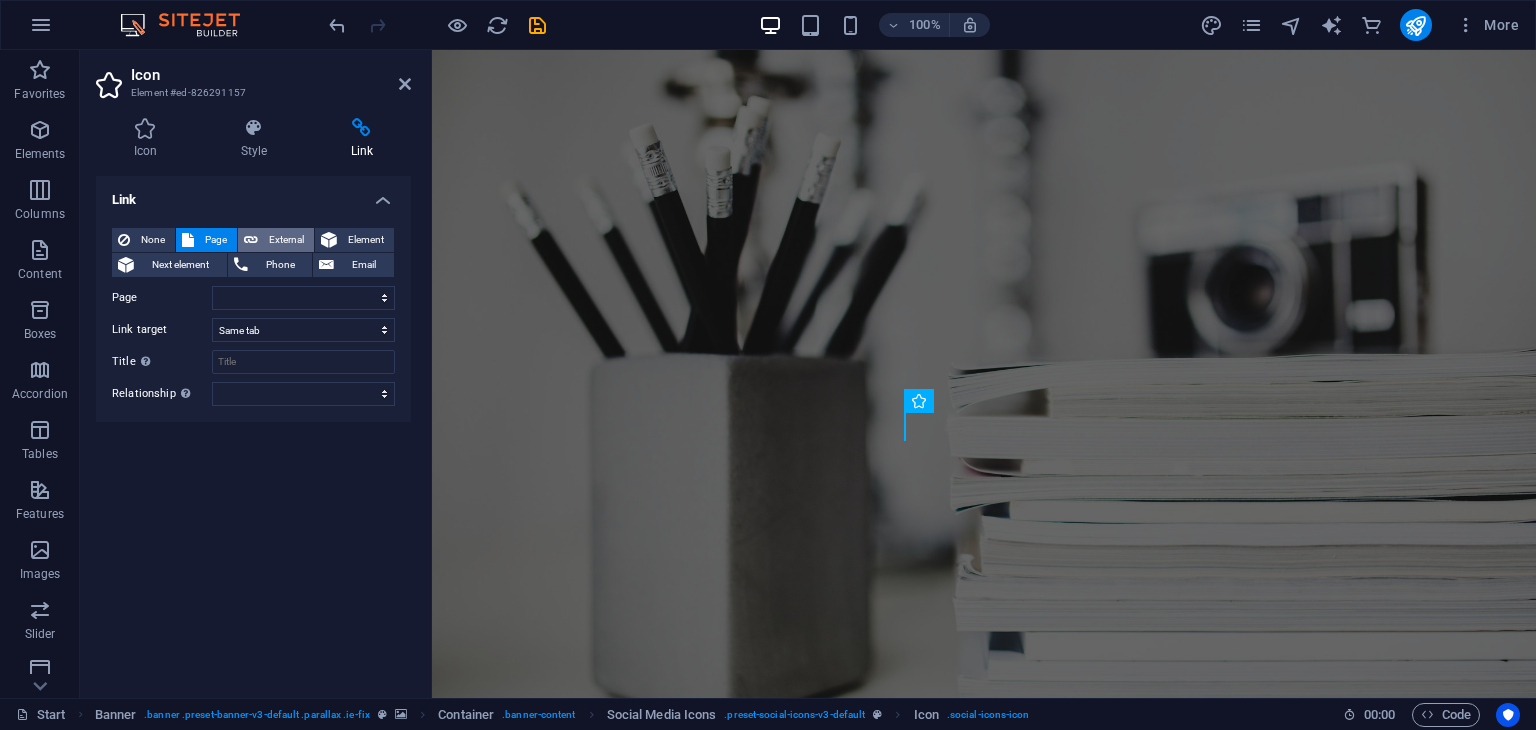 click at bounding box center [251, 240] 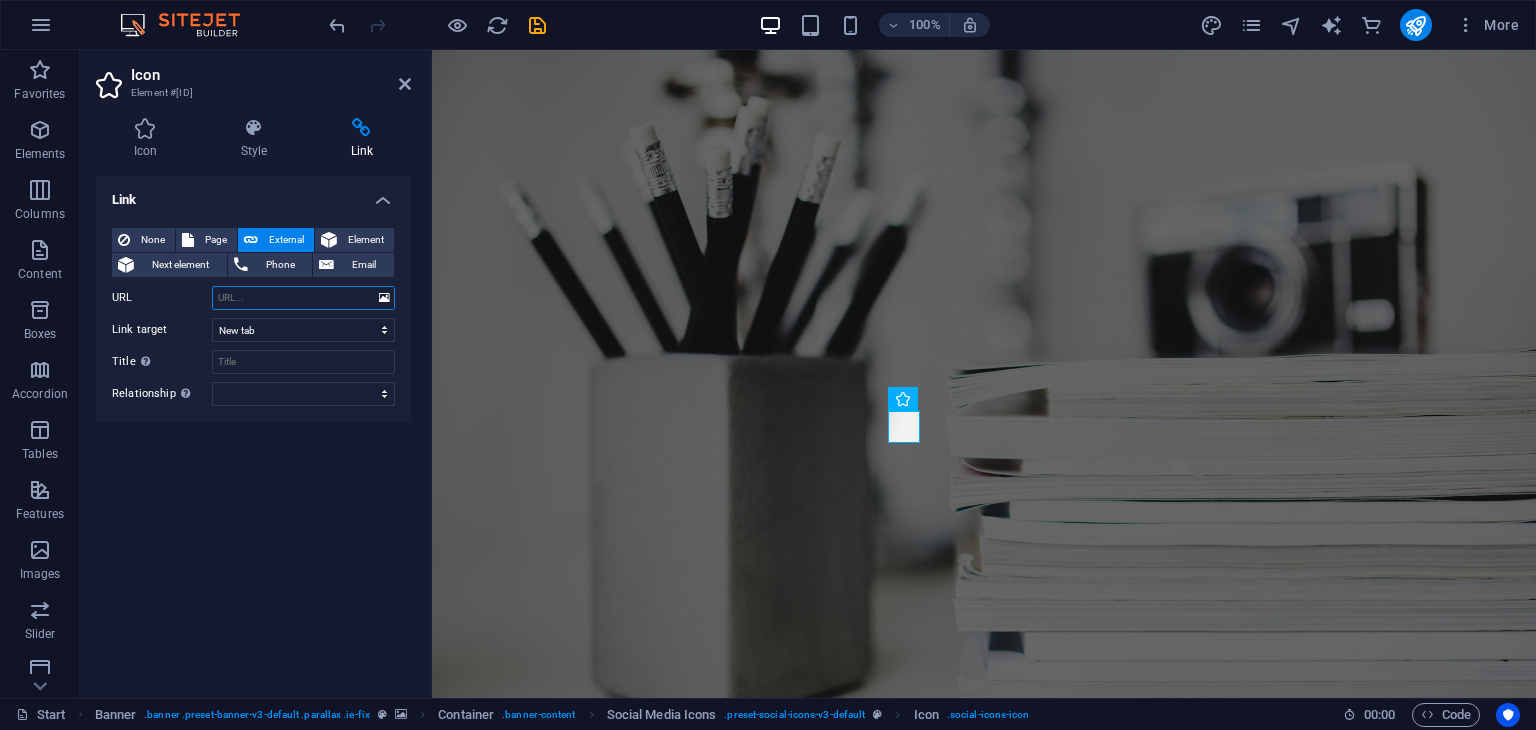 scroll, scrollTop: 0, scrollLeft: 0, axis: both 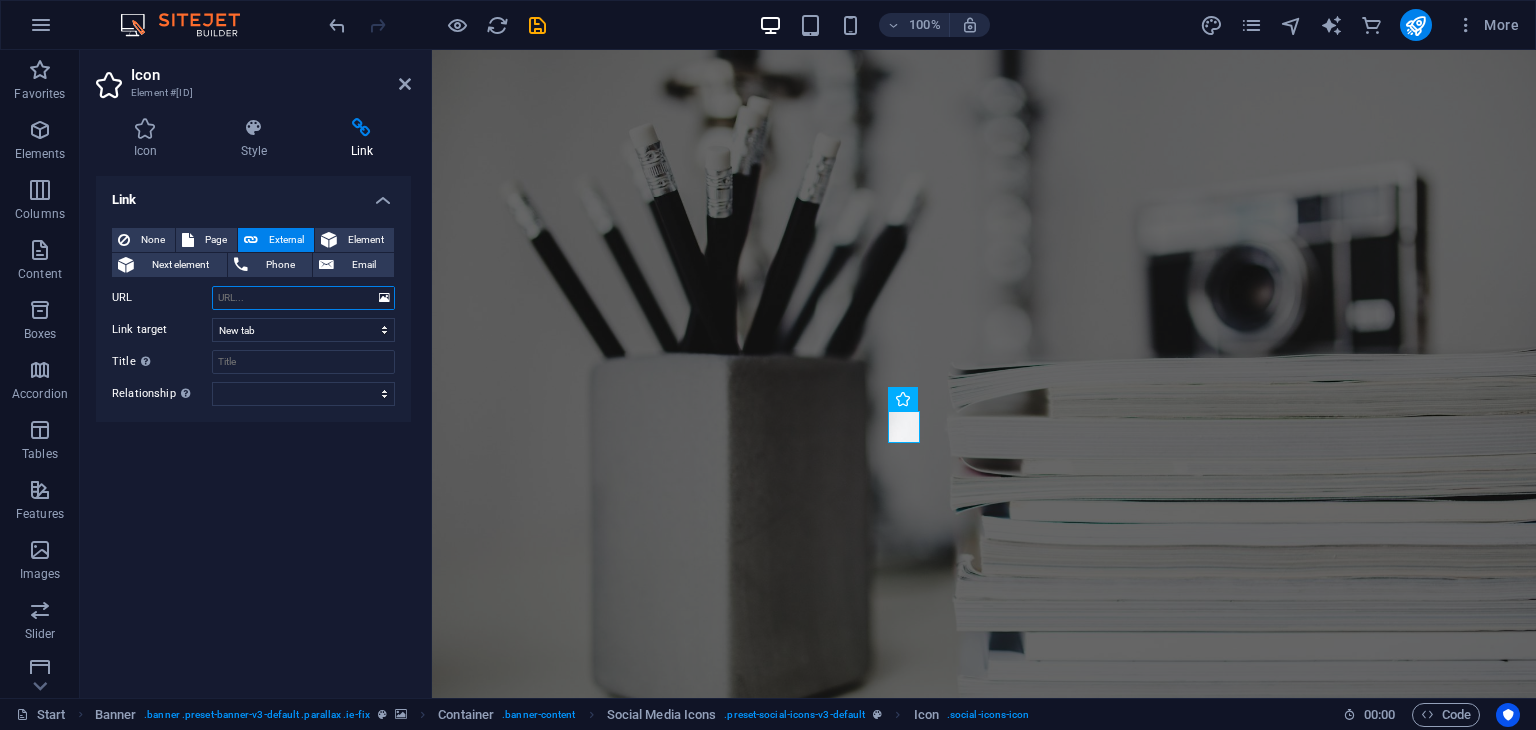 click on "URL" at bounding box center [303, 298] 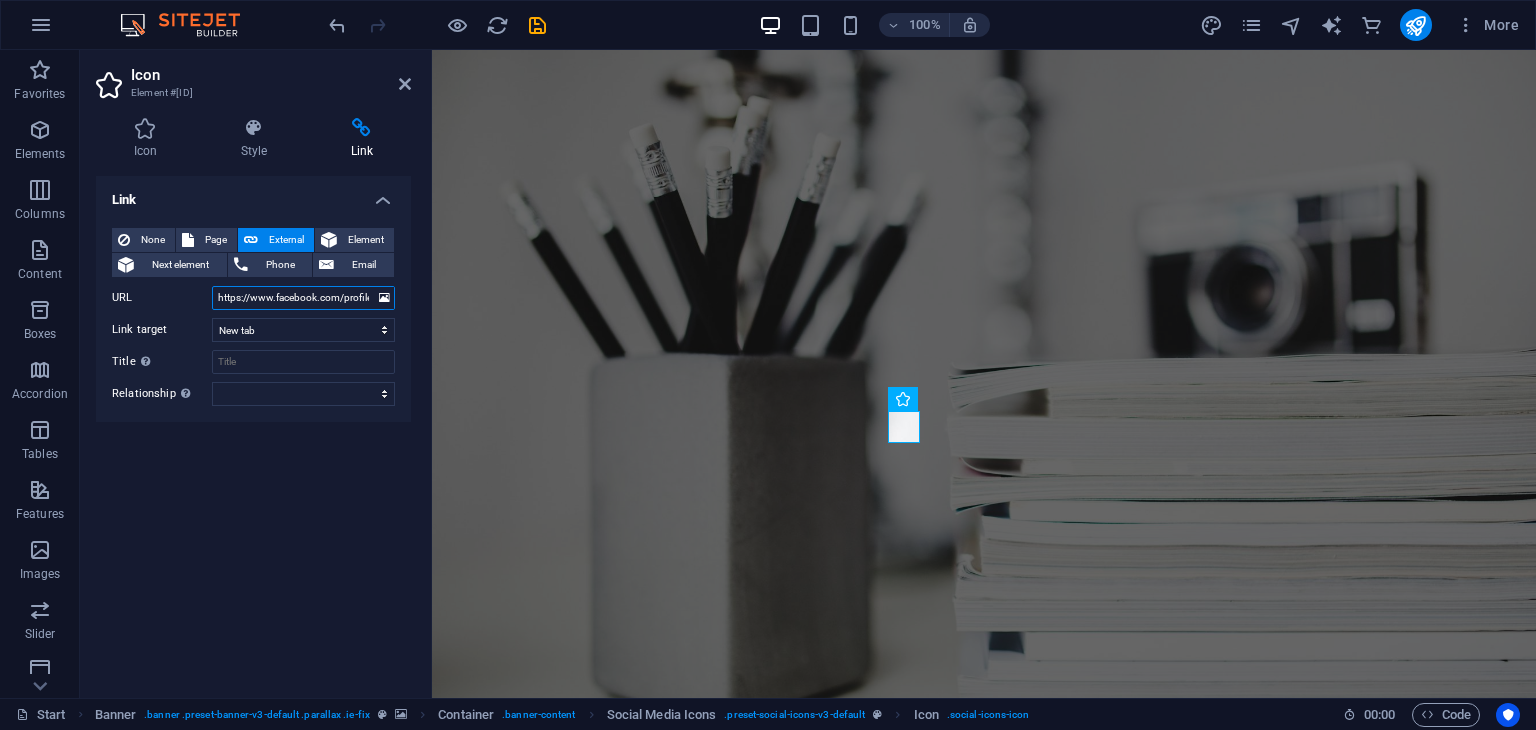 scroll, scrollTop: 0, scrollLeft: 117, axis: horizontal 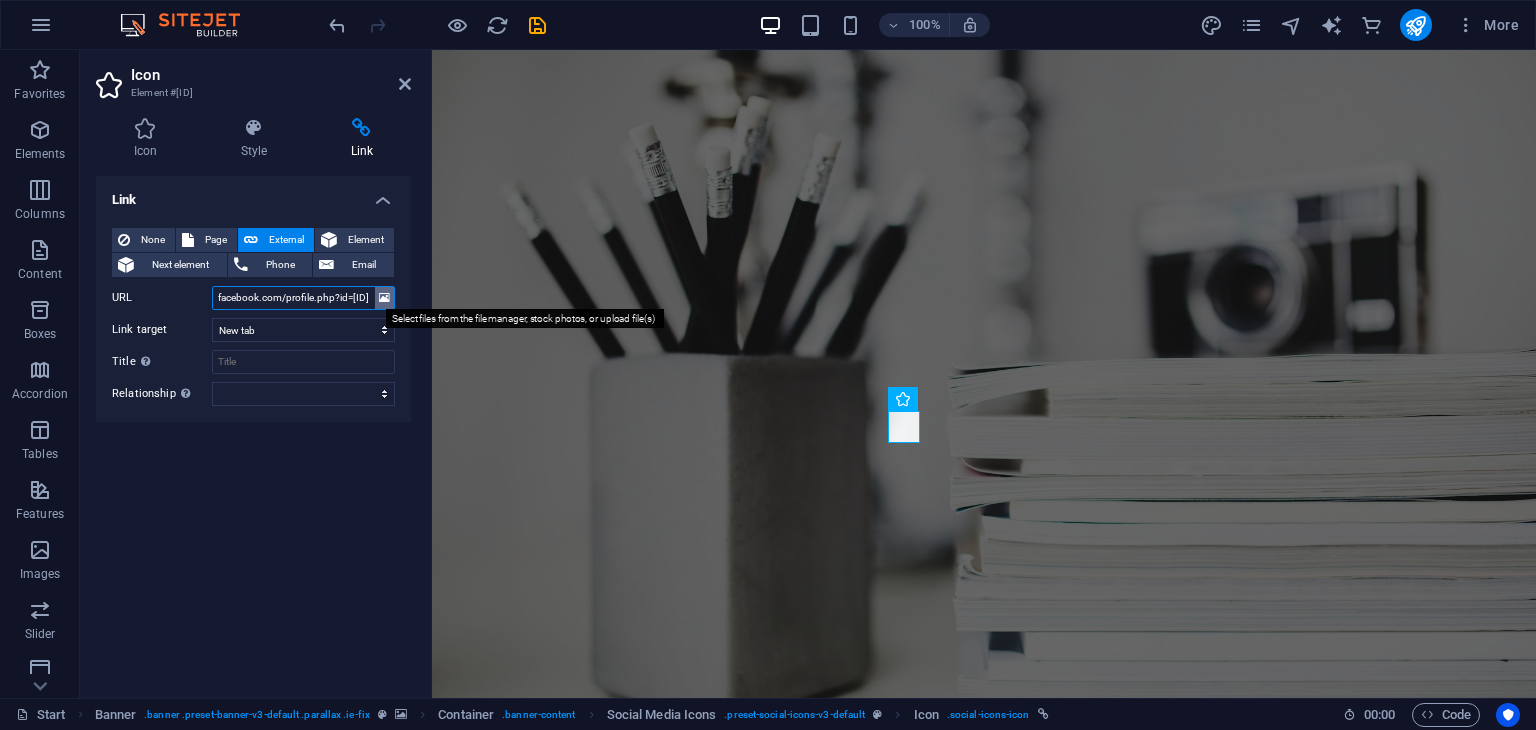 type on "https://www.facebook.com/profile.php?id=61550910826636" 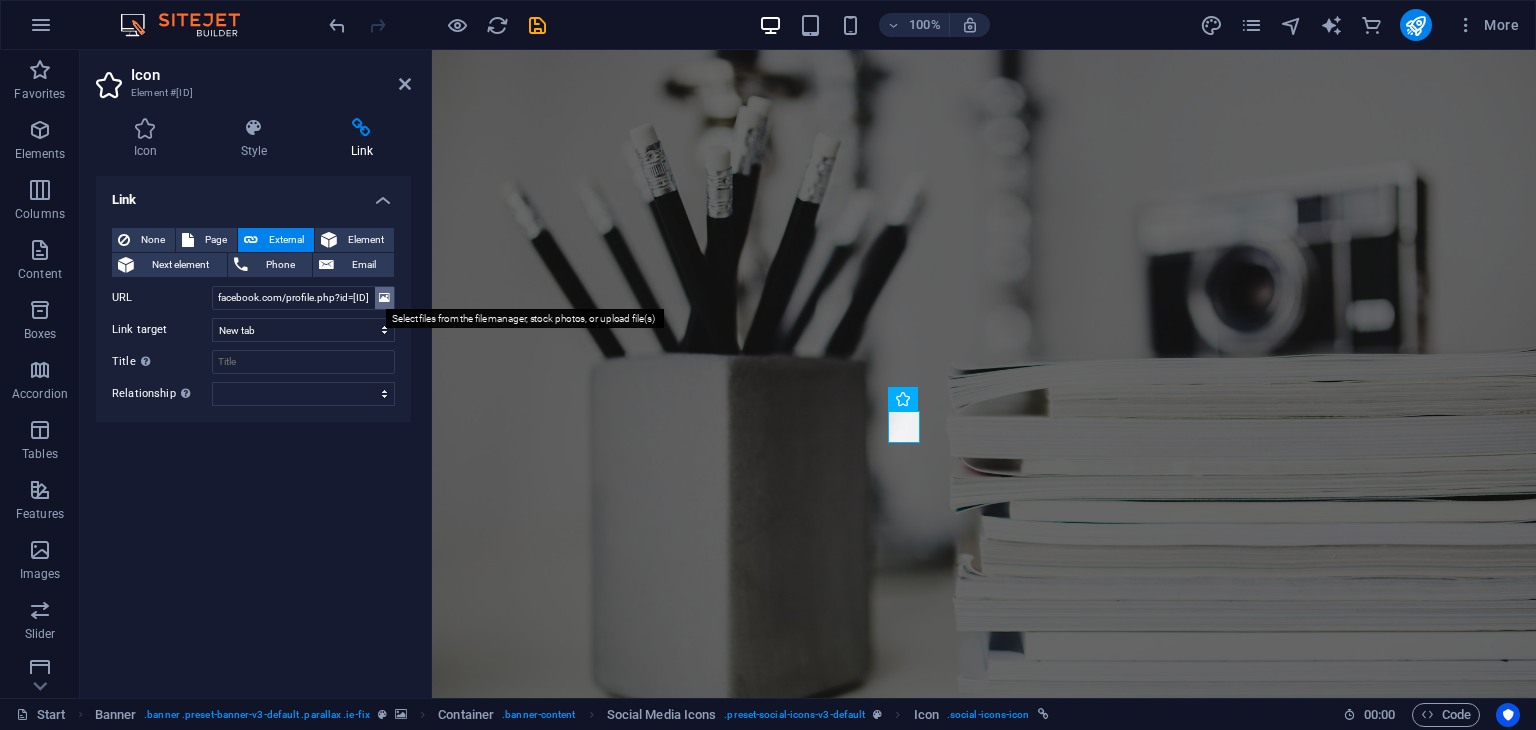 scroll, scrollTop: 0, scrollLeft: 0, axis: both 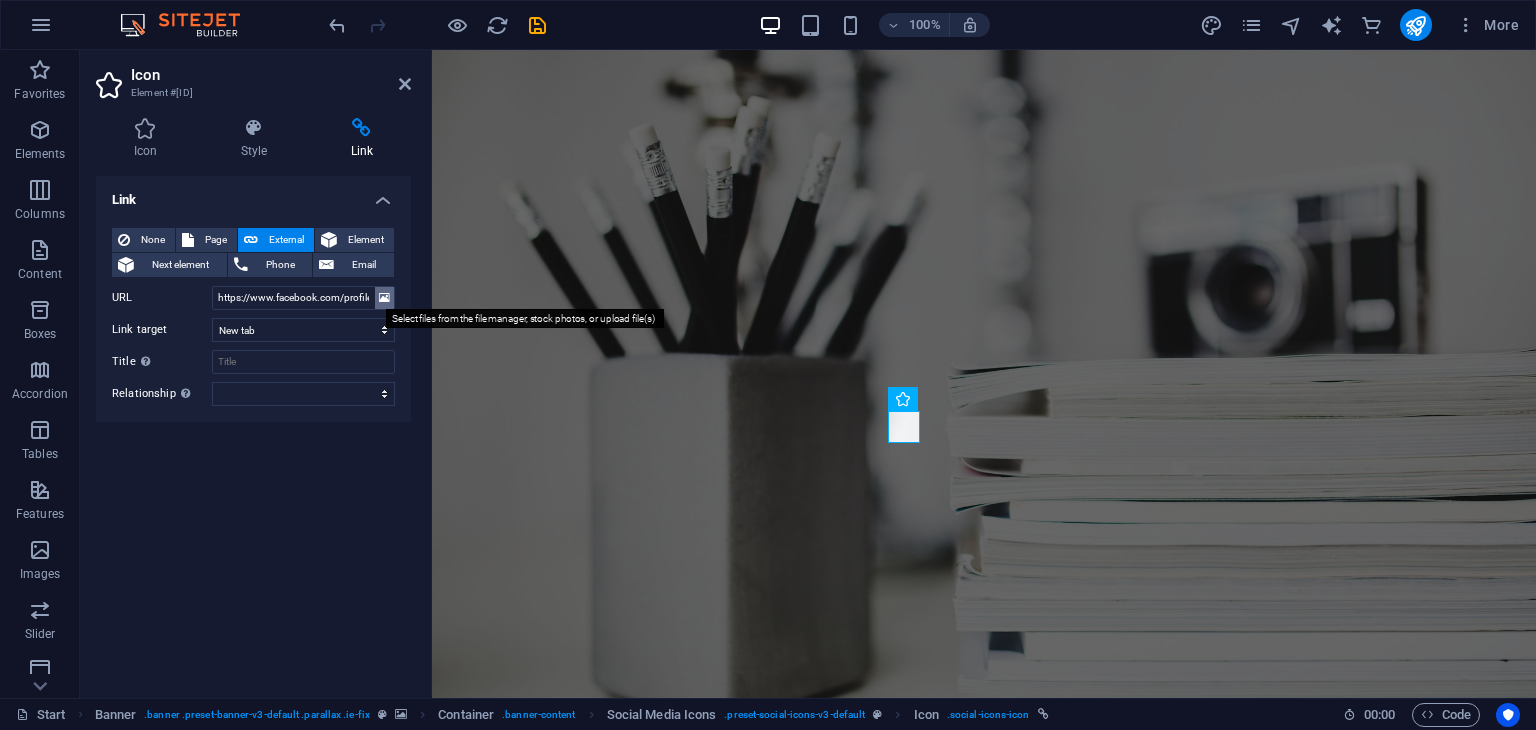 click at bounding box center (384, 298) 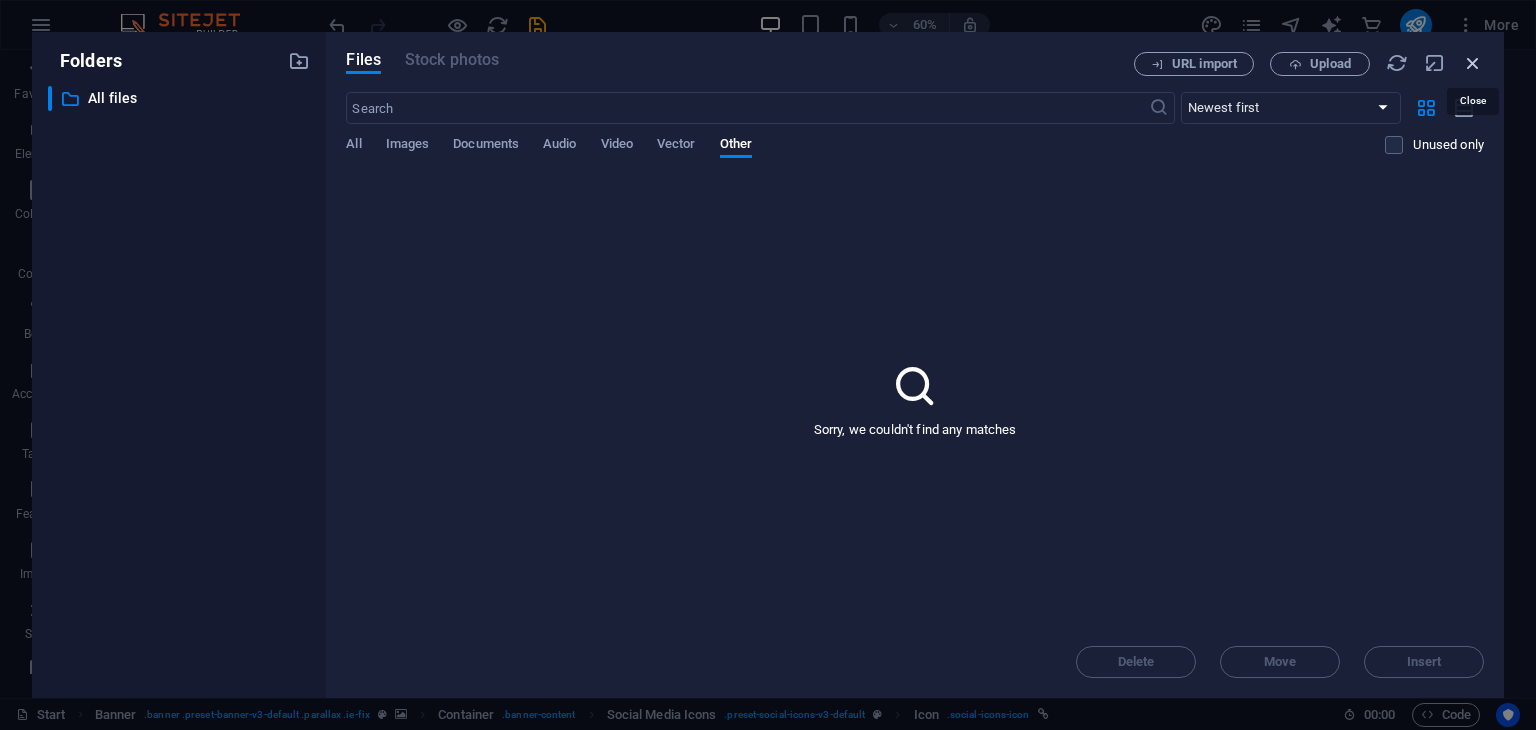 click at bounding box center (1473, 63) 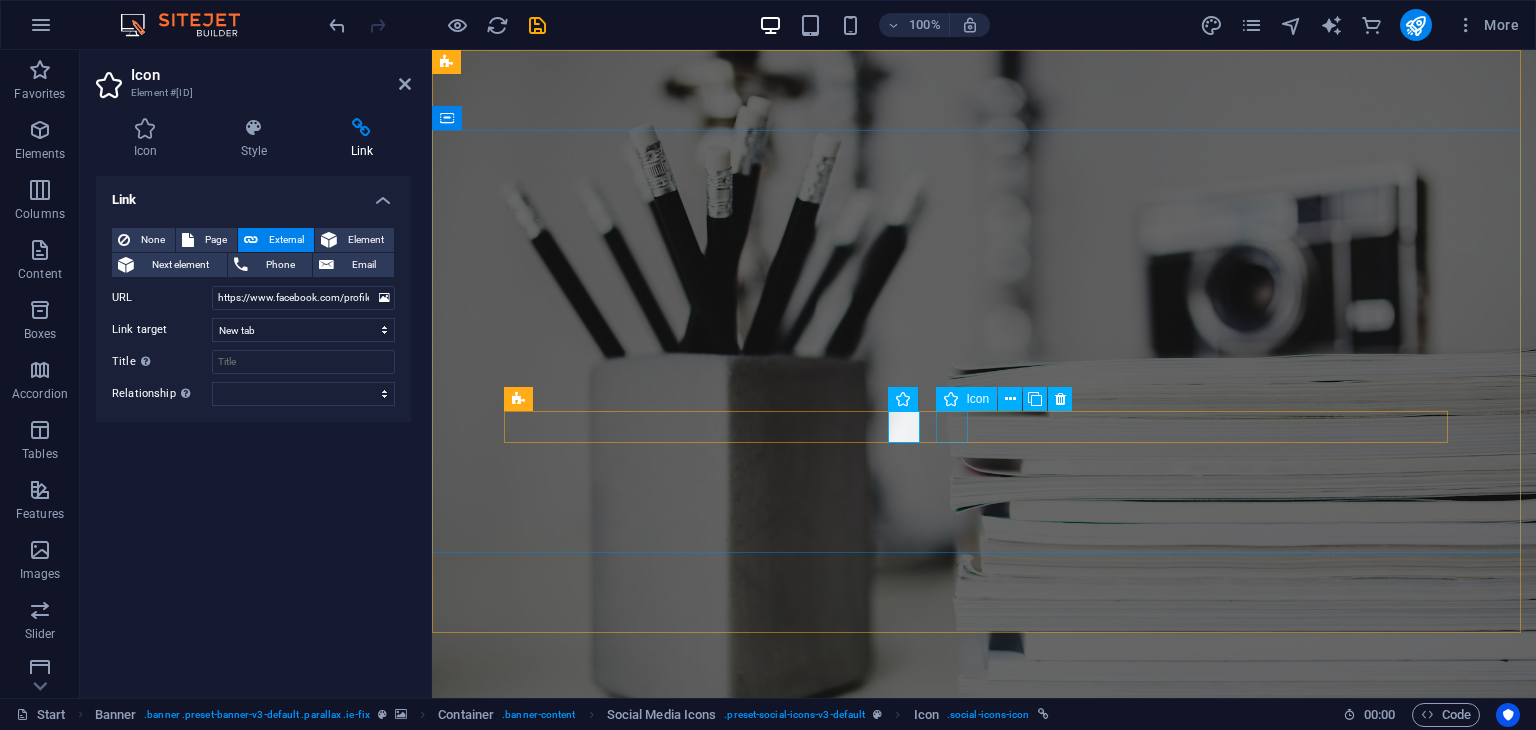 click at bounding box center [984, 1085] 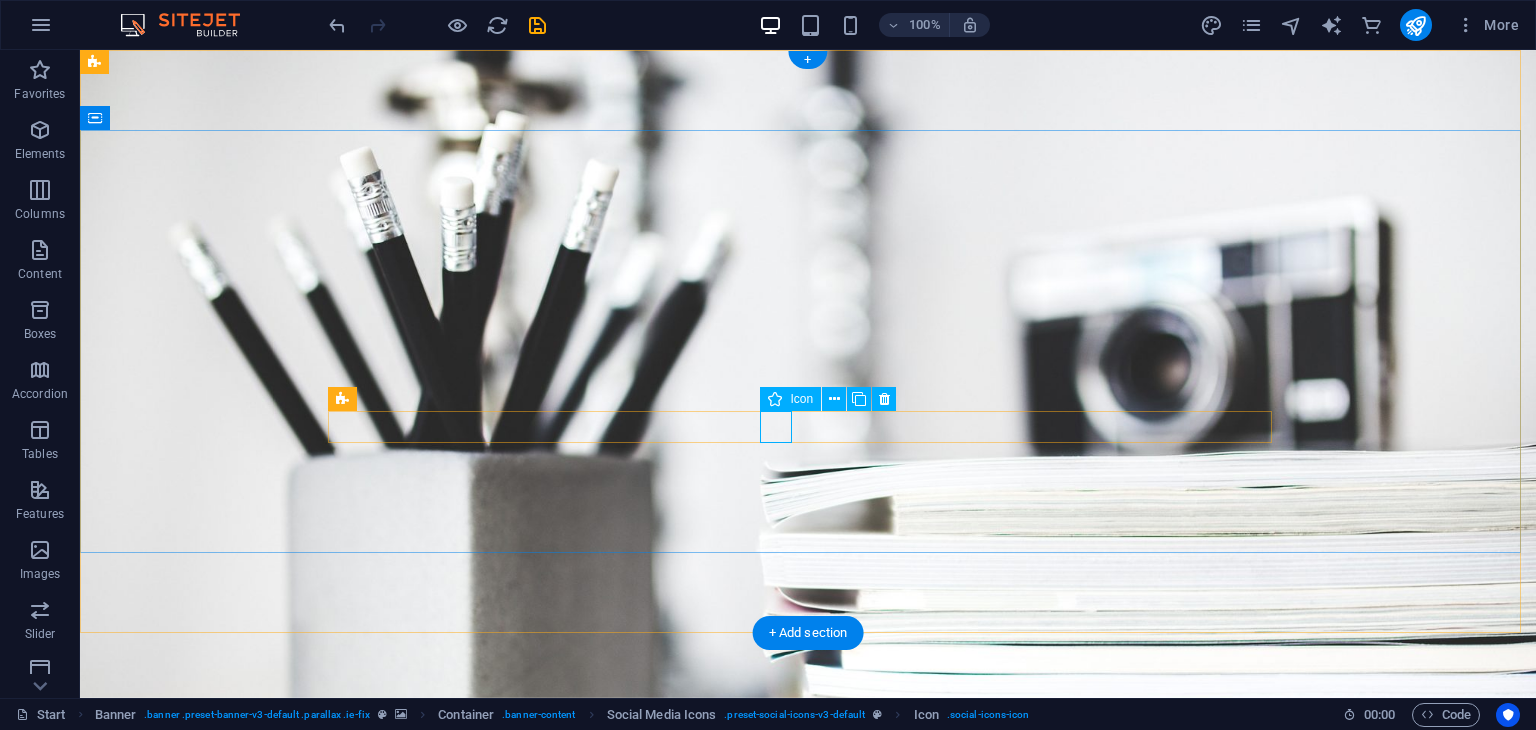 click at bounding box center [808, 1085] 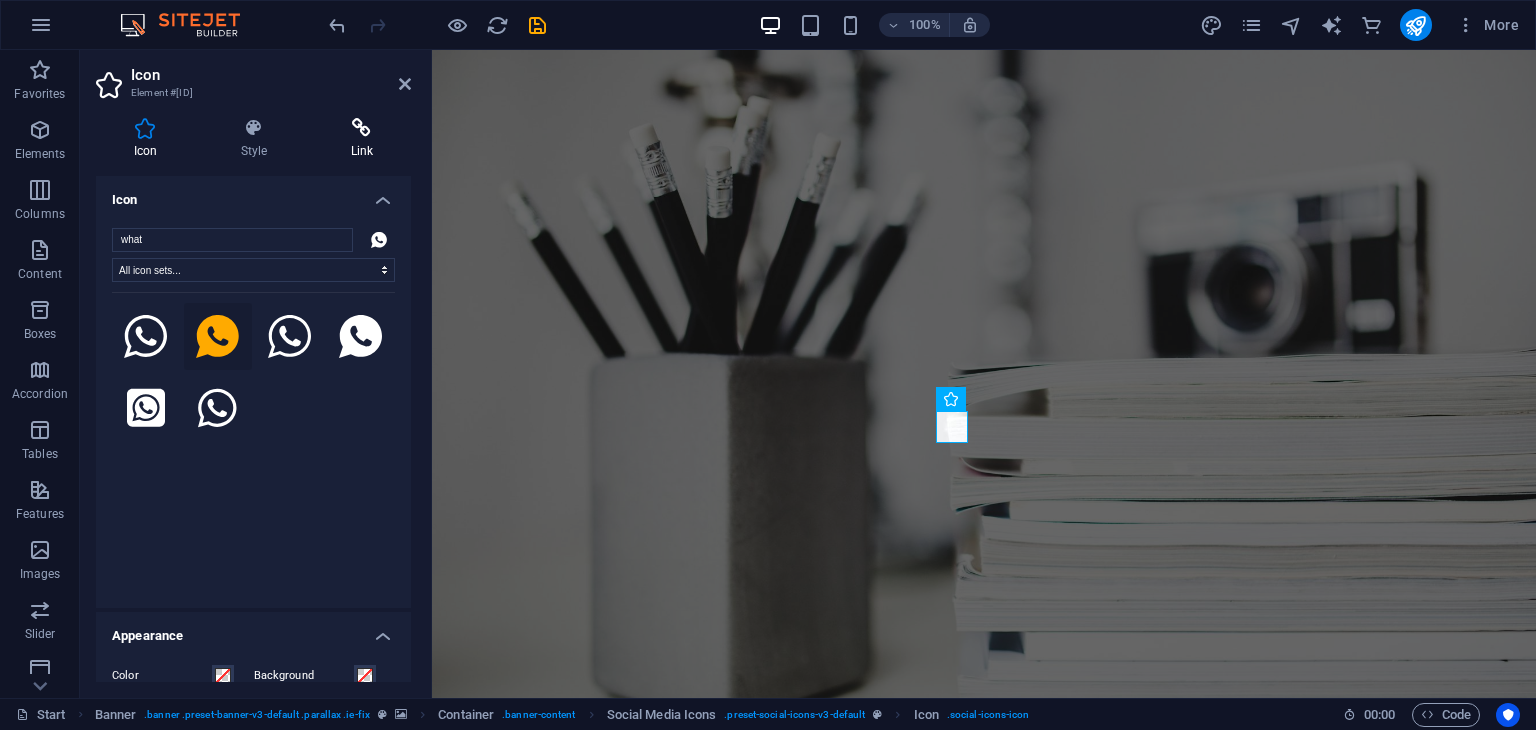 click at bounding box center (362, 128) 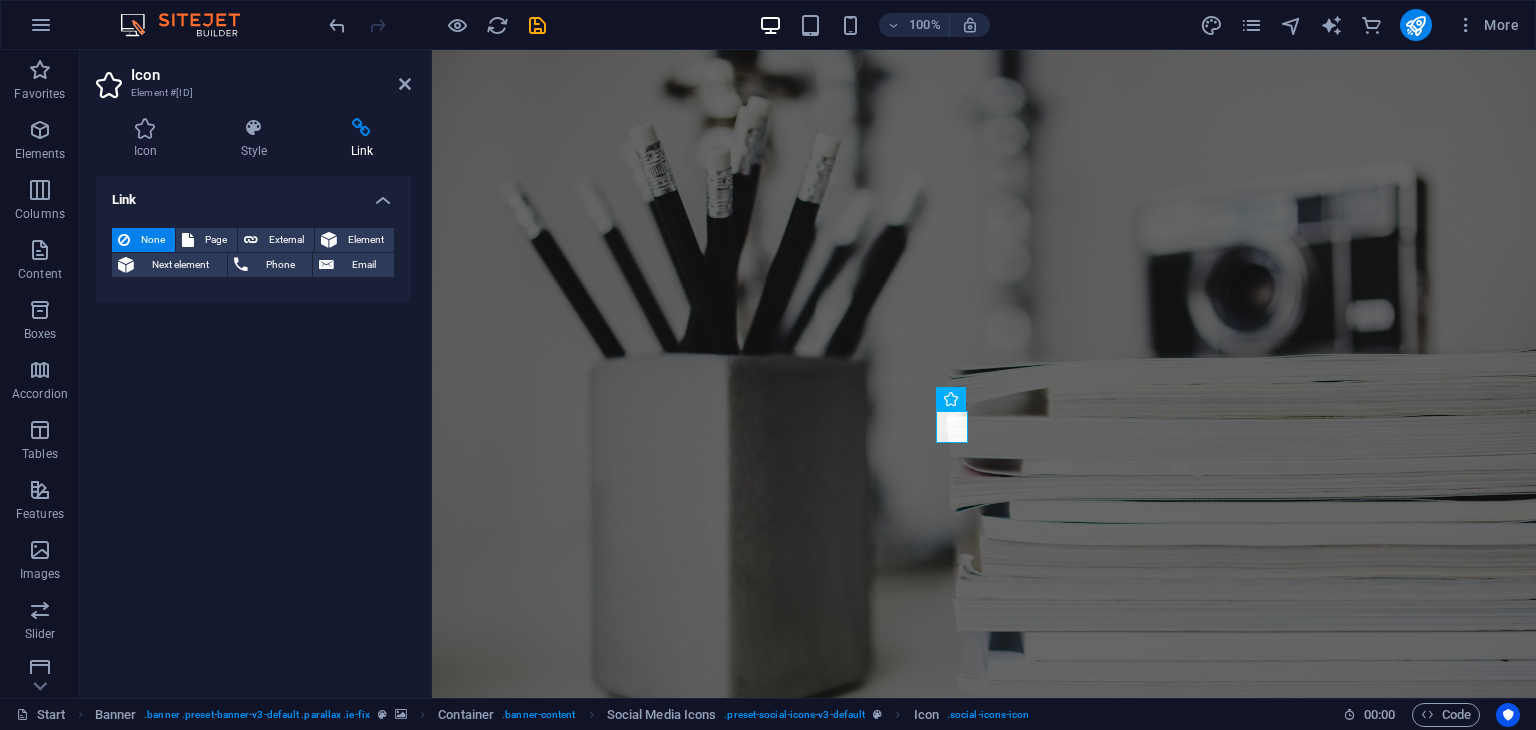 click on "None" at bounding box center (152, 240) 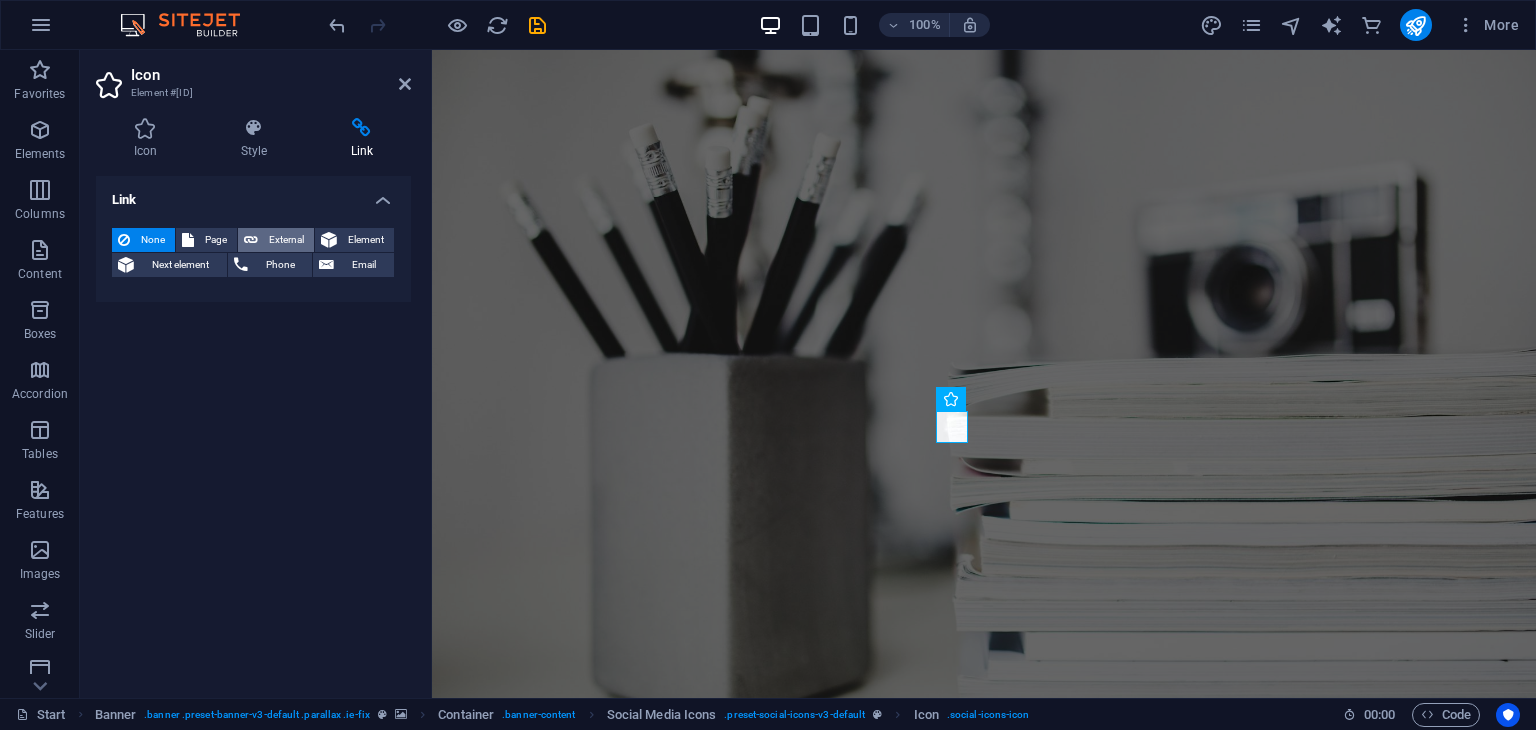 click on "External" at bounding box center (276, 240) 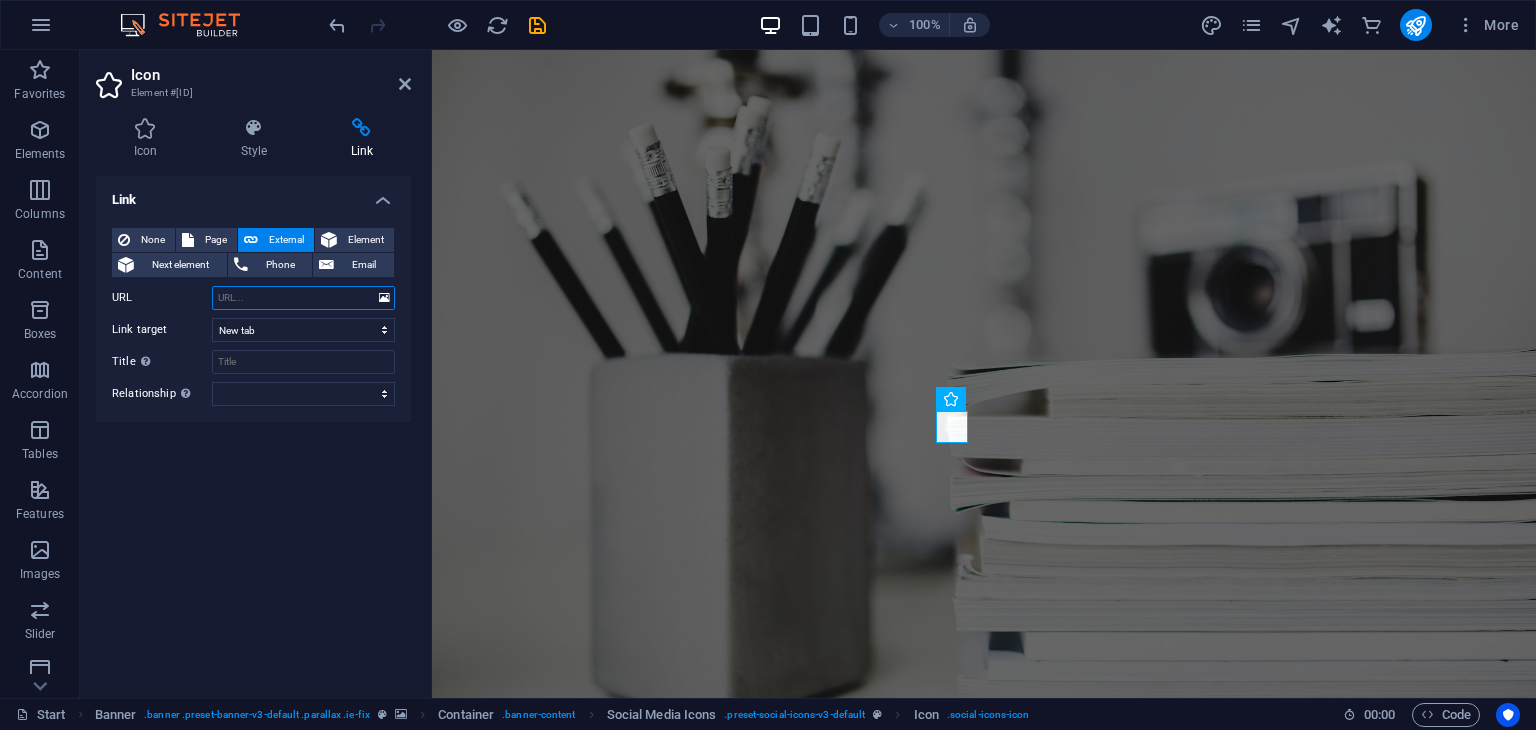 click on "URL" at bounding box center (303, 298) 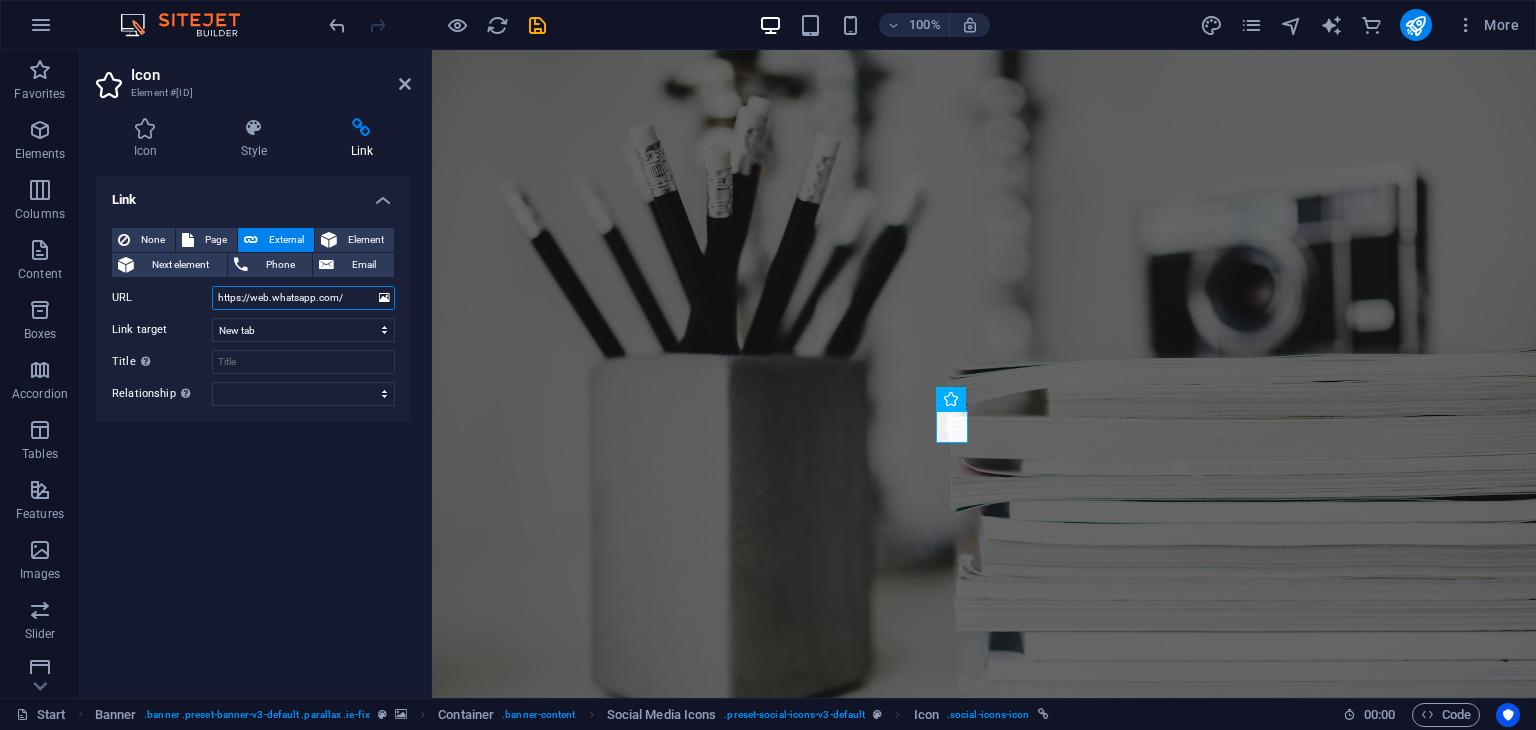 drag, startPoint x: 688, startPoint y: 352, endPoint x: 439, endPoint y: 326, distance: 250.35374 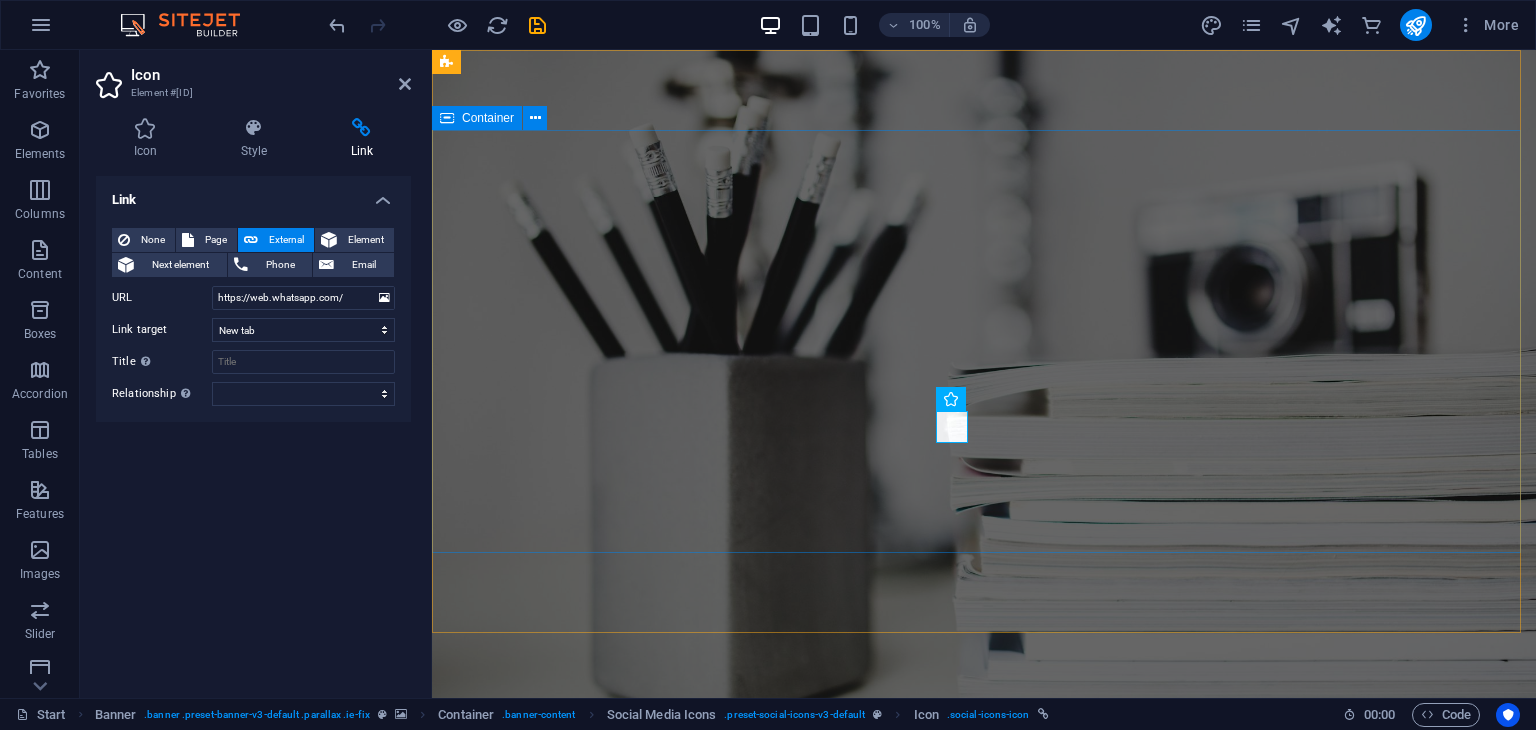 click on "I'm Fahida Ali Zerin   creative web designer" at bounding box center [984, 1019] 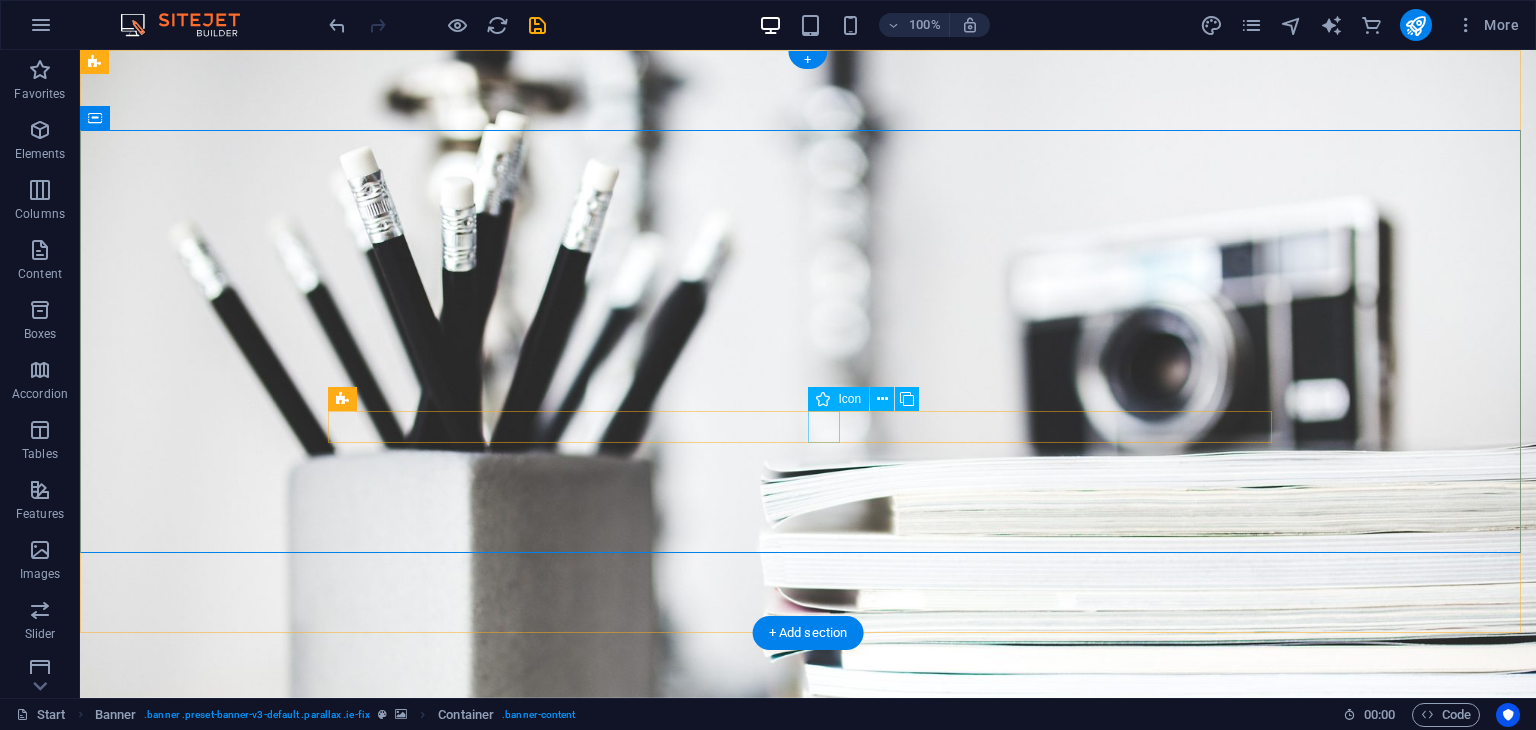 click at bounding box center [808, 1125] 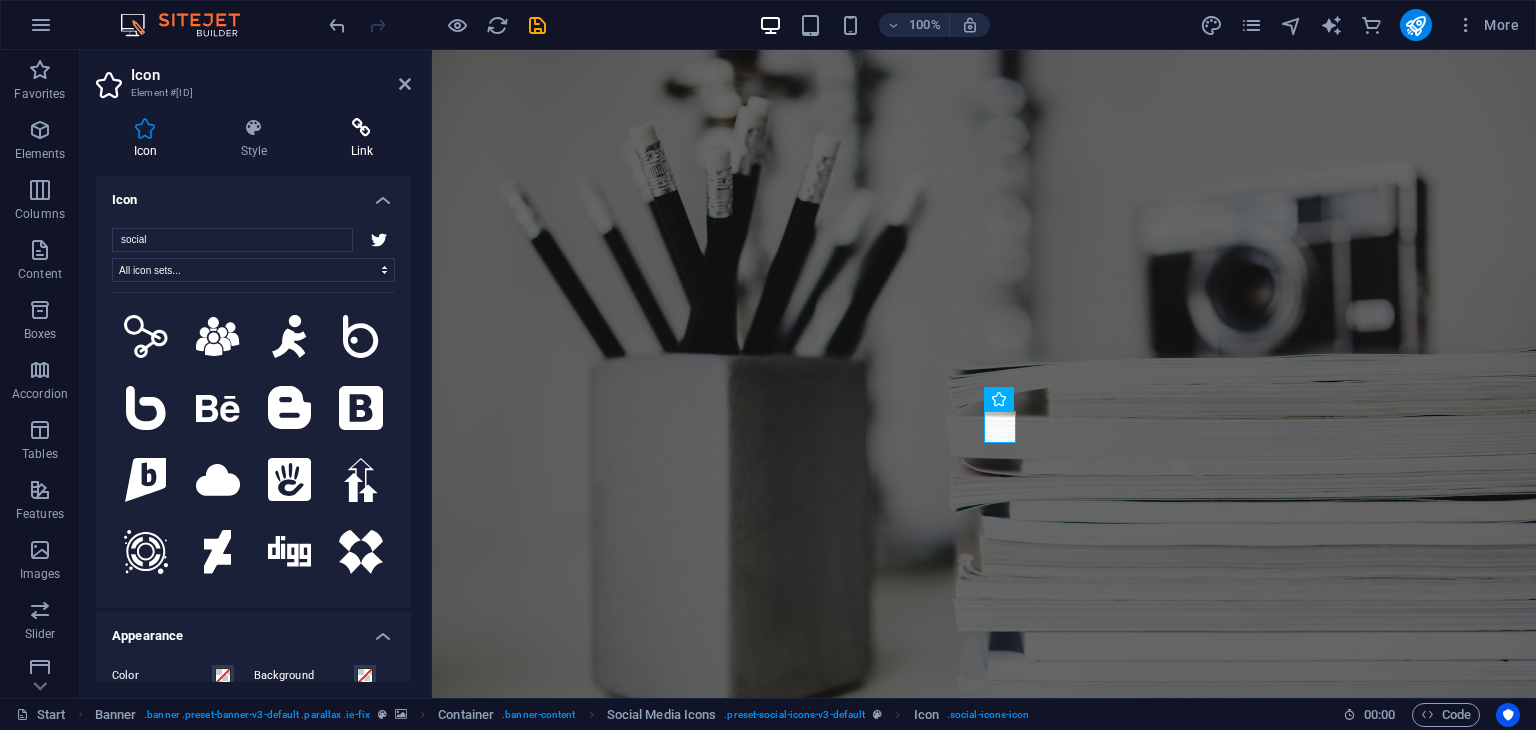 click on "Link" at bounding box center [362, 139] 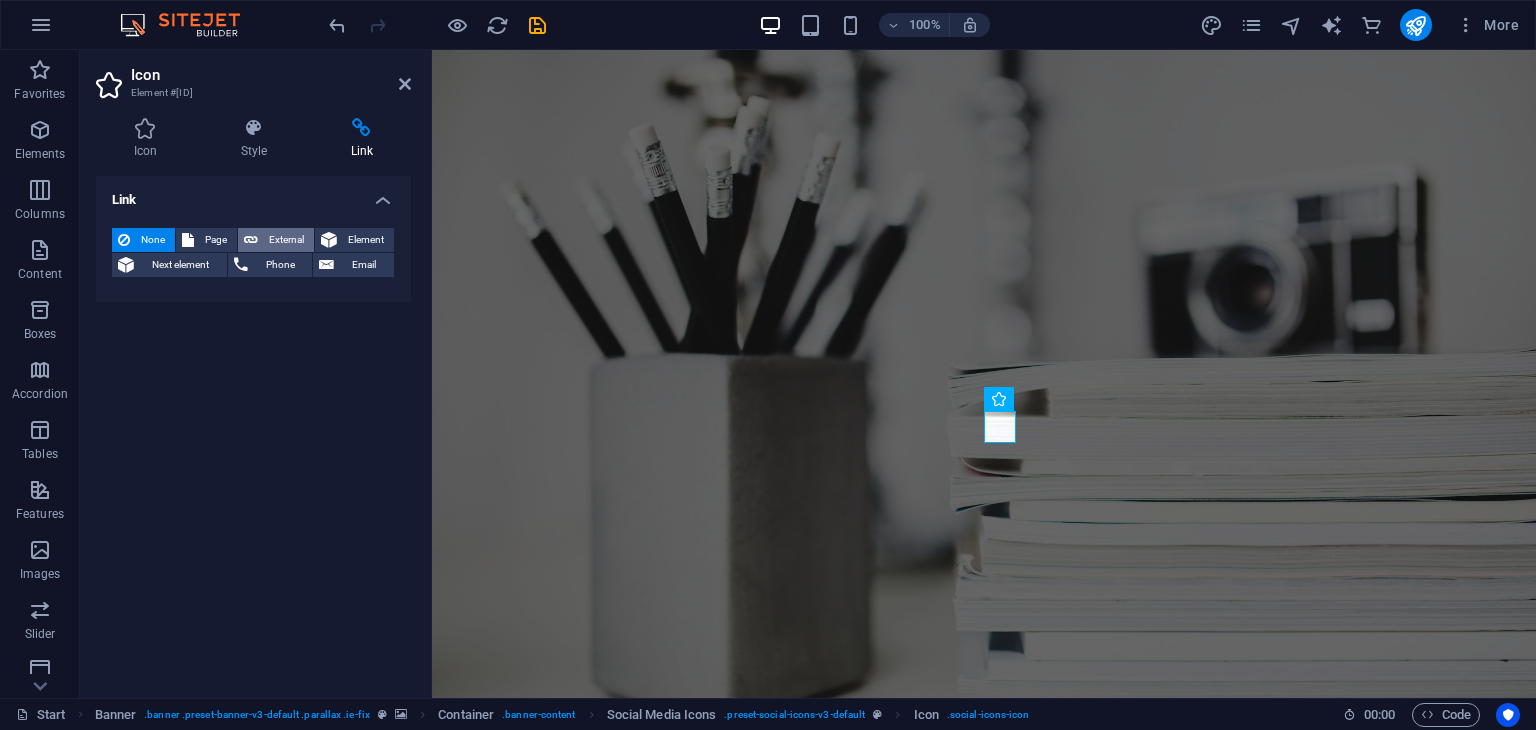 click on "External" at bounding box center (286, 240) 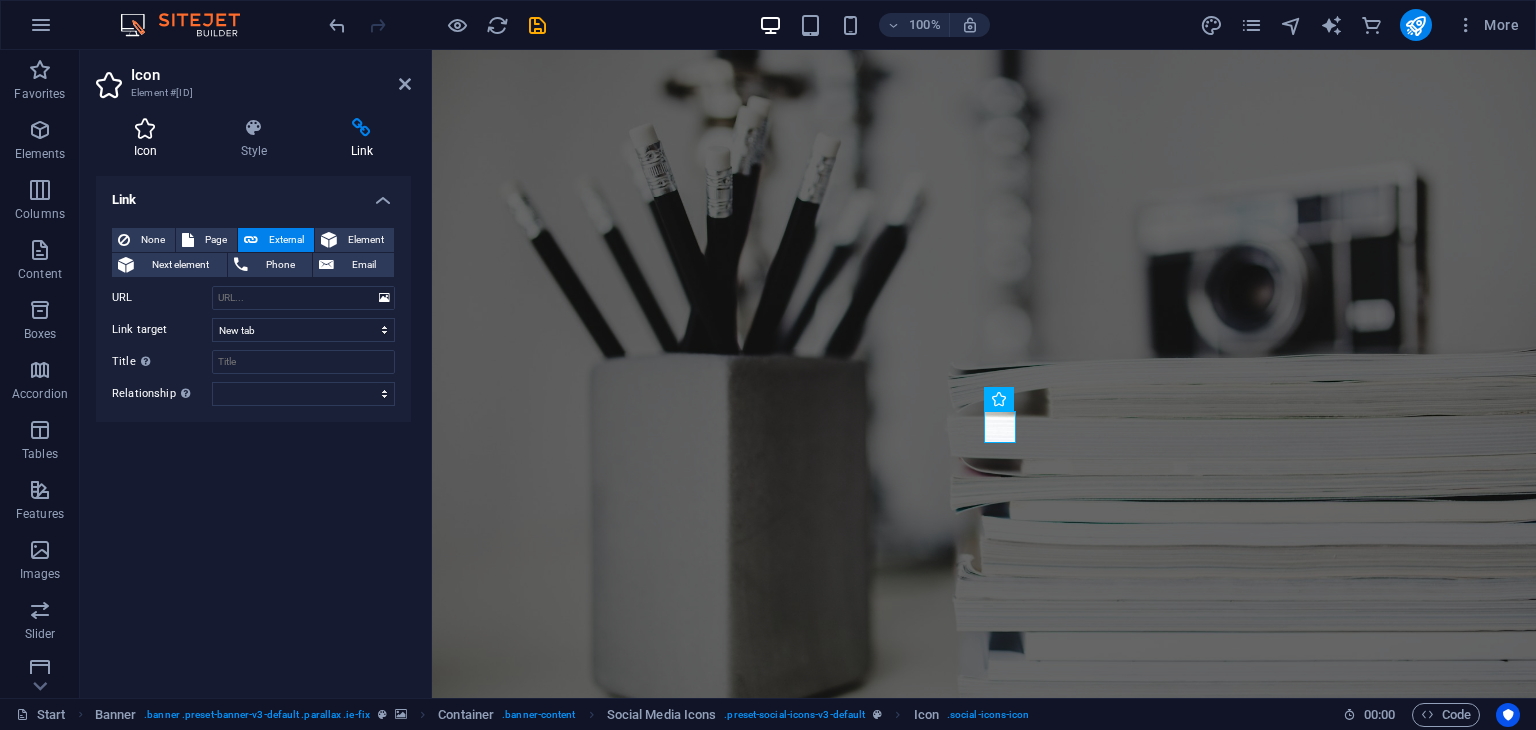 click at bounding box center [145, 128] 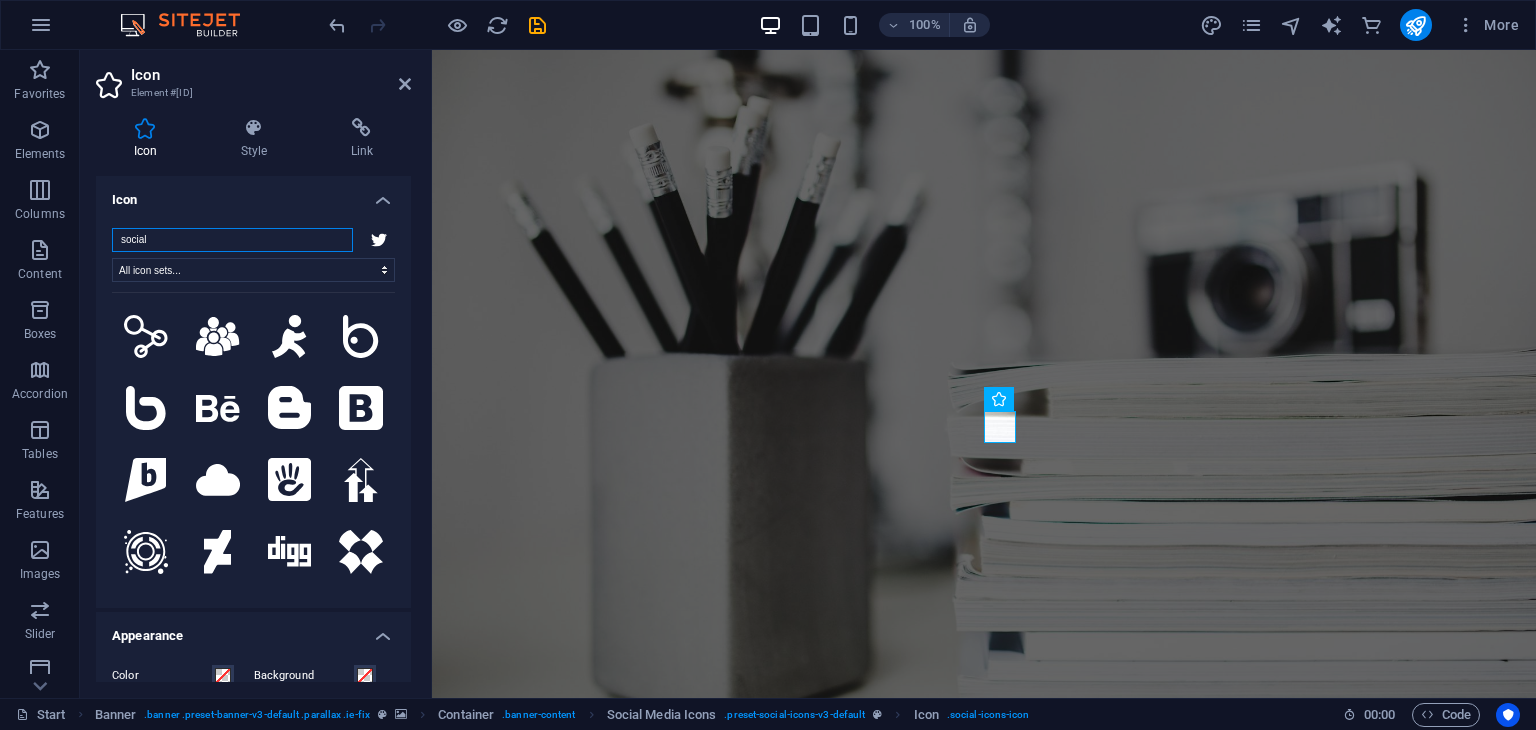 click on "social" at bounding box center [232, 240] 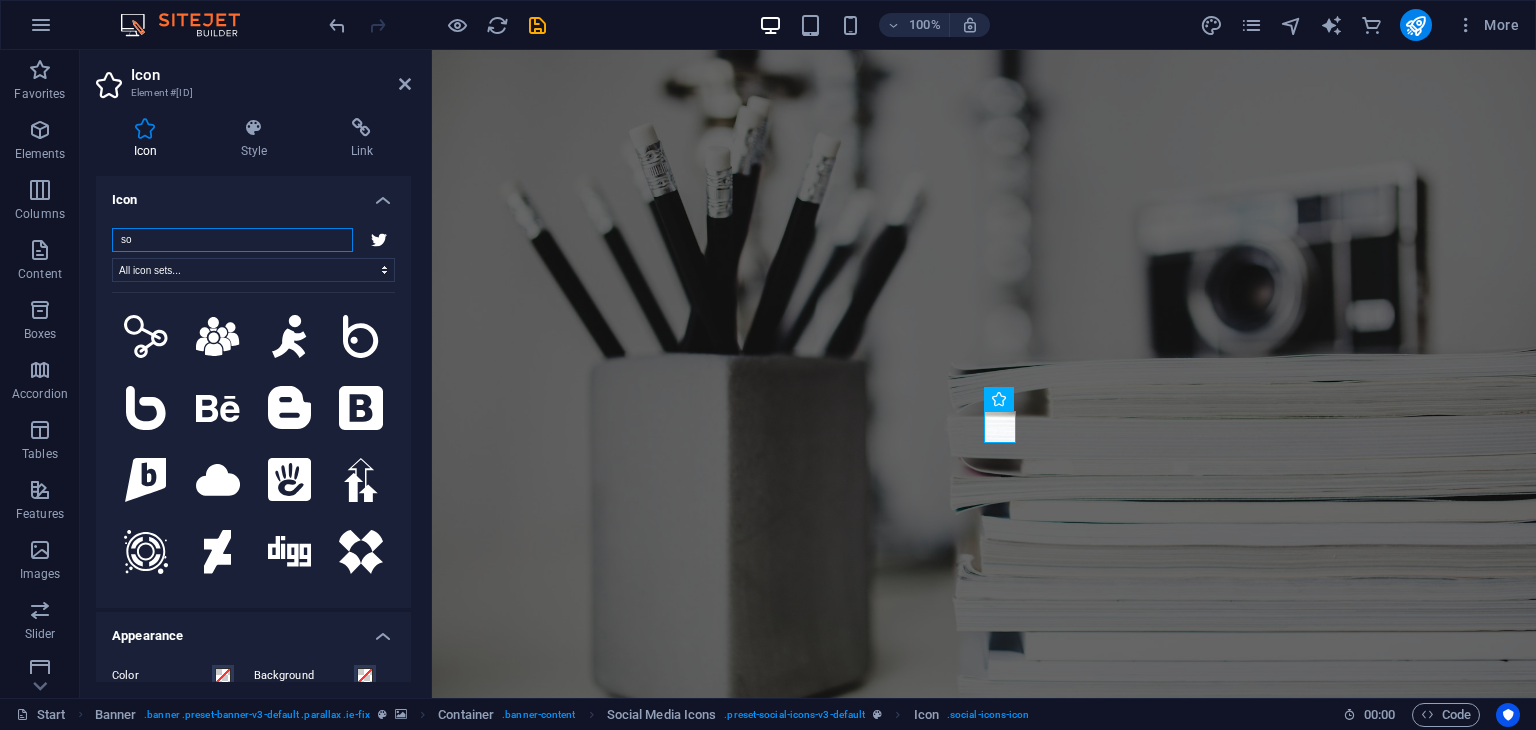 type on "s" 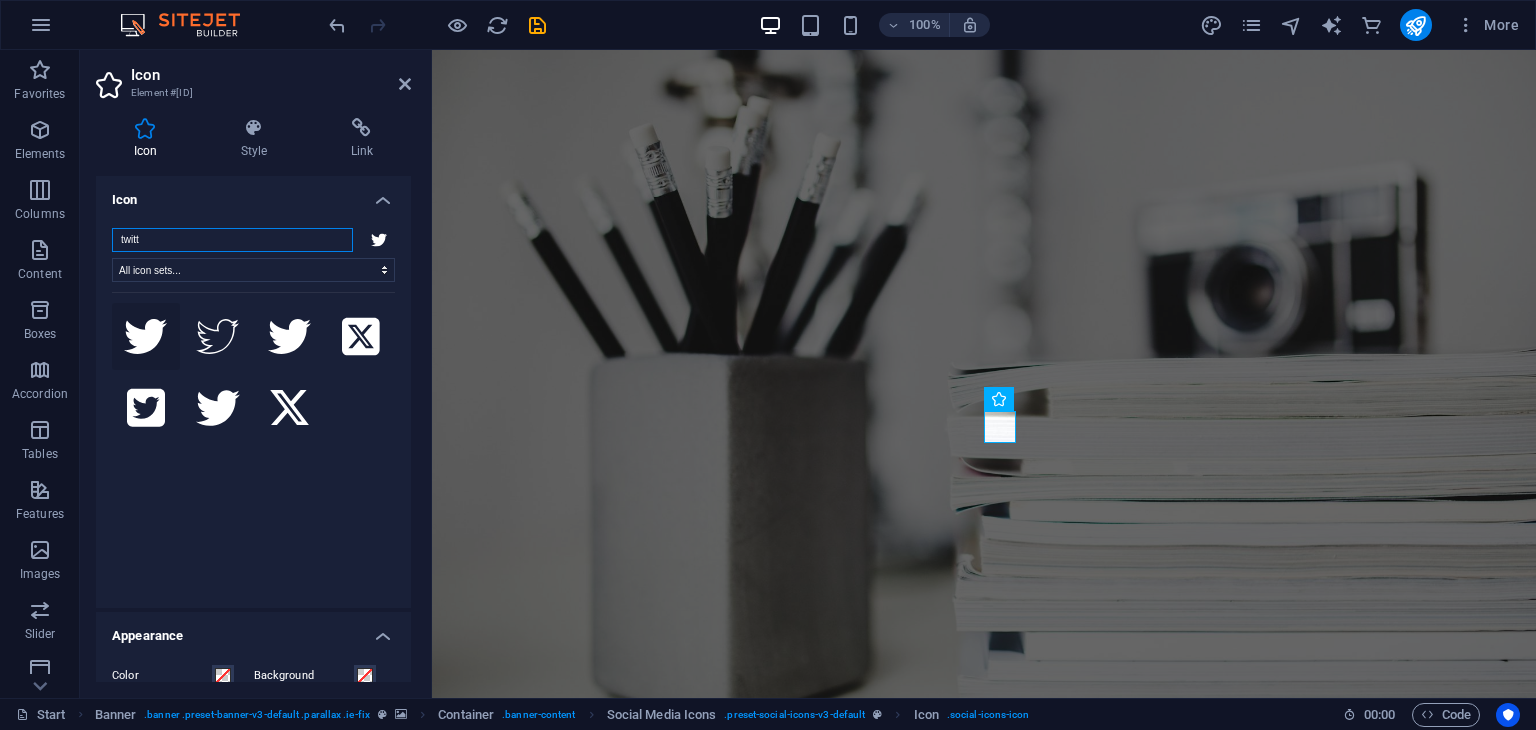 type on "twitt" 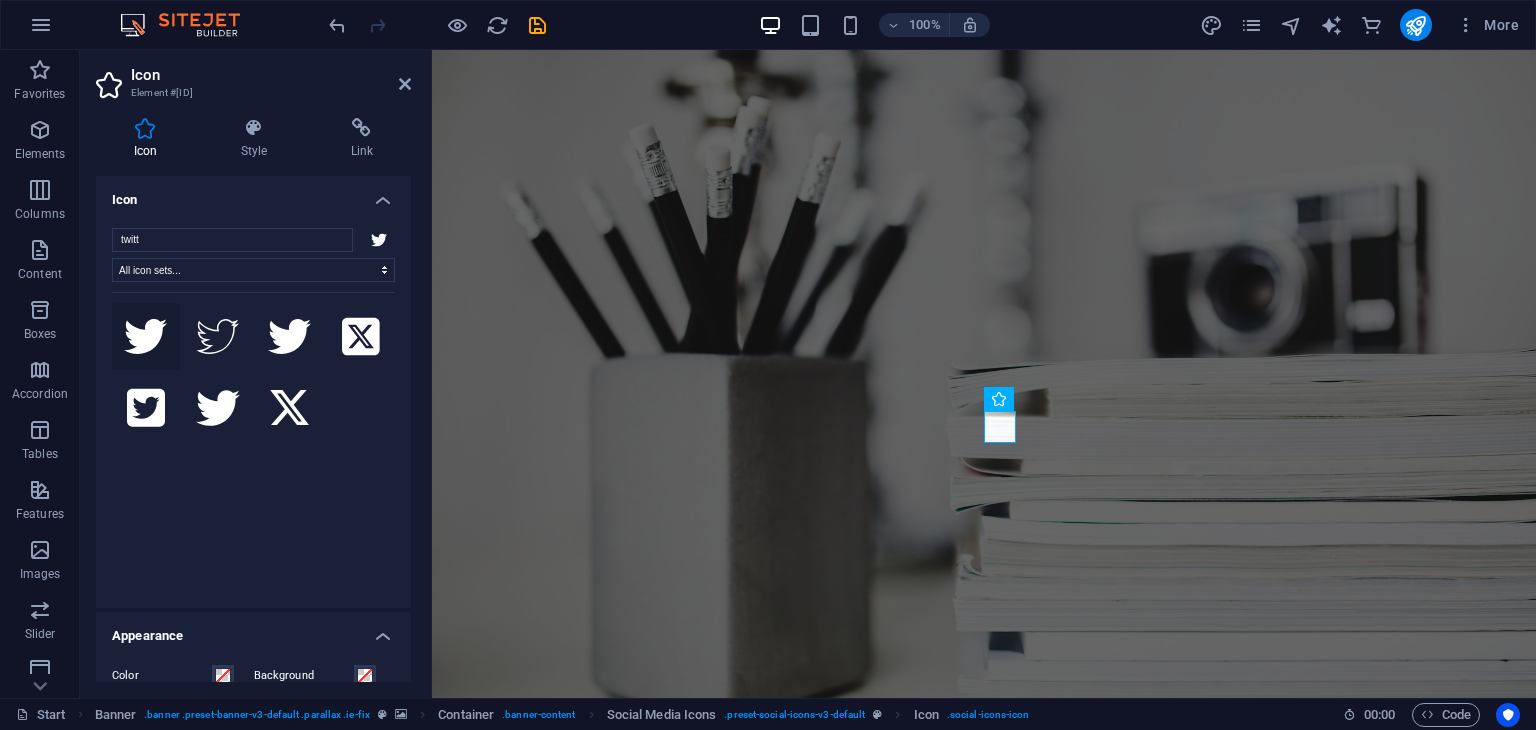 click 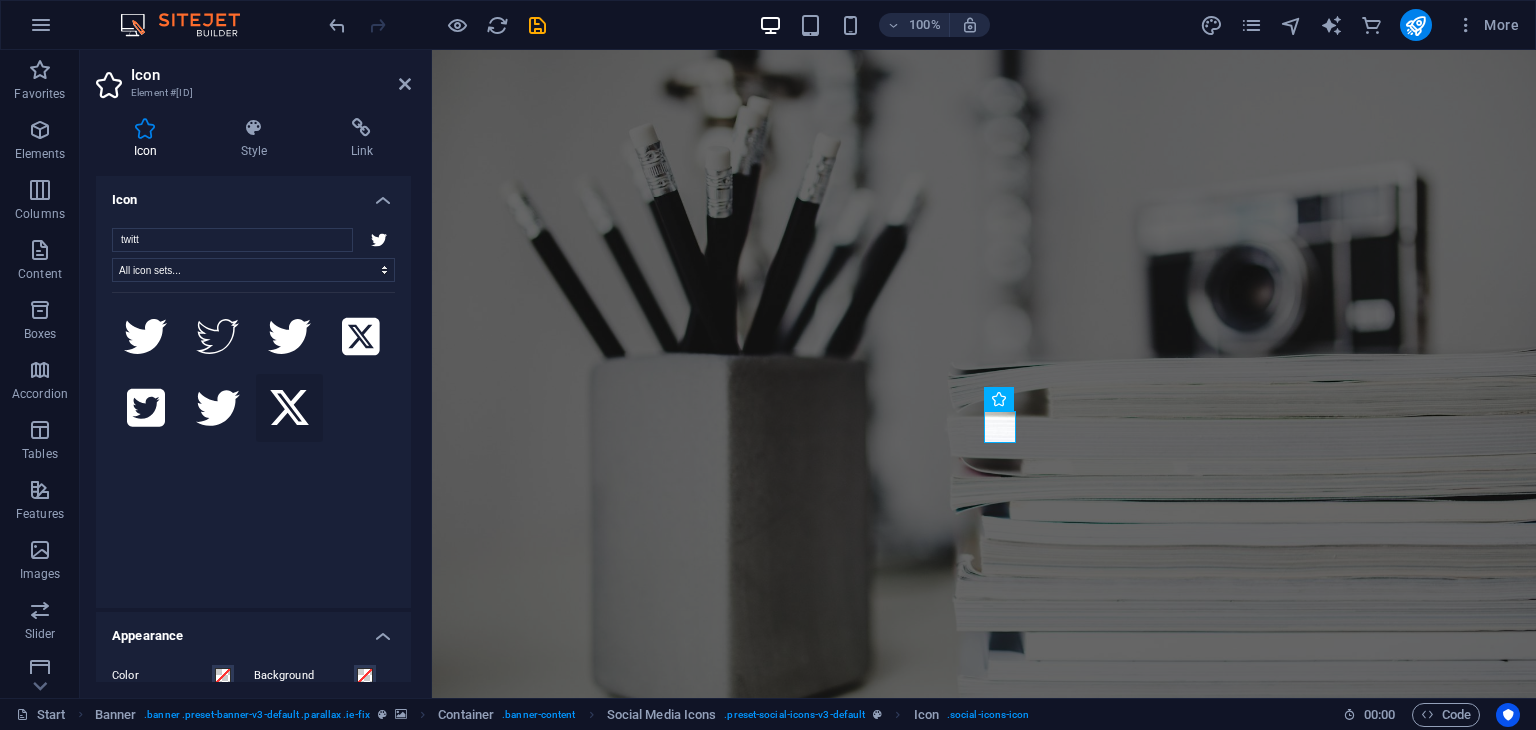 click 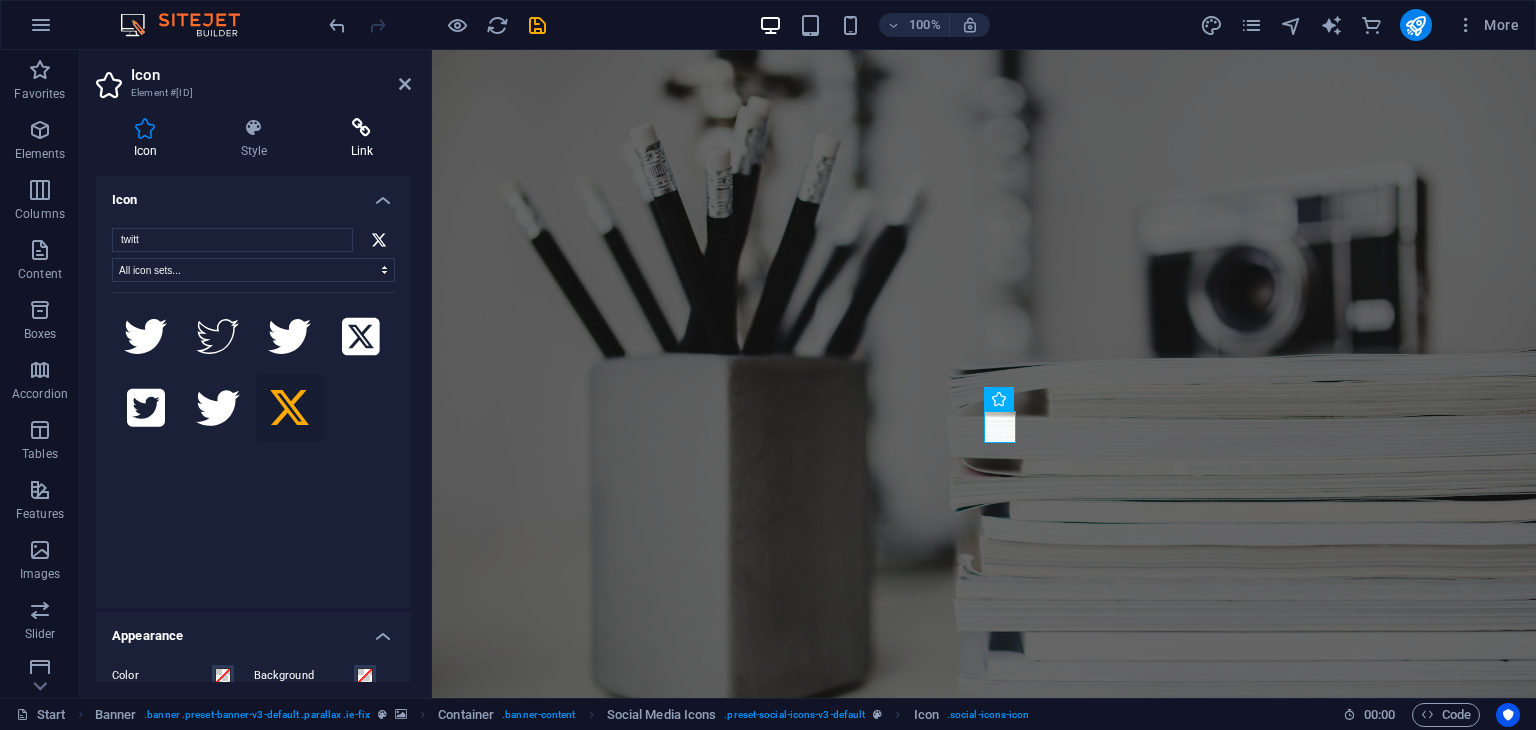 click at bounding box center (362, 128) 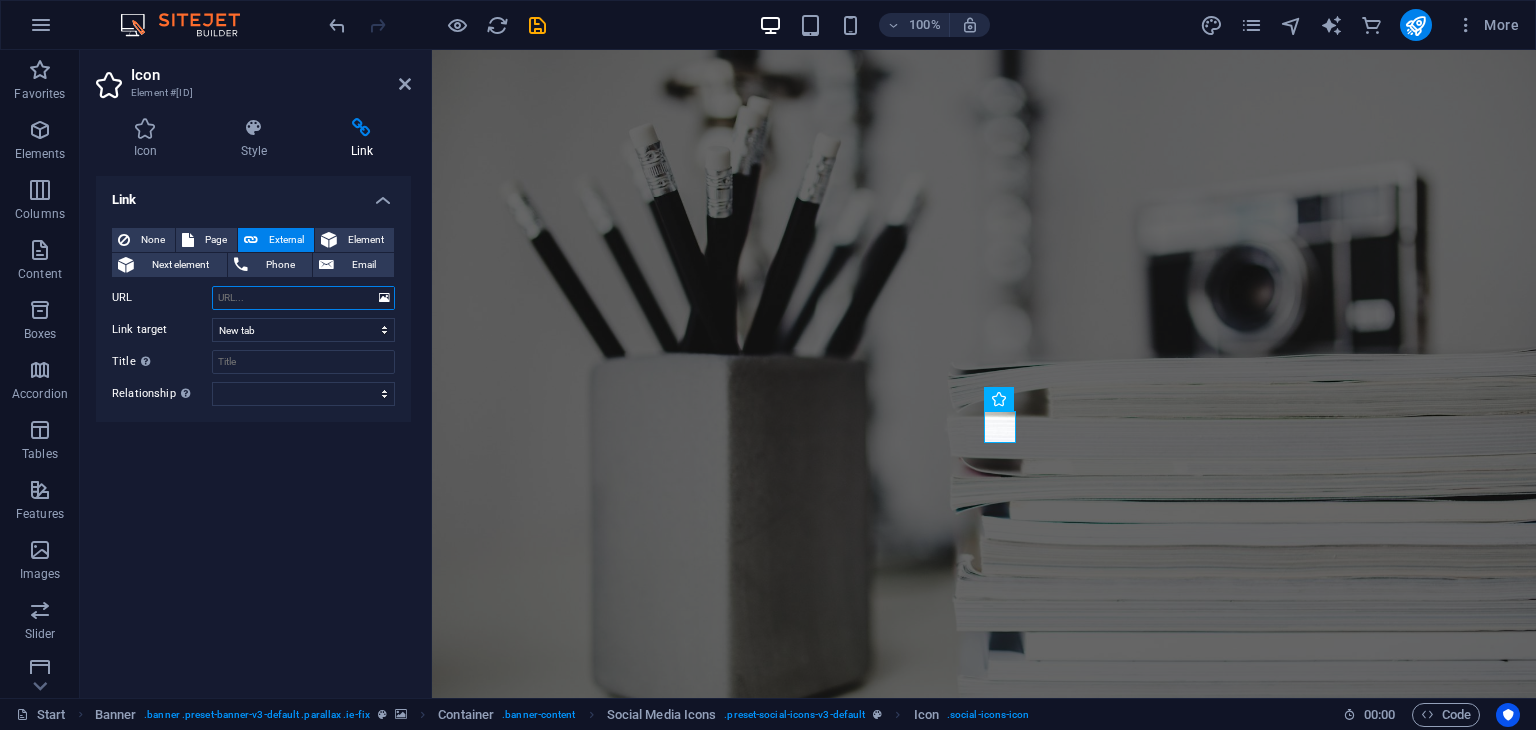 click on "URL" at bounding box center [303, 298] 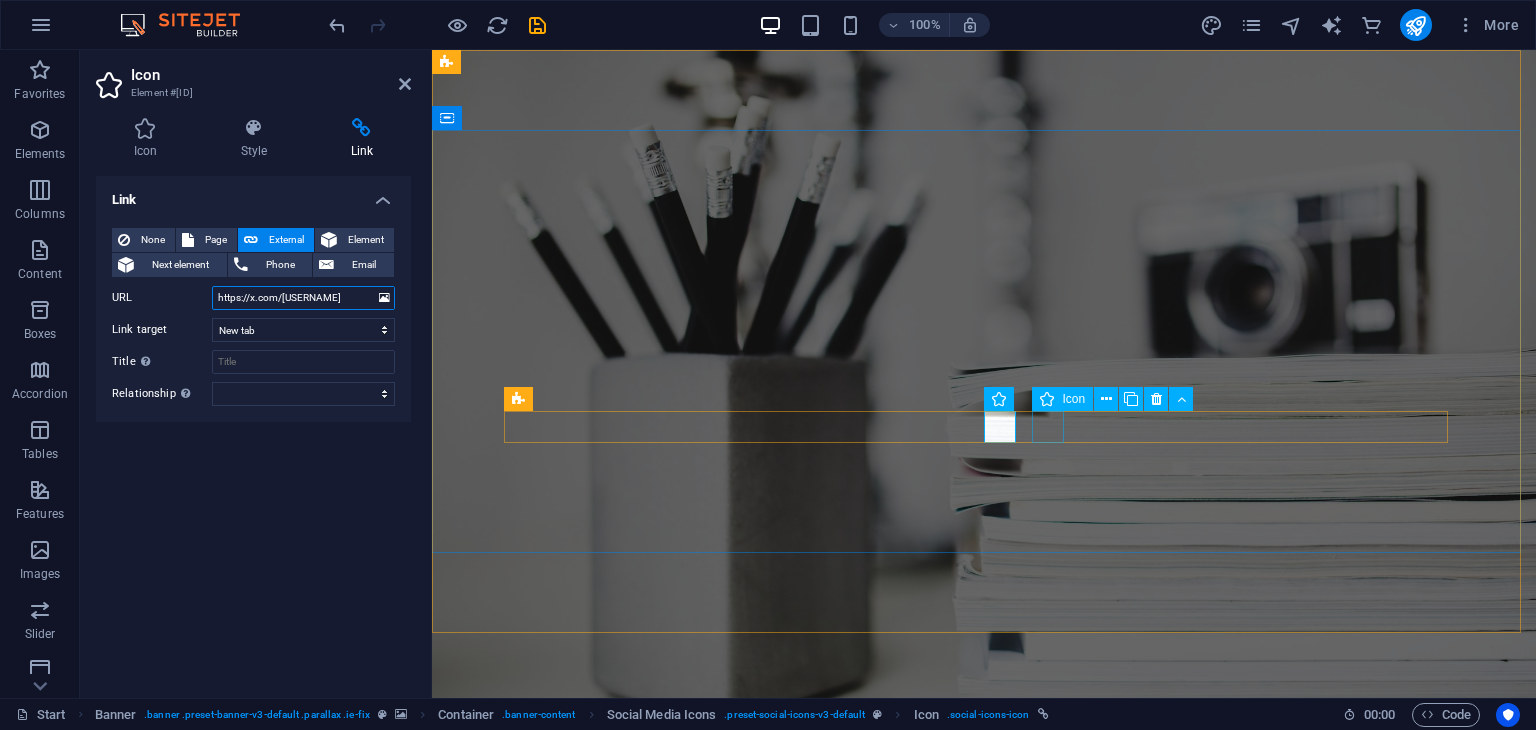 type on "https://x.com/zerin27045" 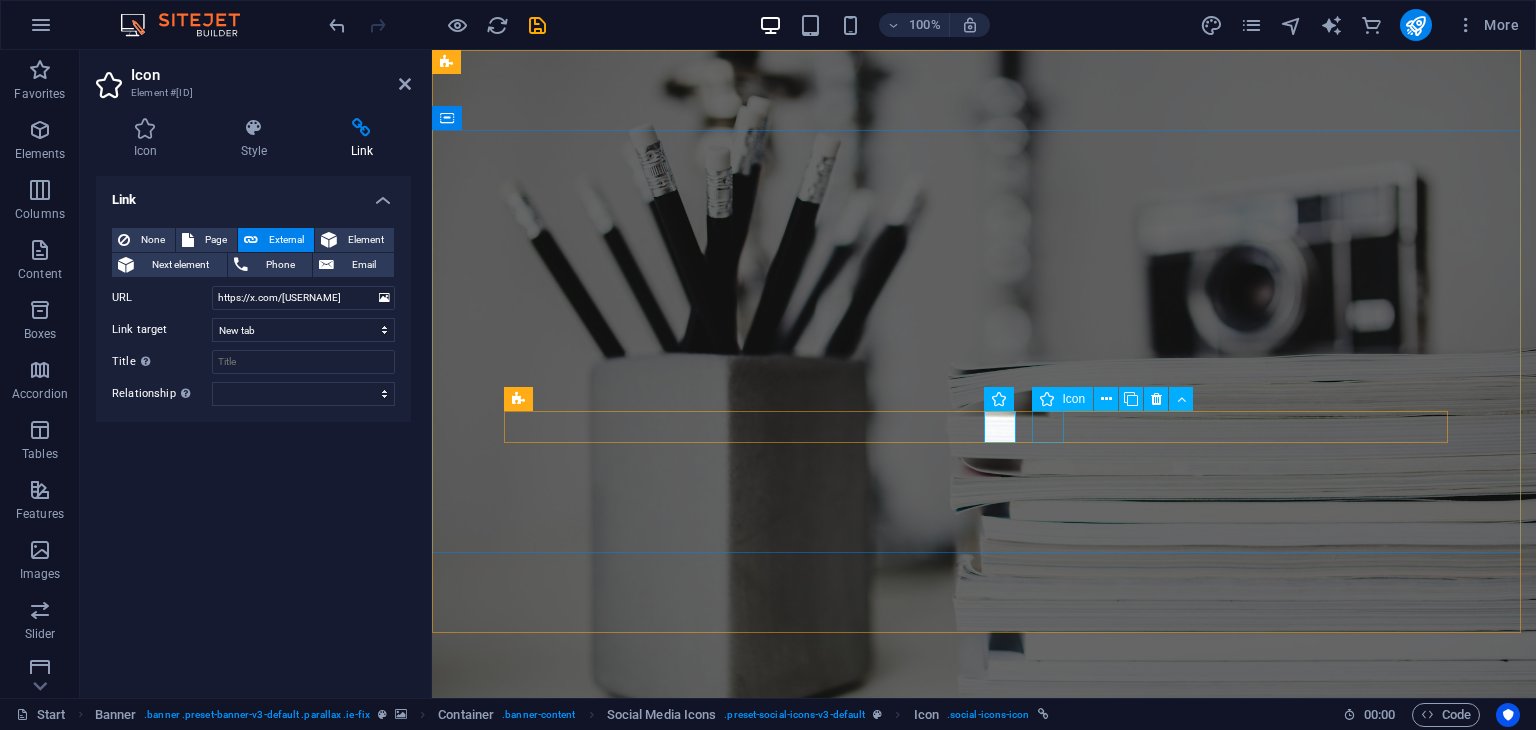click at bounding box center (984, 1165) 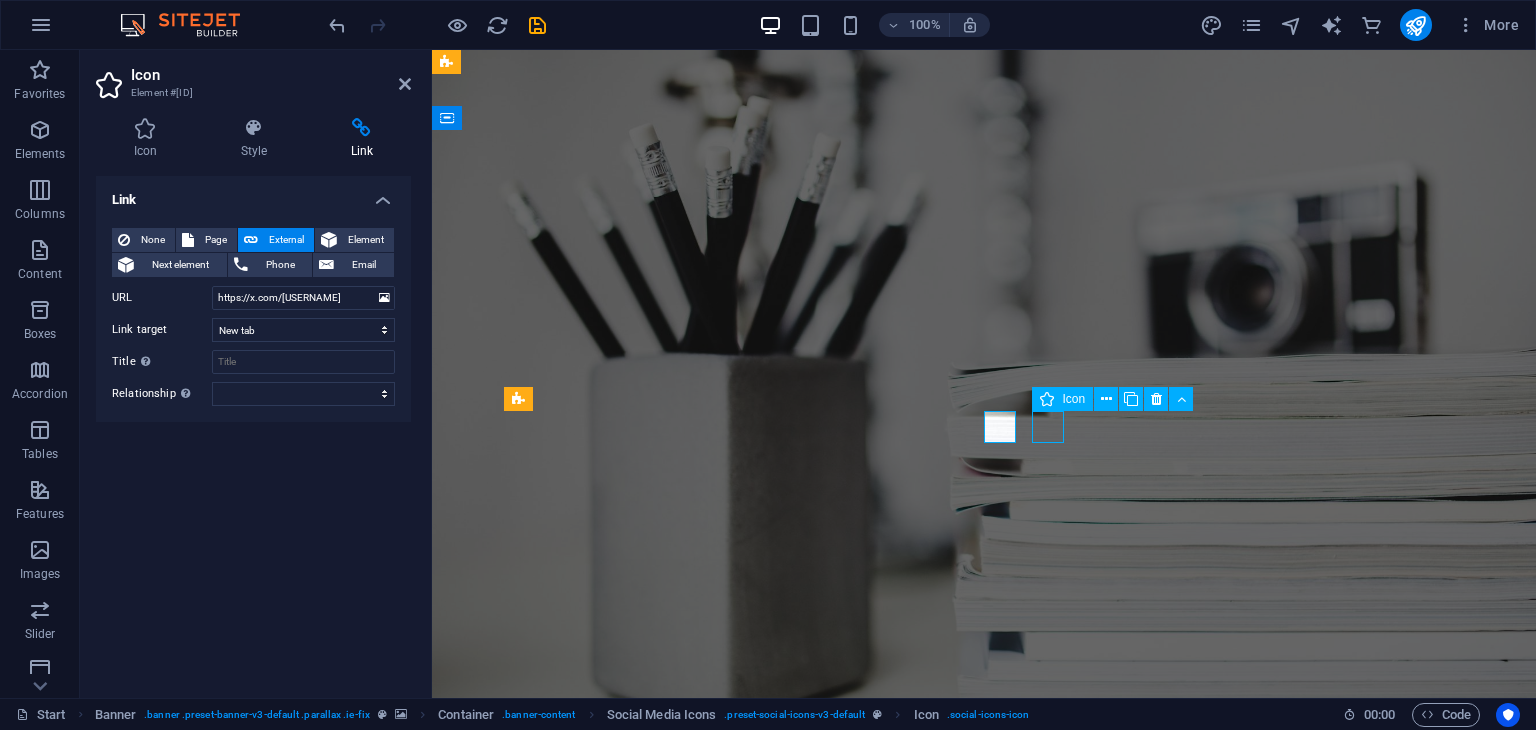 click at bounding box center (984, 1165) 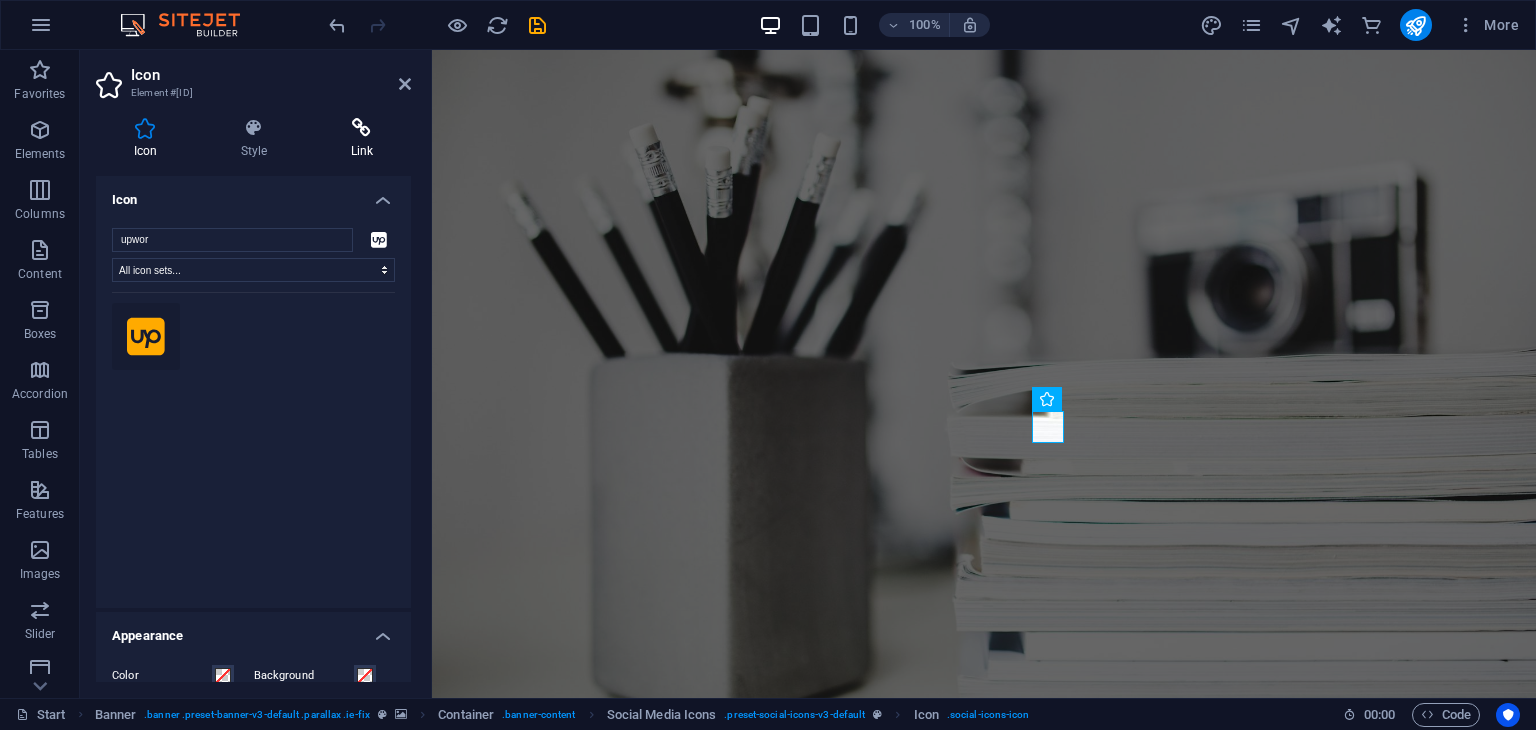 click at bounding box center [362, 128] 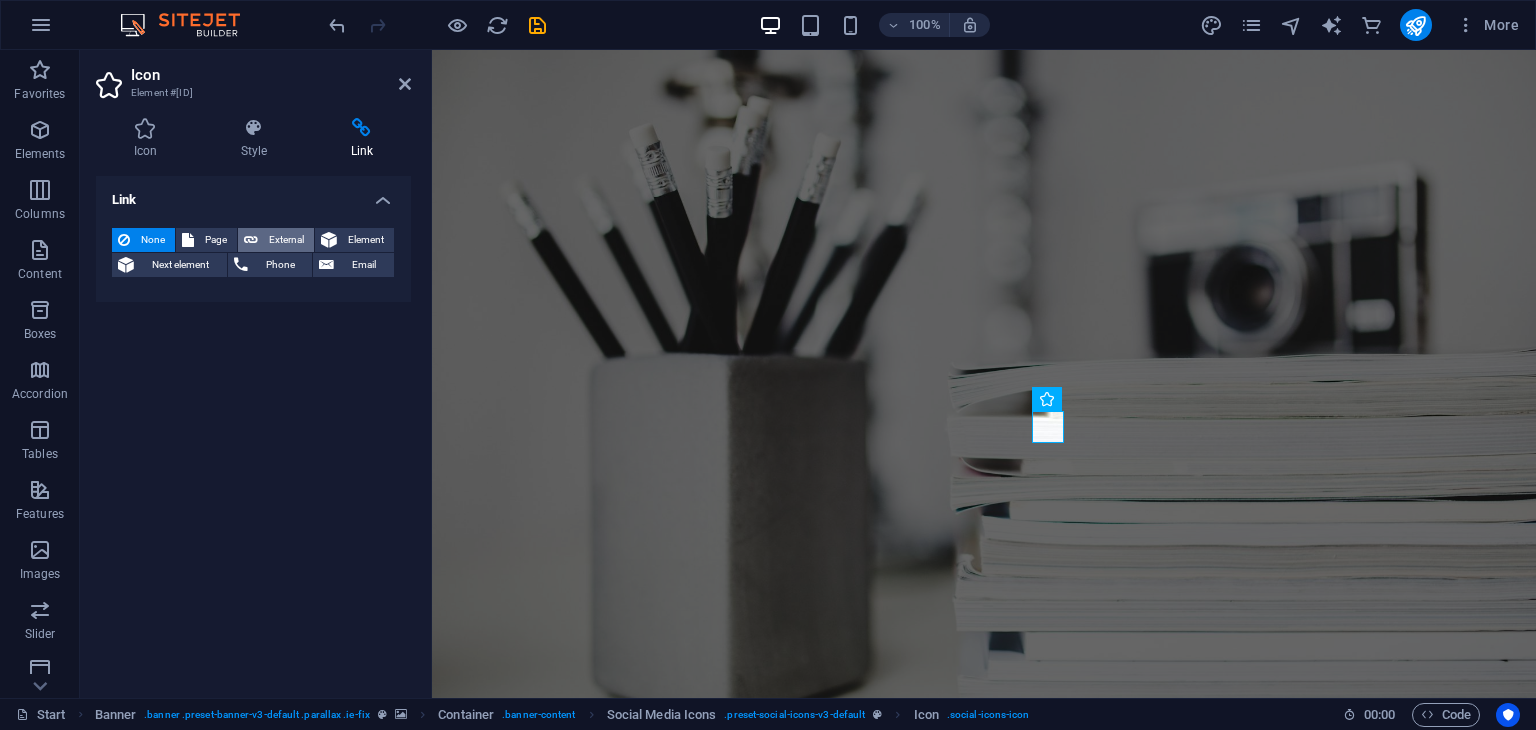 click at bounding box center [251, 240] 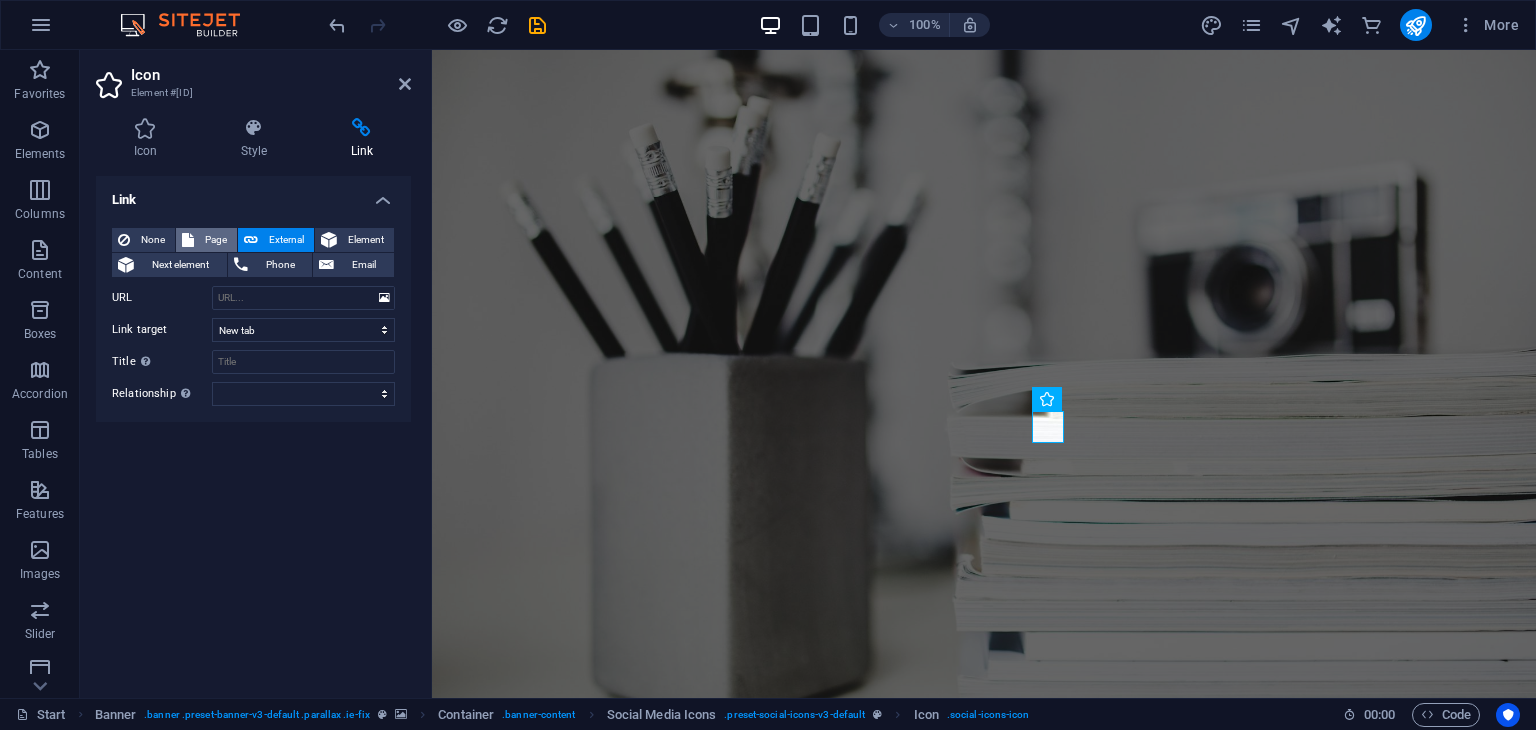 click on "Page" at bounding box center (215, 240) 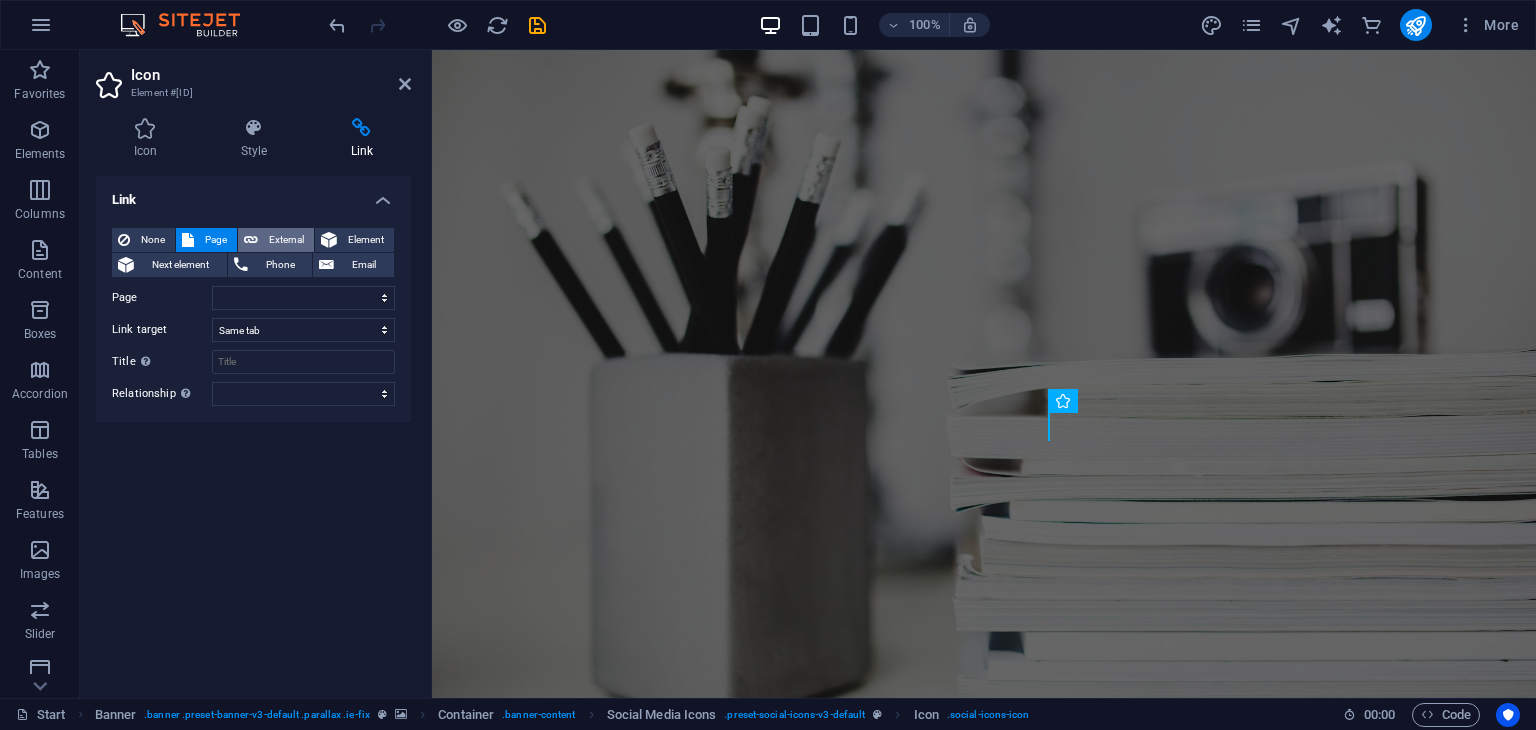 click on "External" at bounding box center [286, 240] 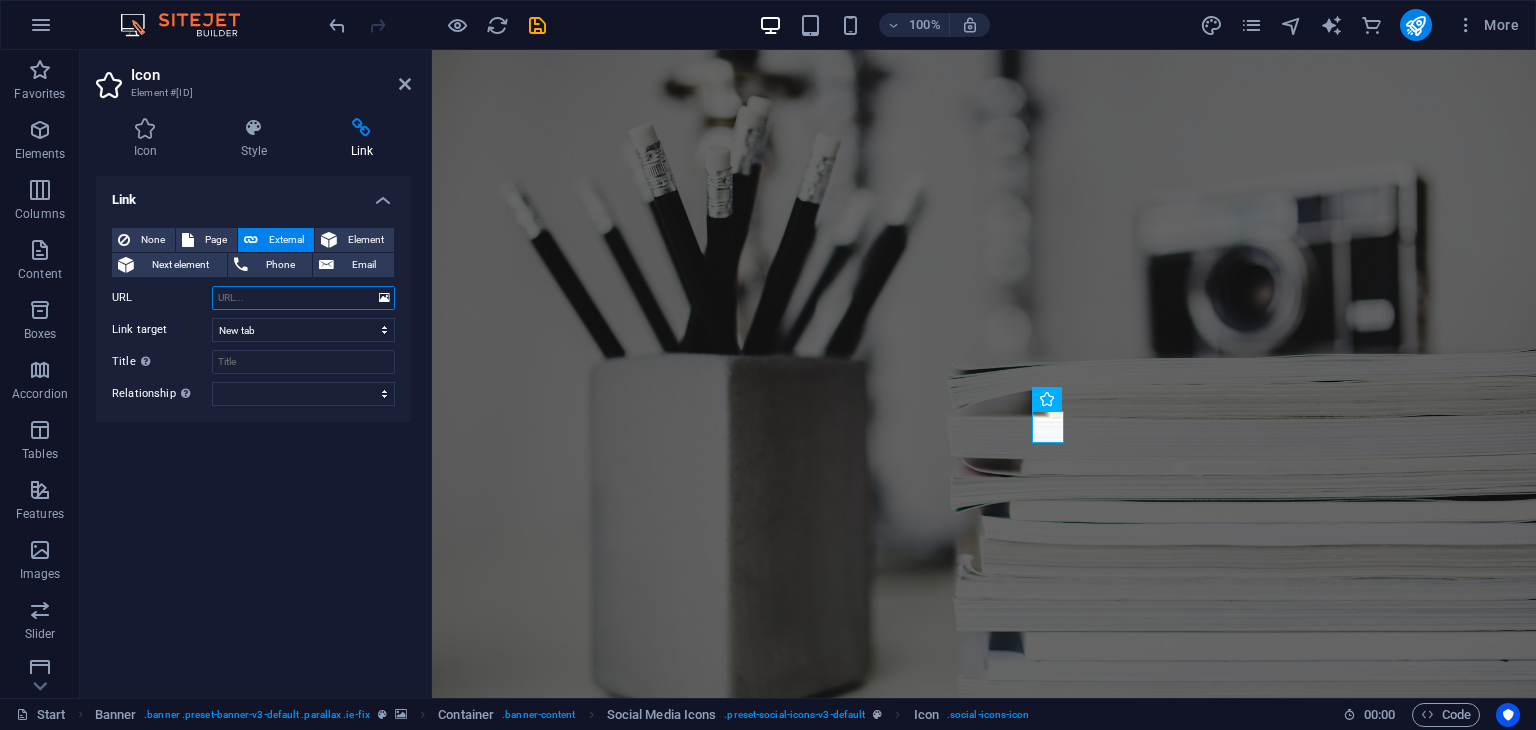 click on "URL" at bounding box center [303, 298] 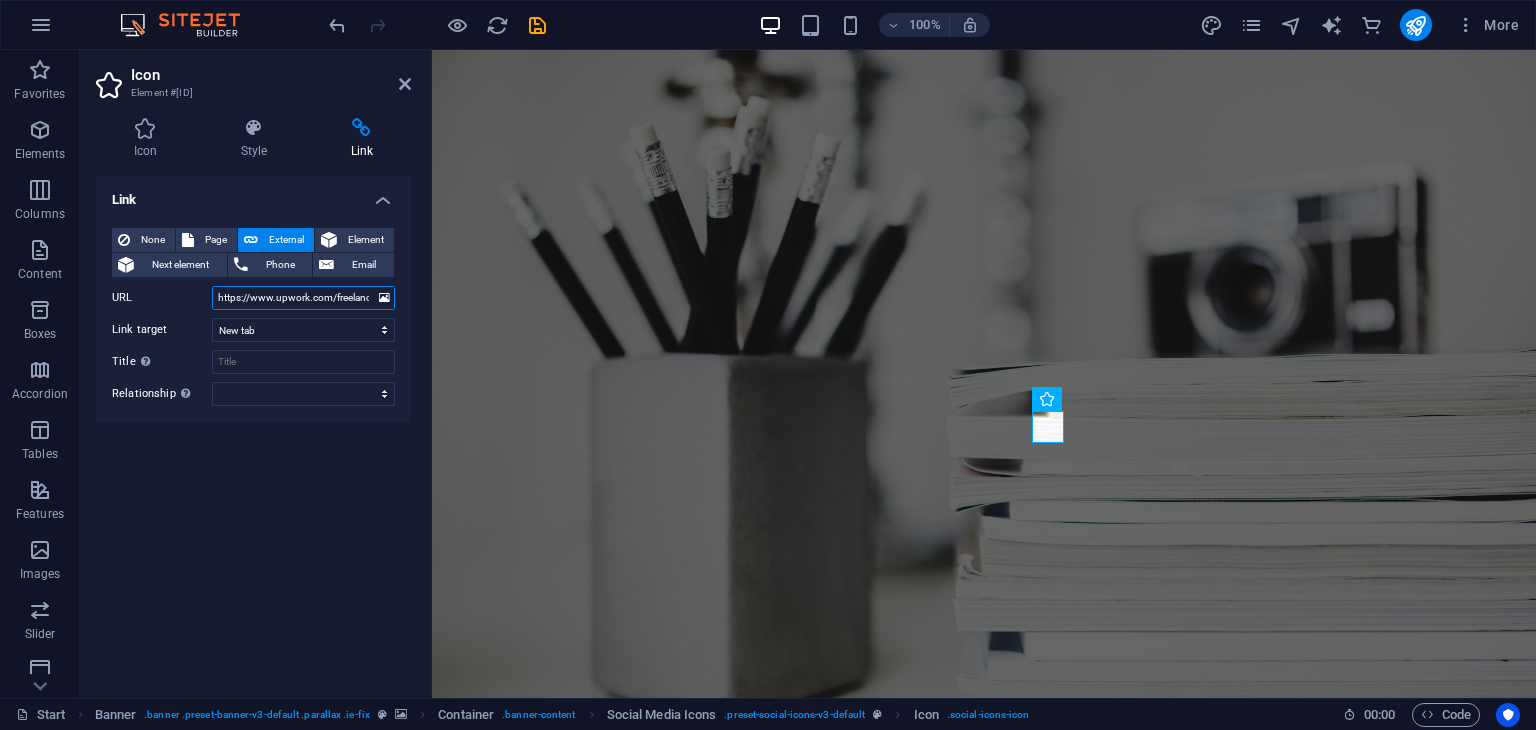 scroll, scrollTop: 0, scrollLeft: 124, axis: horizontal 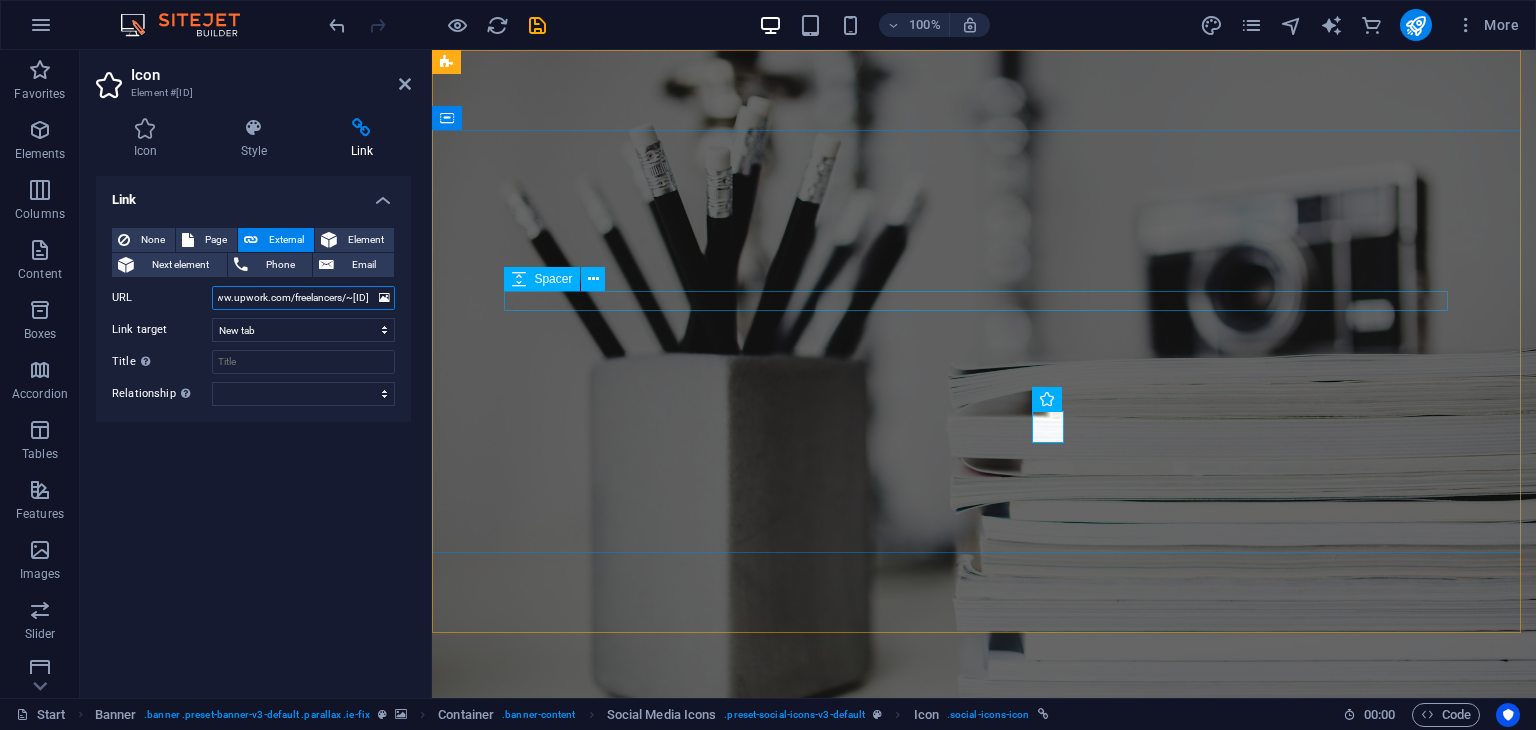 type on "https://www.upwork.com/freelancers/~01912b3df8518935e5" 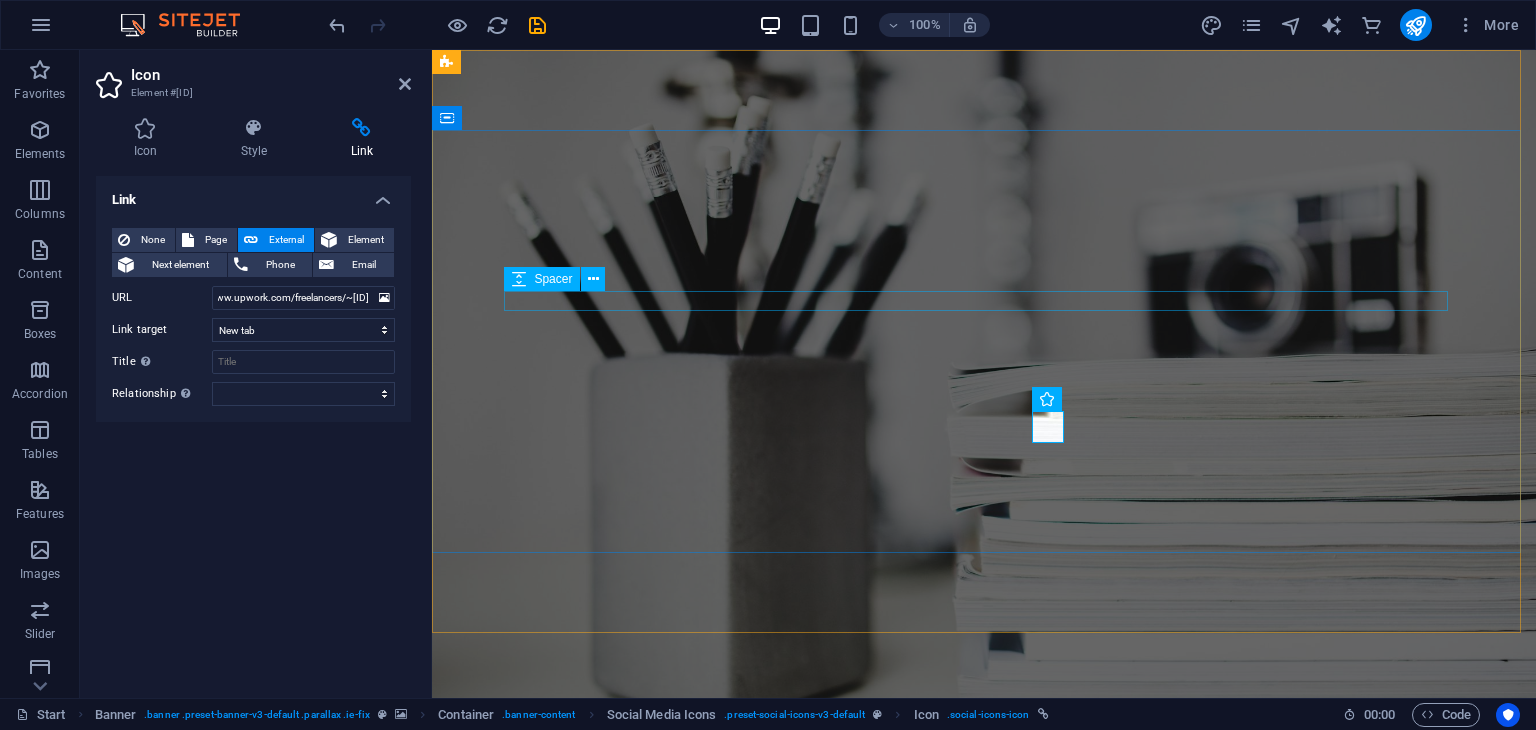 scroll, scrollTop: 0, scrollLeft: 0, axis: both 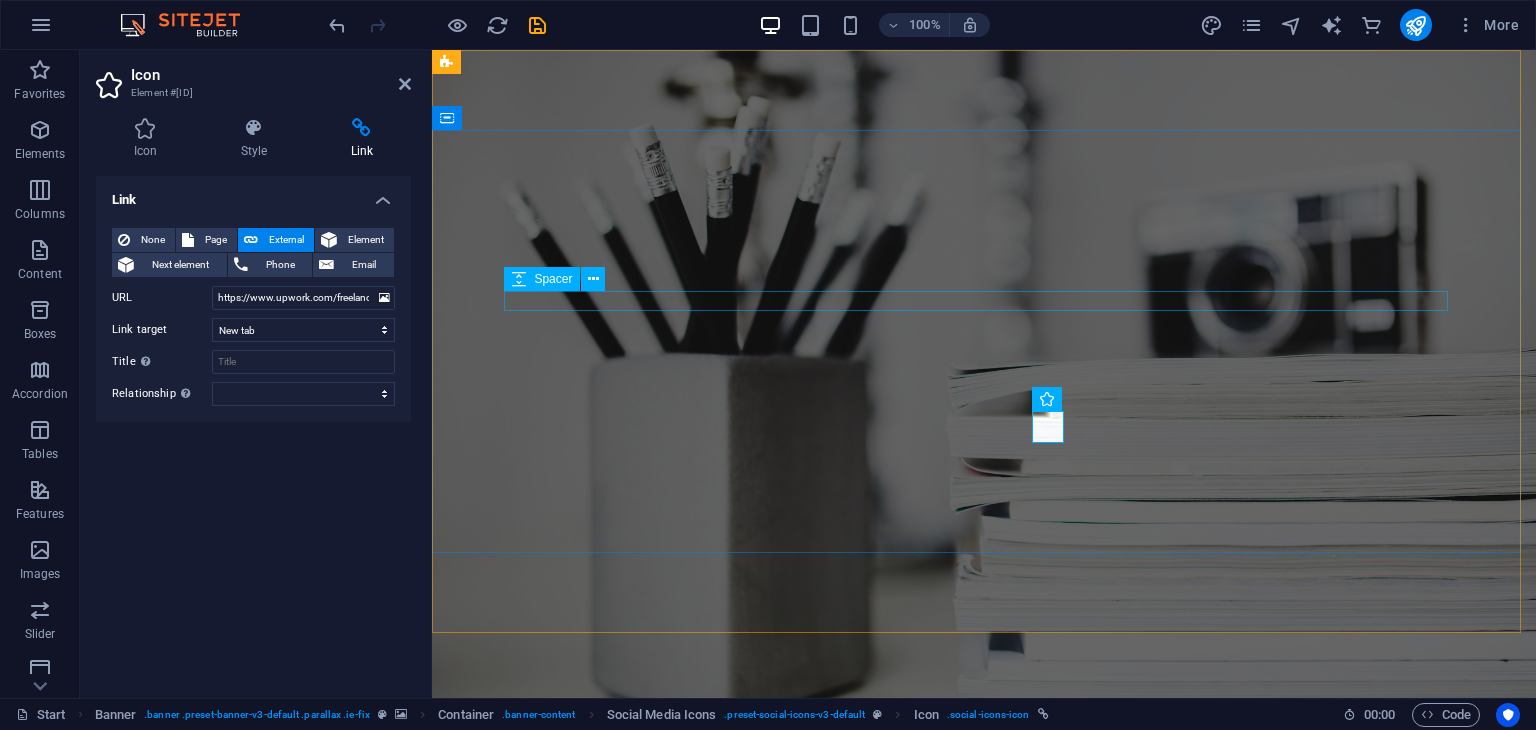 click at bounding box center (984, 919) 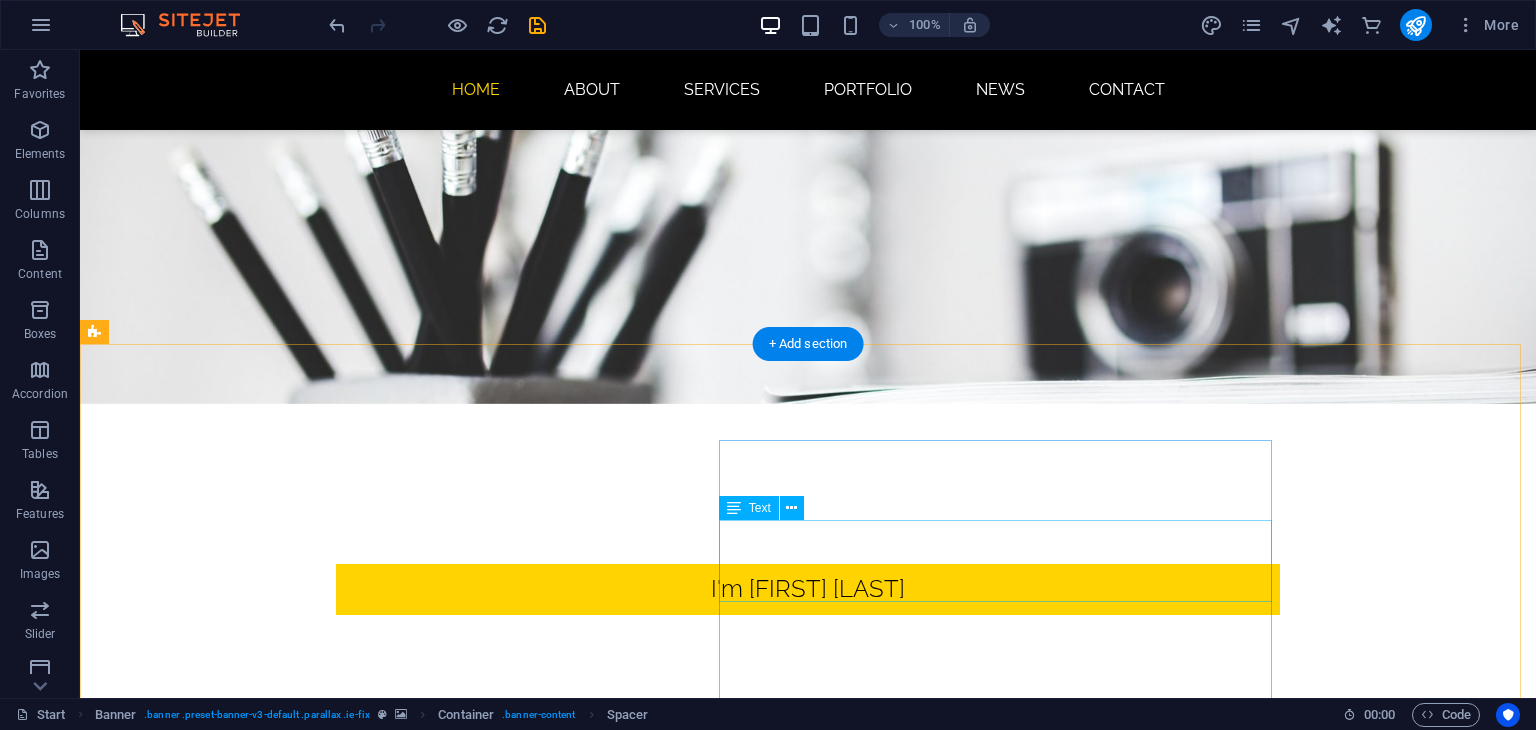 scroll, scrollTop: 304, scrollLeft: 0, axis: vertical 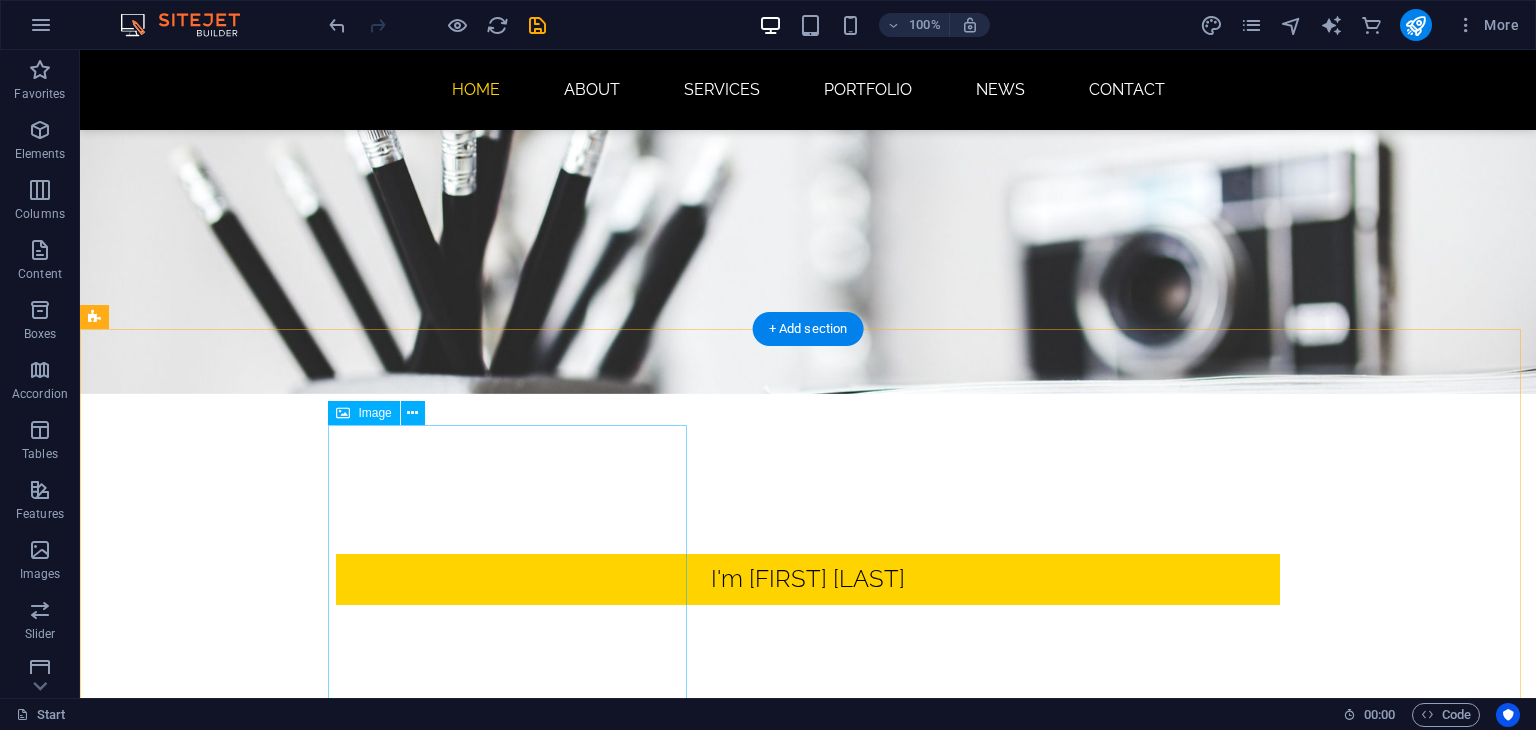 click at bounding box center (568, 1490) 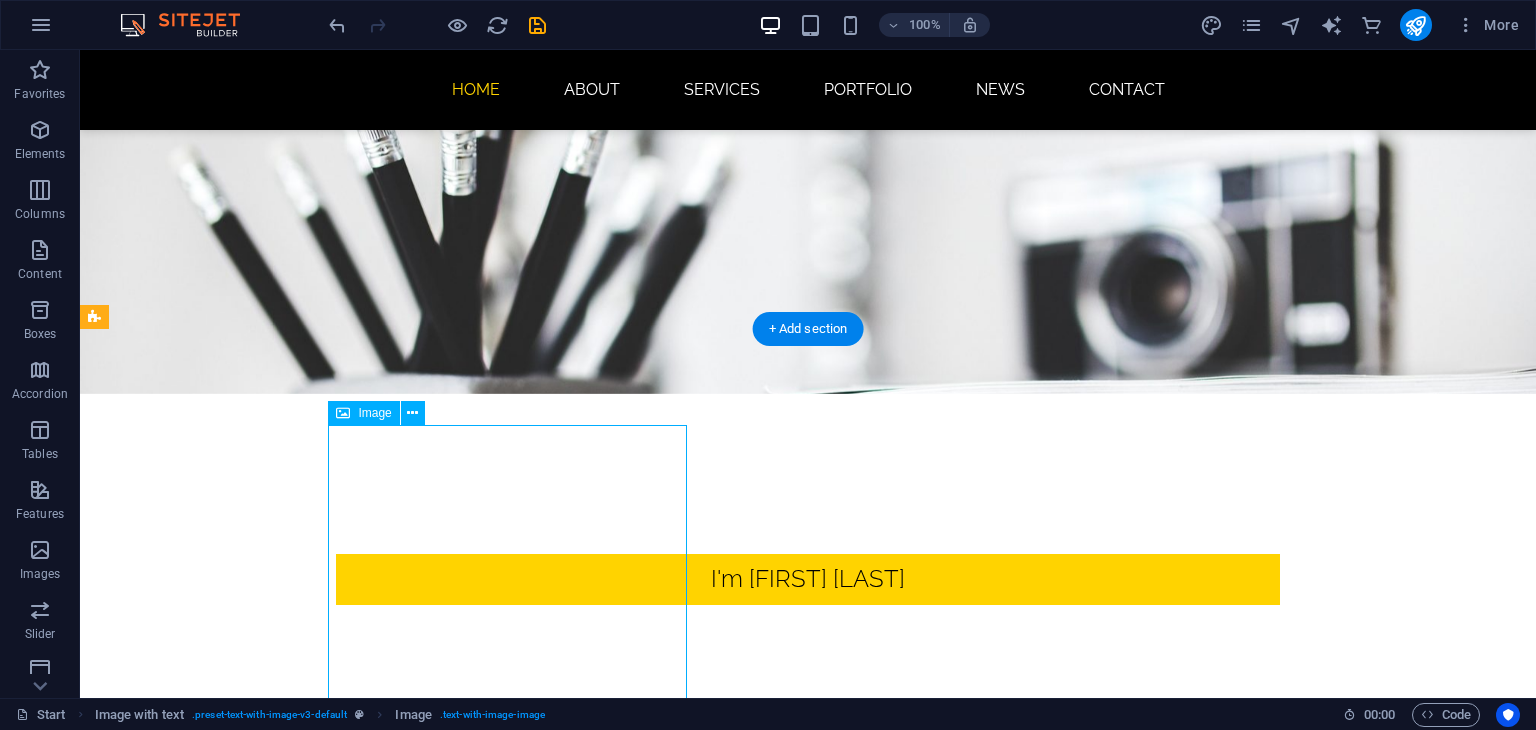 scroll, scrollTop: 506, scrollLeft: 0, axis: vertical 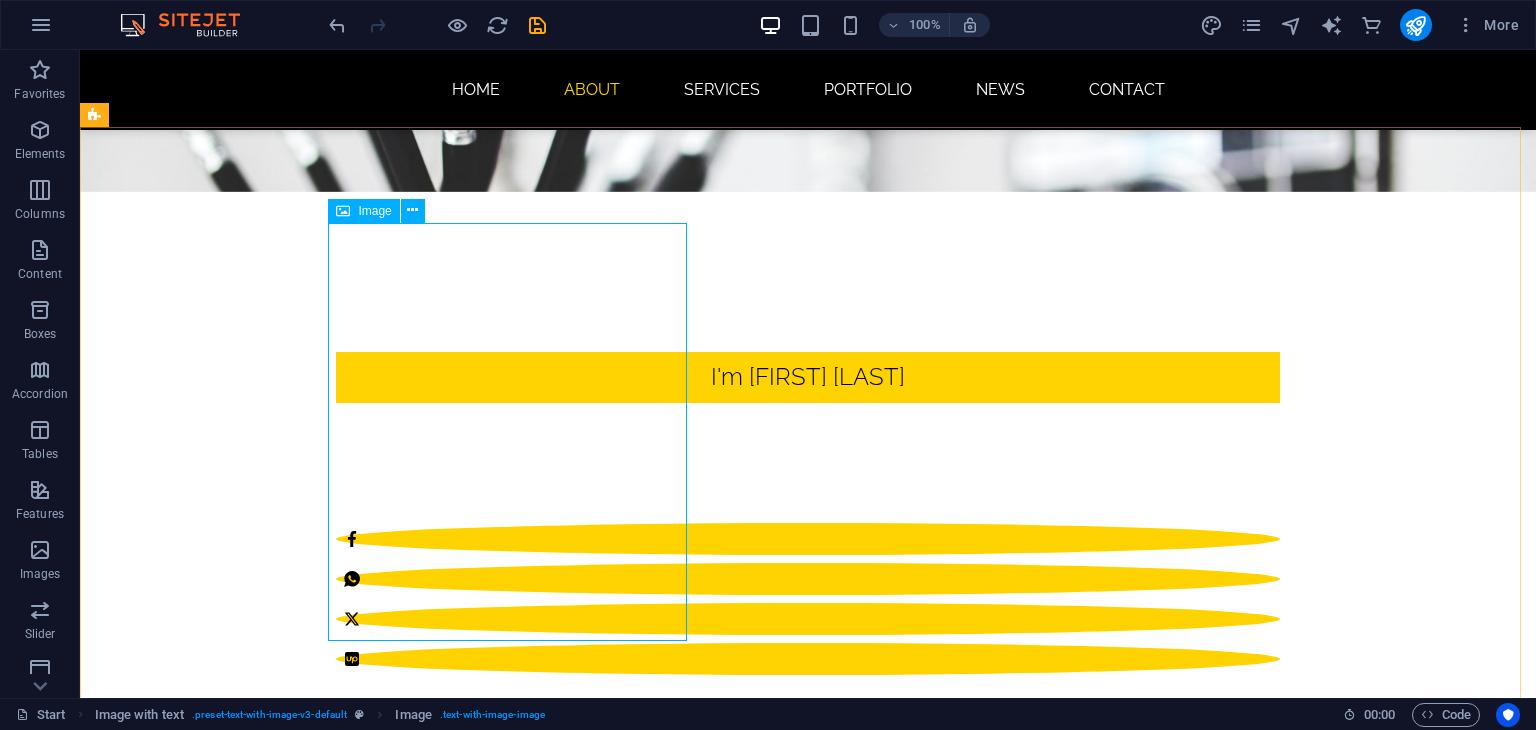 click at bounding box center [343, 211] 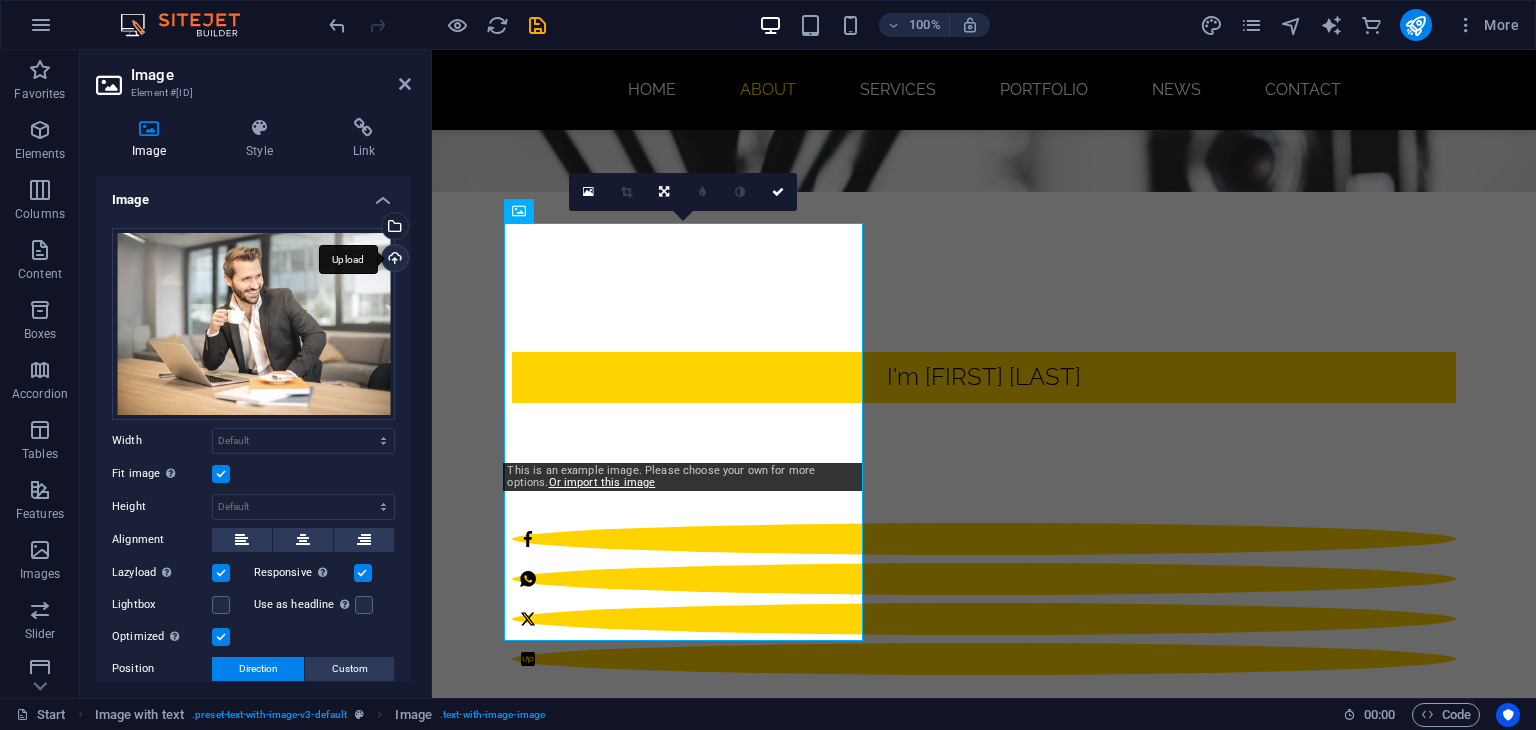 click on "Upload" at bounding box center [393, 260] 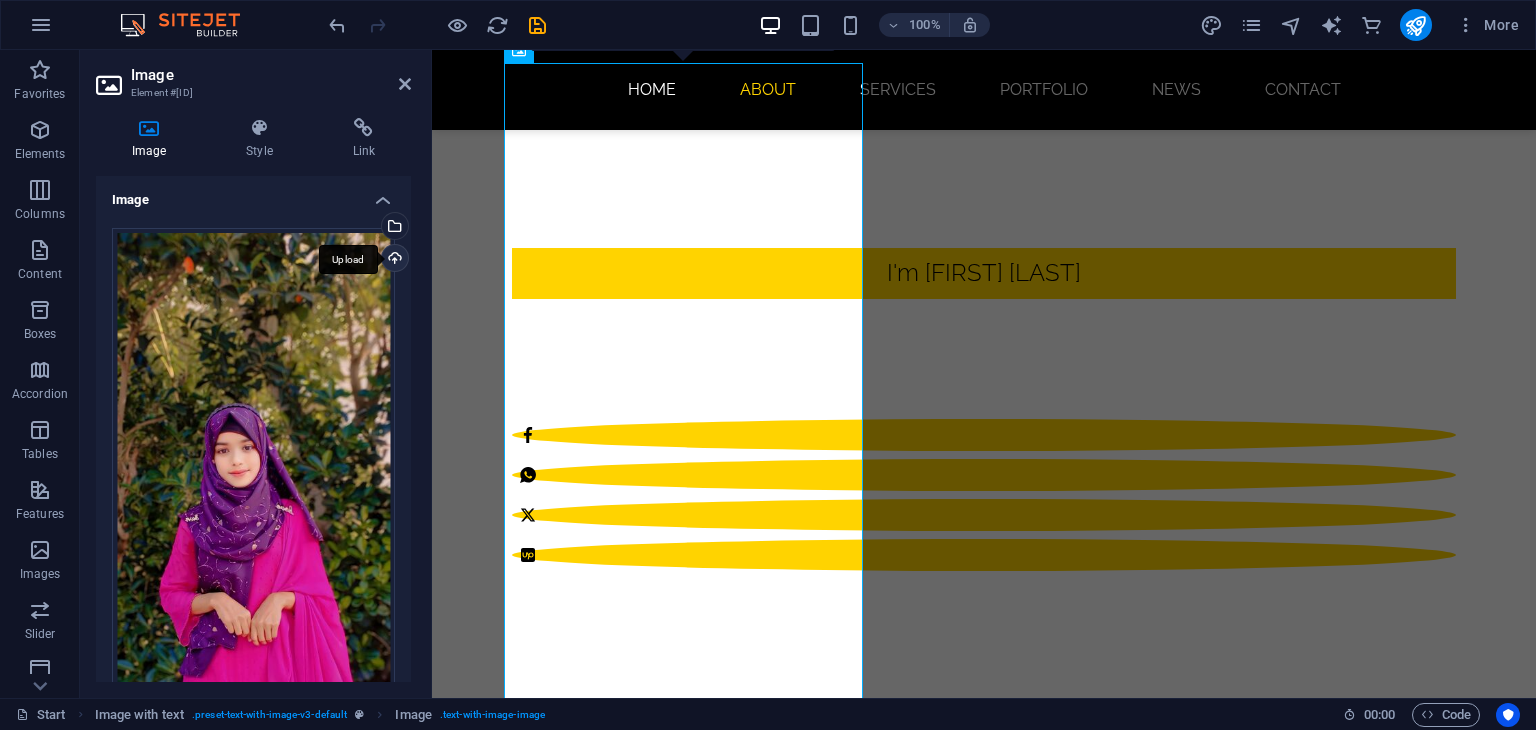 scroll, scrollTop: 608, scrollLeft: 0, axis: vertical 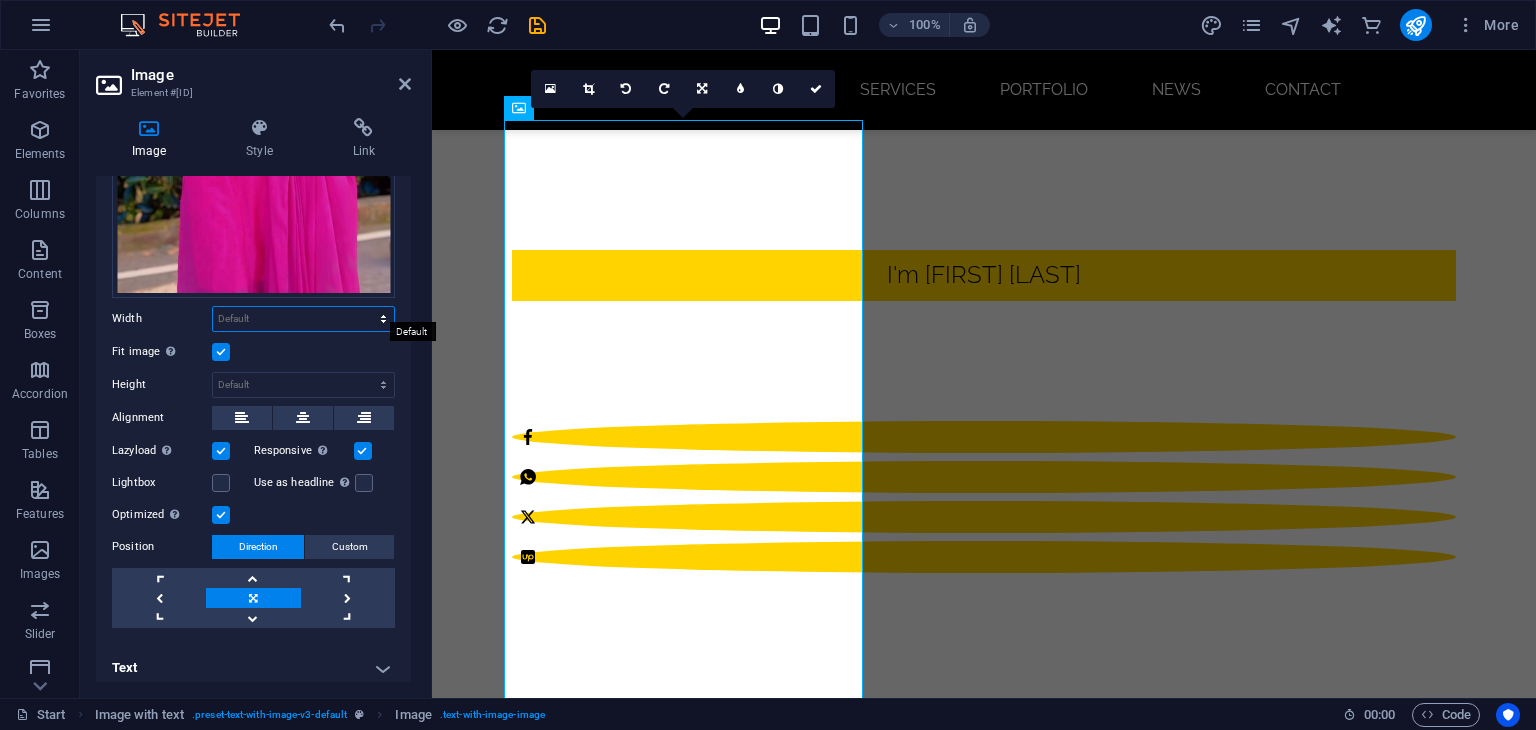 click on "Default auto px rem % em vh vw" at bounding box center (303, 319) 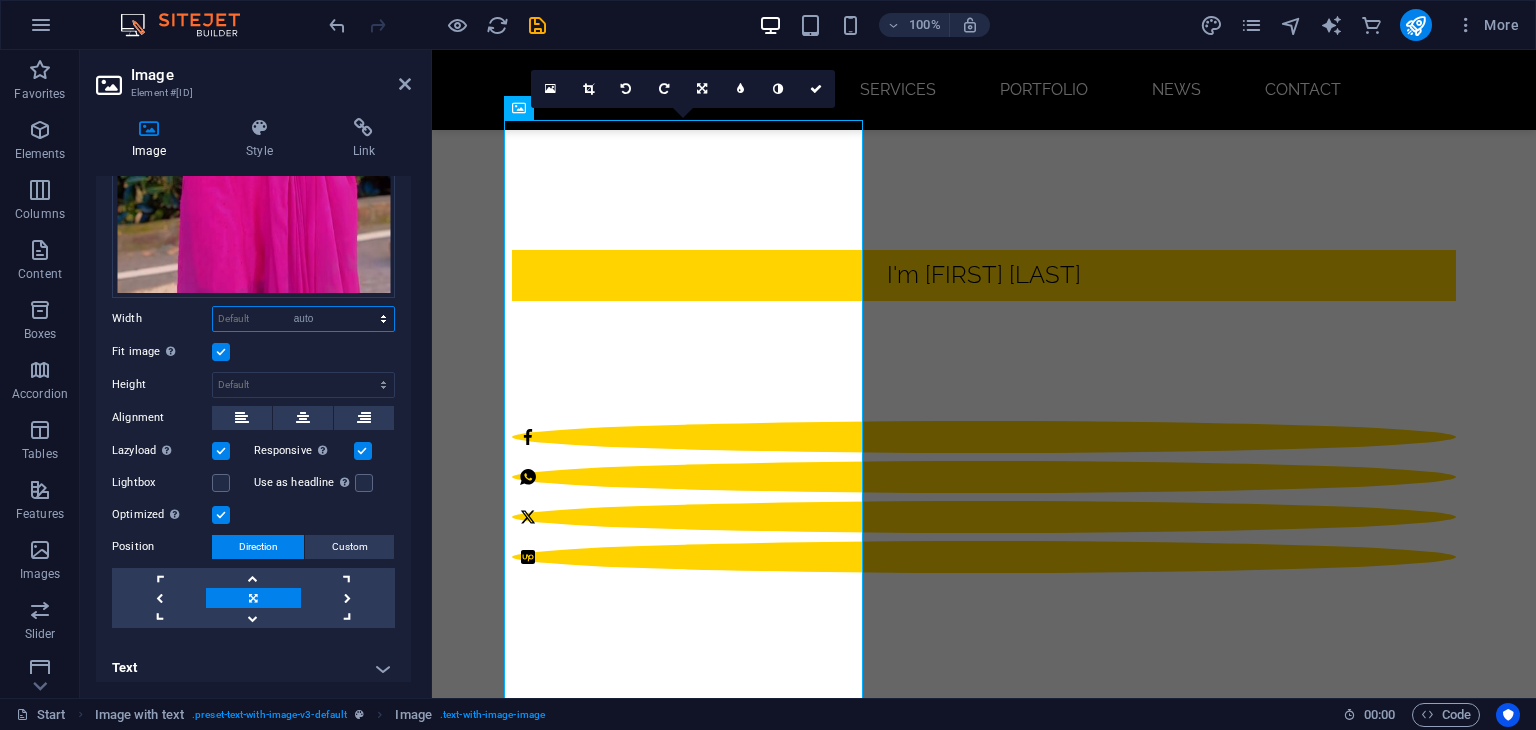 click on "Default auto px rem % em vh vw" at bounding box center (303, 319) 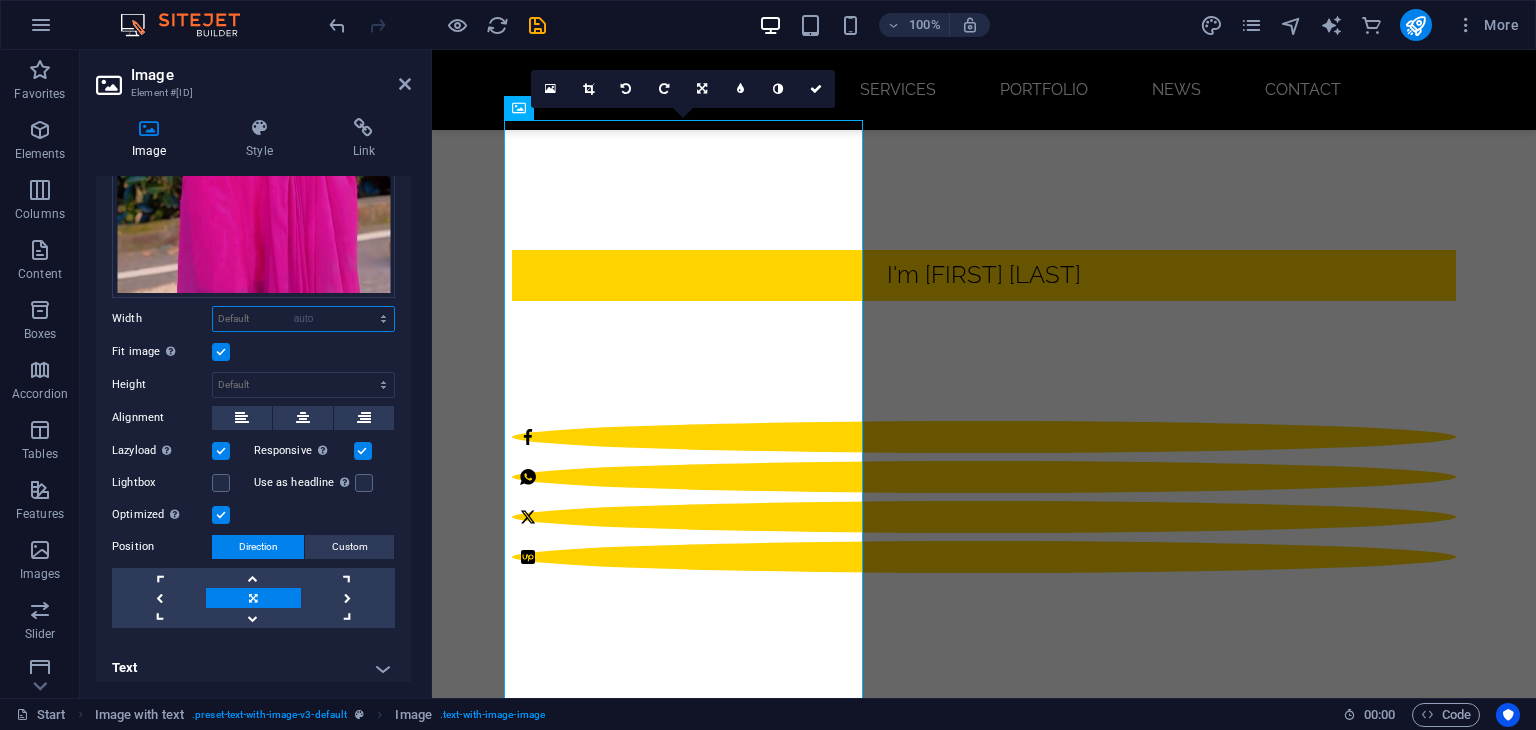 select on "DISABLED_OPTION_VALUE" 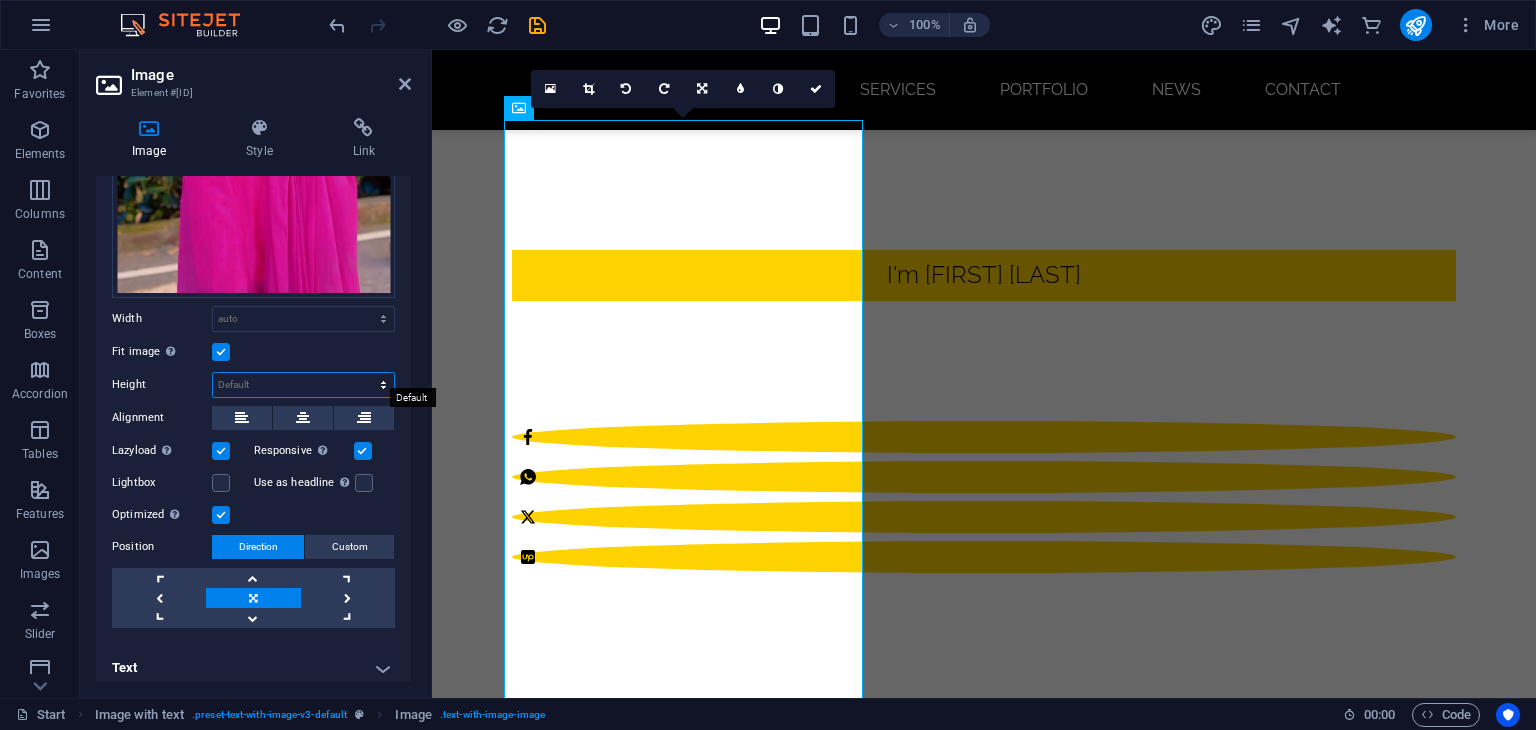 click on "Default auto px" at bounding box center (303, 385) 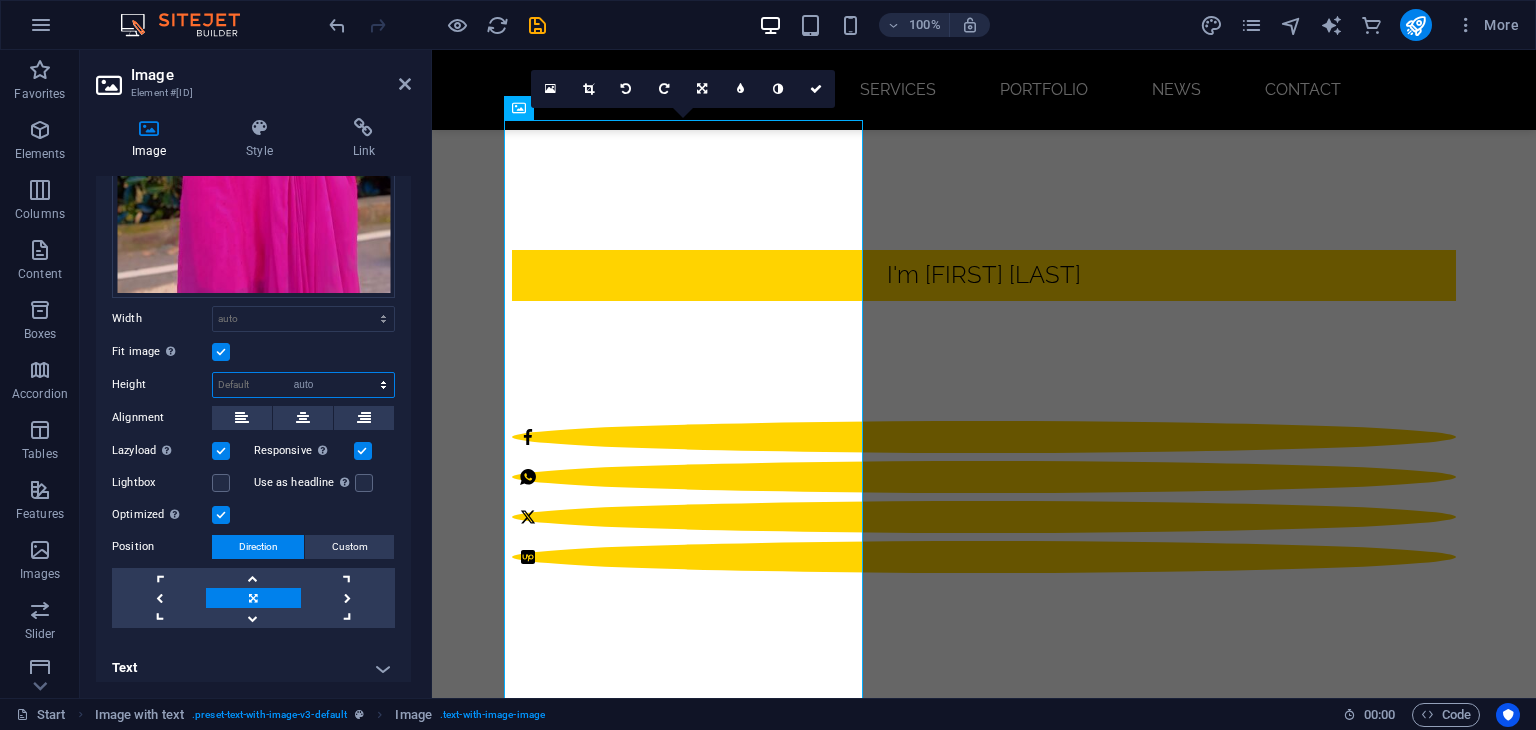 click on "Default auto px" at bounding box center (303, 385) 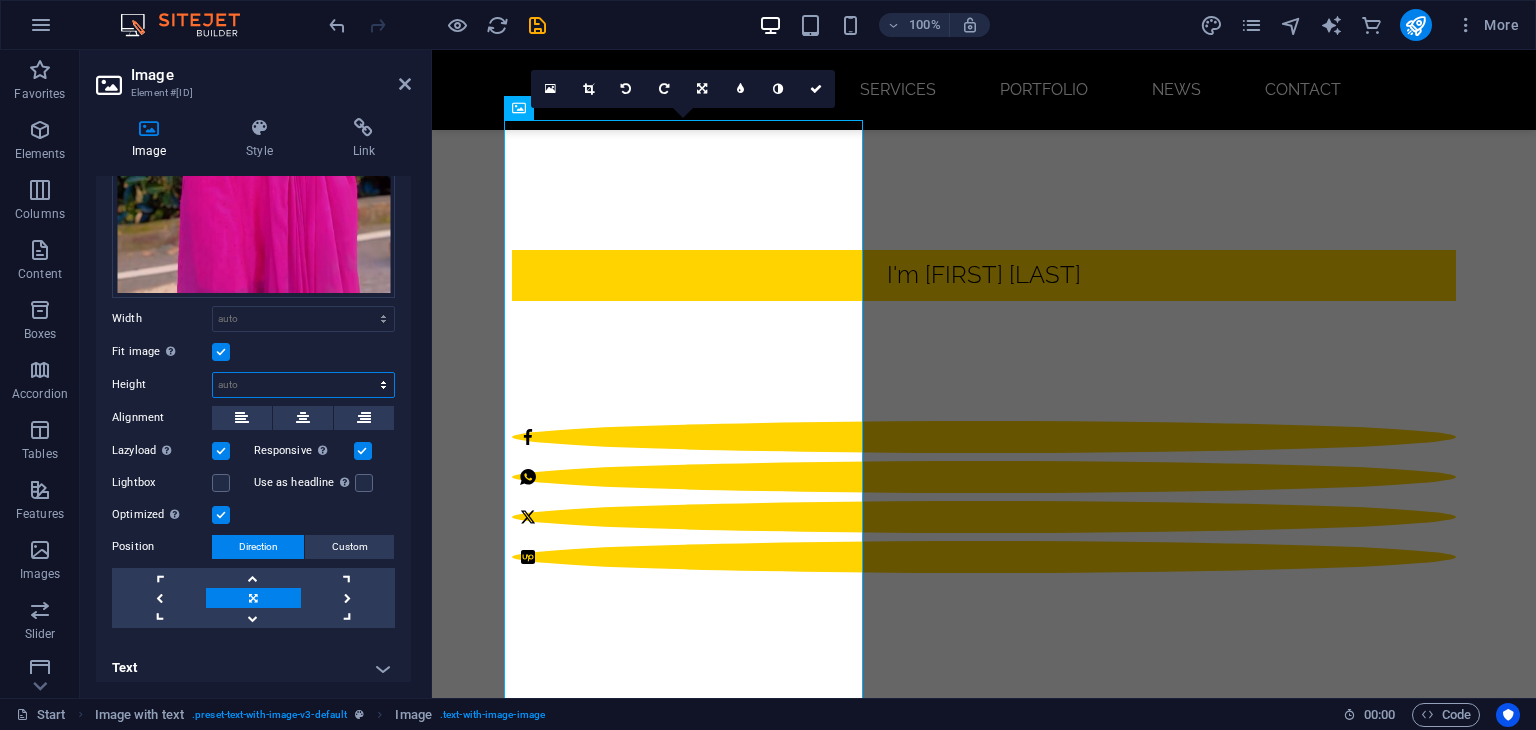 click on "Default auto px" at bounding box center (303, 385) 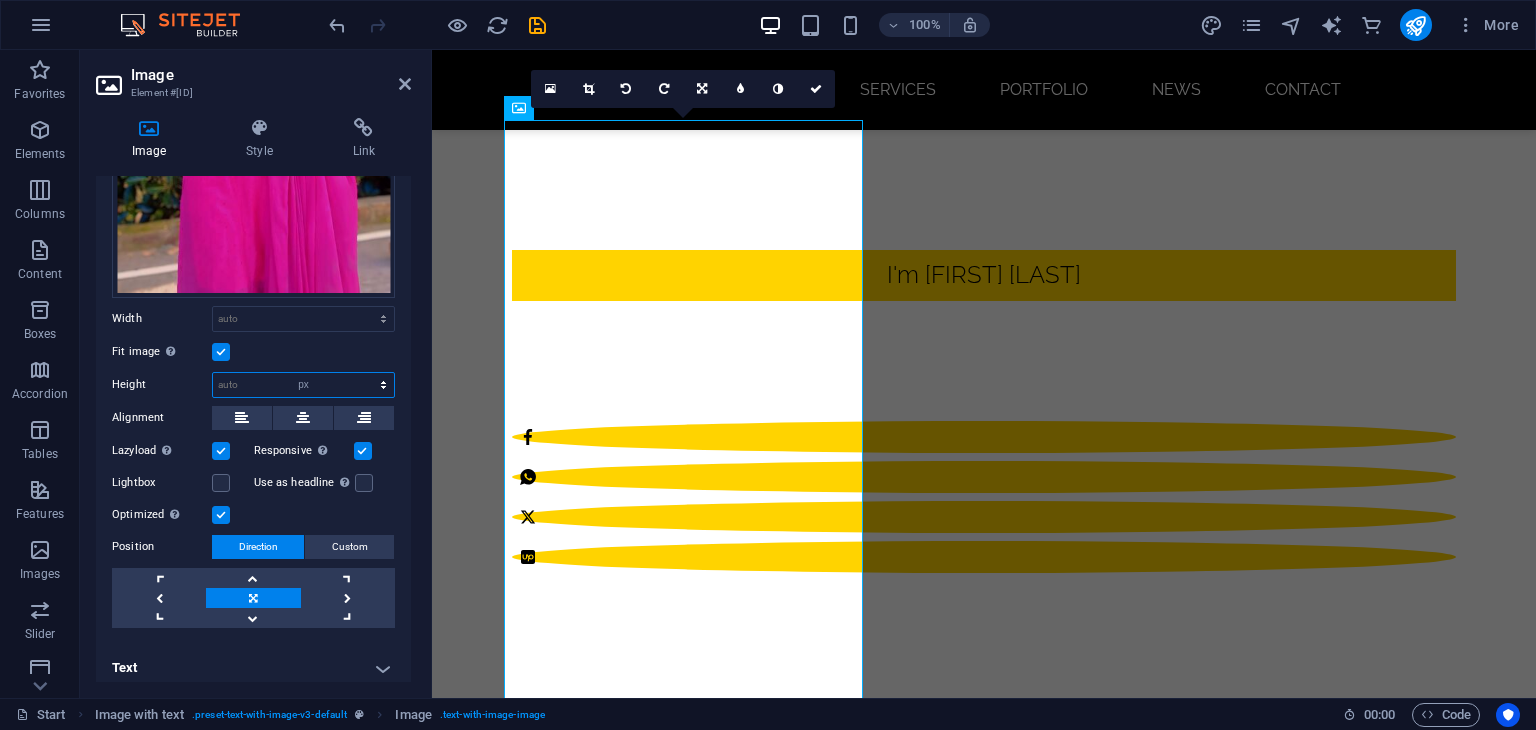 click on "Default auto px" at bounding box center [303, 385] 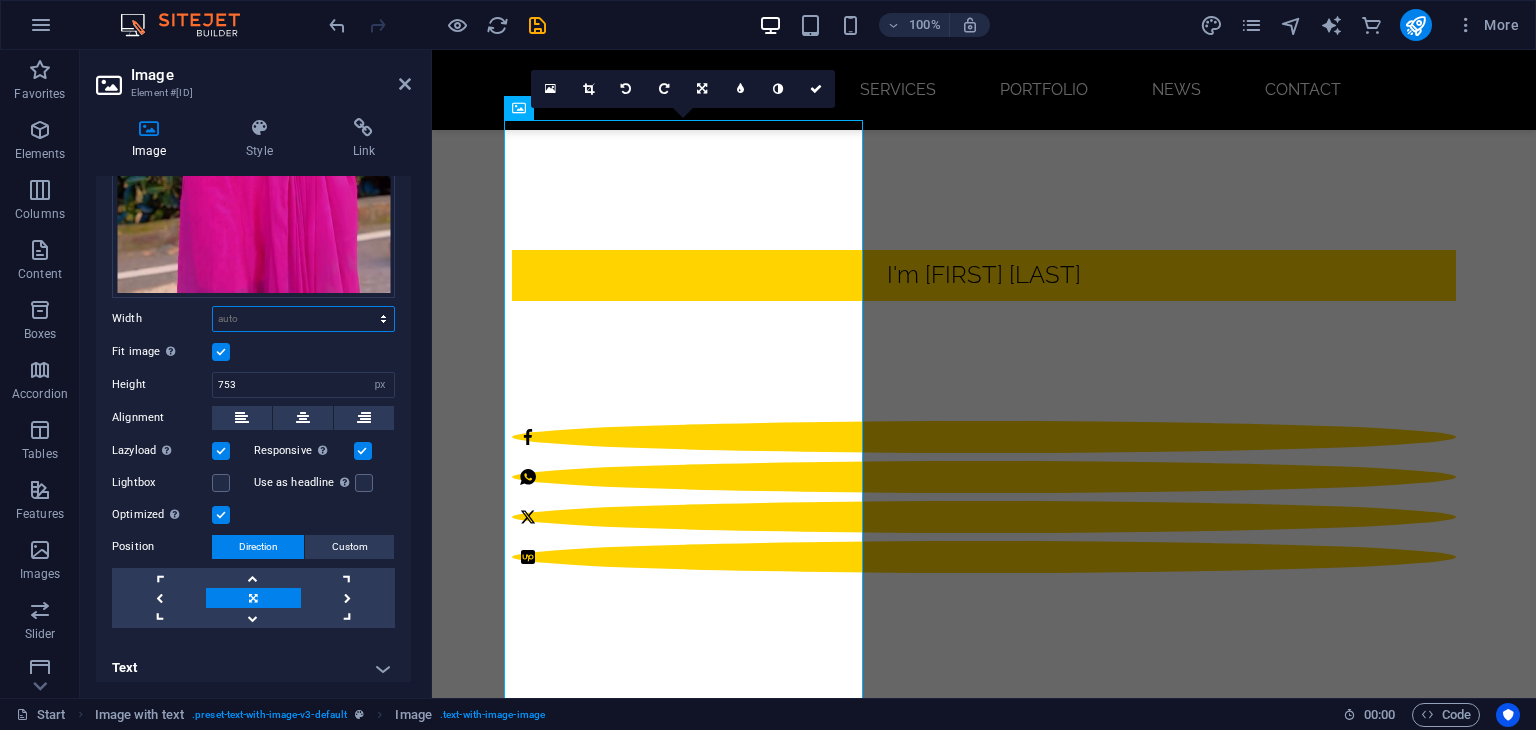 click on "Default auto px rem % em vh vw" at bounding box center [303, 319] 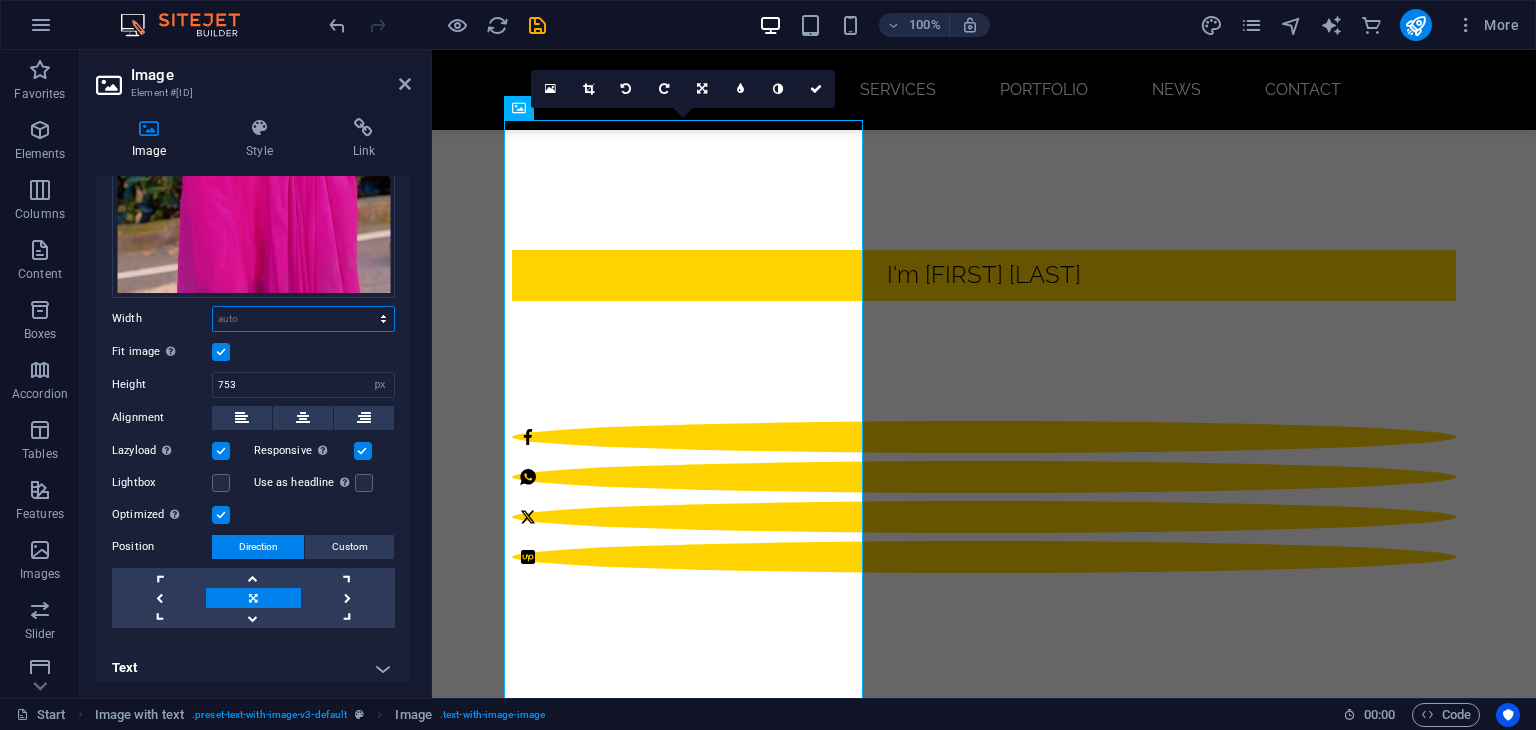 select on "px" 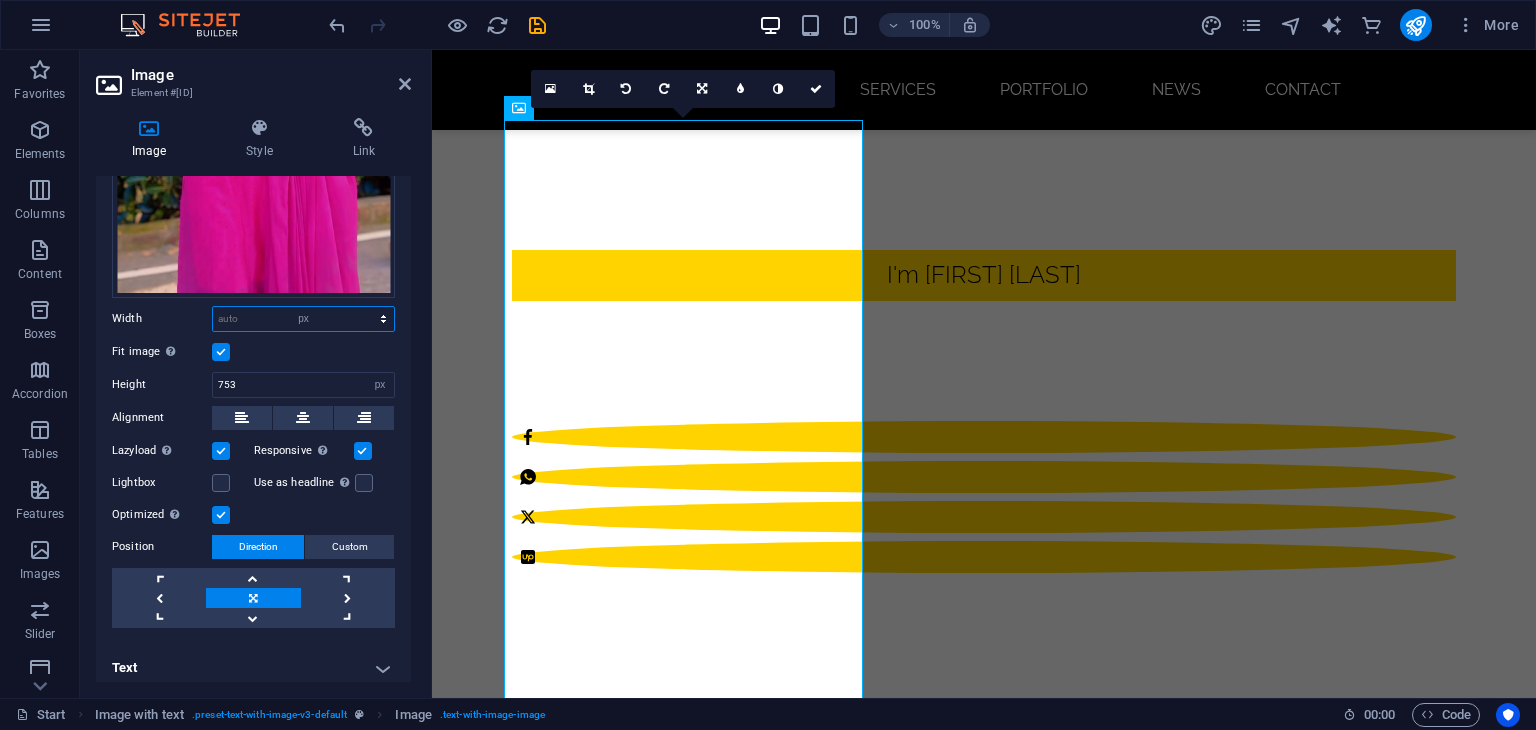 click on "Default auto px rem % em vh vw" at bounding box center (303, 319) 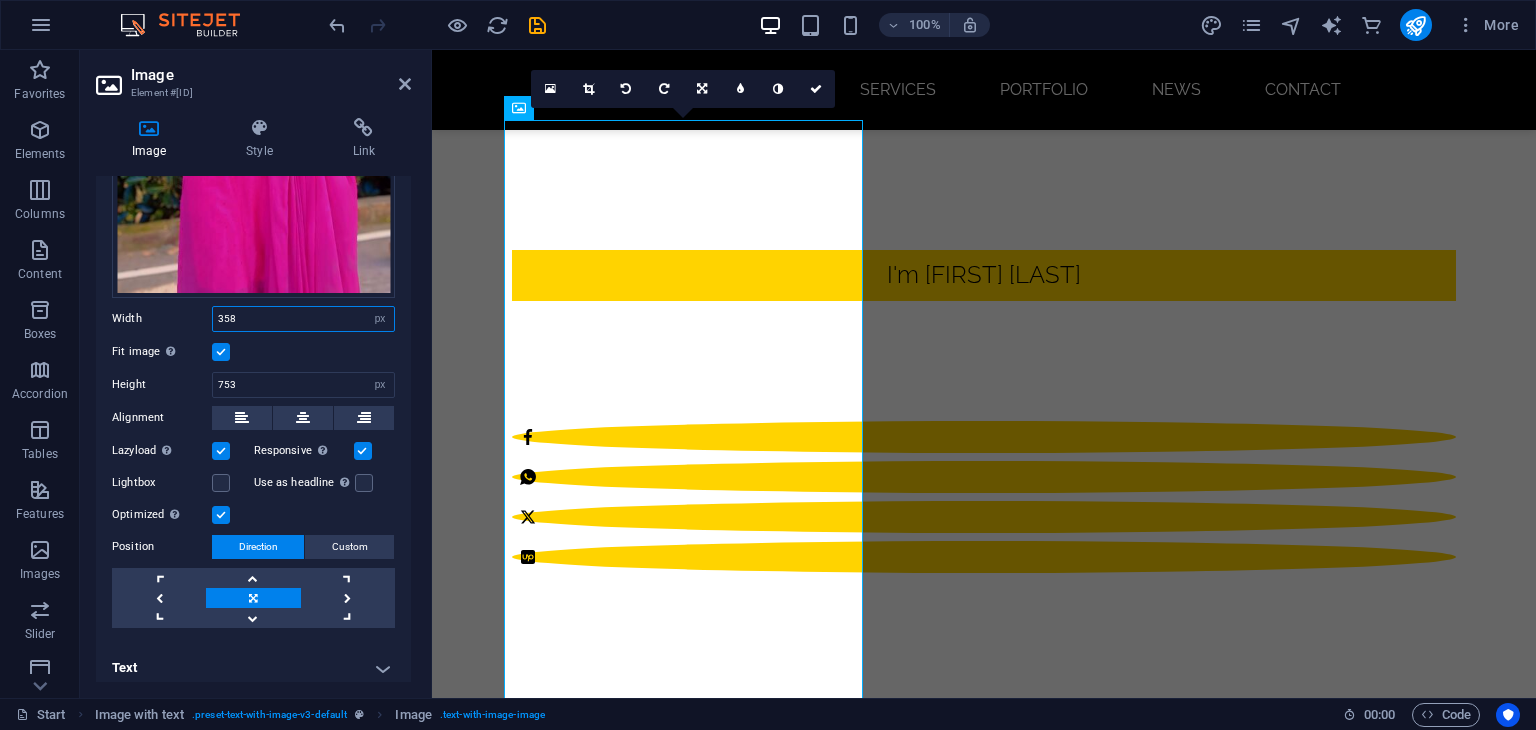 click on "358" at bounding box center (303, 319) 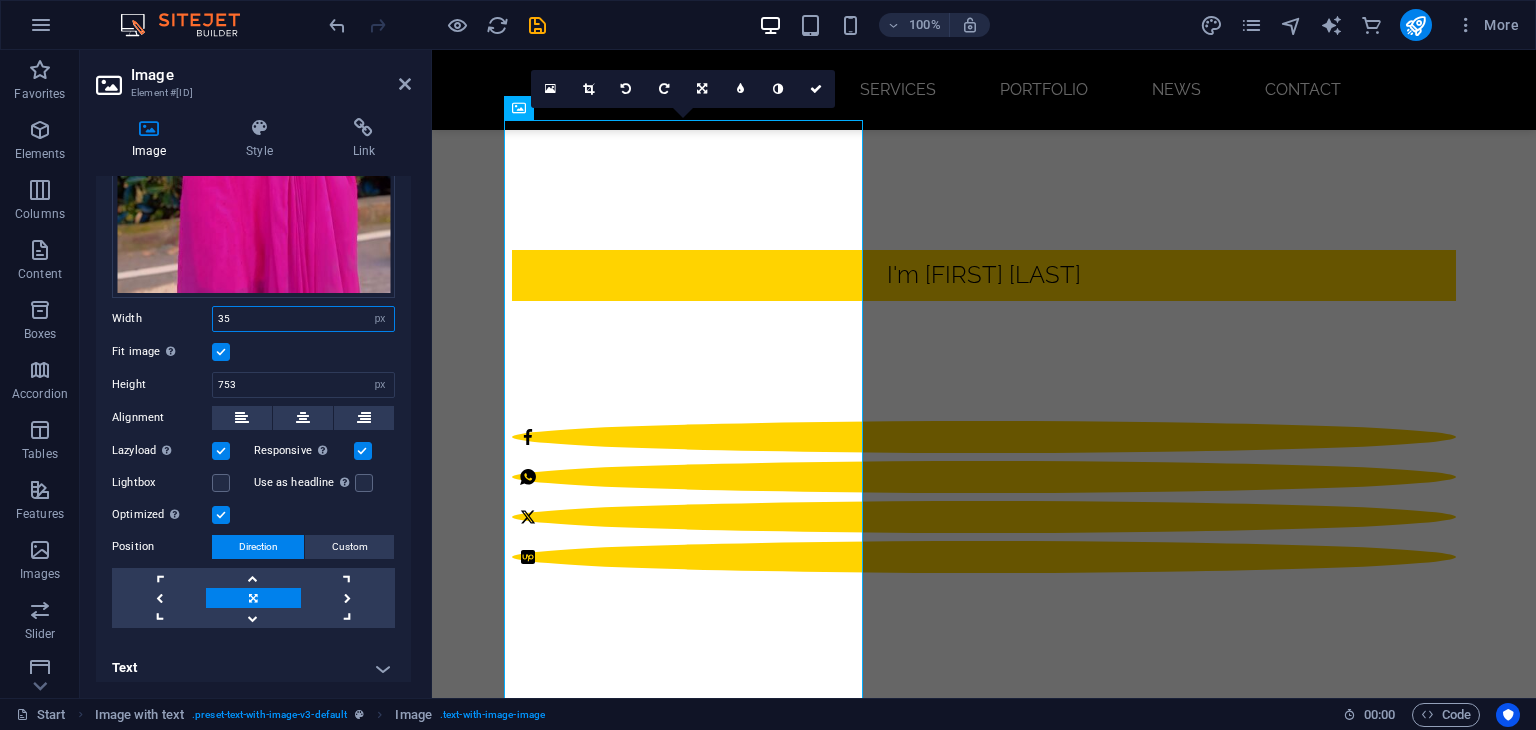 type on "3" 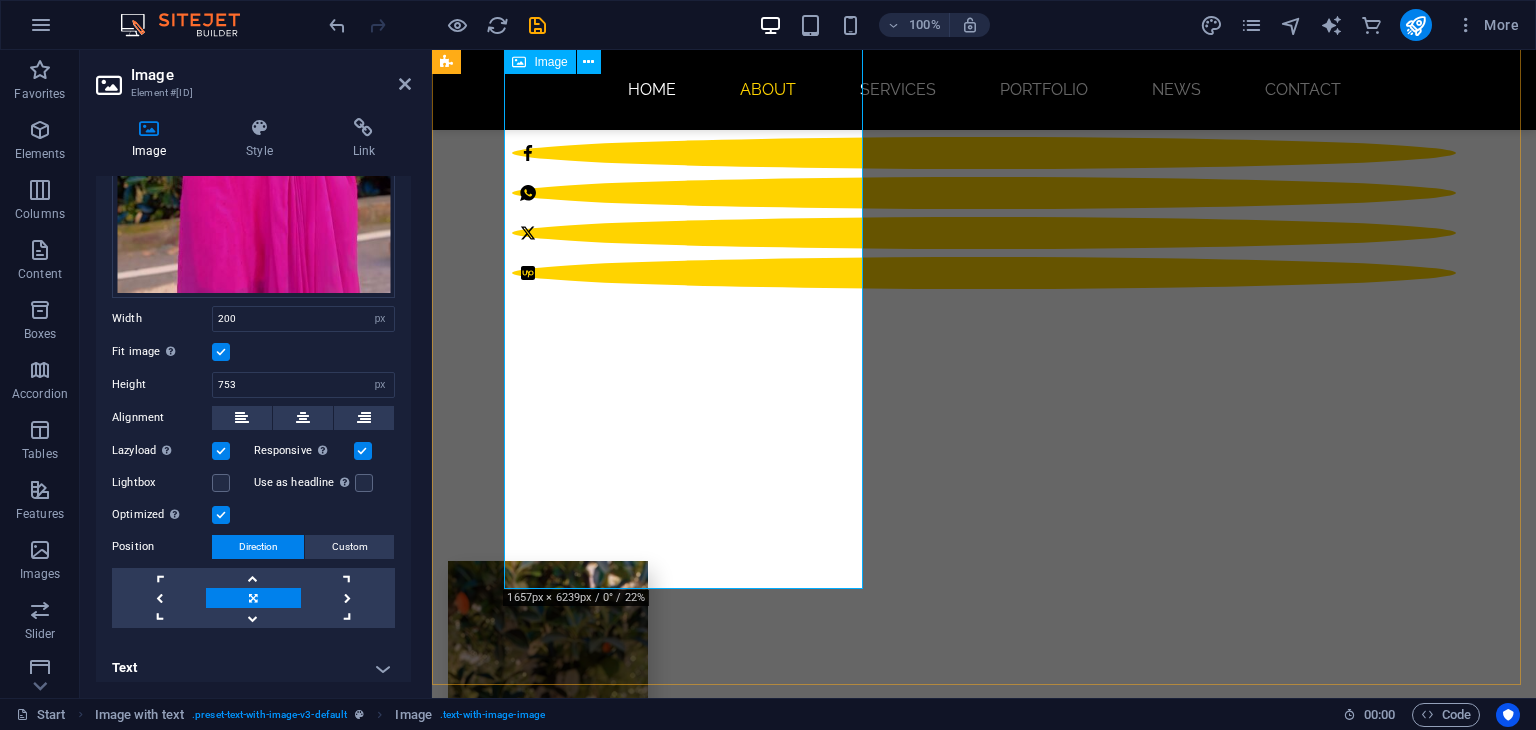 scroll, scrollTop: 728, scrollLeft: 0, axis: vertical 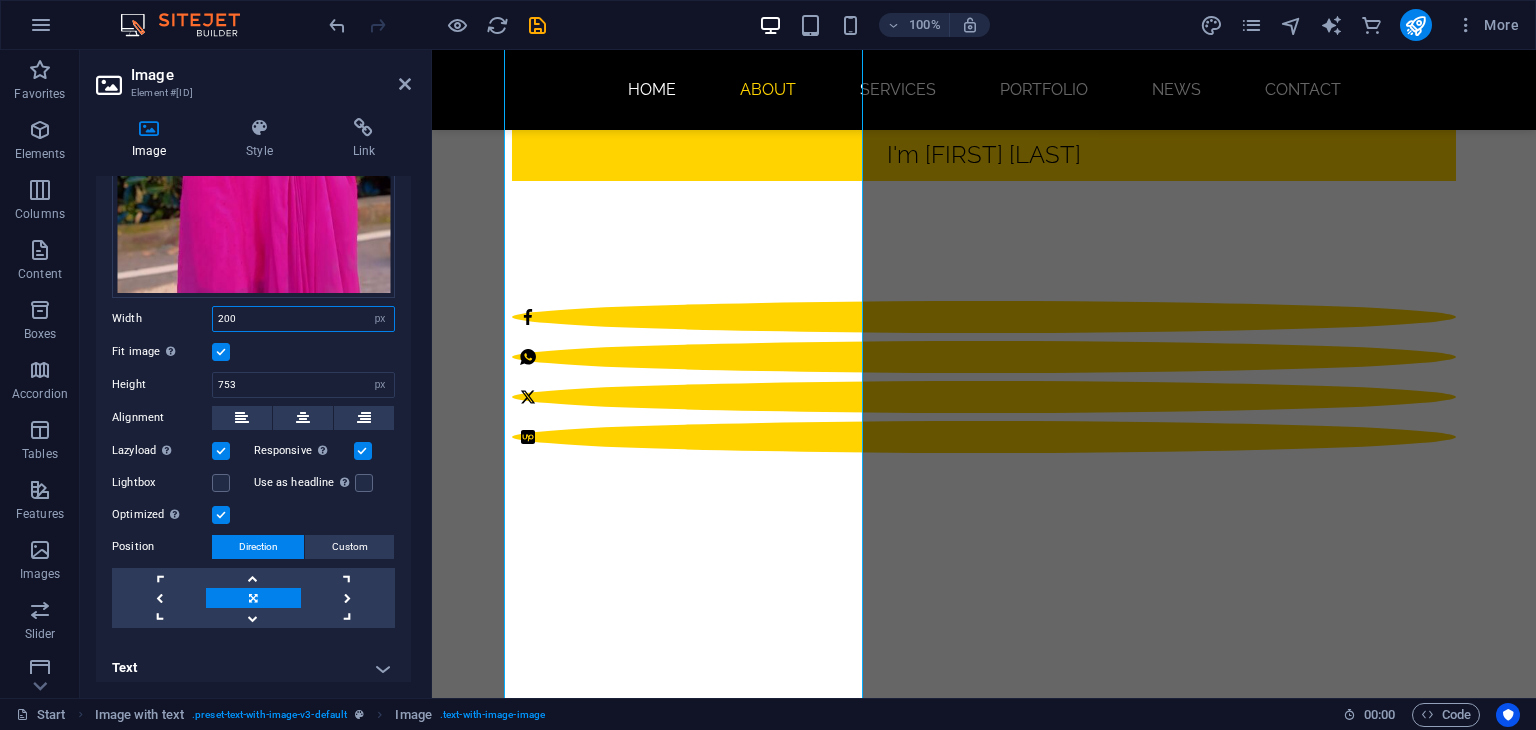 click on "200" at bounding box center (303, 319) 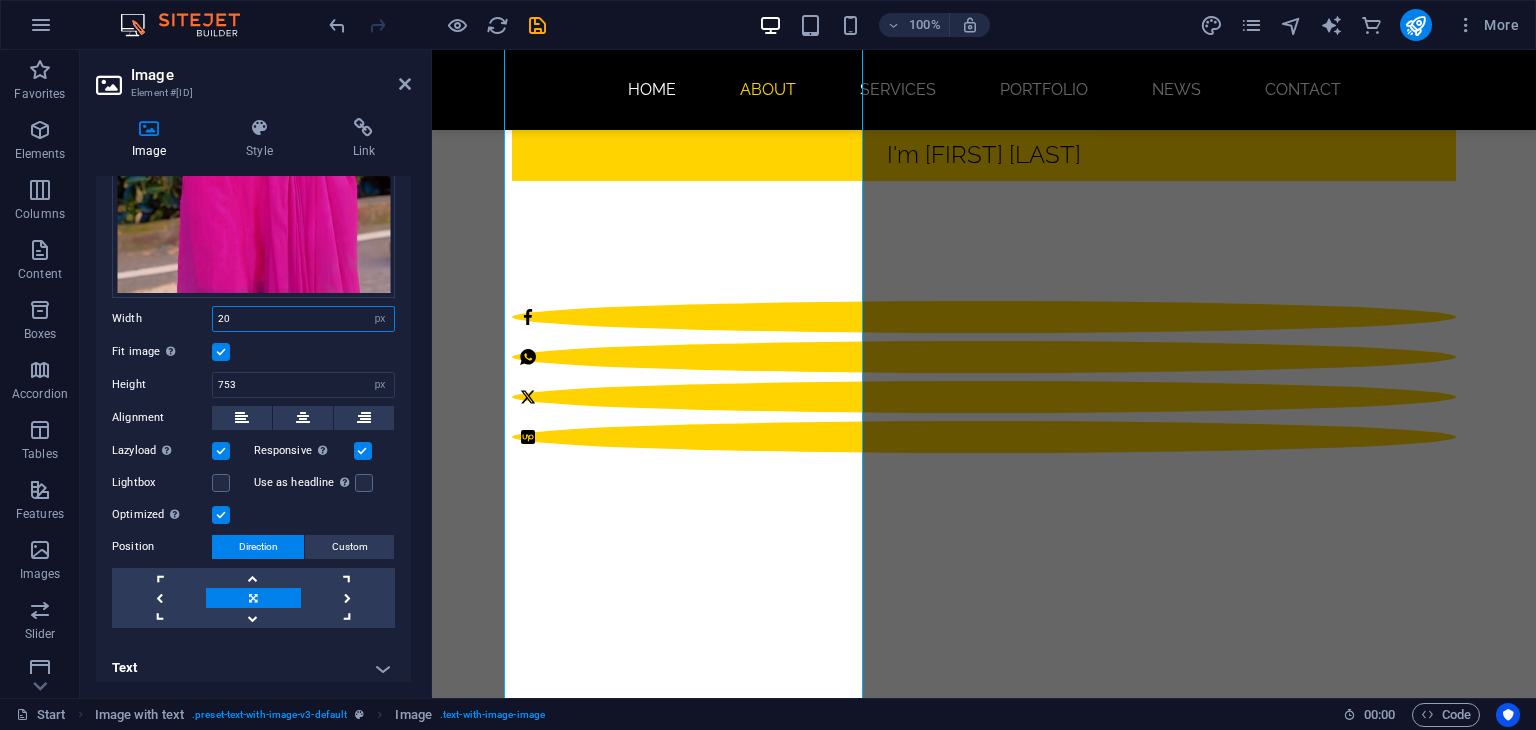 type on "2" 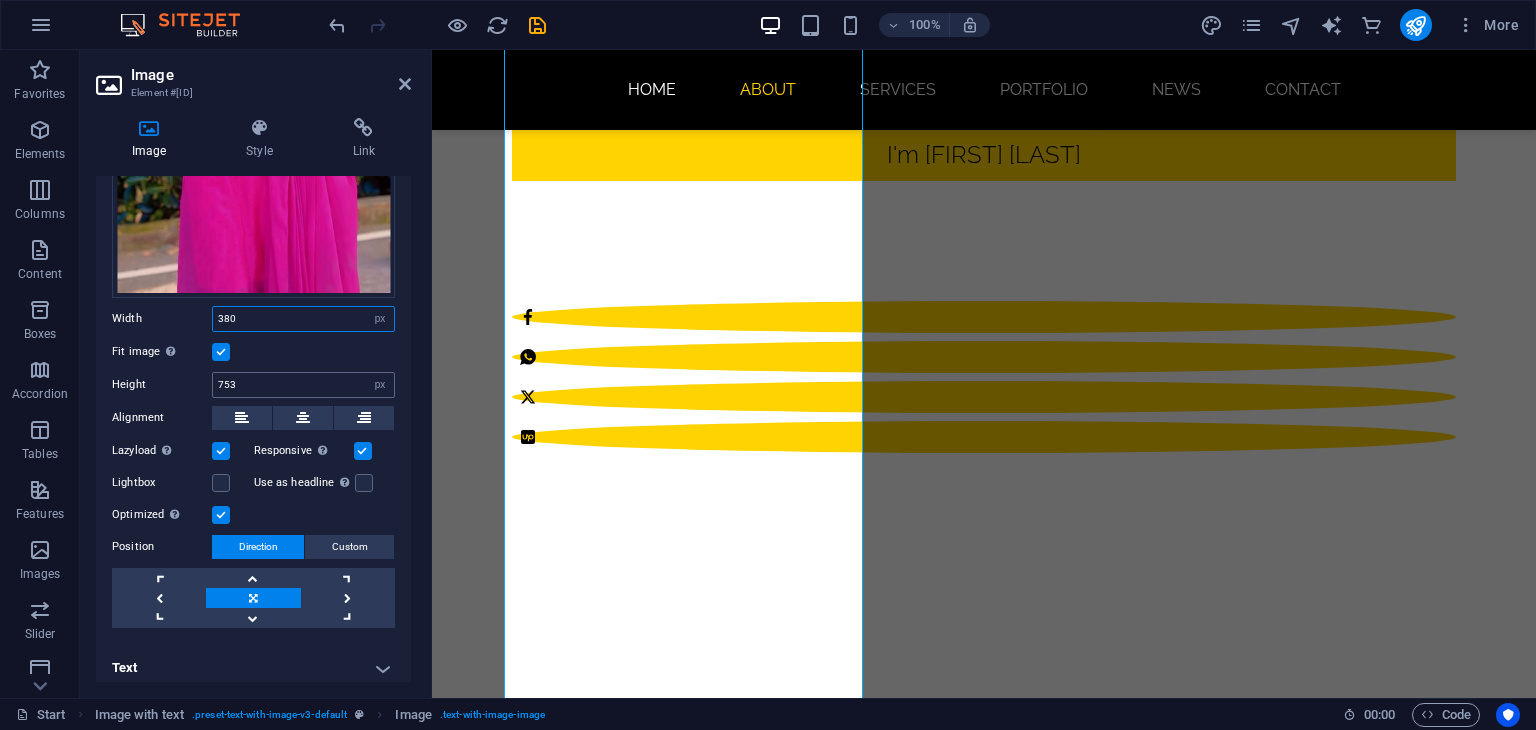 type on "380" 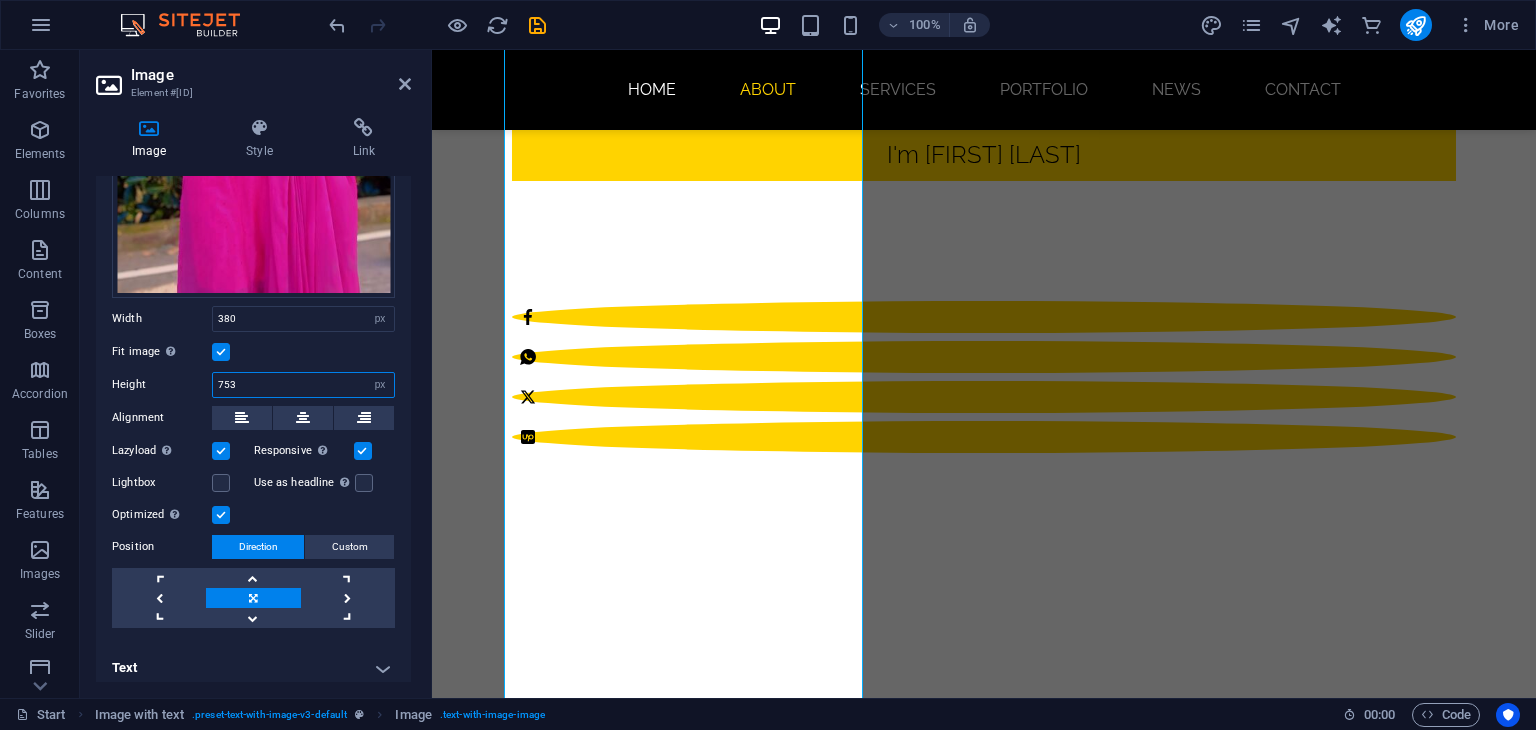 click on "753" at bounding box center [303, 385] 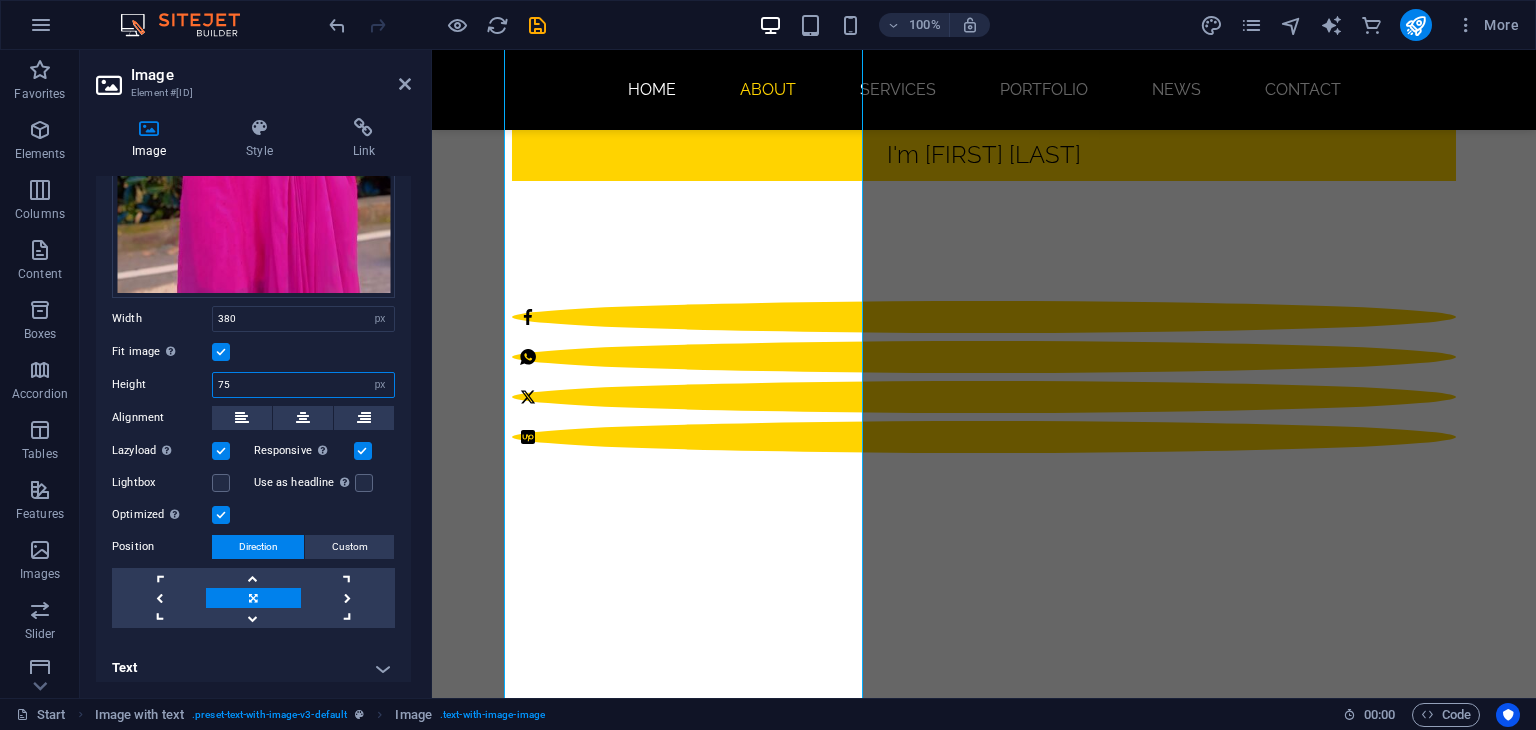type on "7" 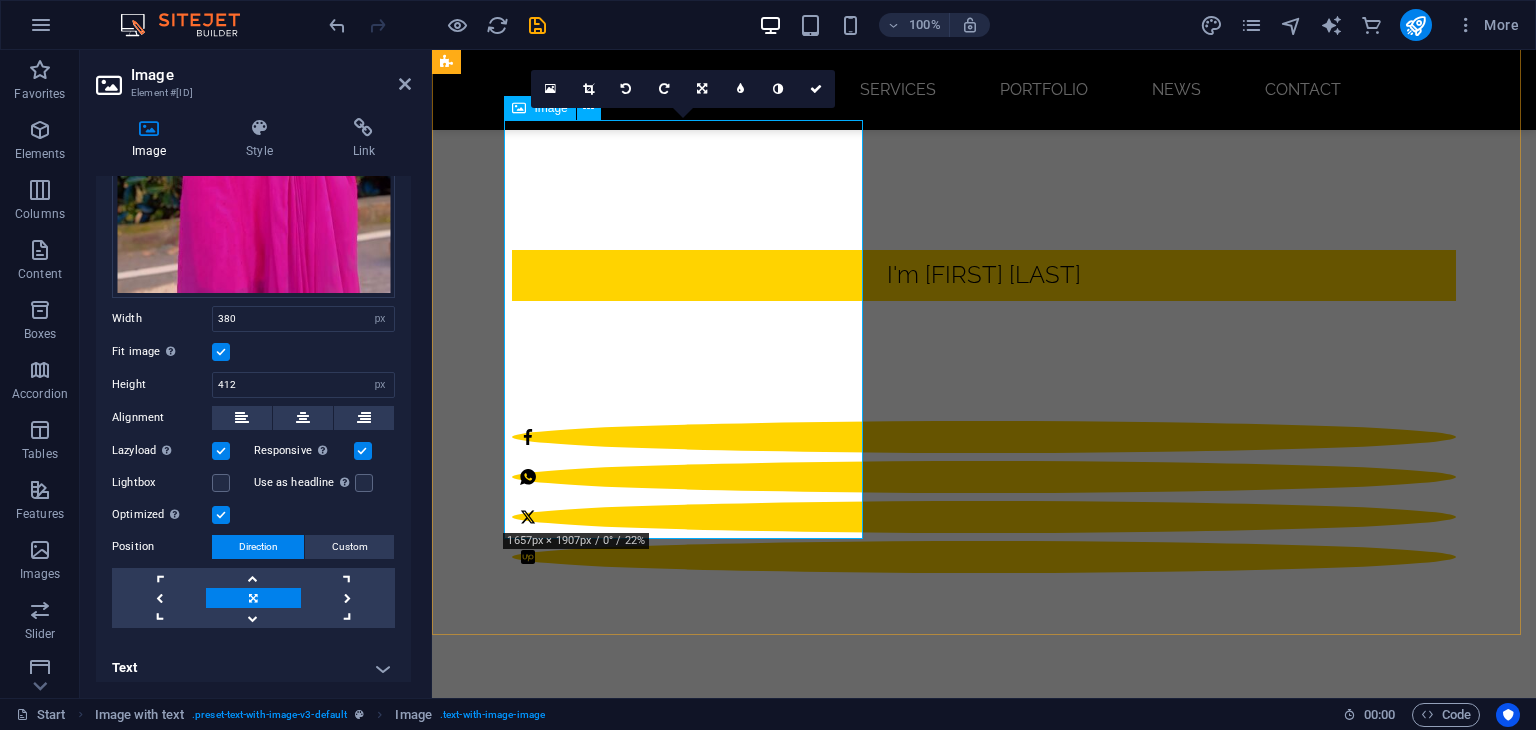 scroll, scrollTop: 610, scrollLeft: 0, axis: vertical 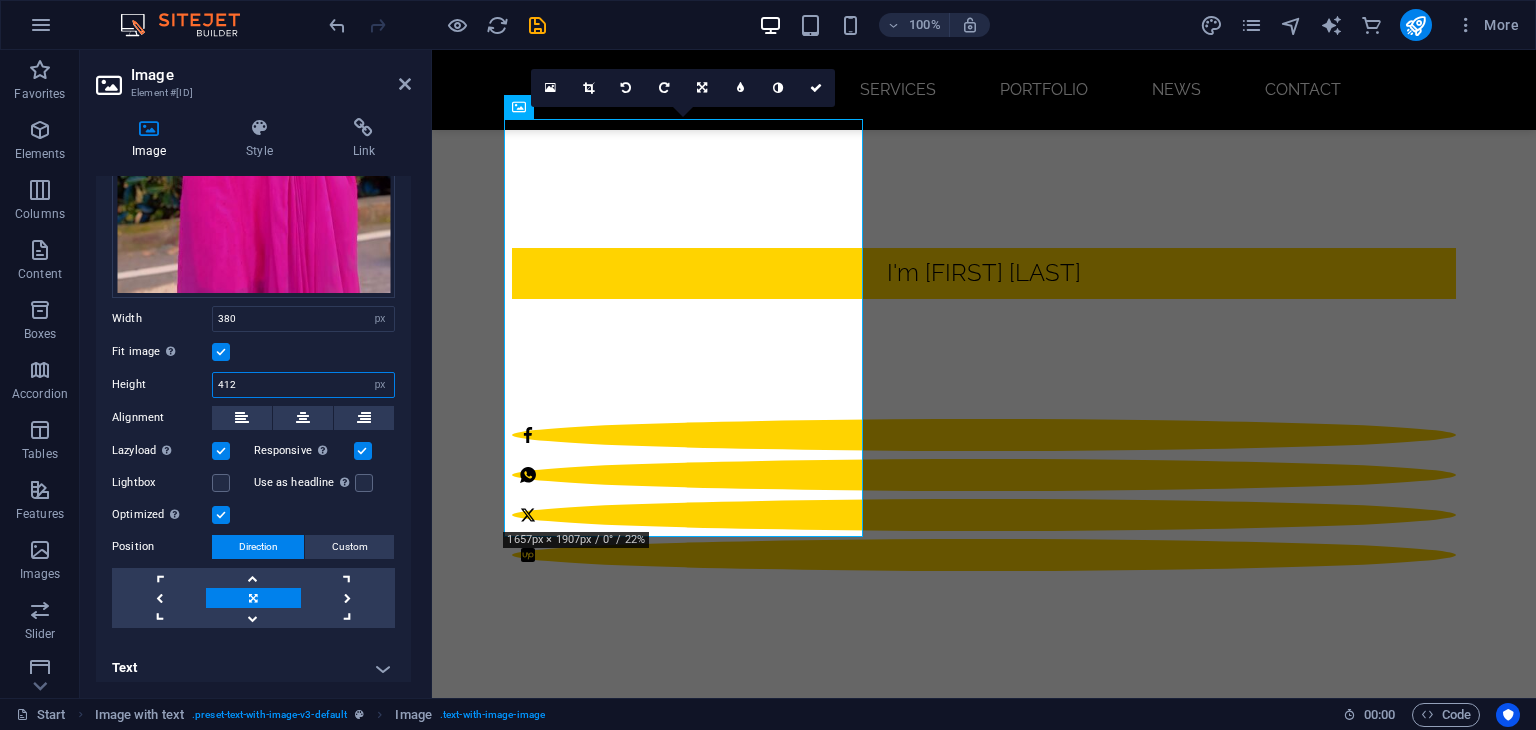 click on "412" at bounding box center (303, 385) 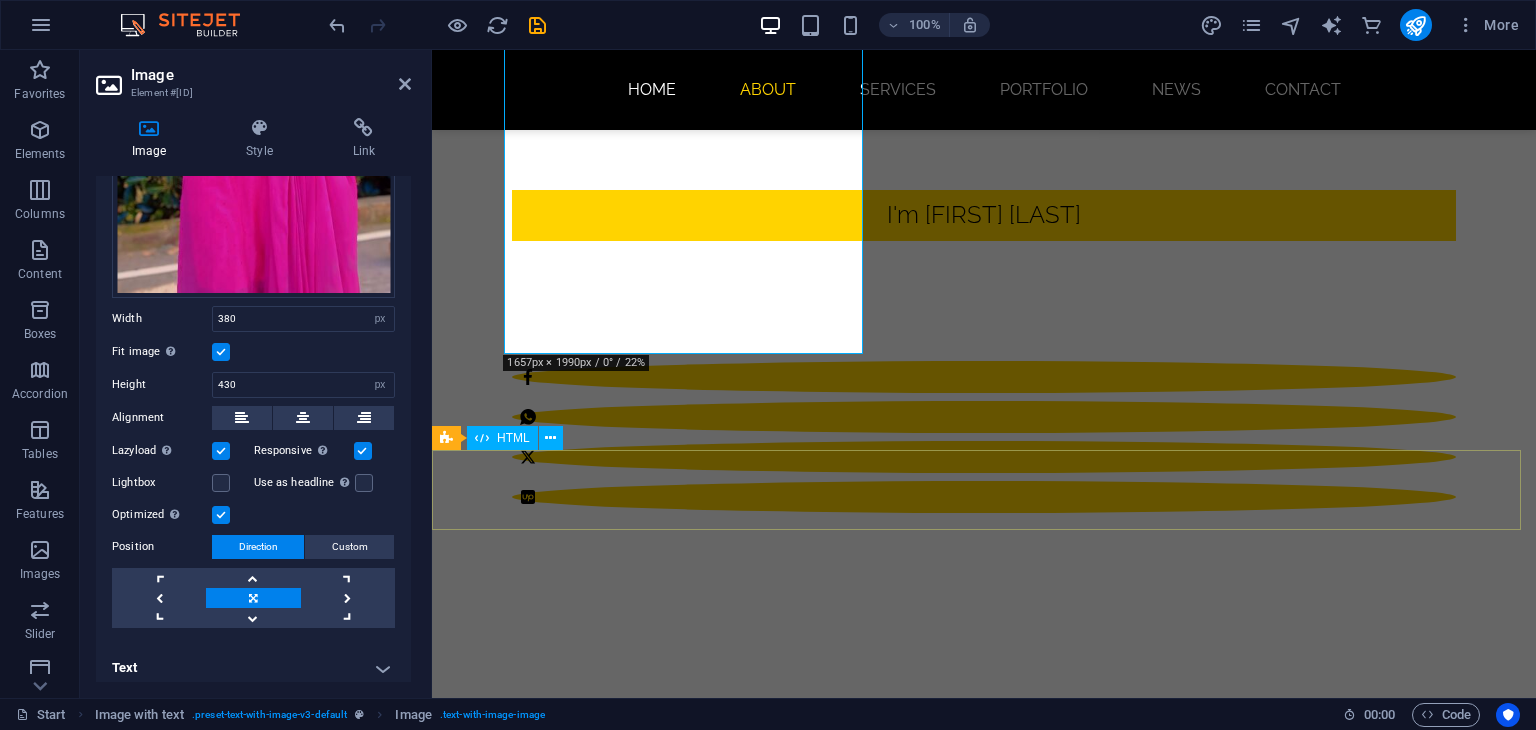 scroll, scrollTop: 656, scrollLeft: 0, axis: vertical 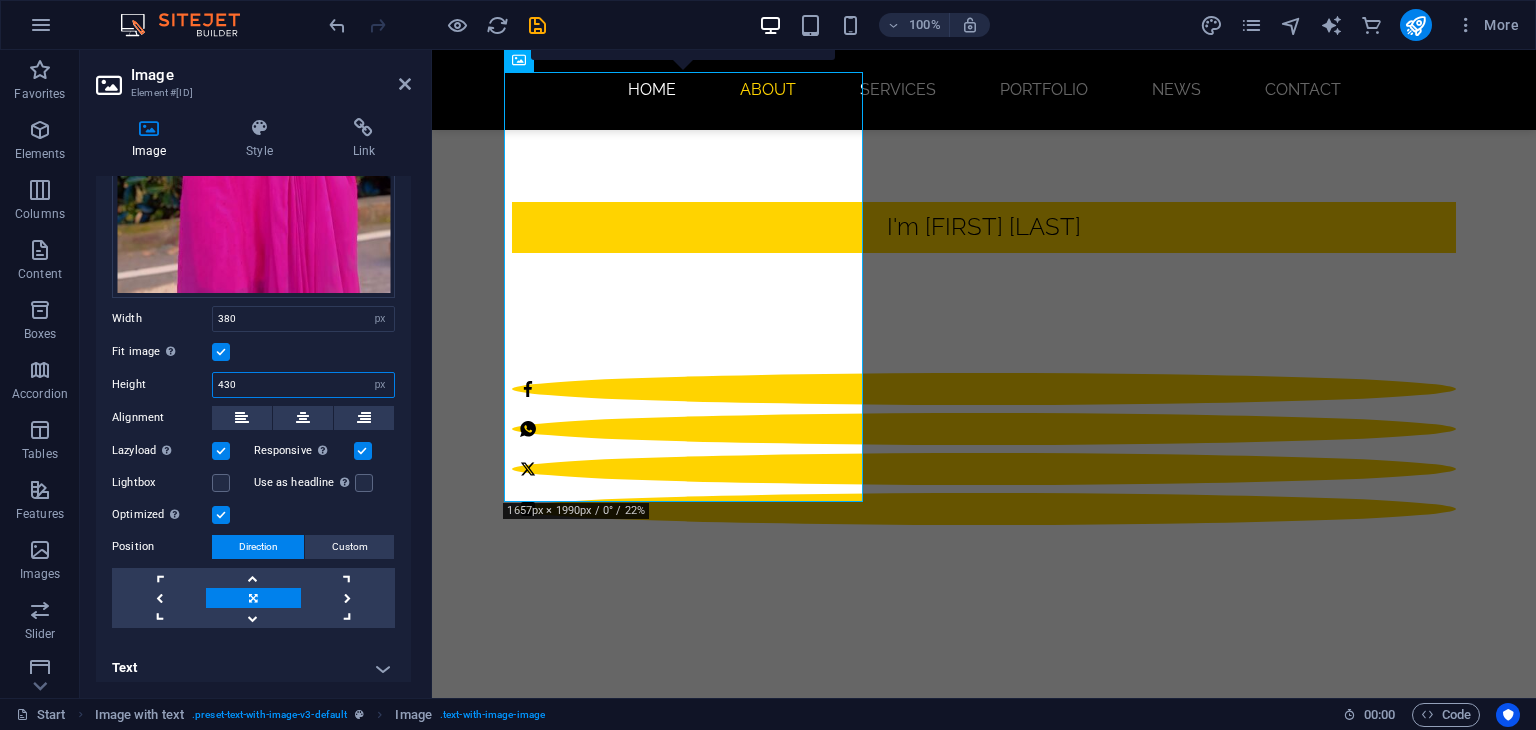 click on "430" at bounding box center [303, 385] 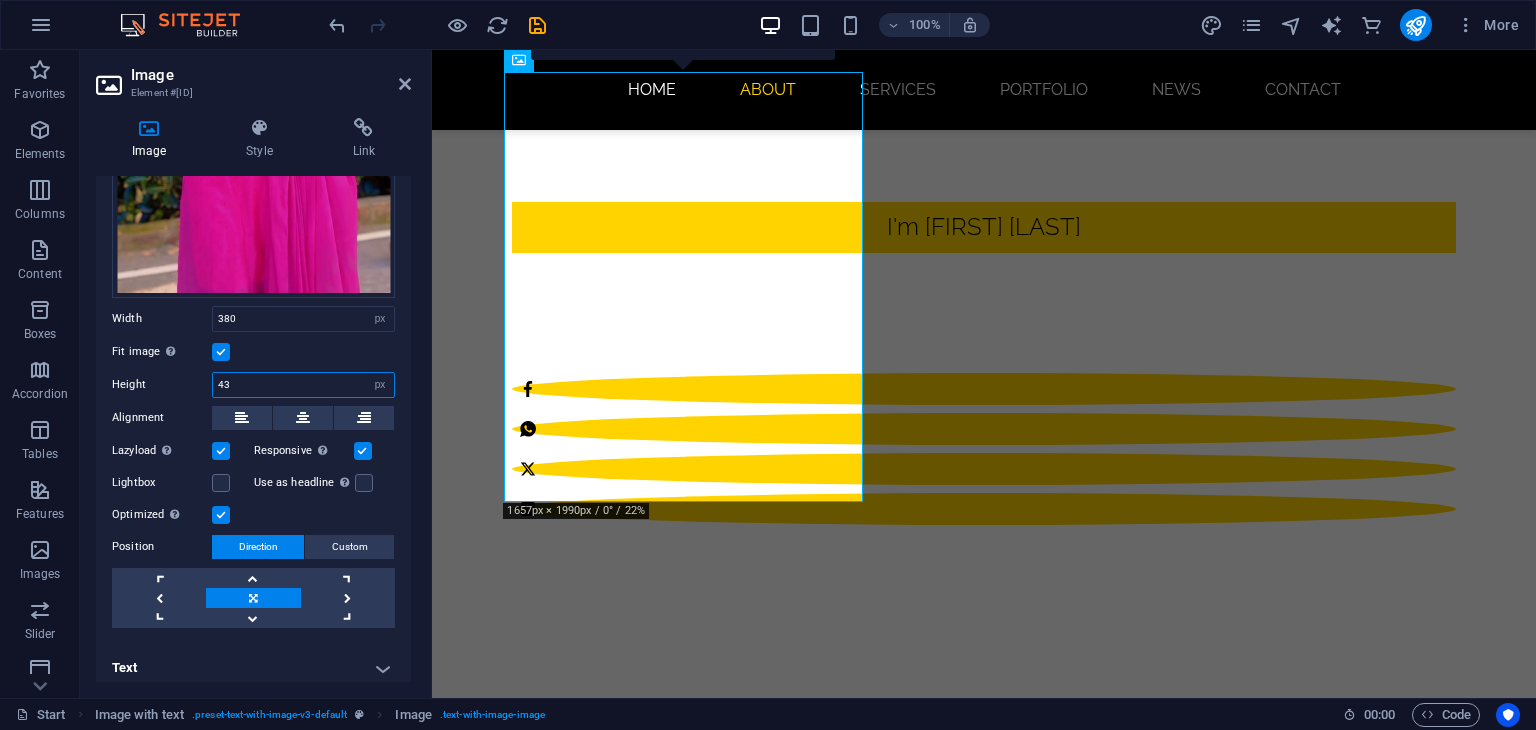 type on "4" 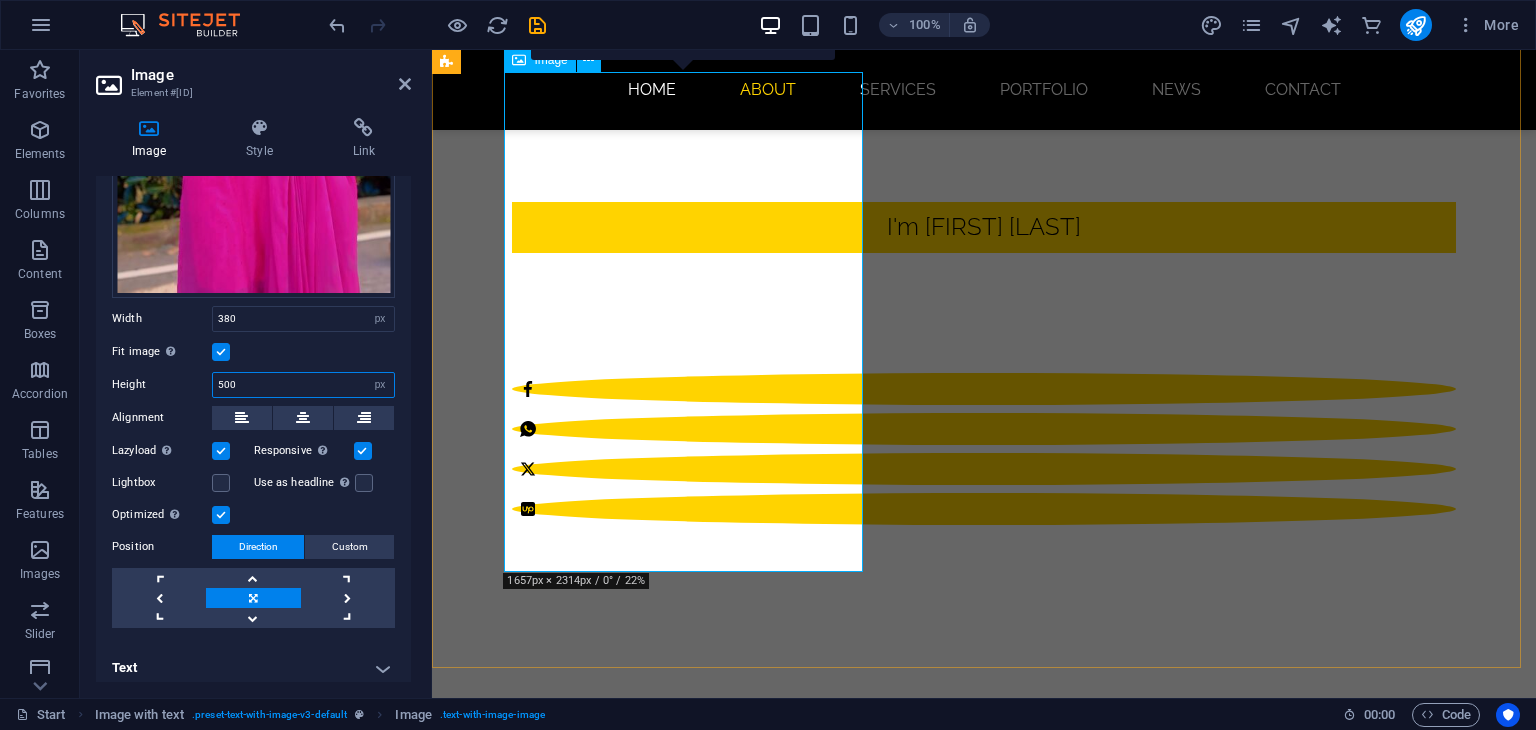 type on "500" 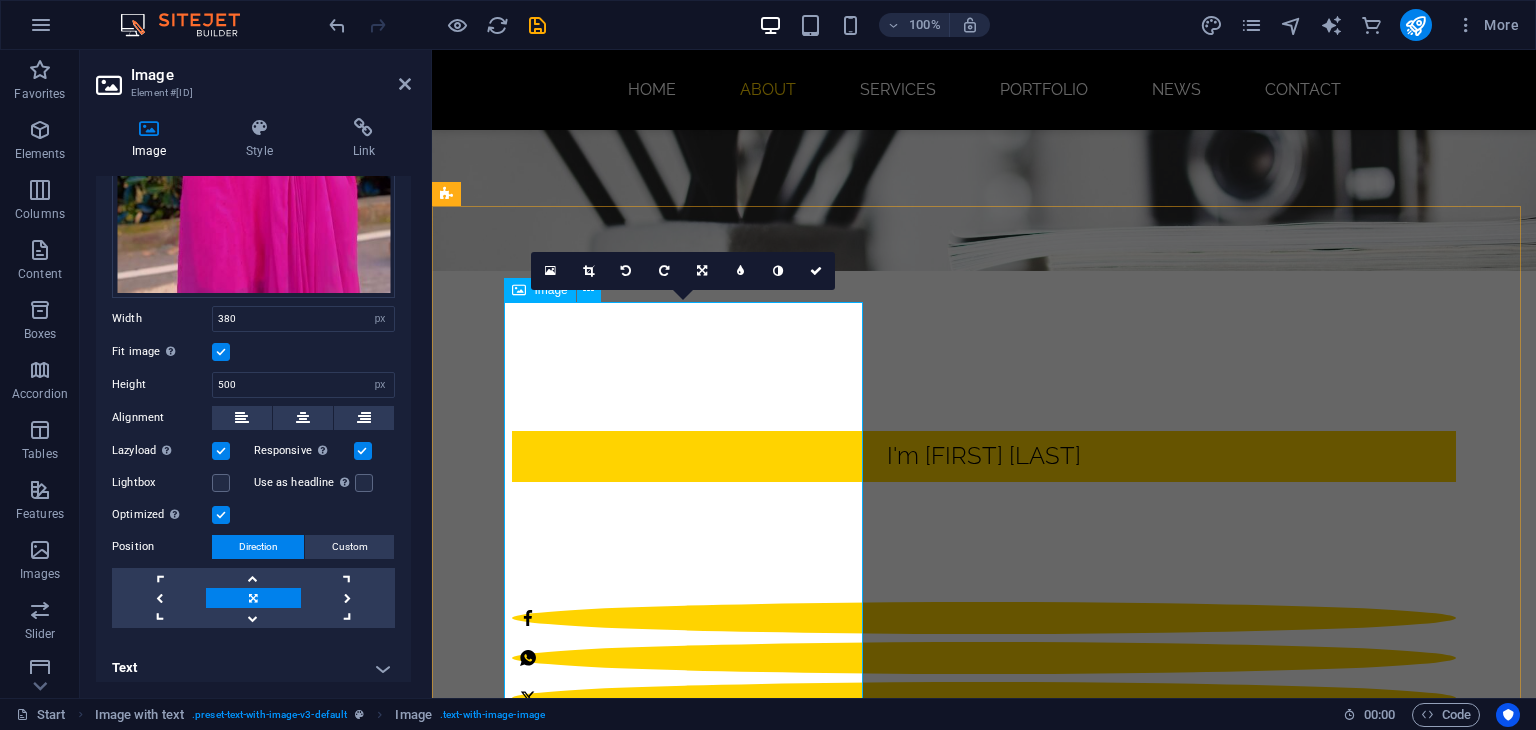 scroll, scrollTop: 528, scrollLeft: 0, axis: vertical 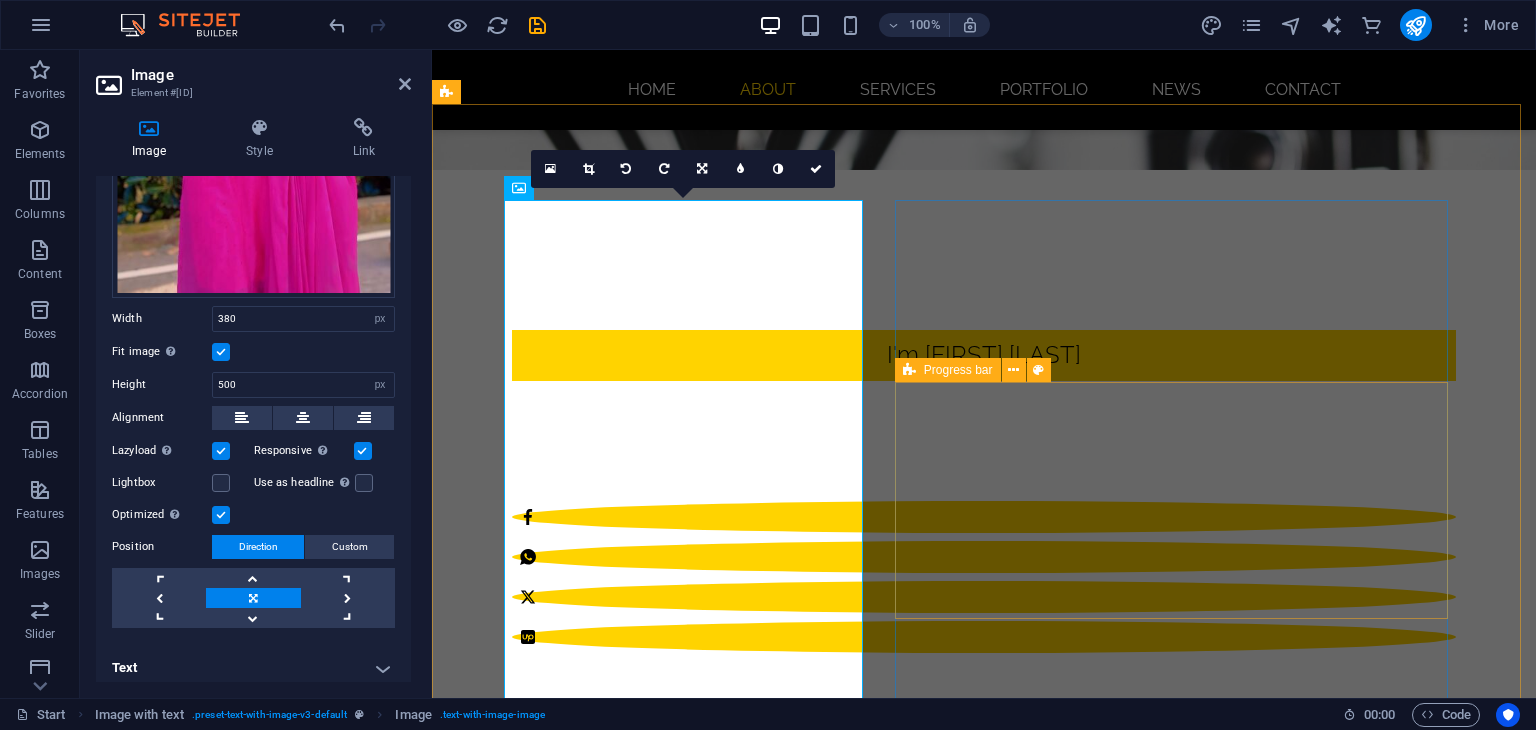 click on "Sitejet 90%
Photoshop 70%
Illustrator 90%
HTML5 & CSS3 85%" at bounding box center [920, 1768] 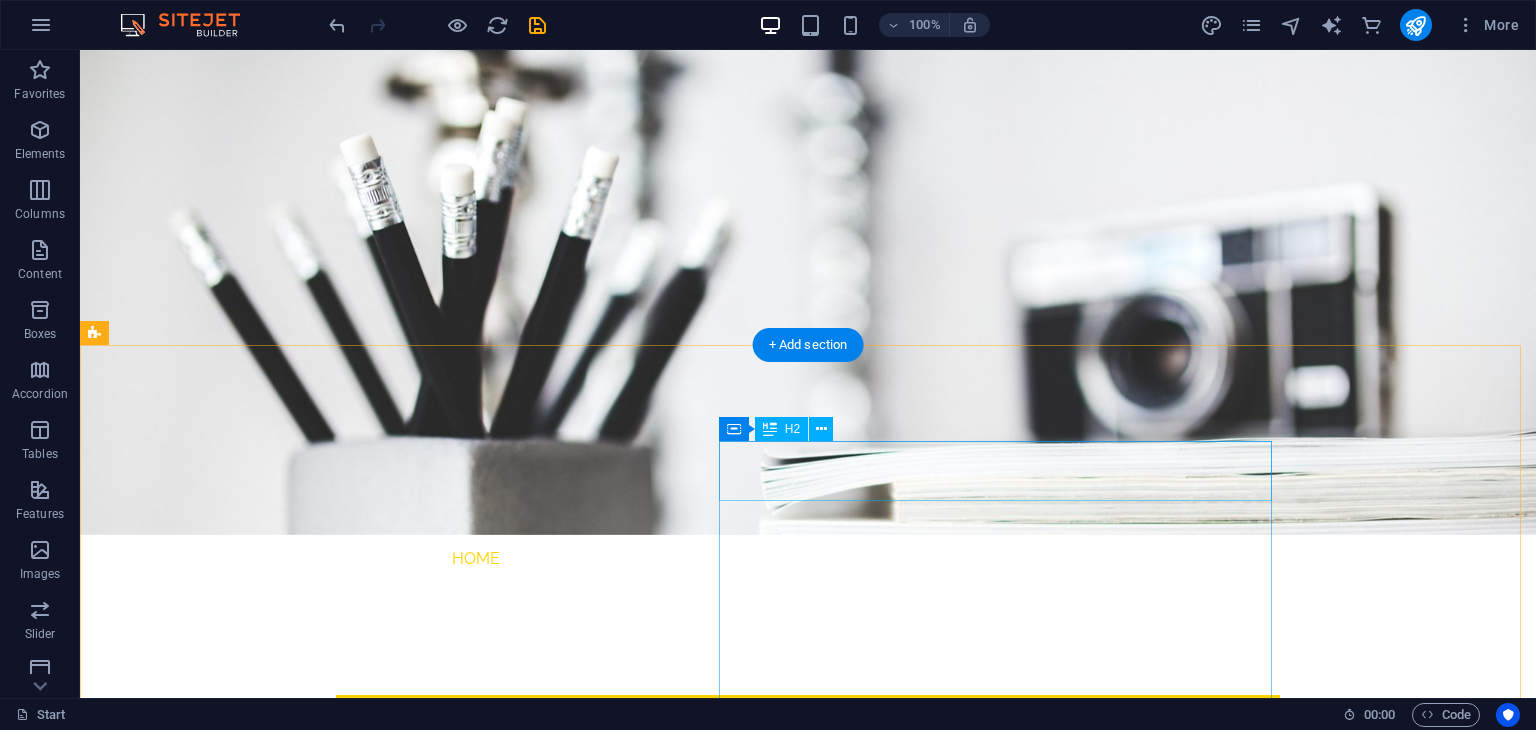 scroll, scrollTop: 0, scrollLeft: 0, axis: both 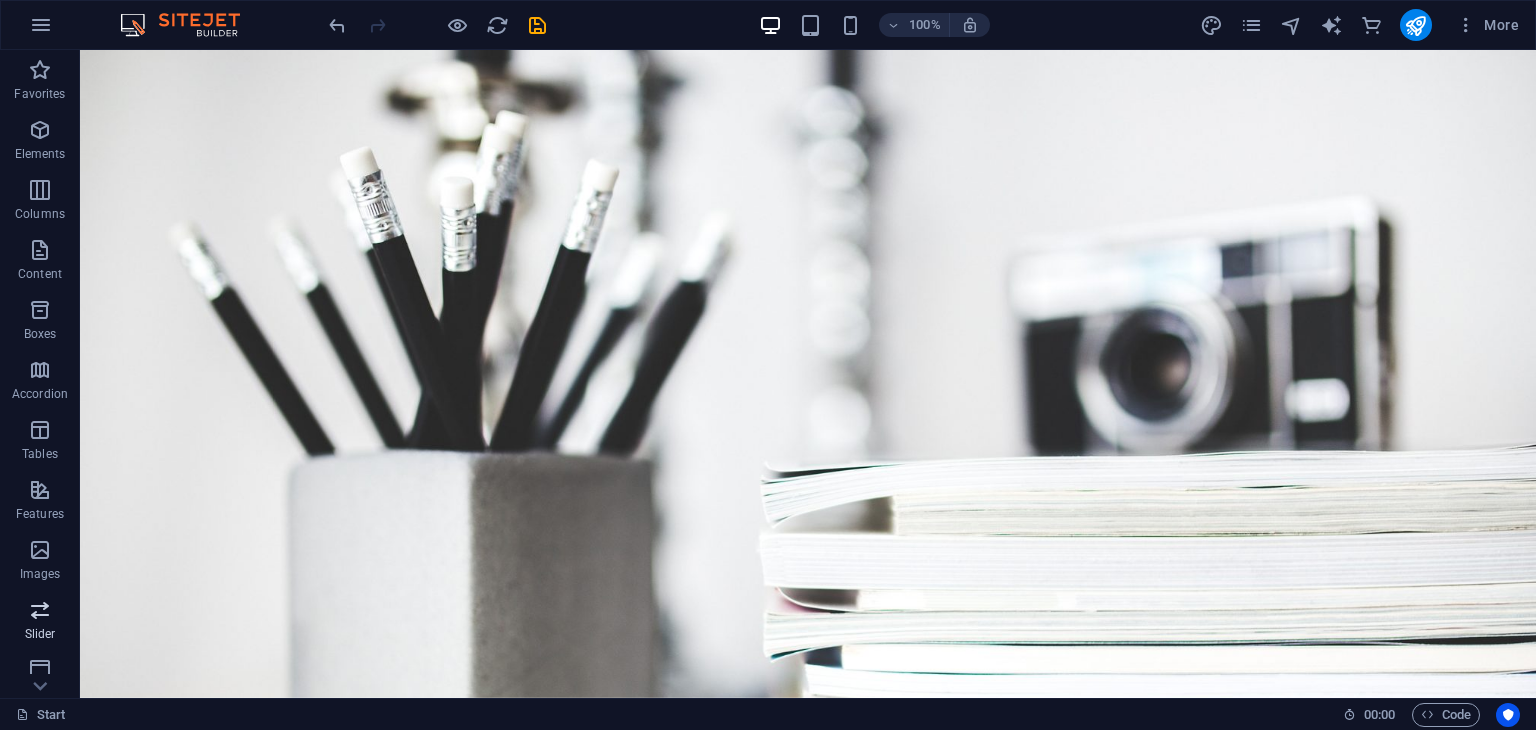 click on "Slider" at bounding box center [40, 634] 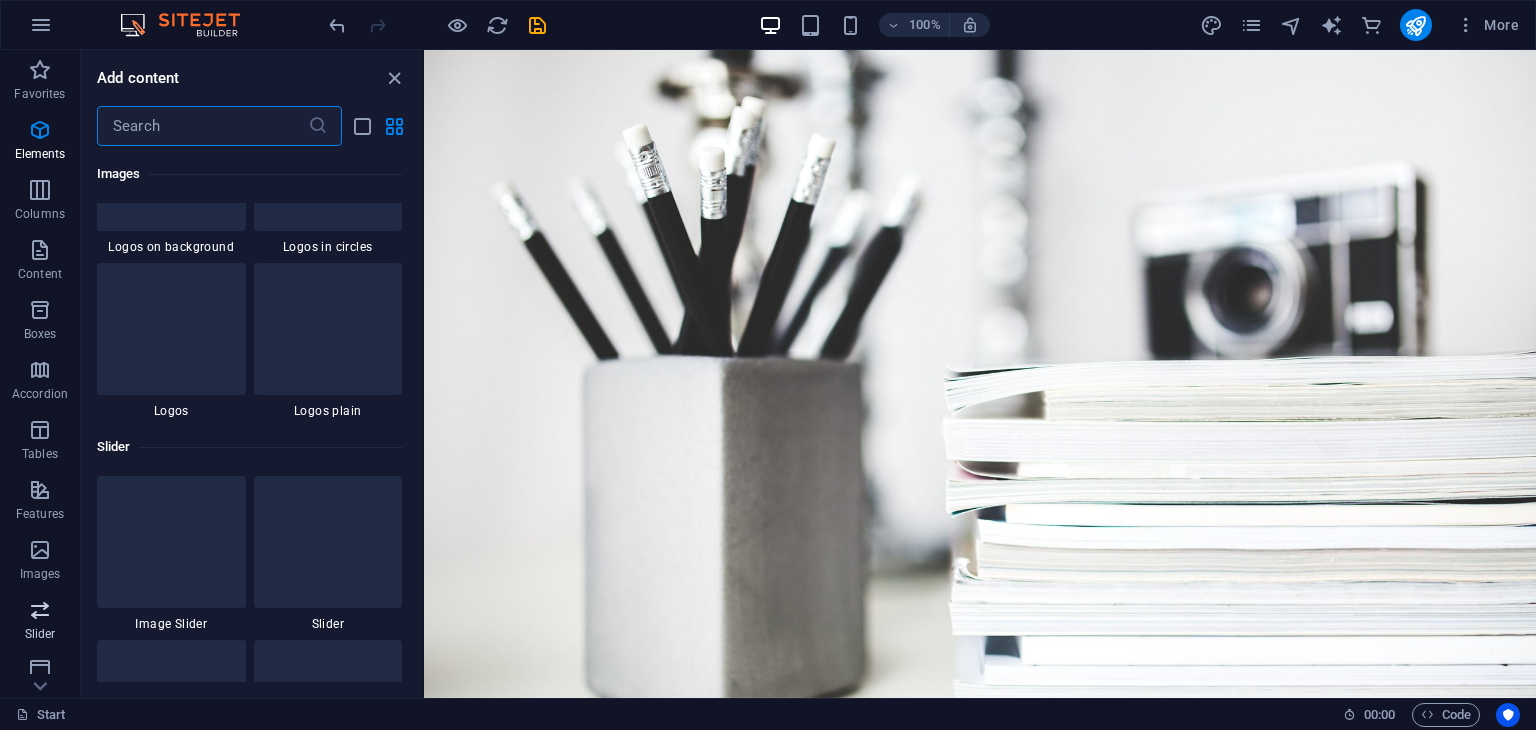scroll, scrollTop: 11336, scrollLeft: 0, axis: vertical 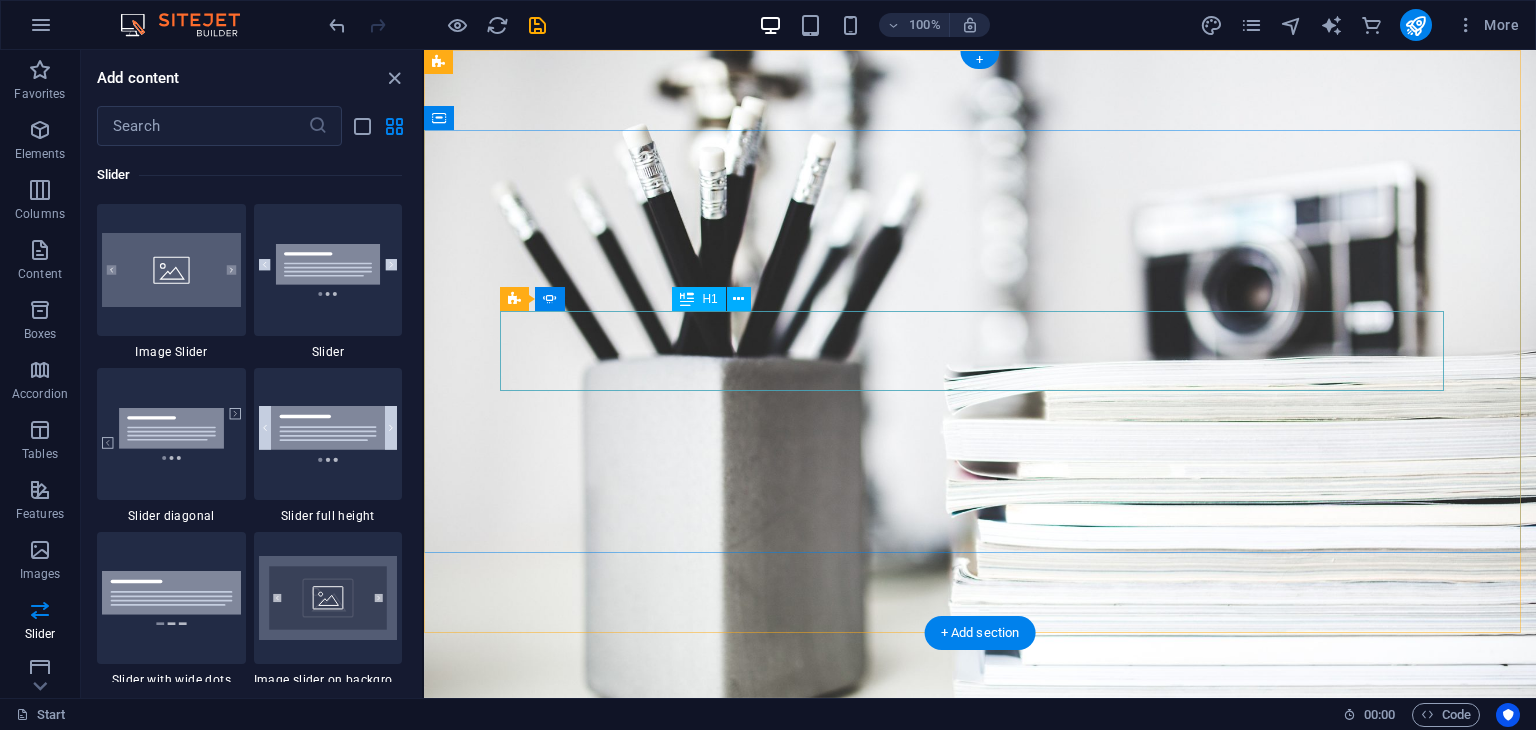 click on "web designer" at bounding box center (36, 1049) 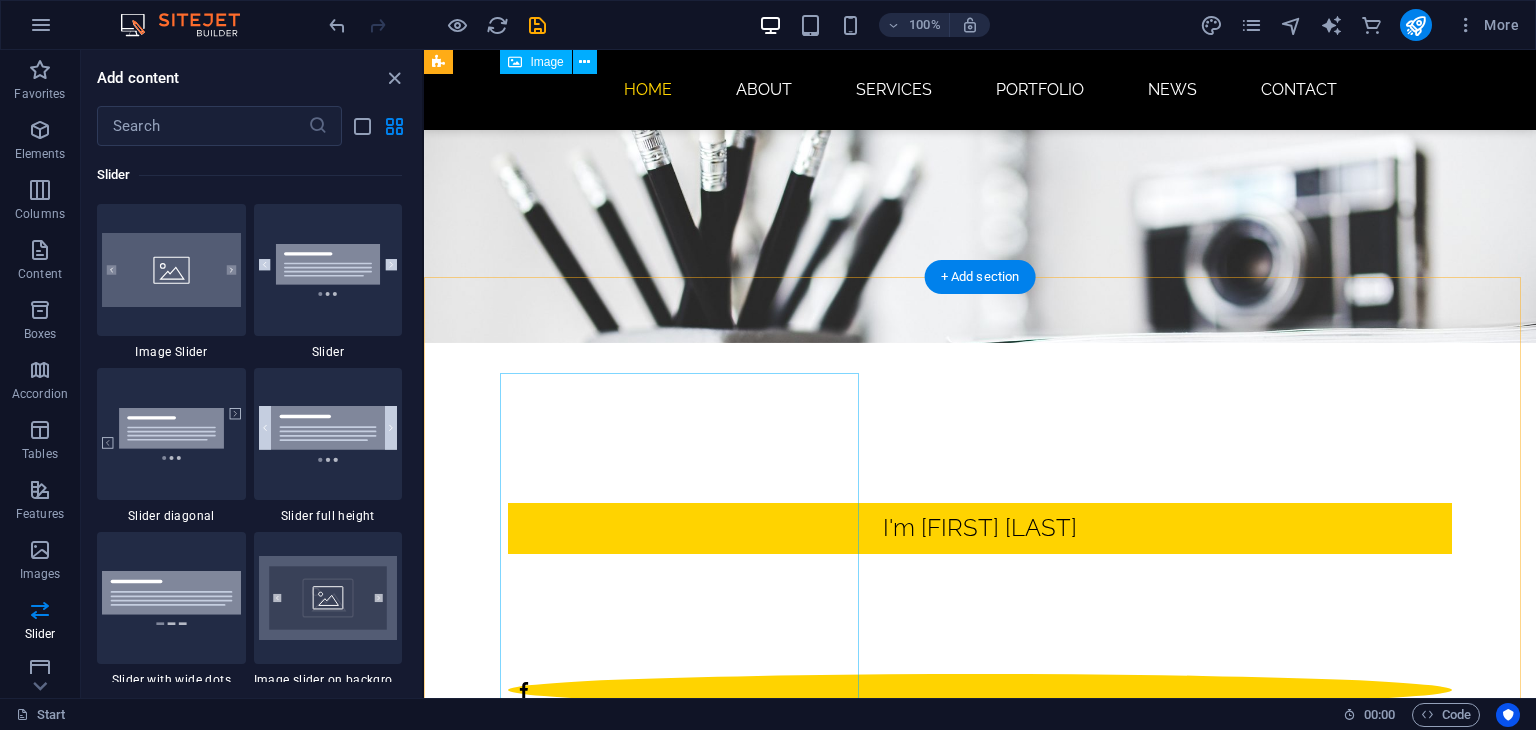 scroll, scrollTop: 0, scrollLeft: 0, axis: both 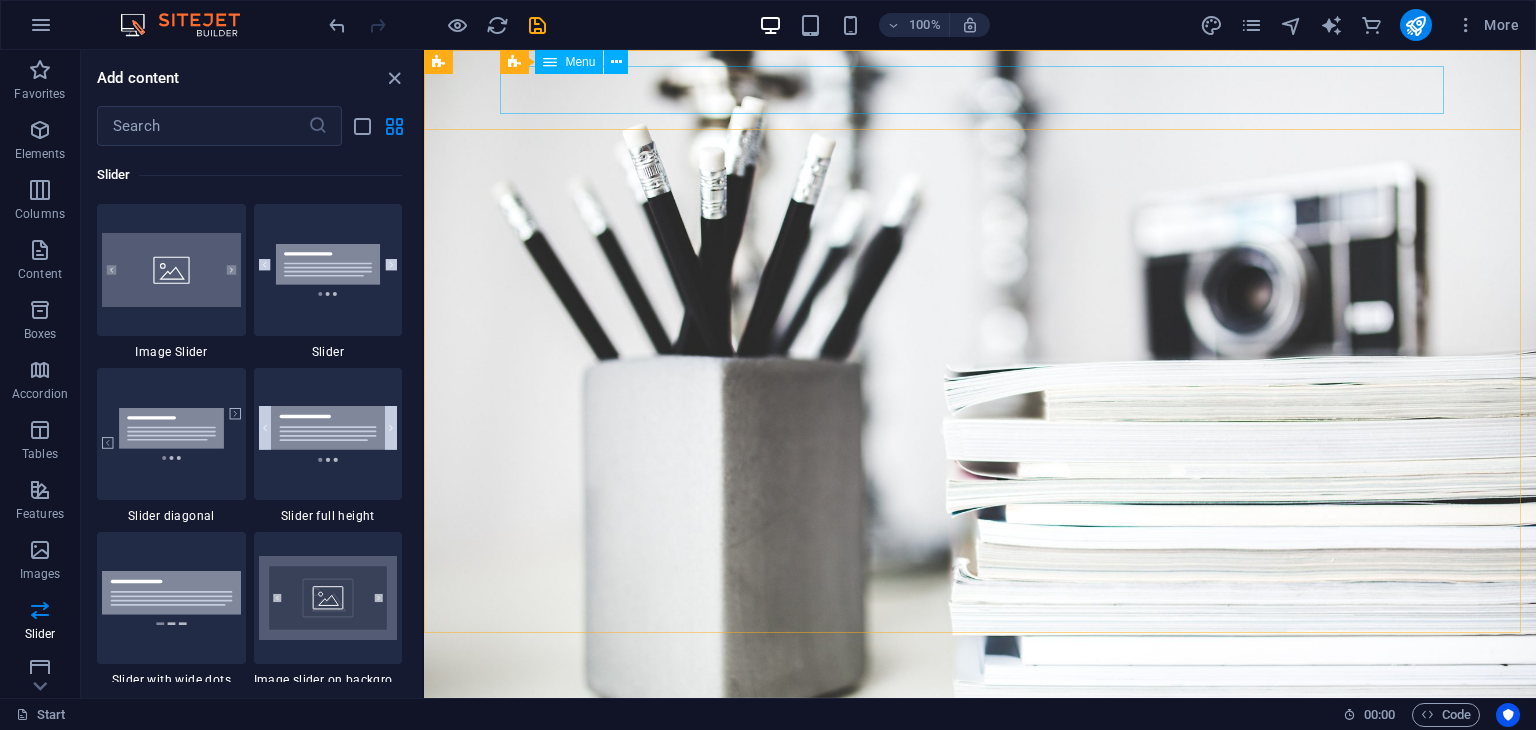 click on "Menu" at bounding box center [580, 62] 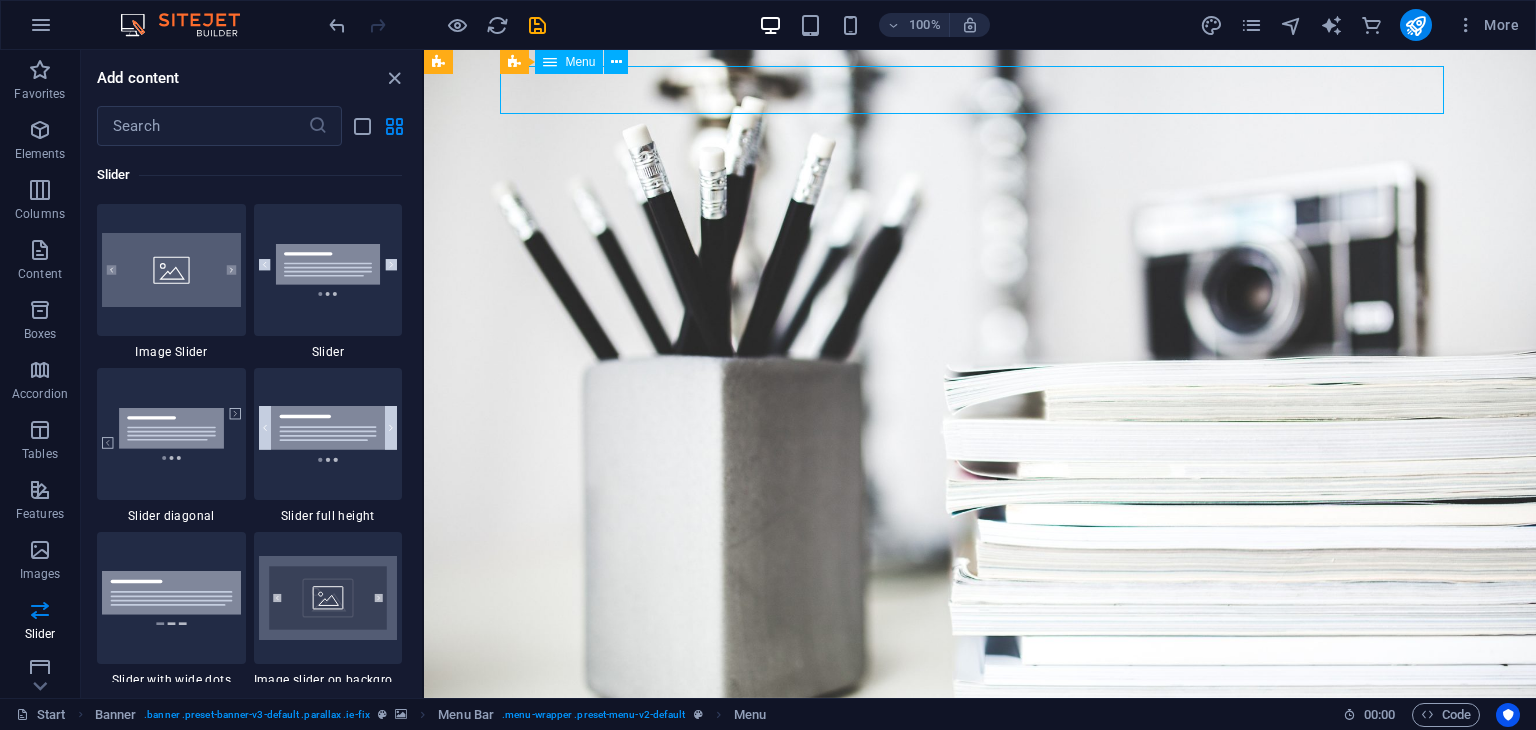 click on "Menu" at bounding box center (569, 62) 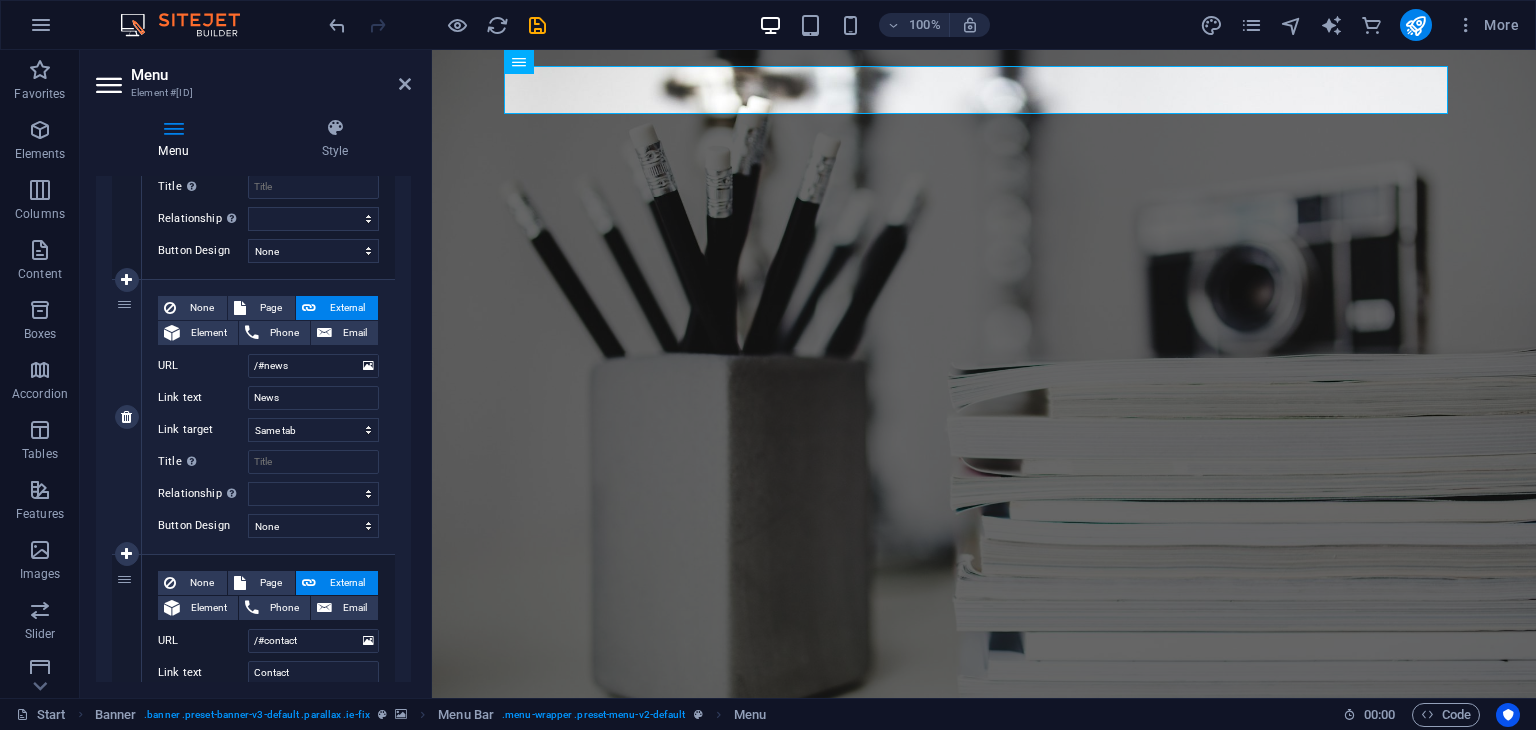 scroll, scrollTop: 1187, scrollLeft: 0, axis: vertical 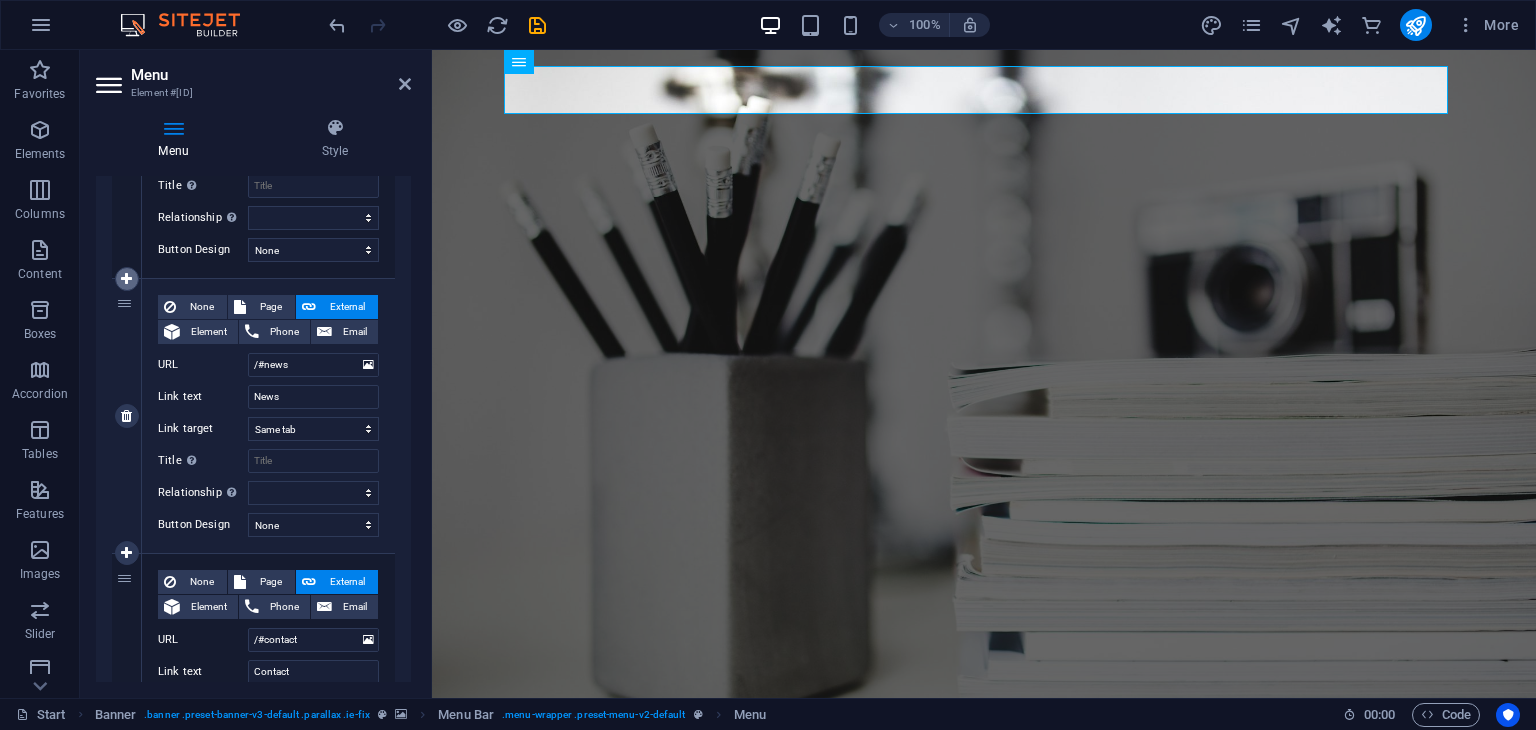 click at bounding box center [126, 279] 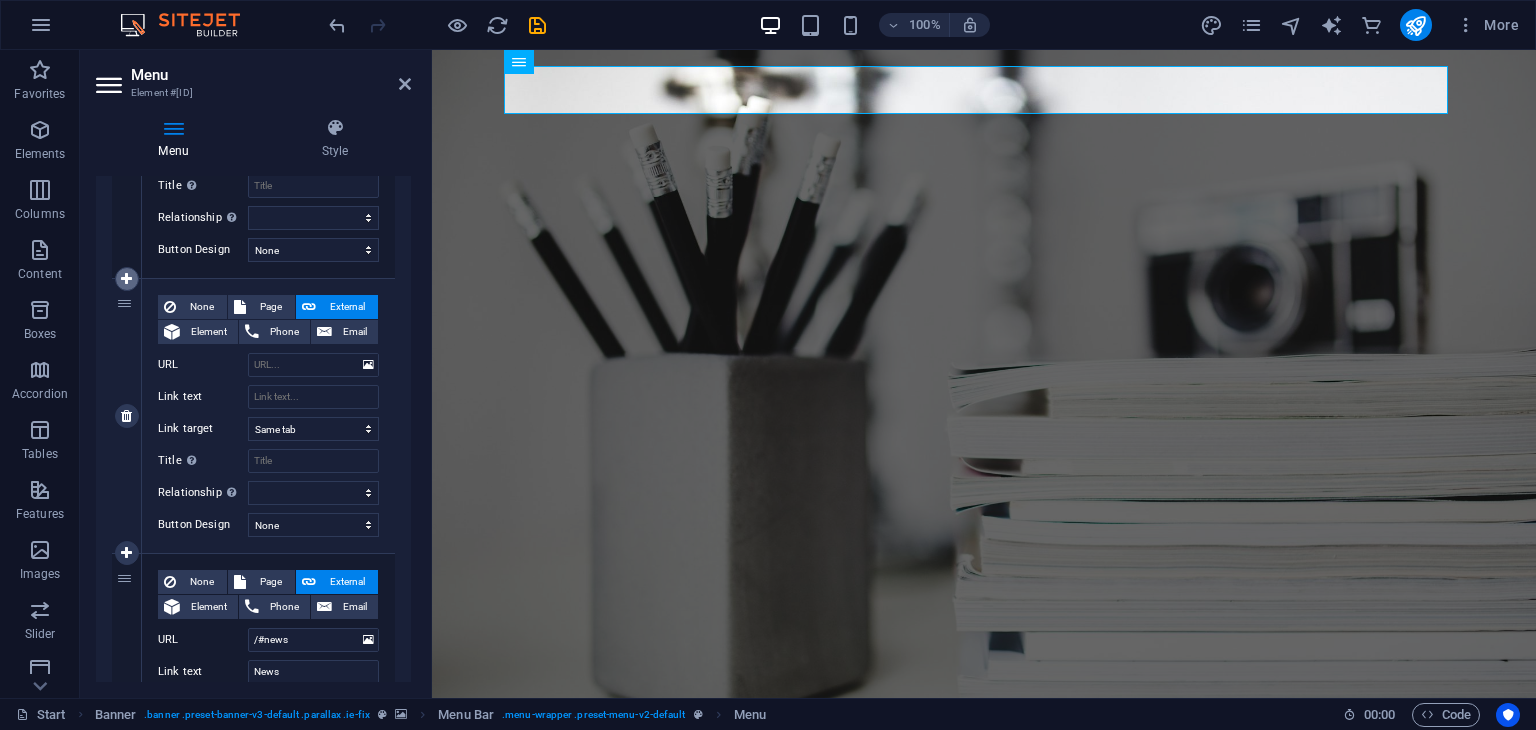 select 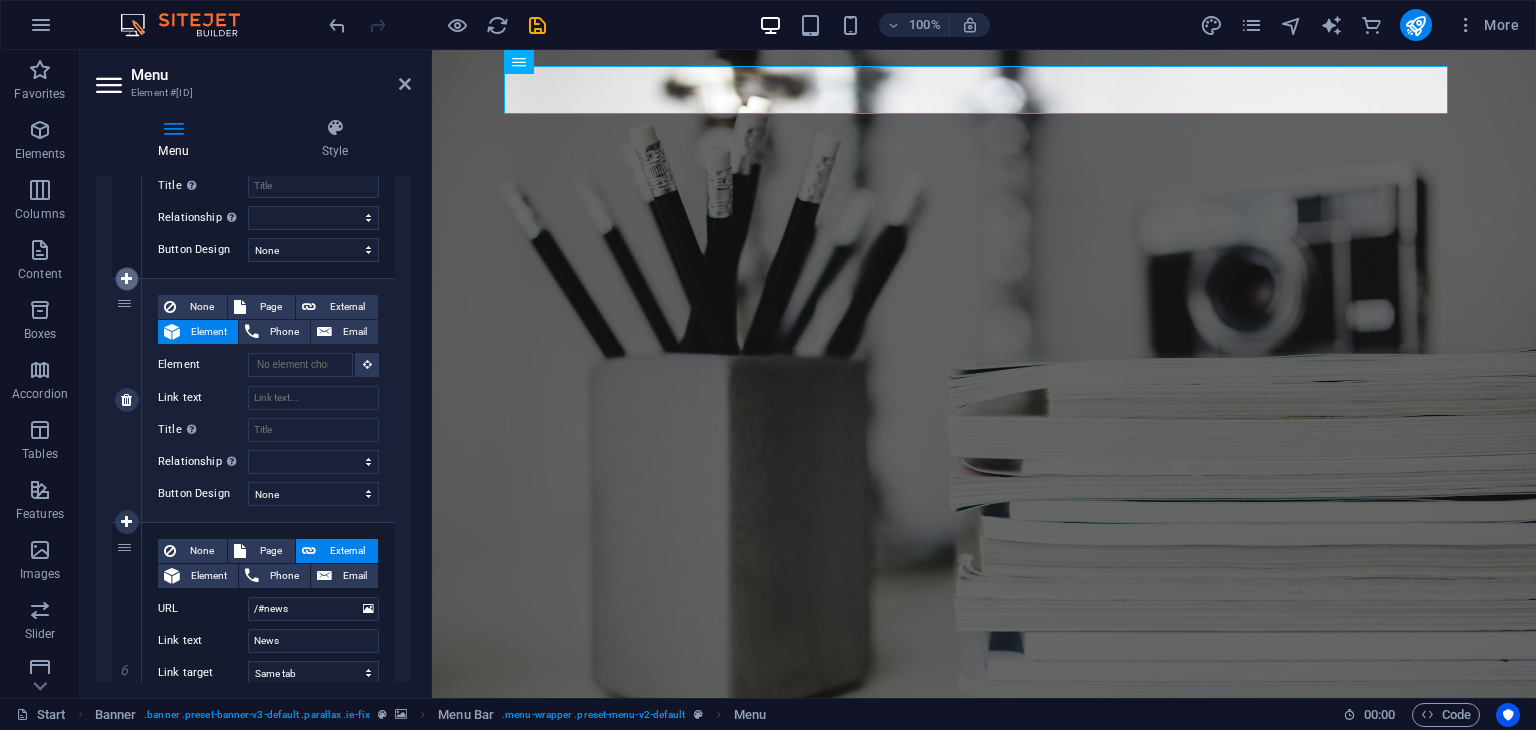 click at bounding box center [126, 279] 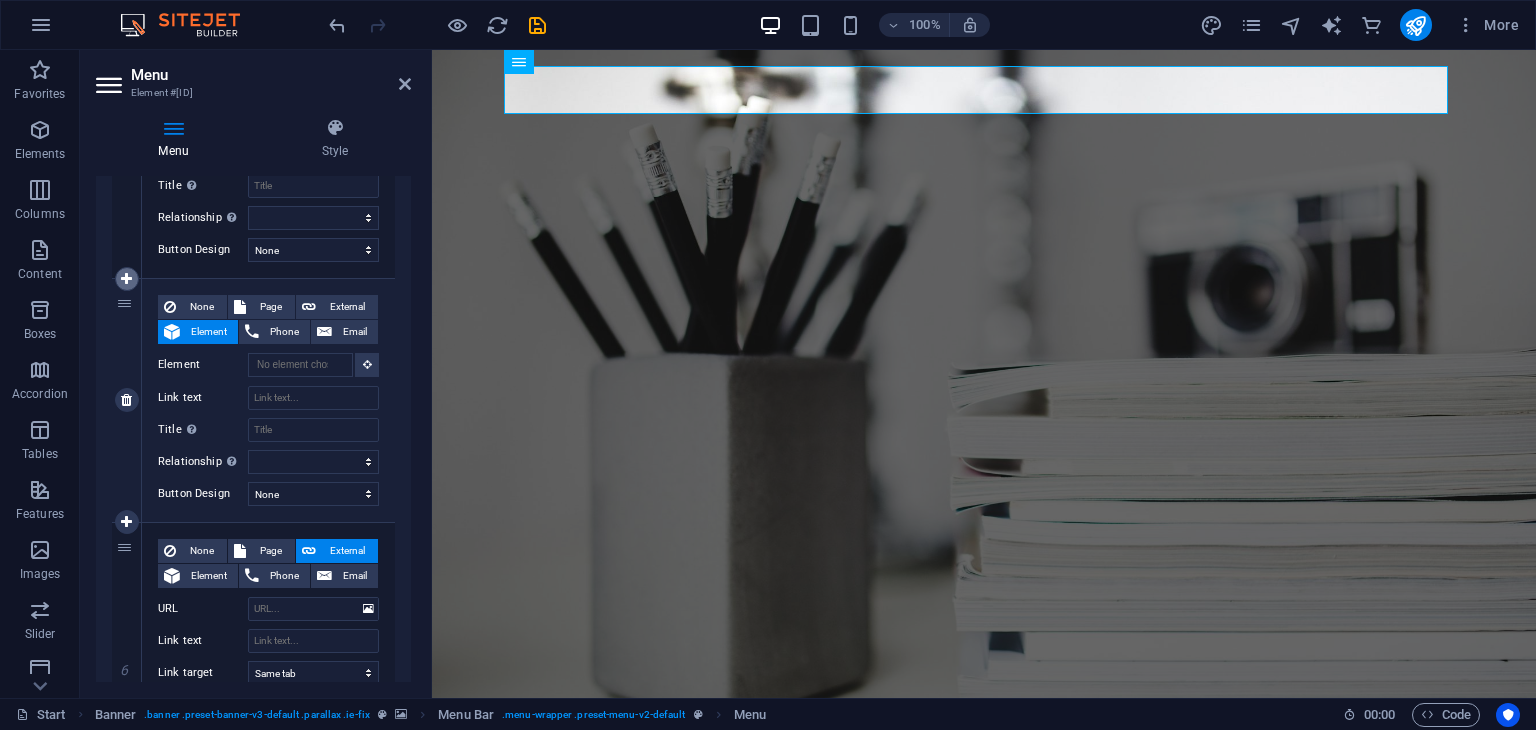 select 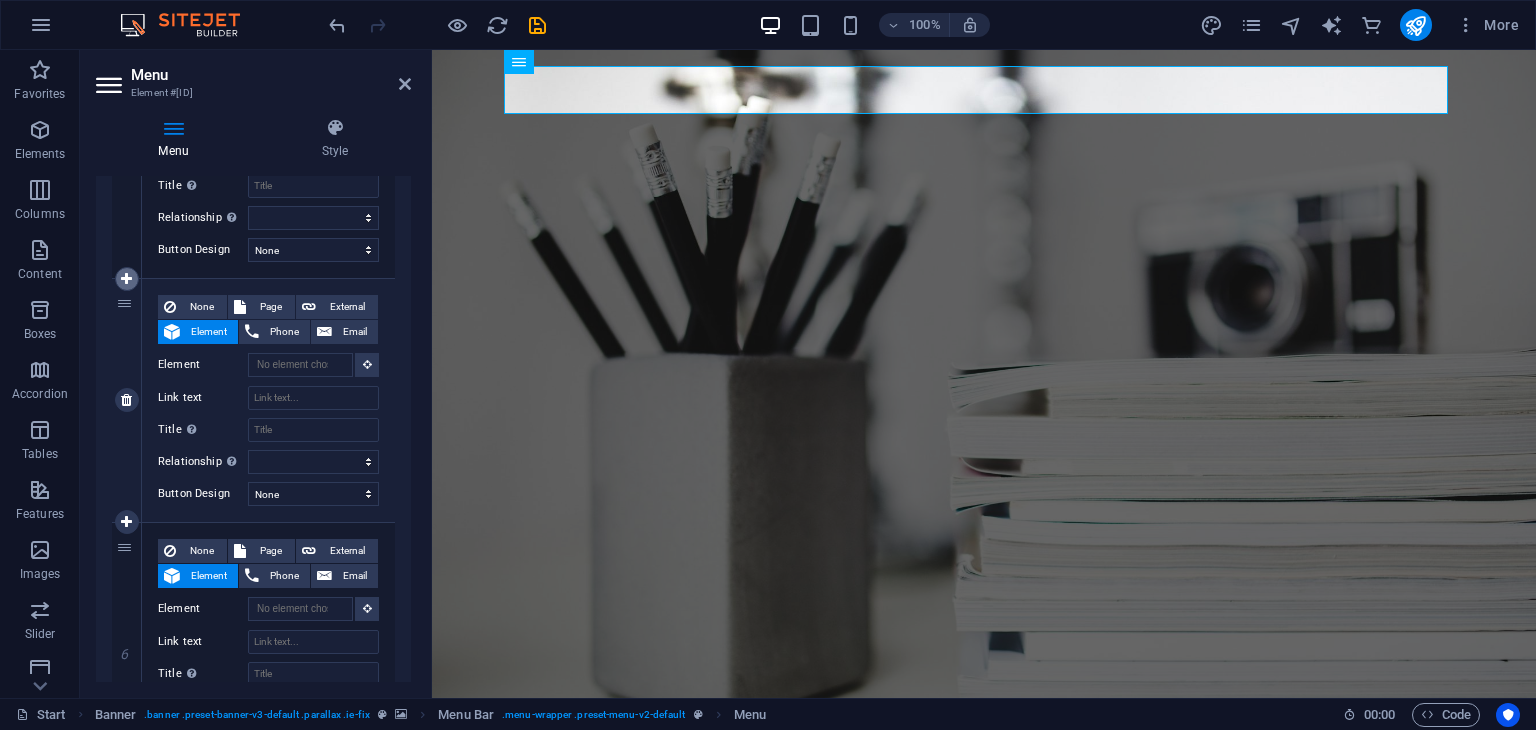 click at bounding box center (126, 279) 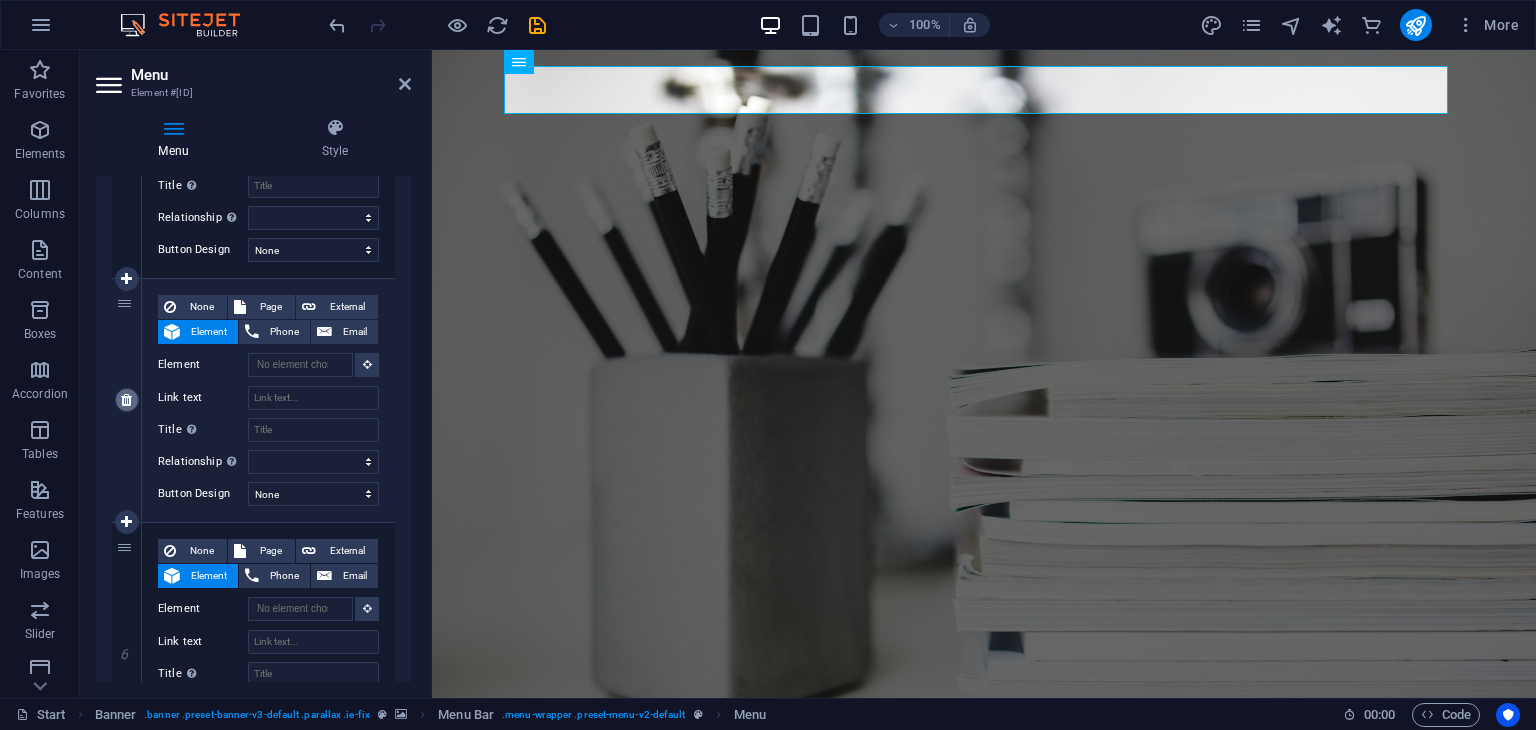click at bounding box center (126, 400) 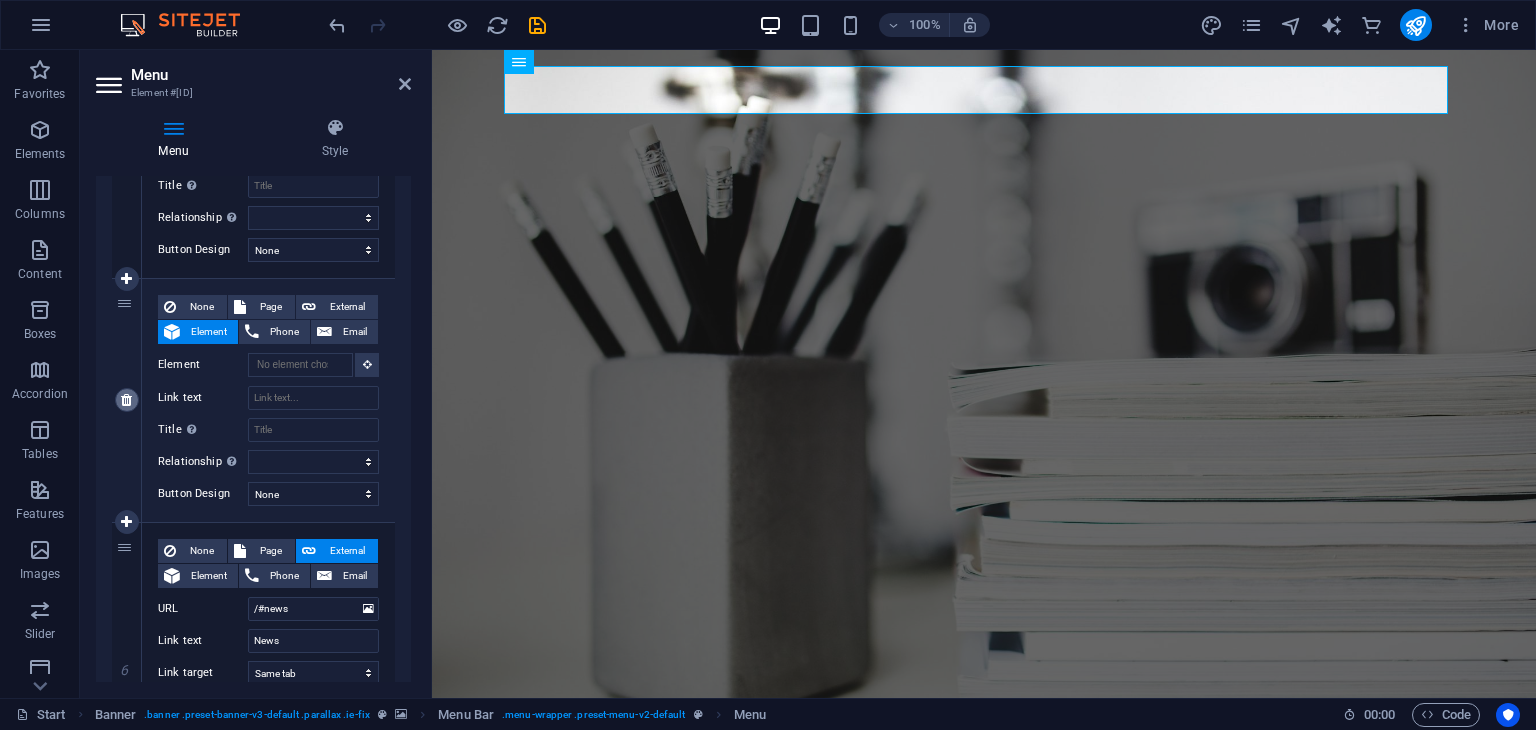 click at bounding box center [126, 400] 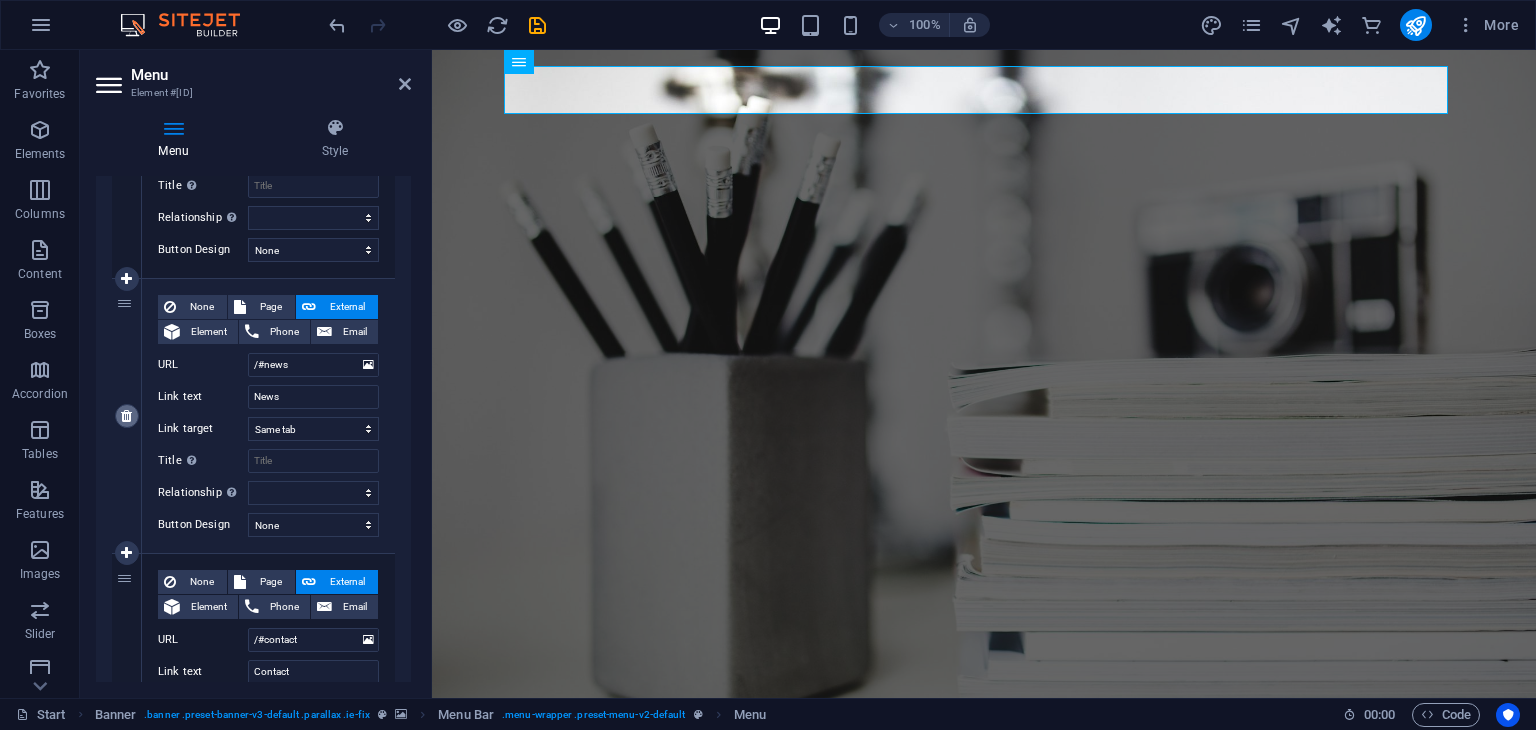 click at bounding box center [126, 416] 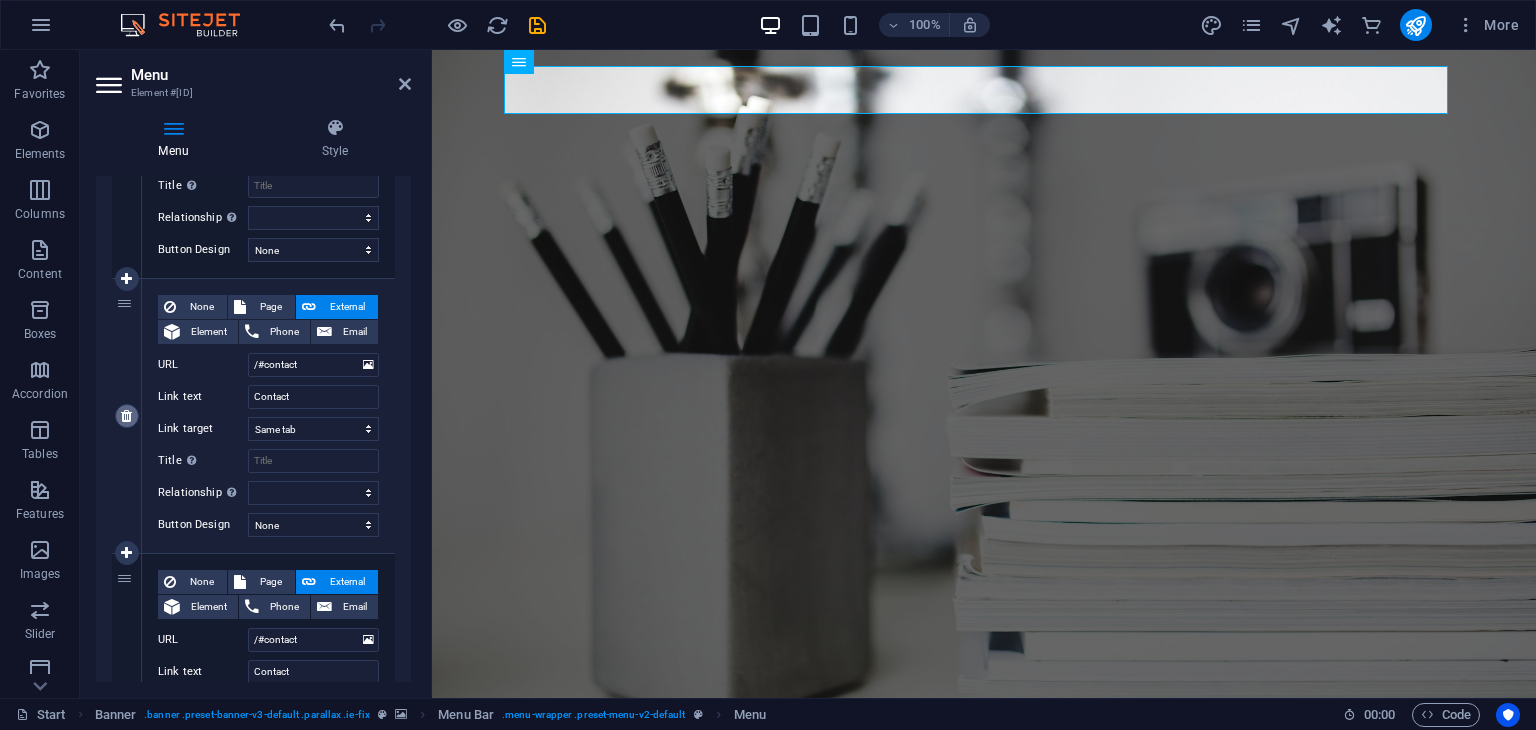 scroll, scrollTop: 1113, scrollLeft: 0, axis: vertical 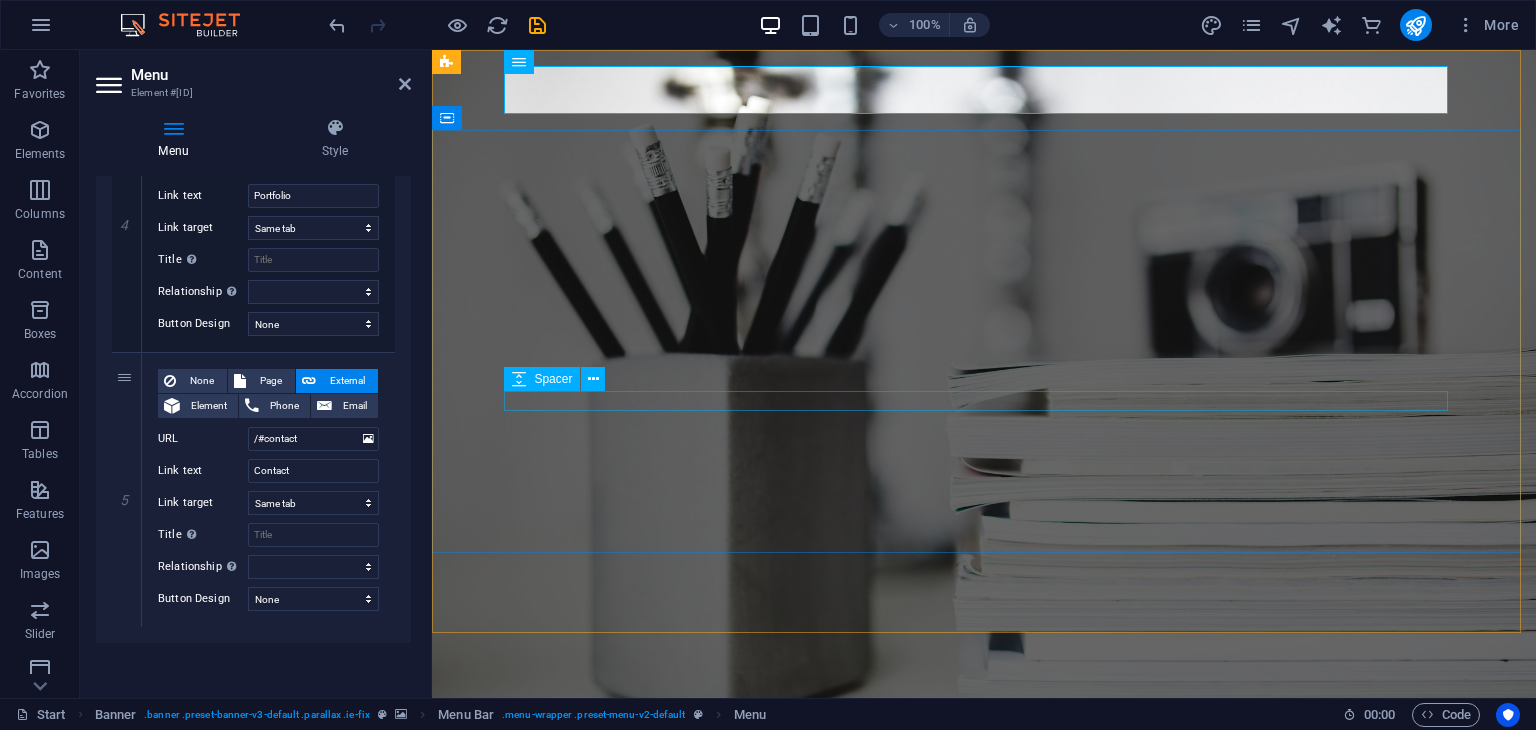 click at bounding box center [984, 1019] 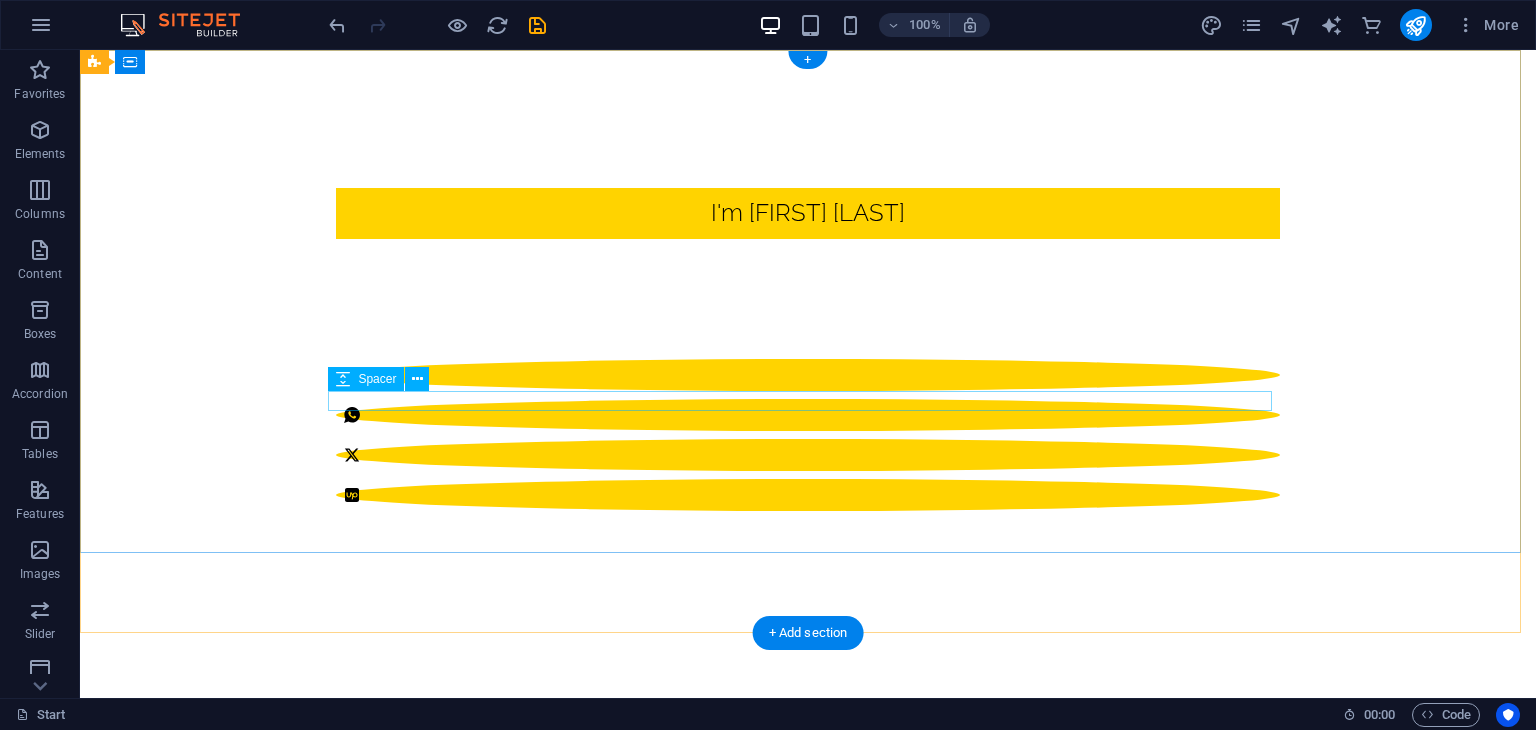 scroll, scrollTop: 0, scrollLeft: 0, axis: both 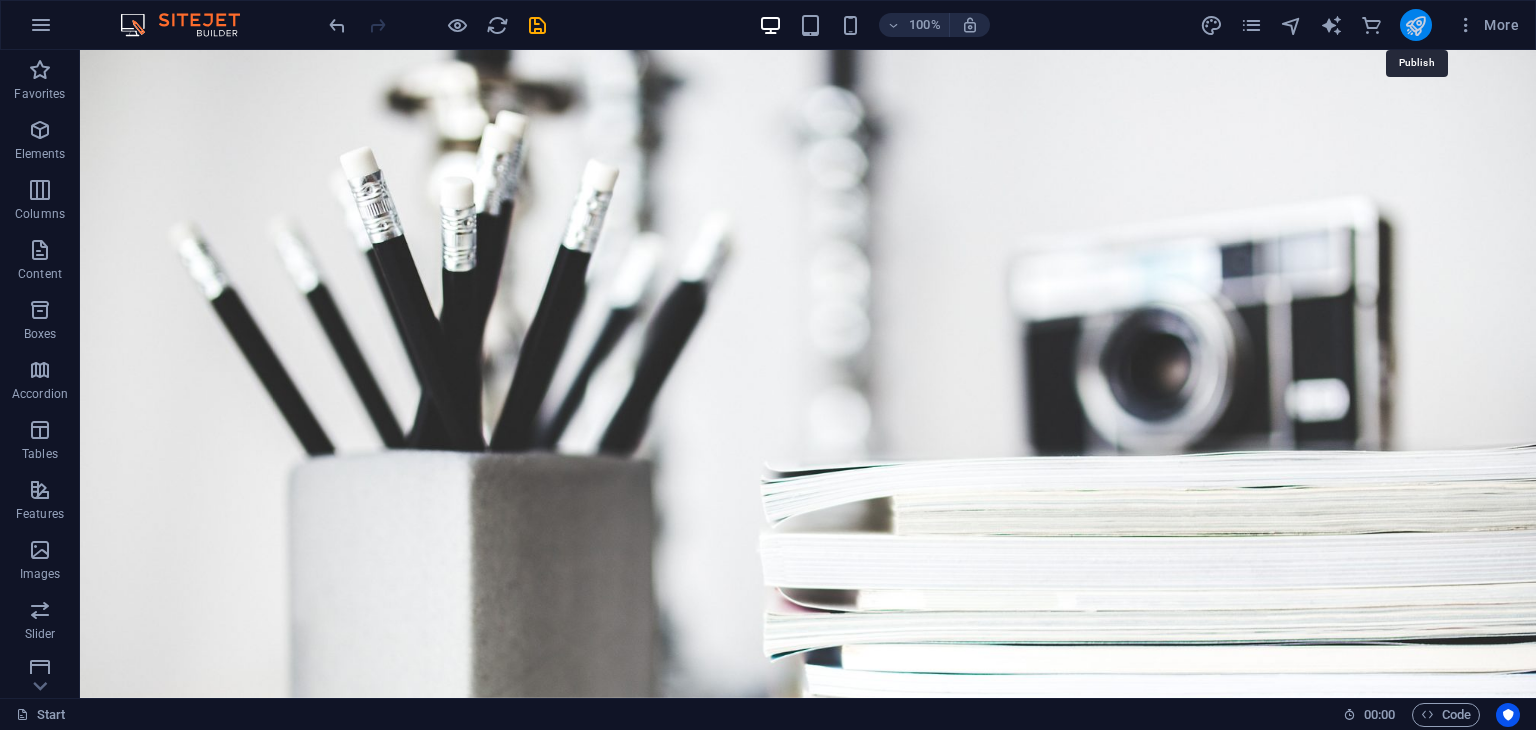 click at bounding box center [1415, 25] 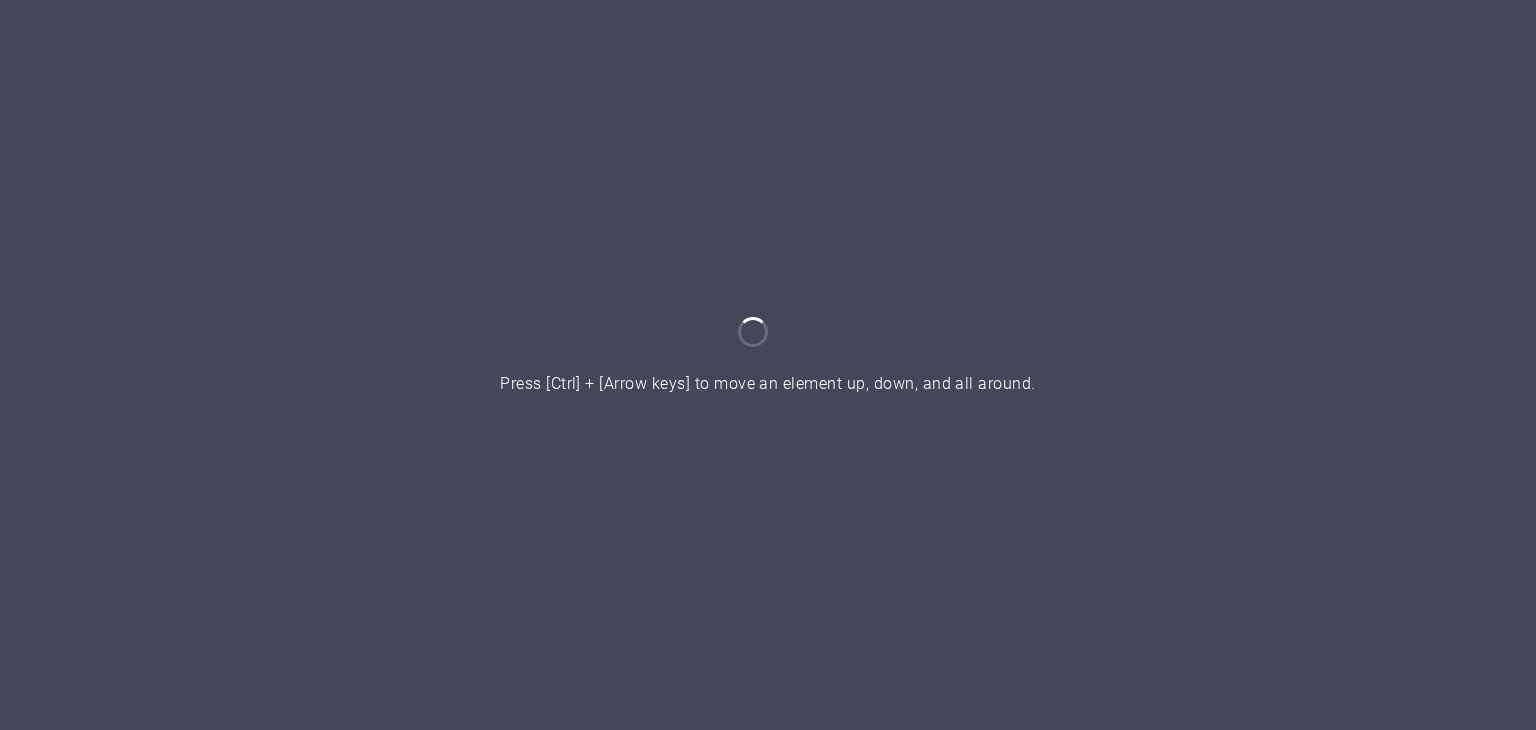 scroll, scrollTop: 0, scrollLeft: 0, axis: both 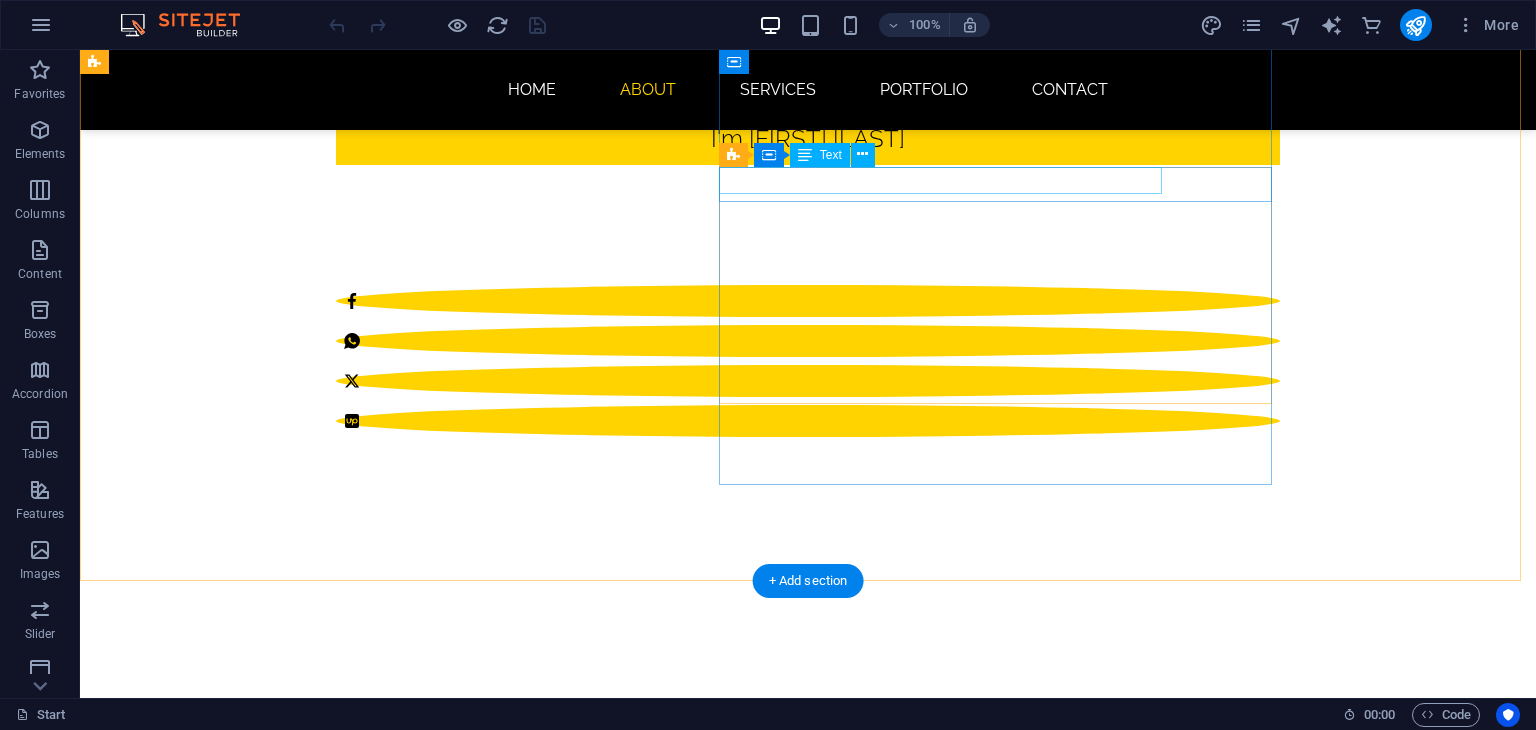 click on "Sitejet" at bounding box center [568, 1392] 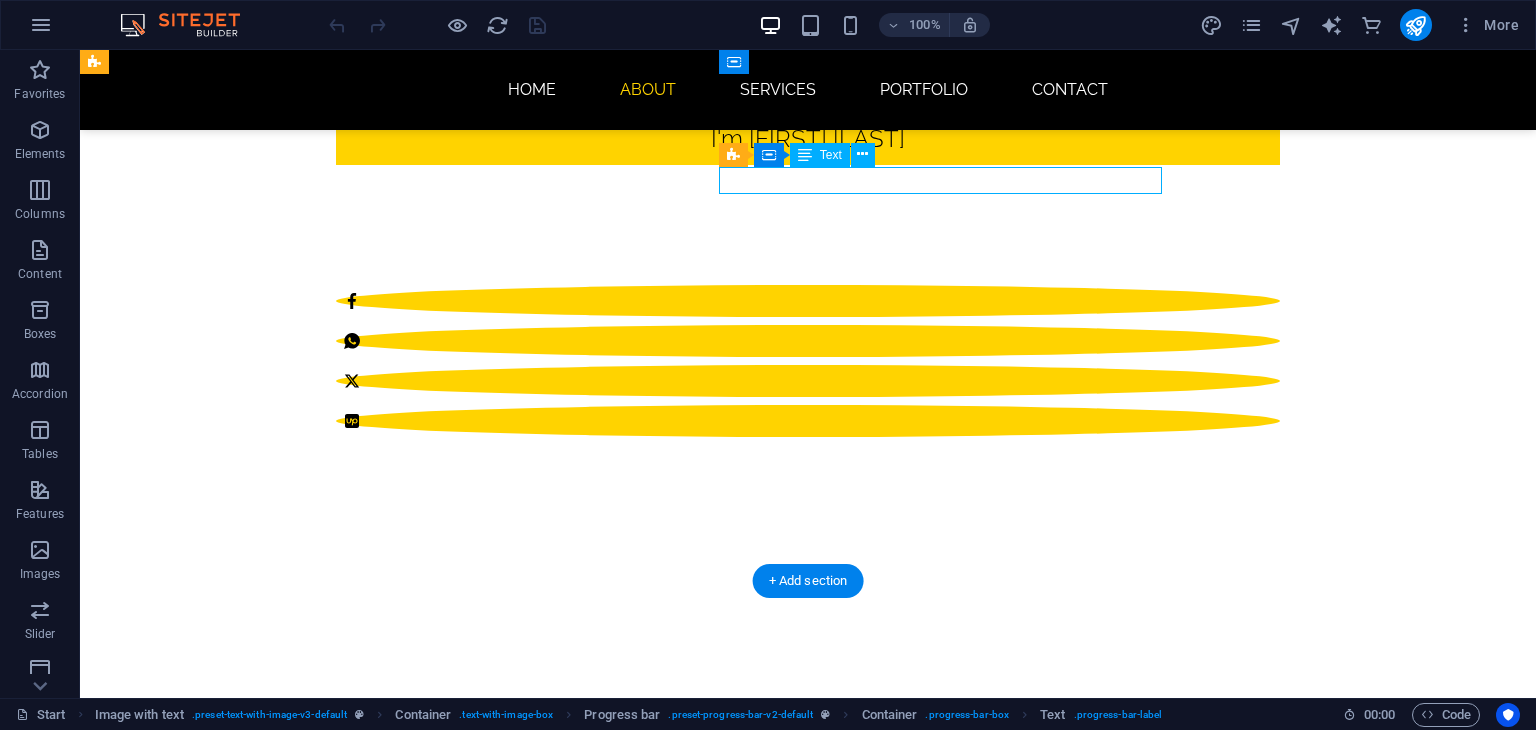 click on "Sitejet" at bounding box center (568, 1392) 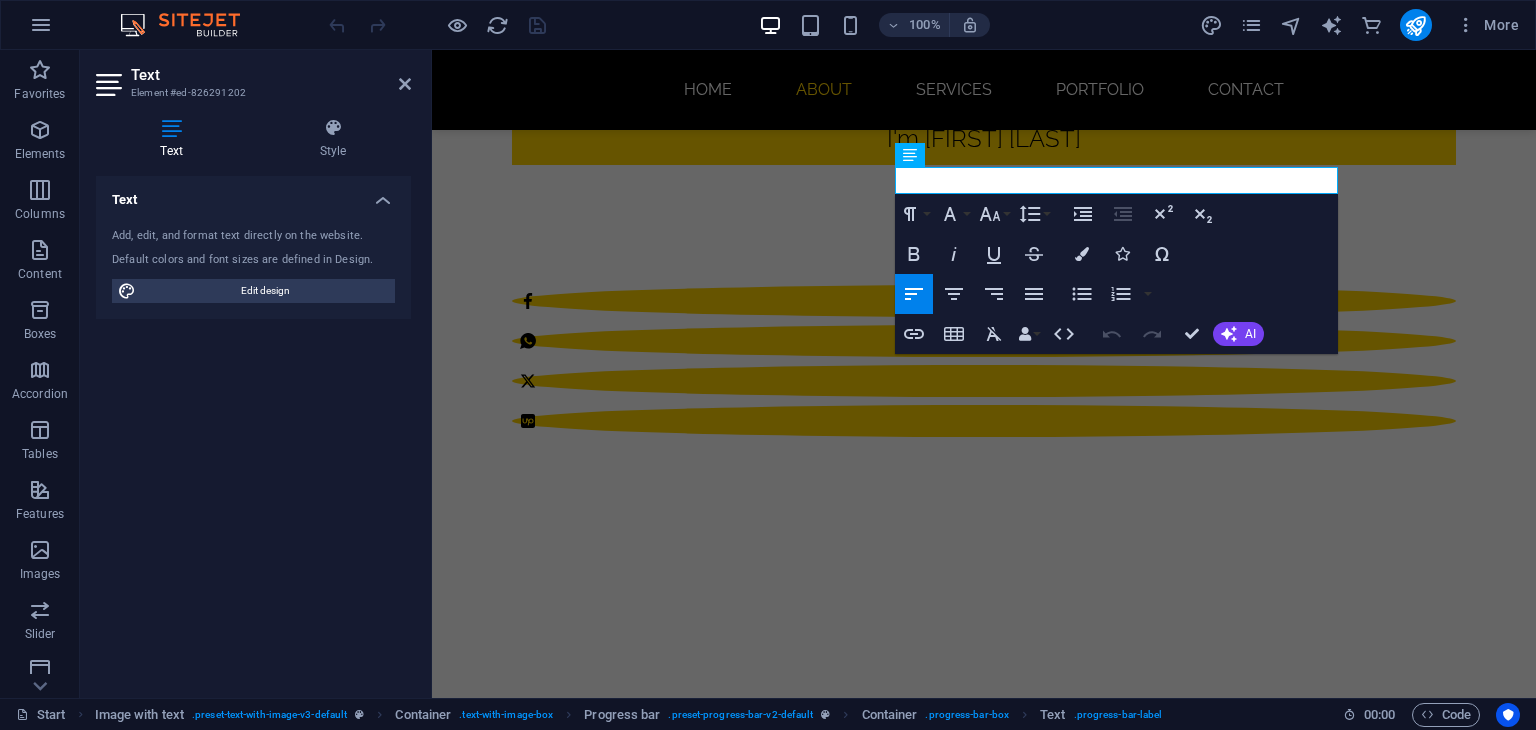click on "Text" at bounding box center (253, 194) 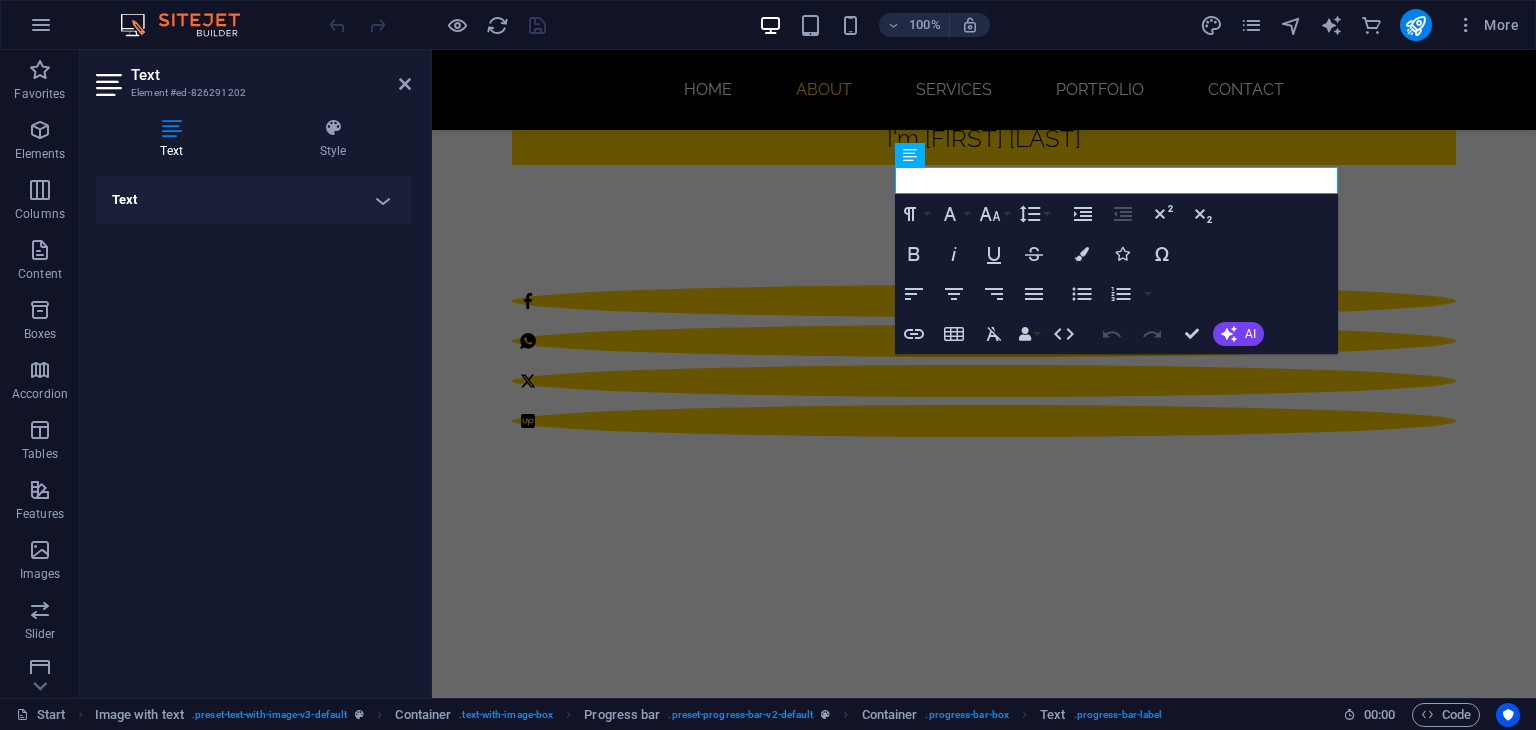 click on "Text" at bounding box center [253, 200] 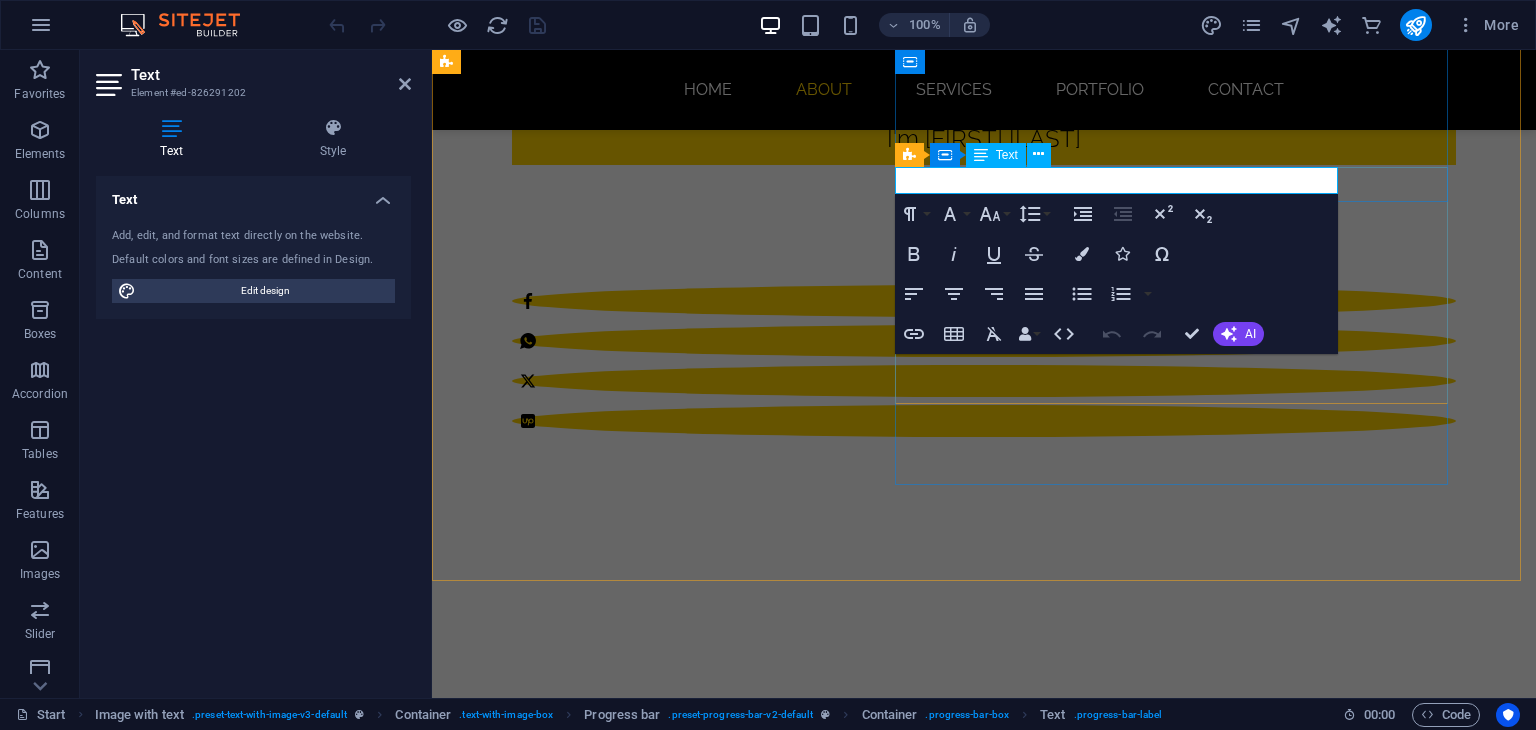 click on "Sitejet" at bounding box center [920, 1392] 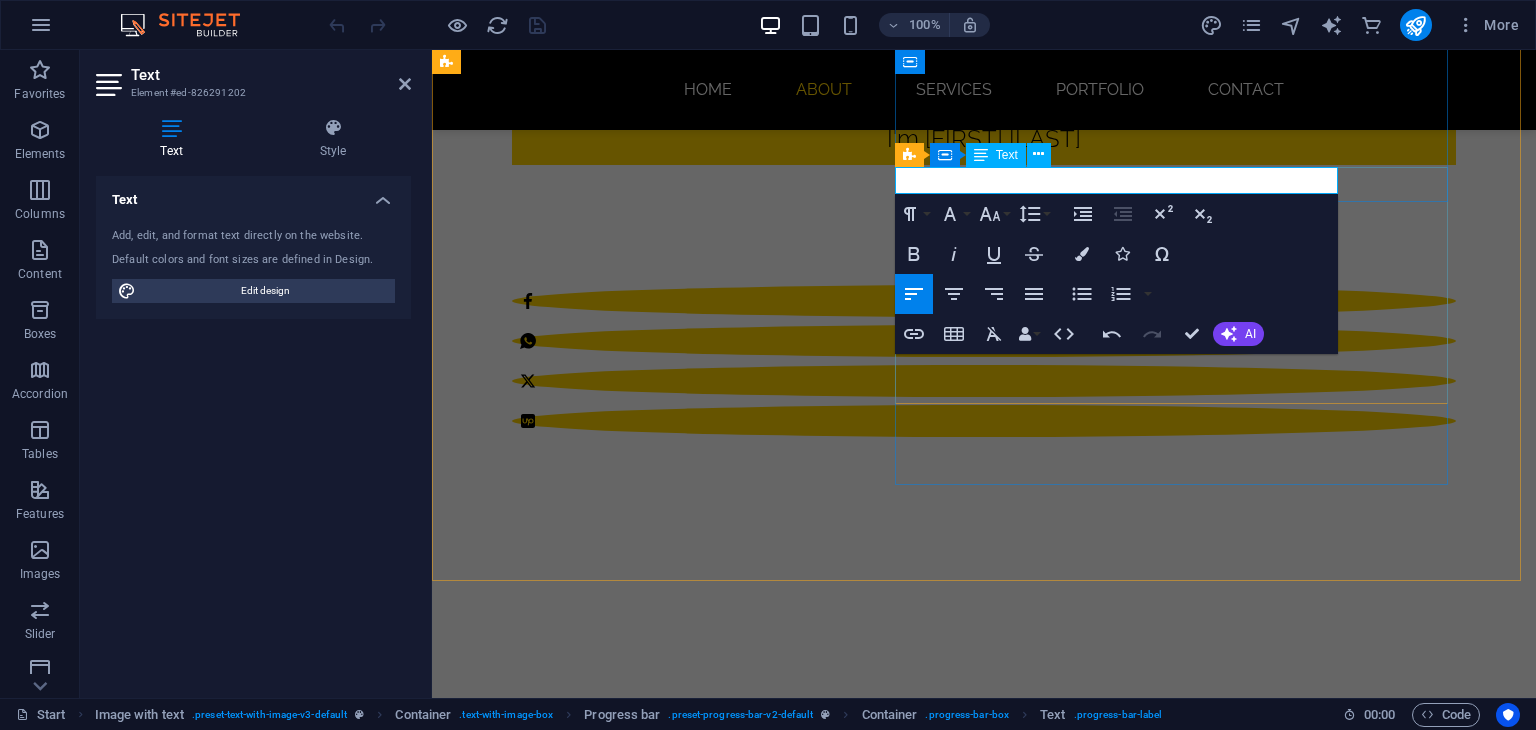 type 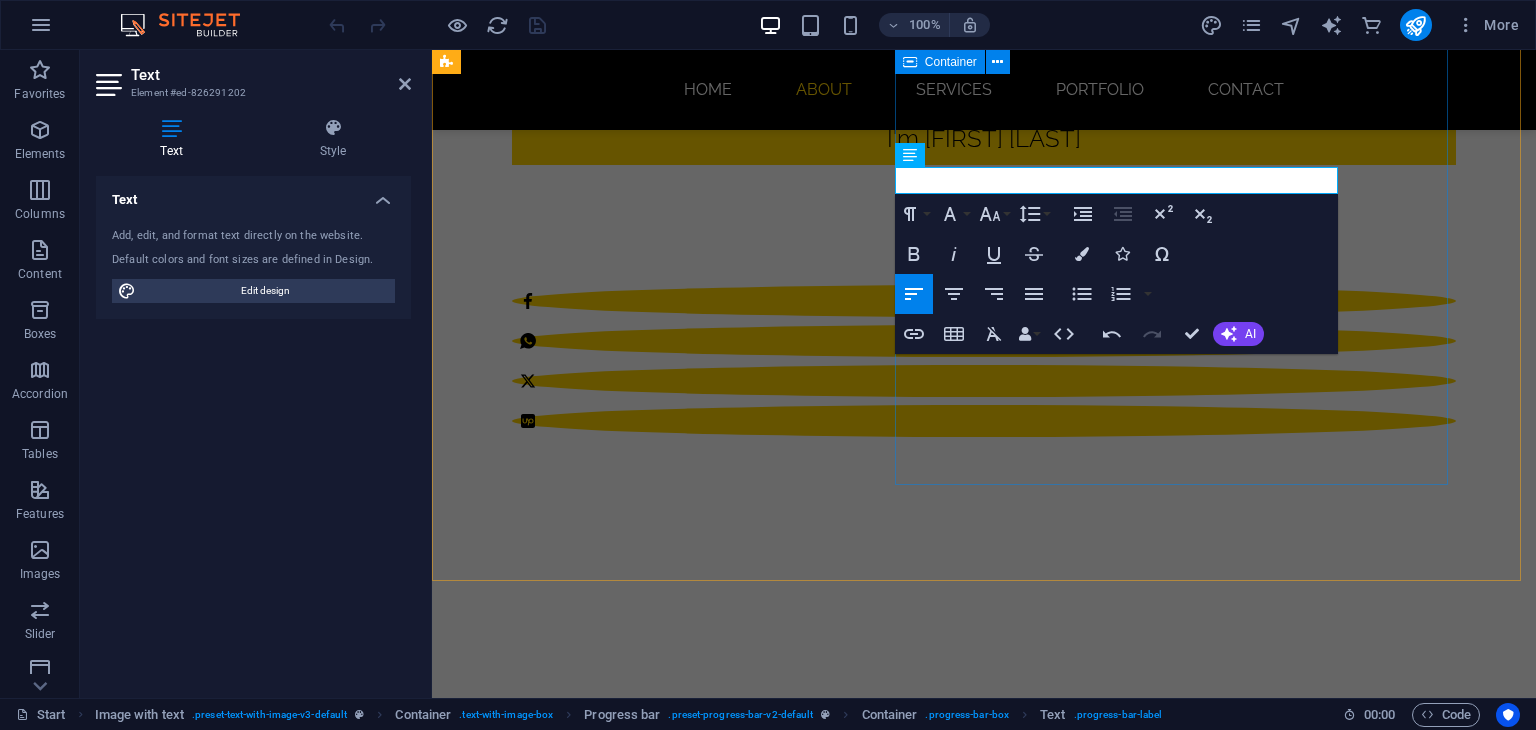 click on "About me Lorem ipsum dolor sit amet, consectetuer adipiscing elit. Aenean commodo ligula eget dolor. Lorem ipsum dolor sit amet, consectetuer adipiscing elit leget dolor. ​Wordpress 90%
Photoshop 70%
Illustrator 90%
HTML5 & CSS3 85%" at bounding box center (920, 1475) 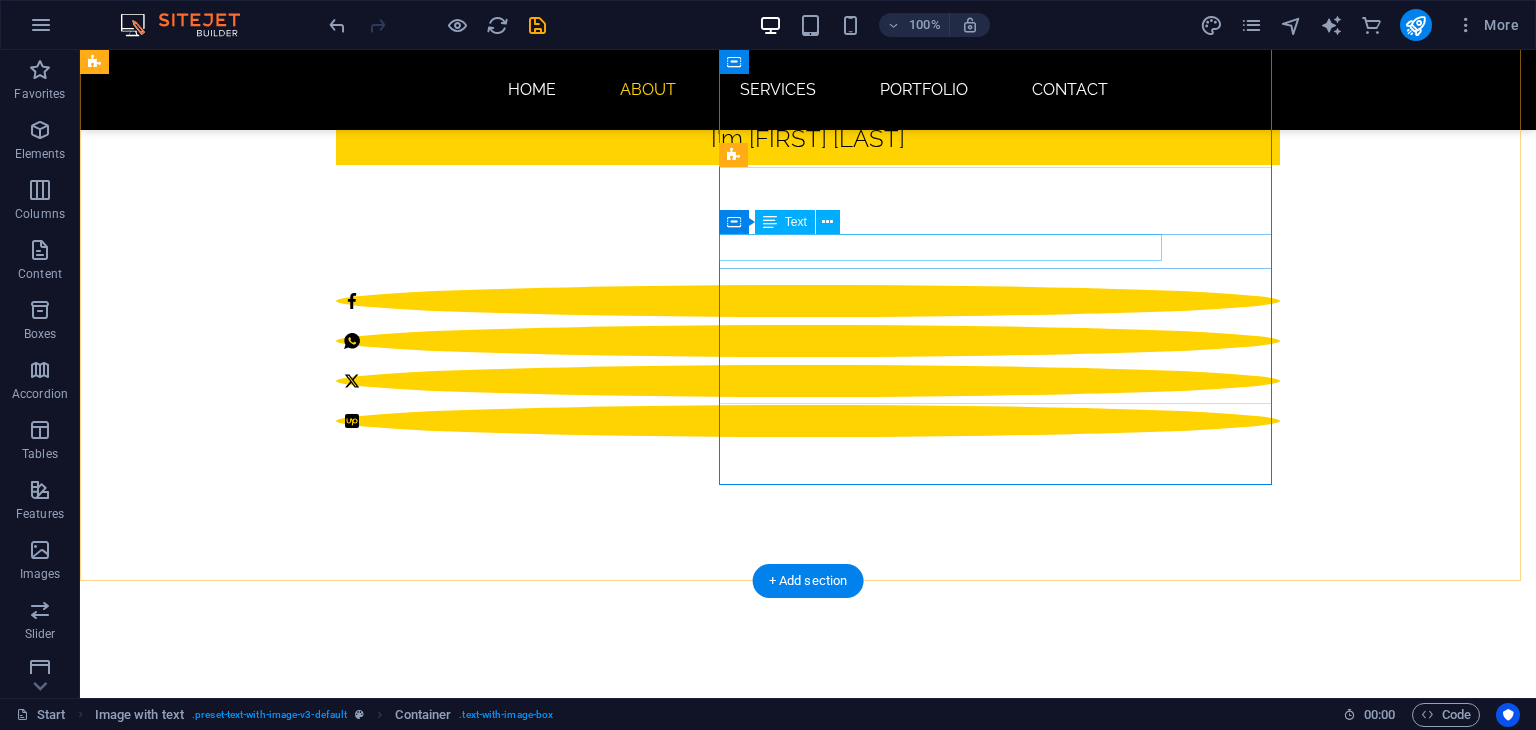 click on "Photoshop" at bounding box center (568, 1487) 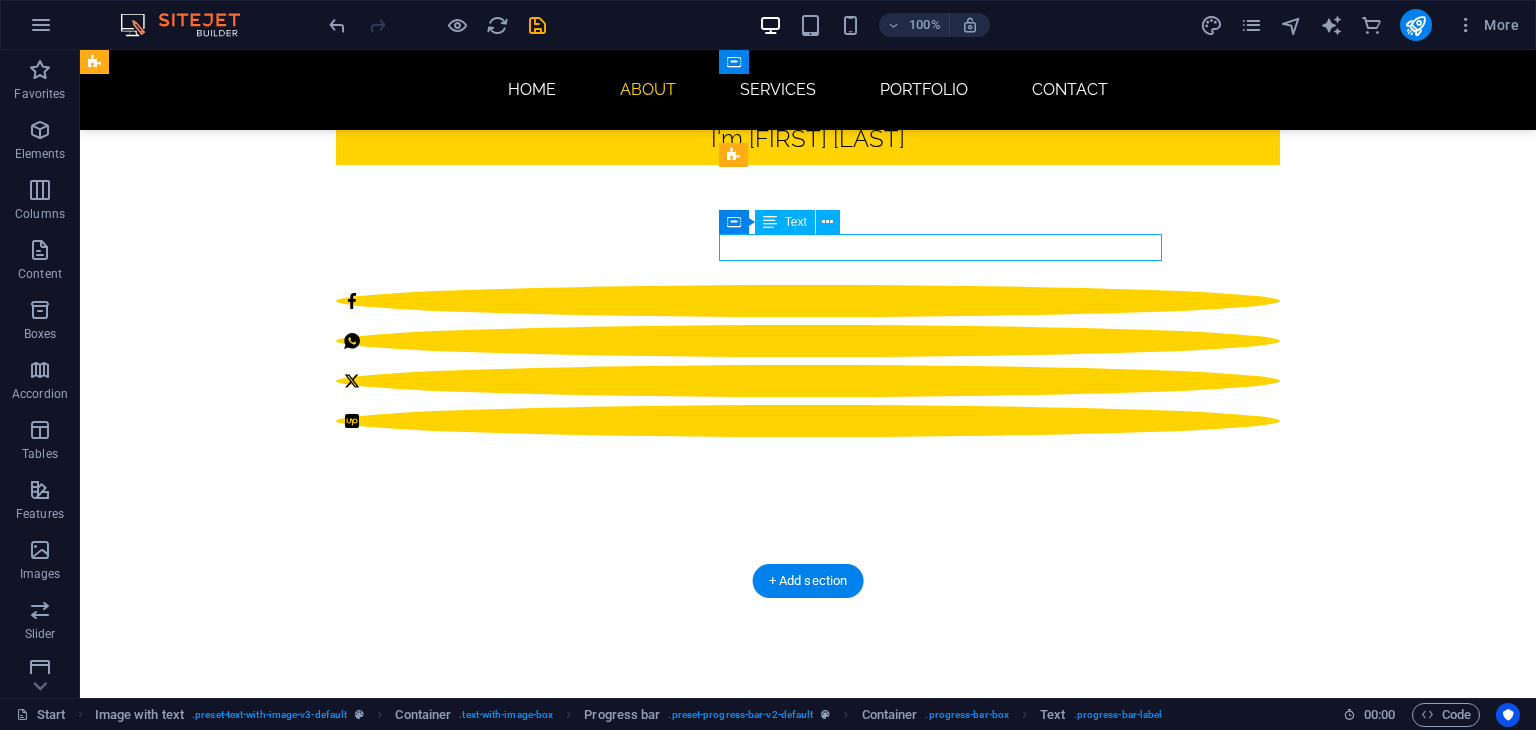 click on "Photoshop" at bounding box center [568, 1487] 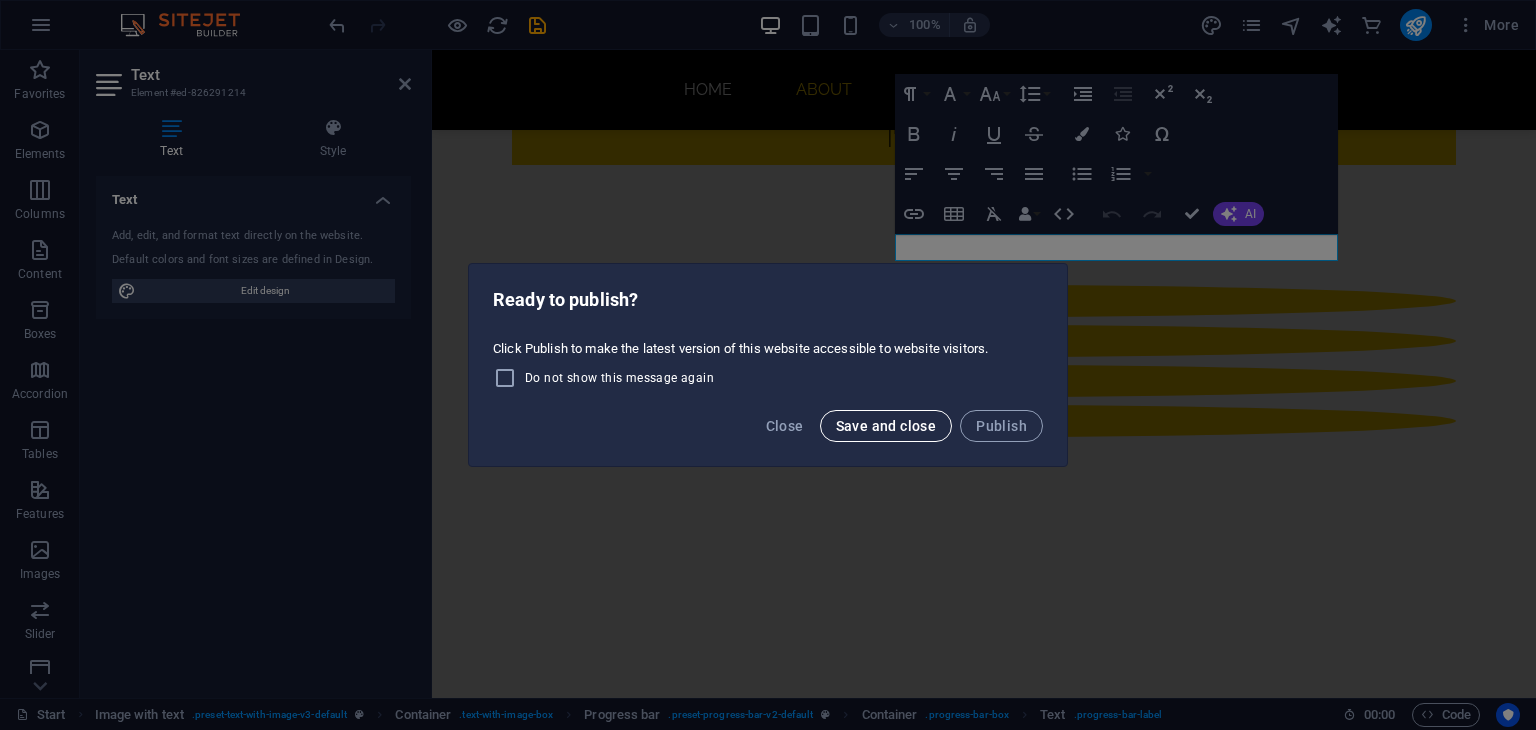 click on "Save and close" at bounding box center [886, 426] 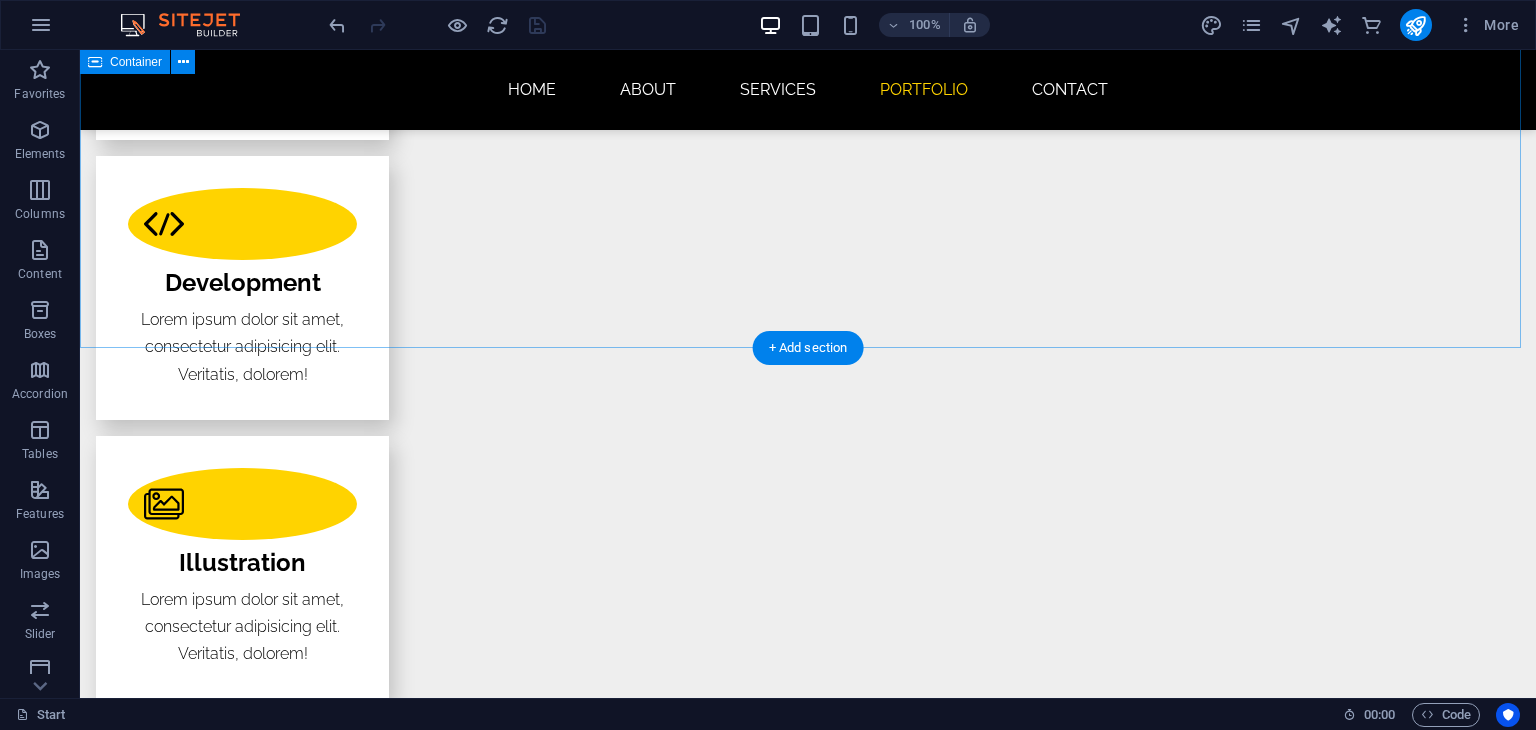 scroll, scrollTop: 2996, scrollLeft: 0, axis: vertical 